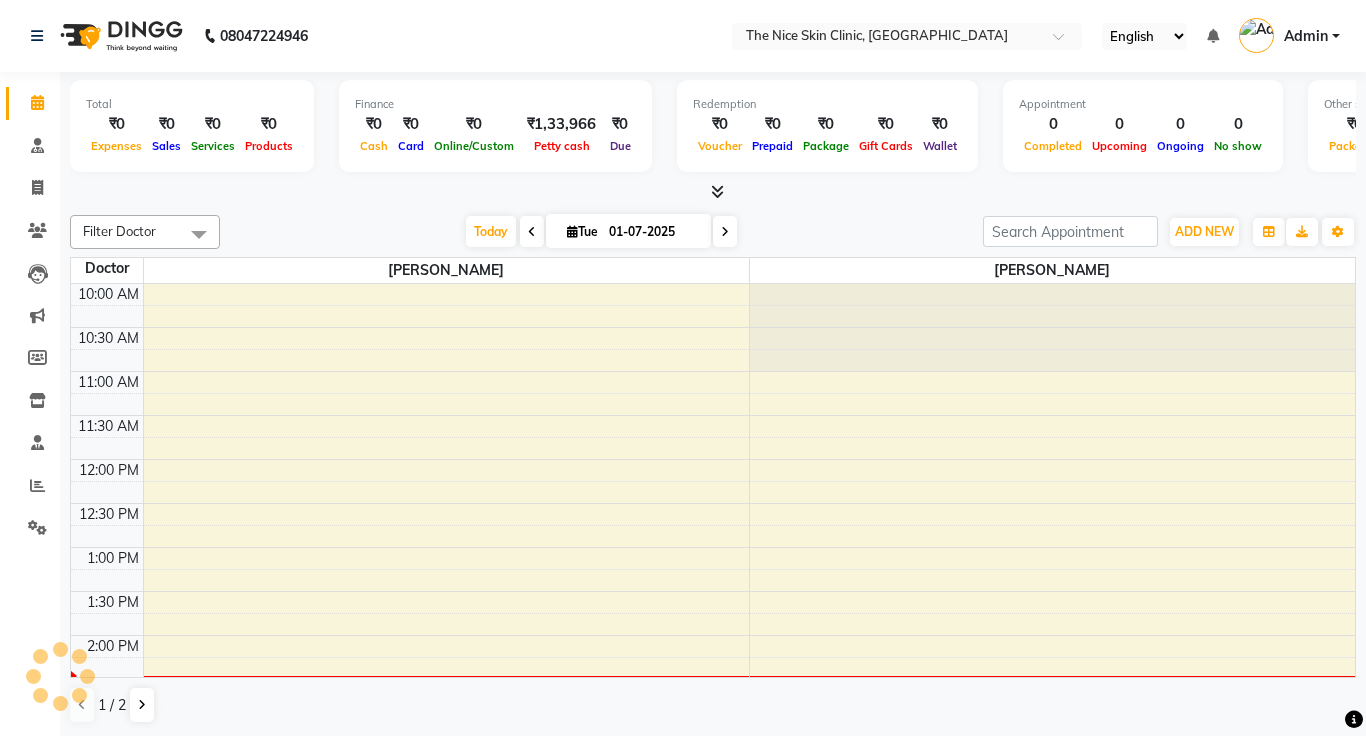 scroll, scrollTop: 0, scrollLeft: 0, axis: both 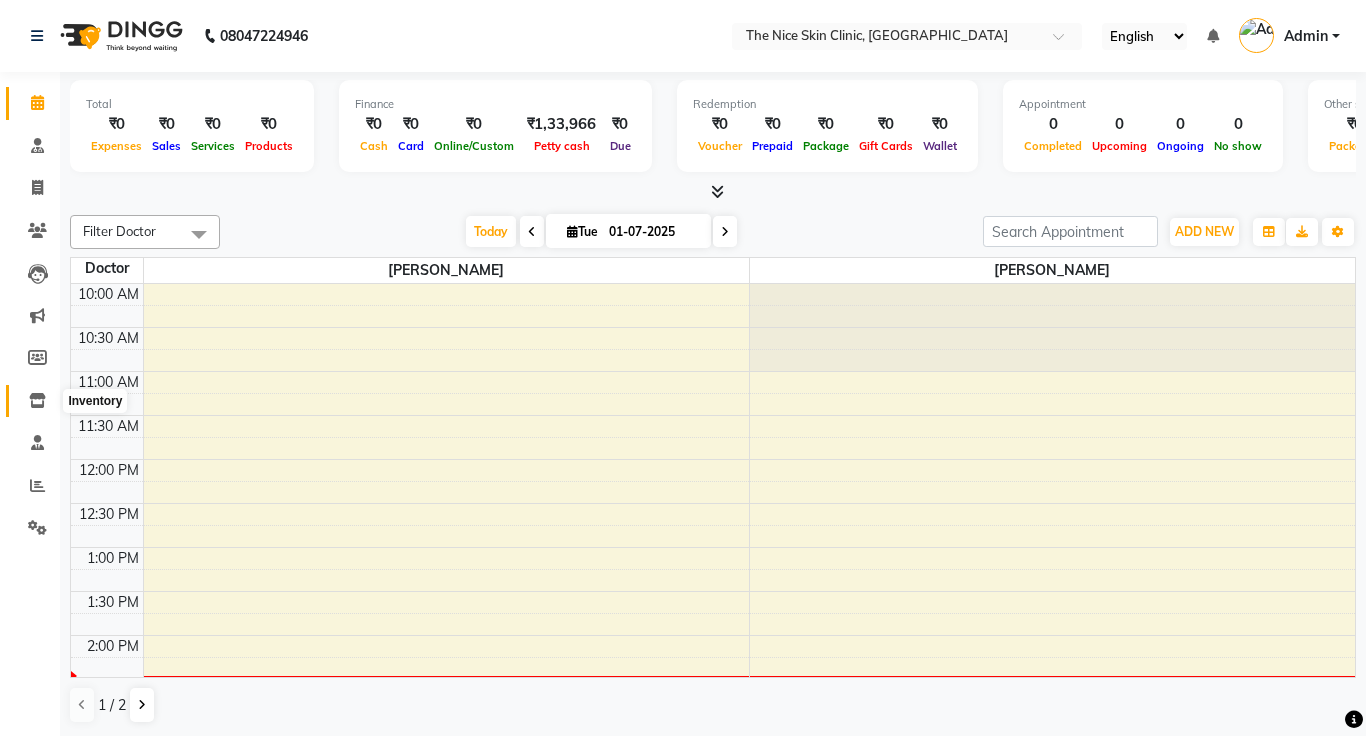 click 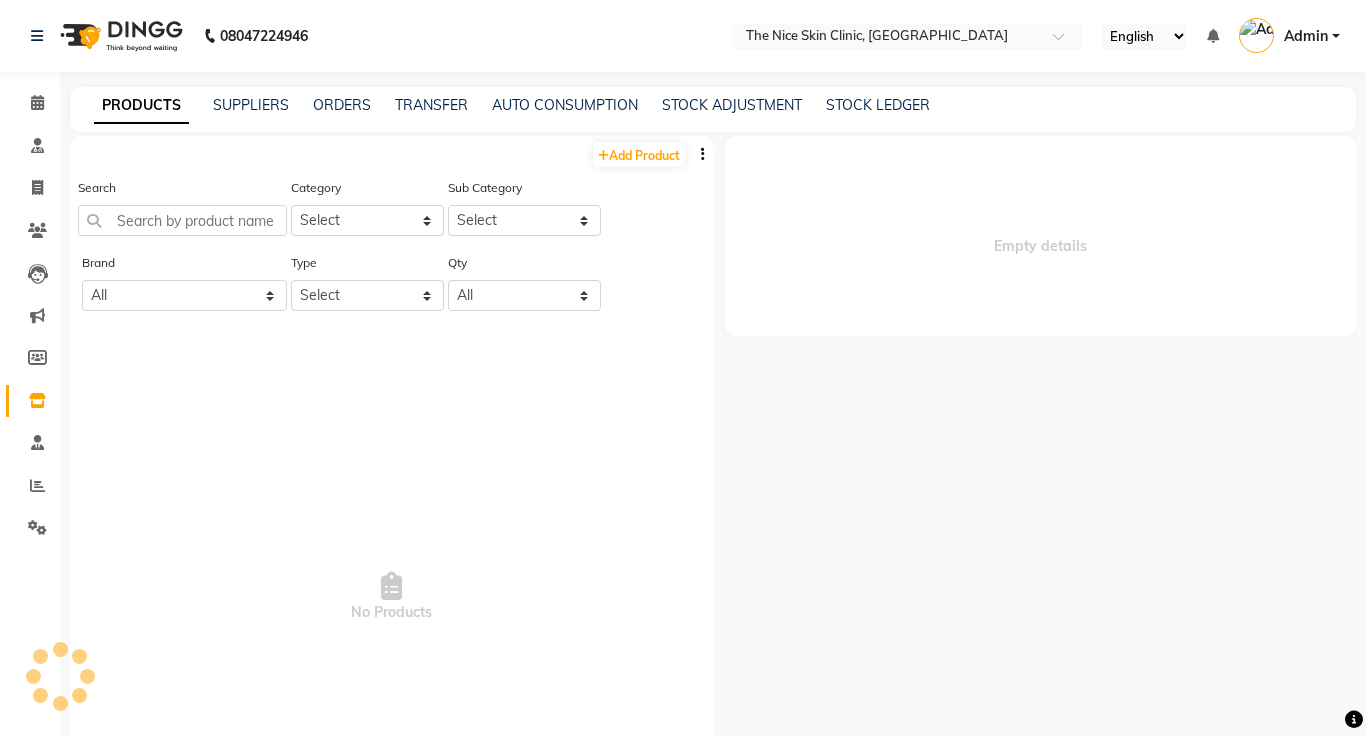 select 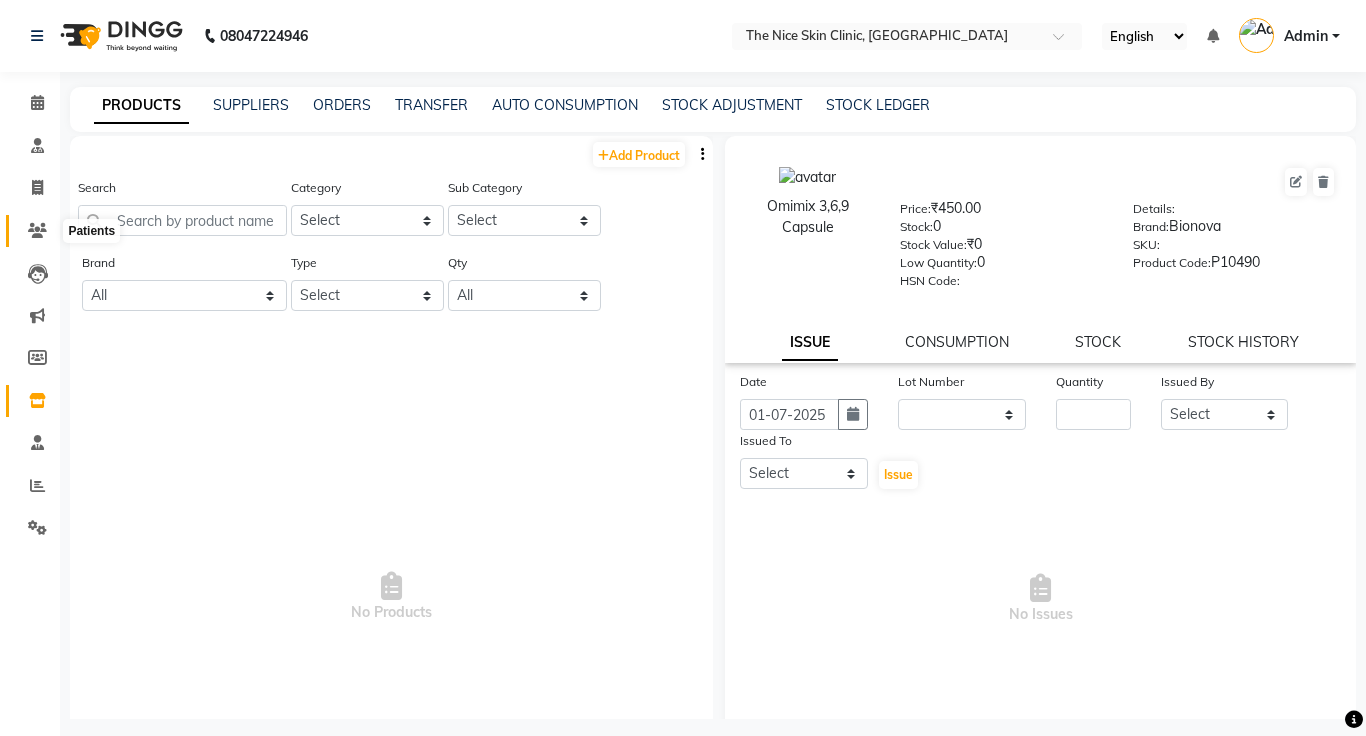 click 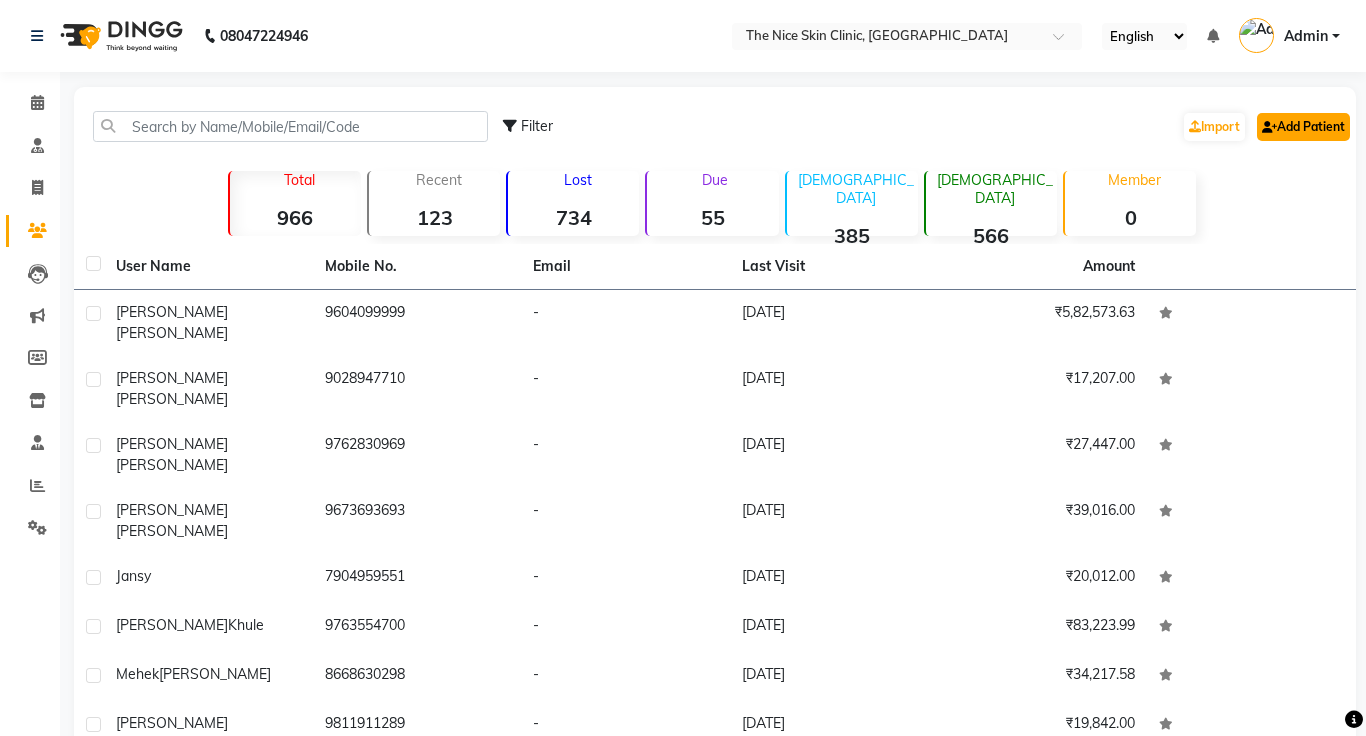 click on "Add Patient" 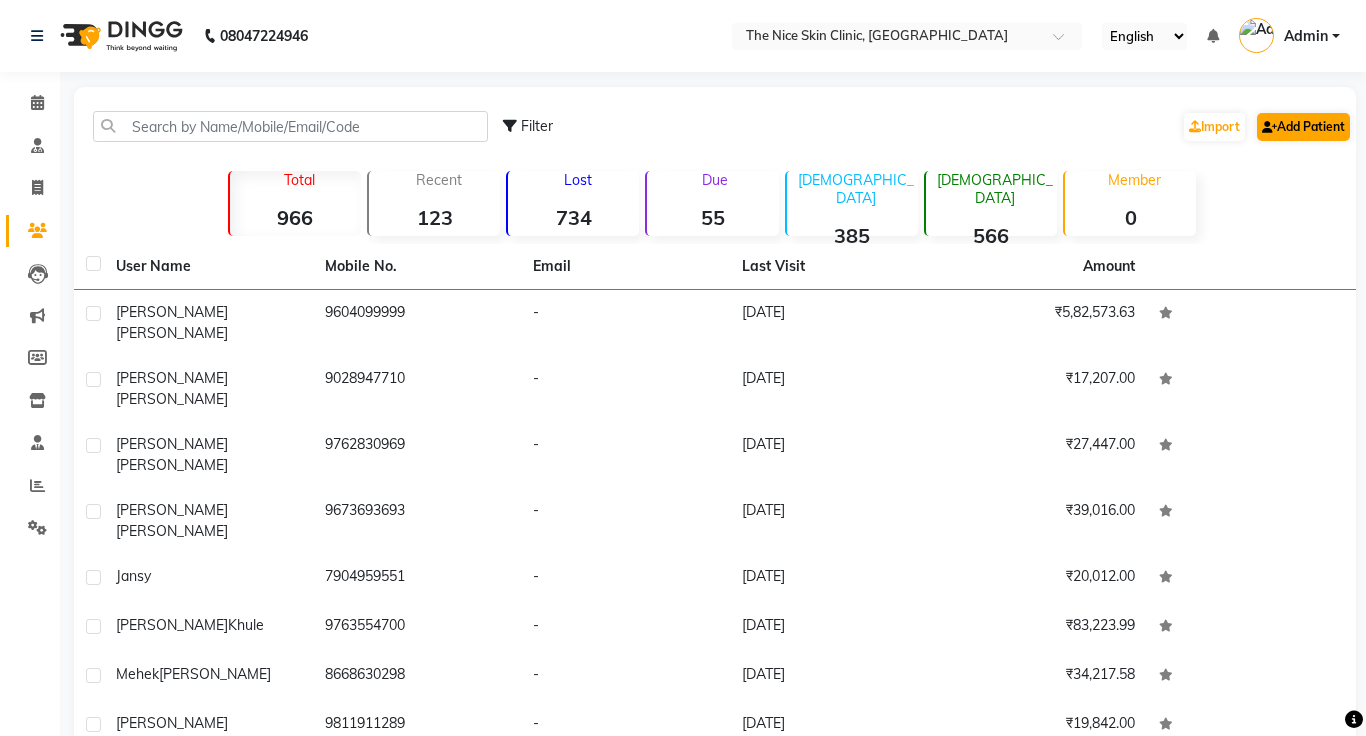 select on "22" 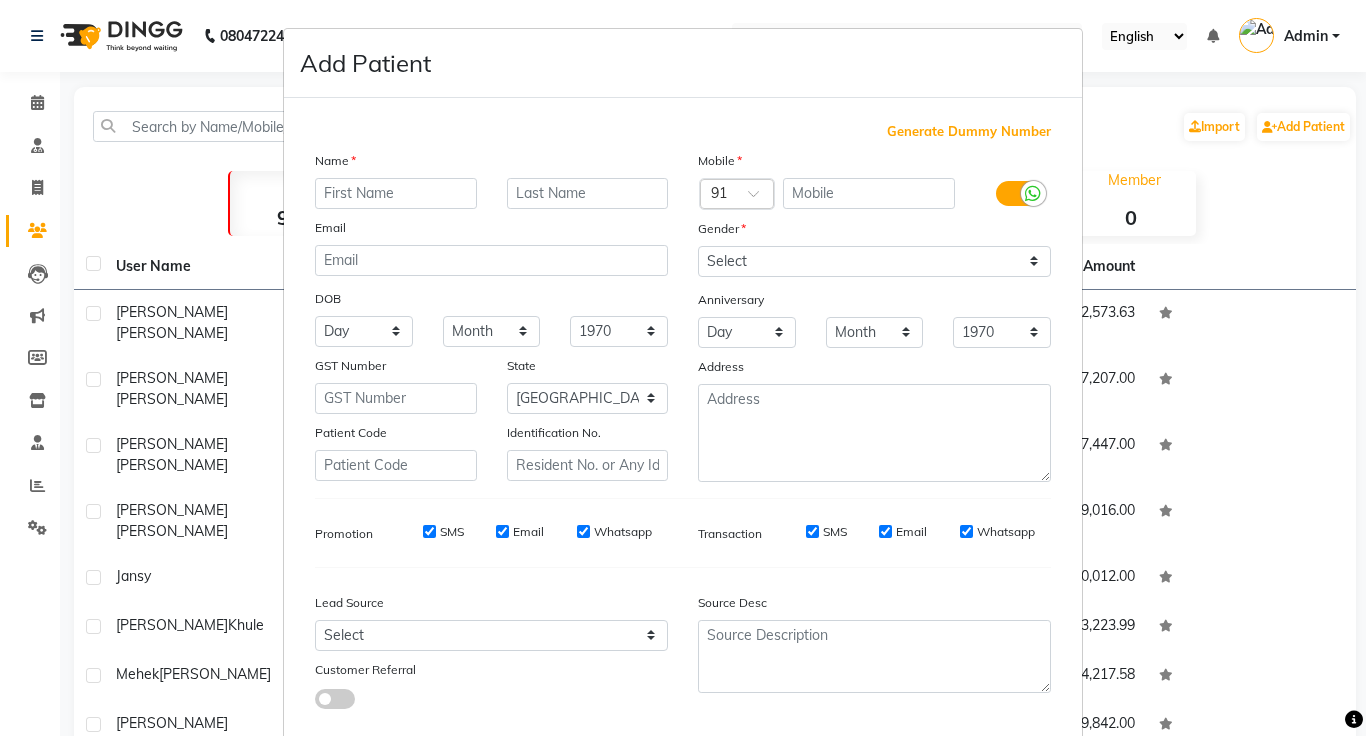 click at bounding box center (1018, 193) 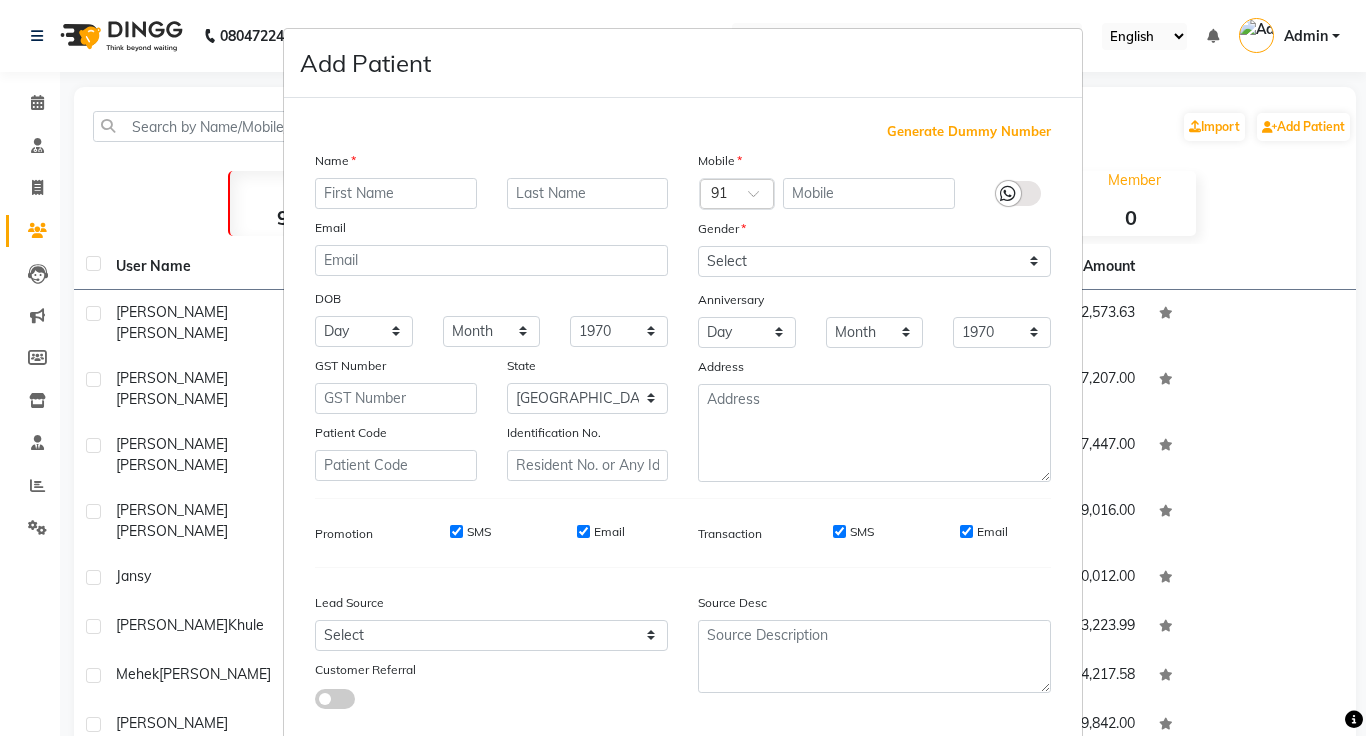 click on "SMS" at bounding box center (479, 532) 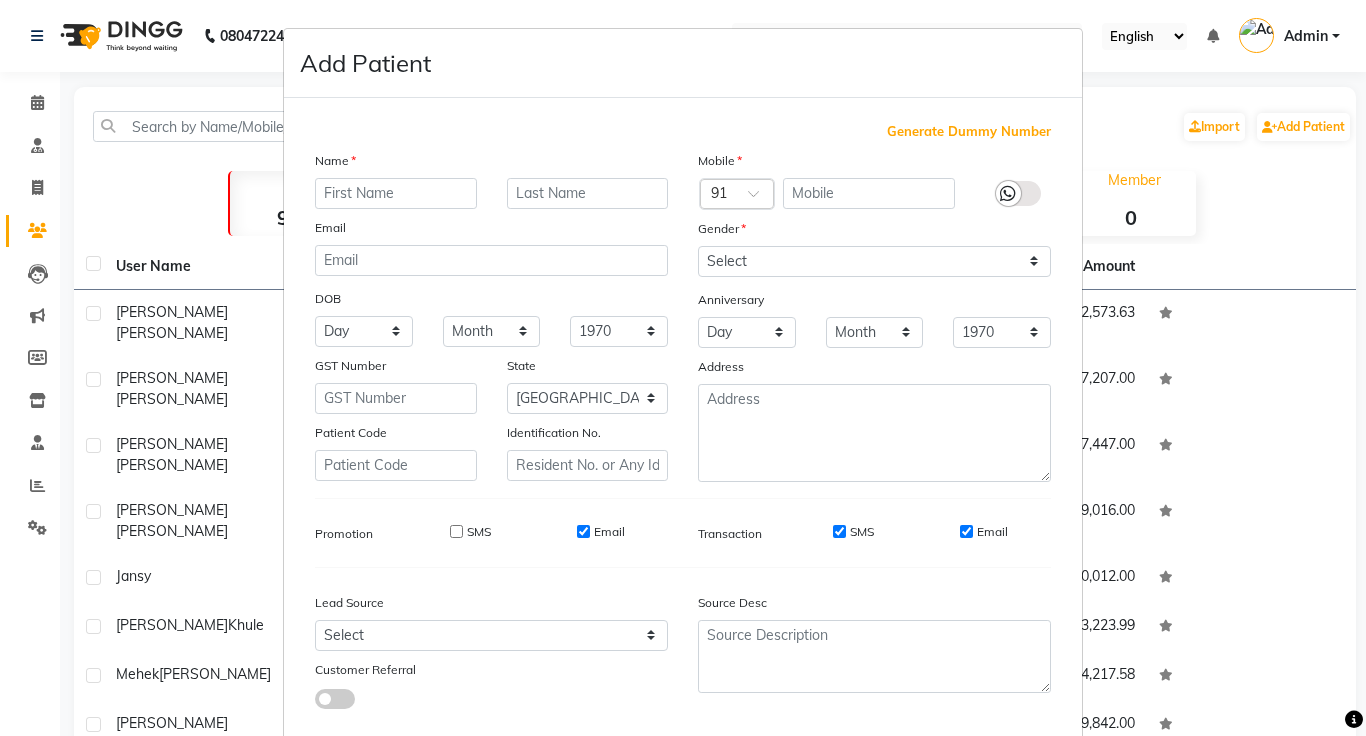 click on "Email" at bounding box center [609, 532] 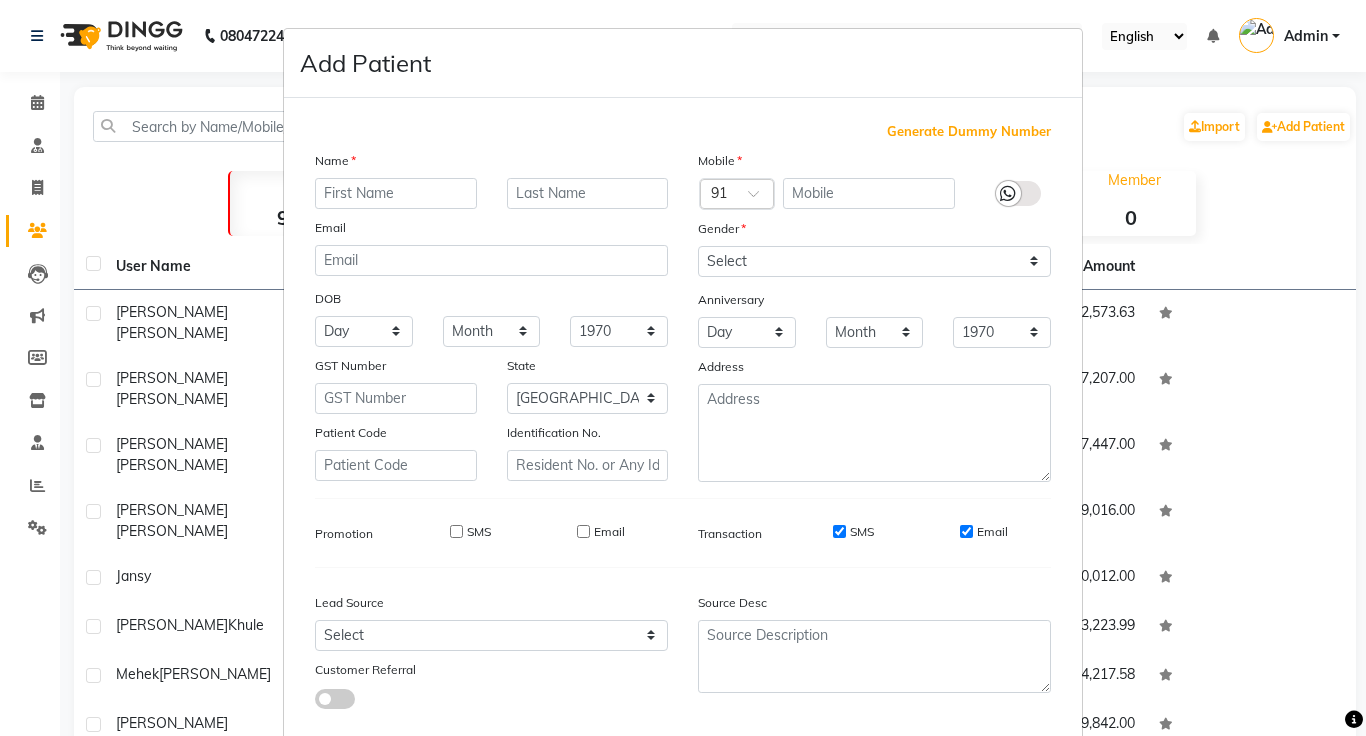 click on "SMS" at bounding box center (839, 531) 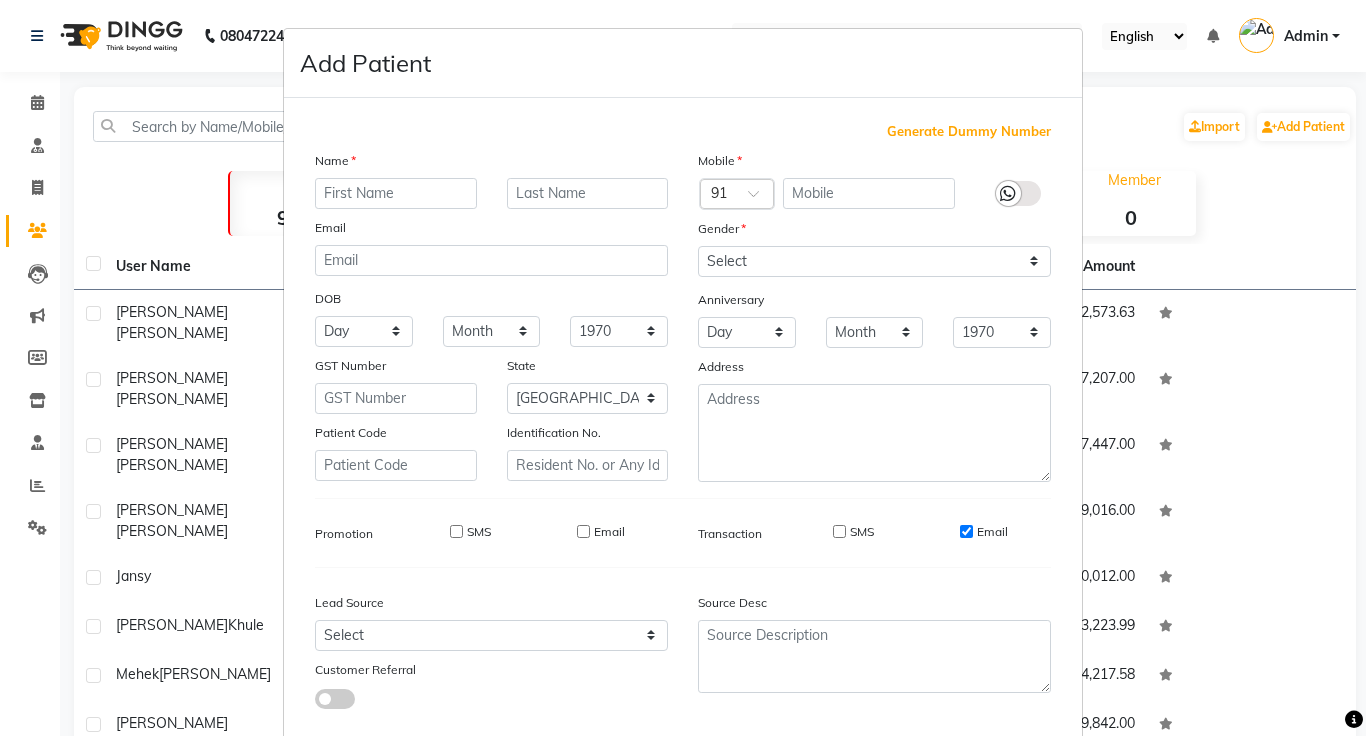 click on "Email" at bounding box center [966, 531] 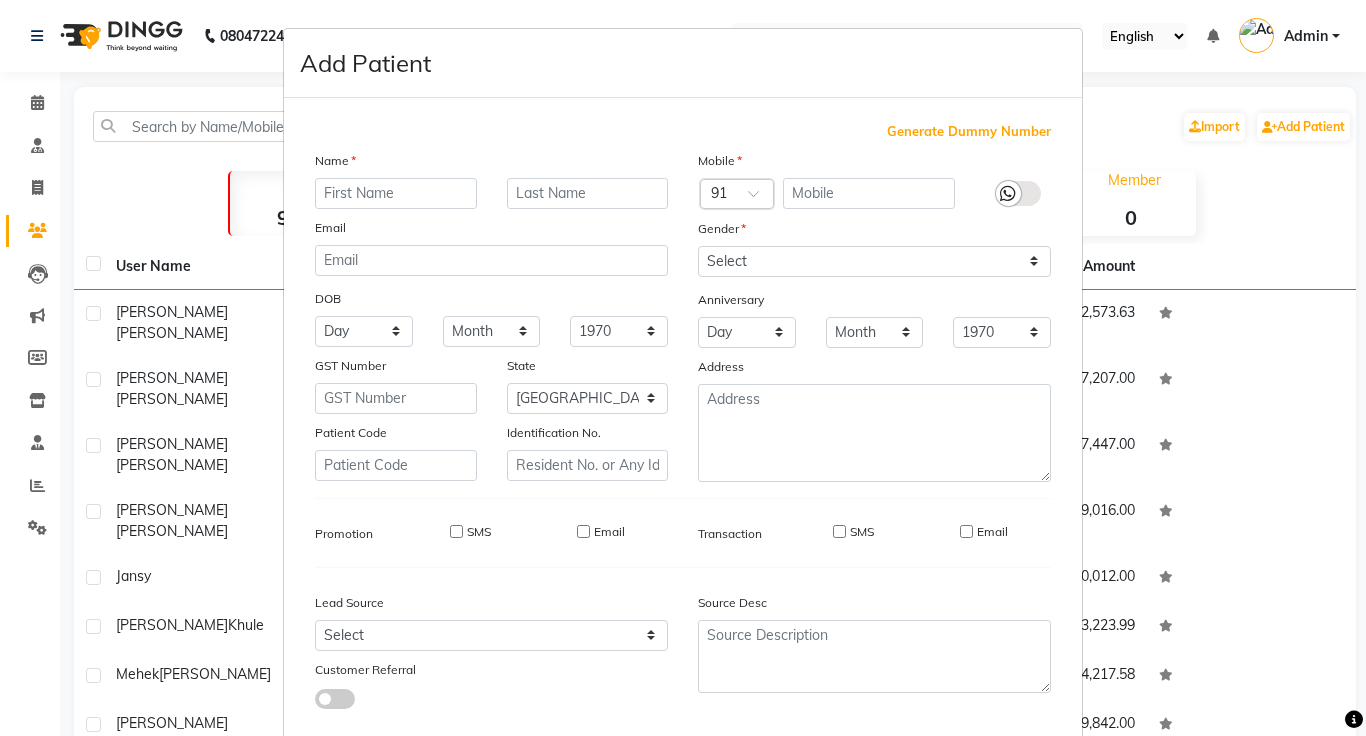 click on "Name" at bounding box center [491, 164] 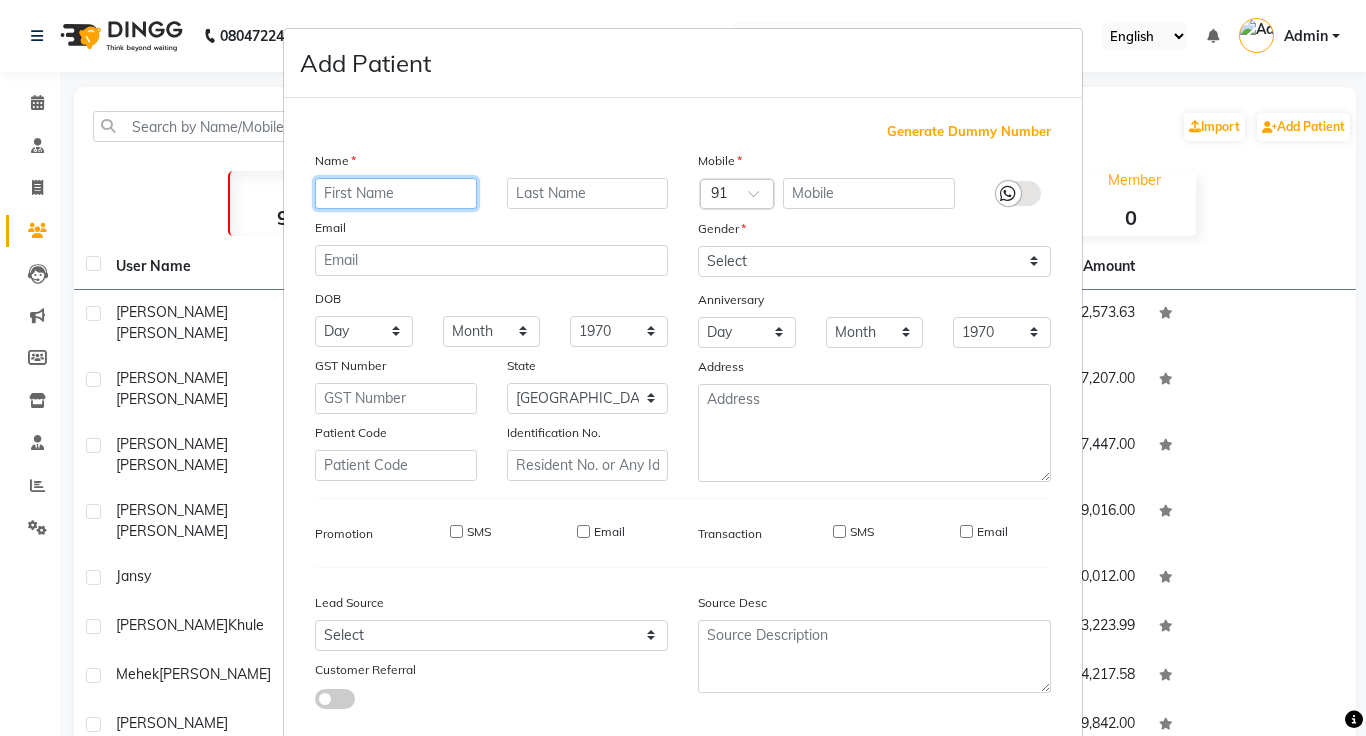 click at bounding box center [396, 193] 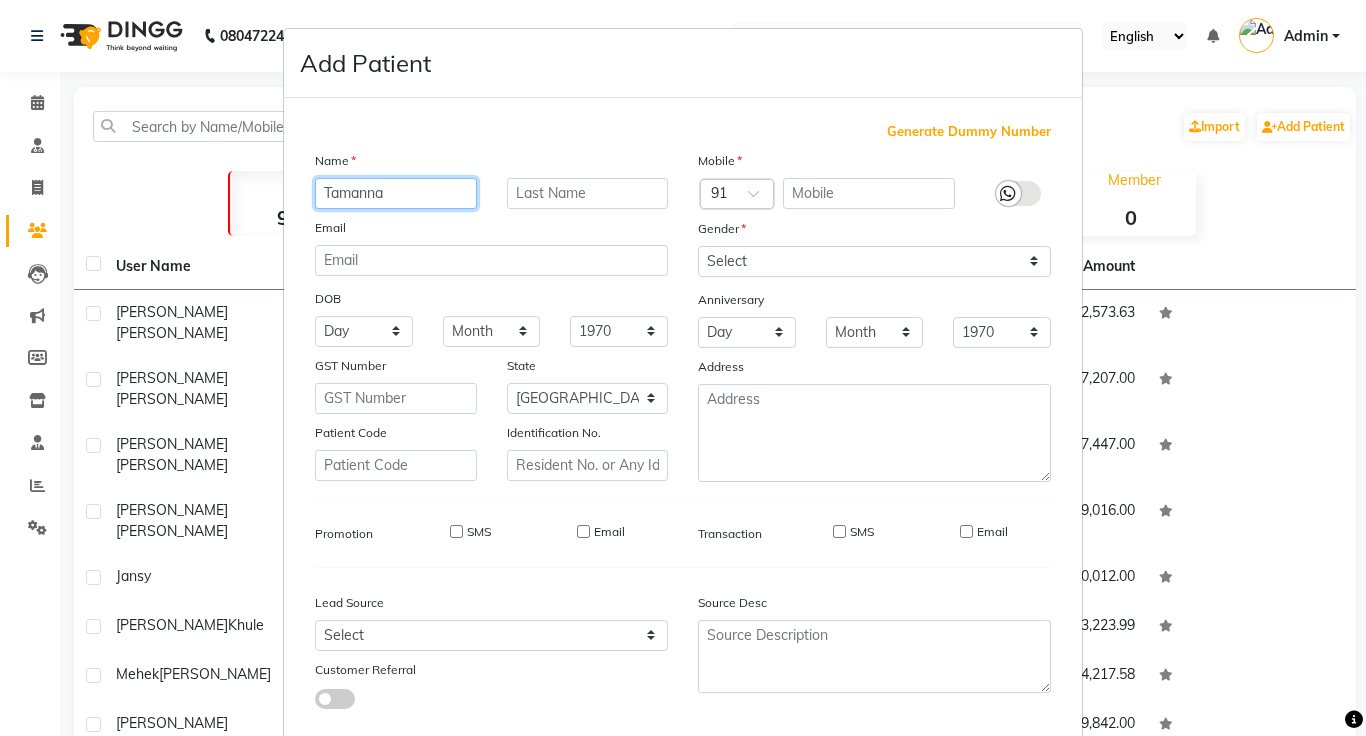 type on "Tamanna" 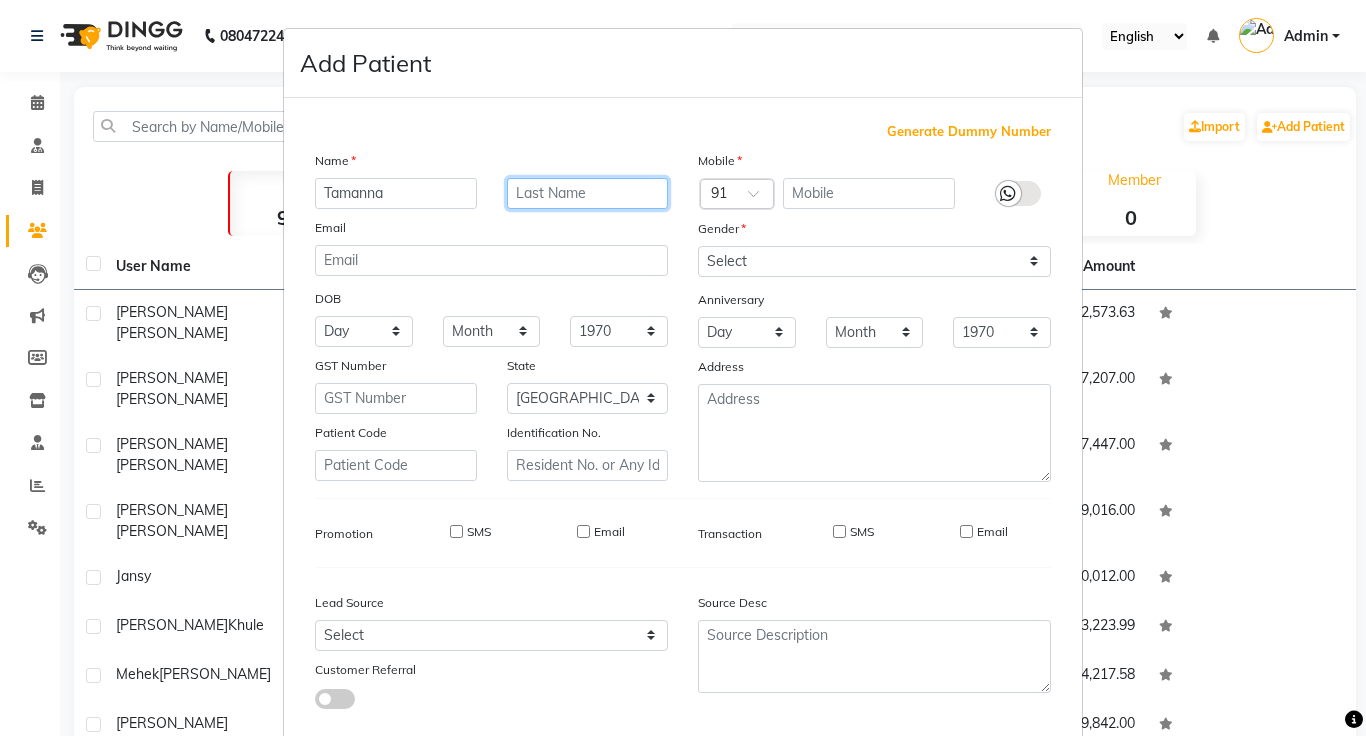 click at bounding box center (588, 193) 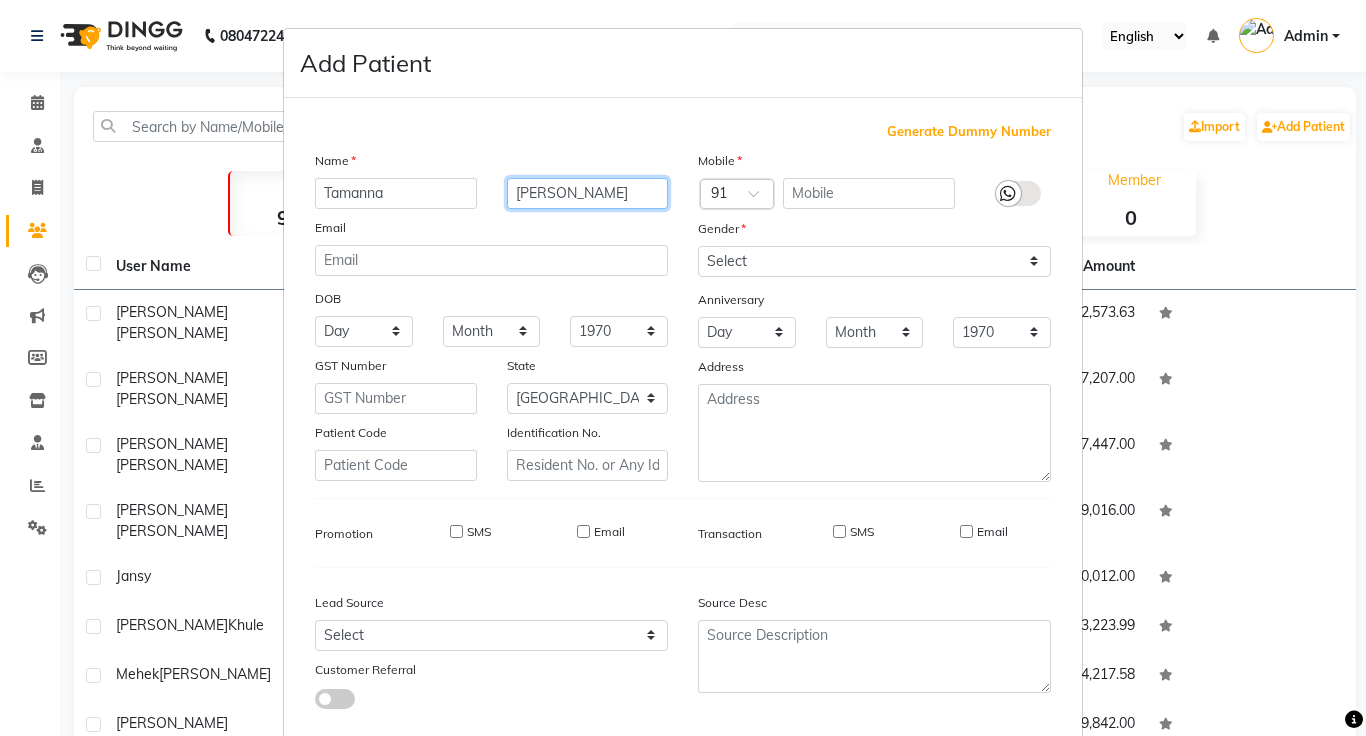 type on "[PERSON_NAME]" 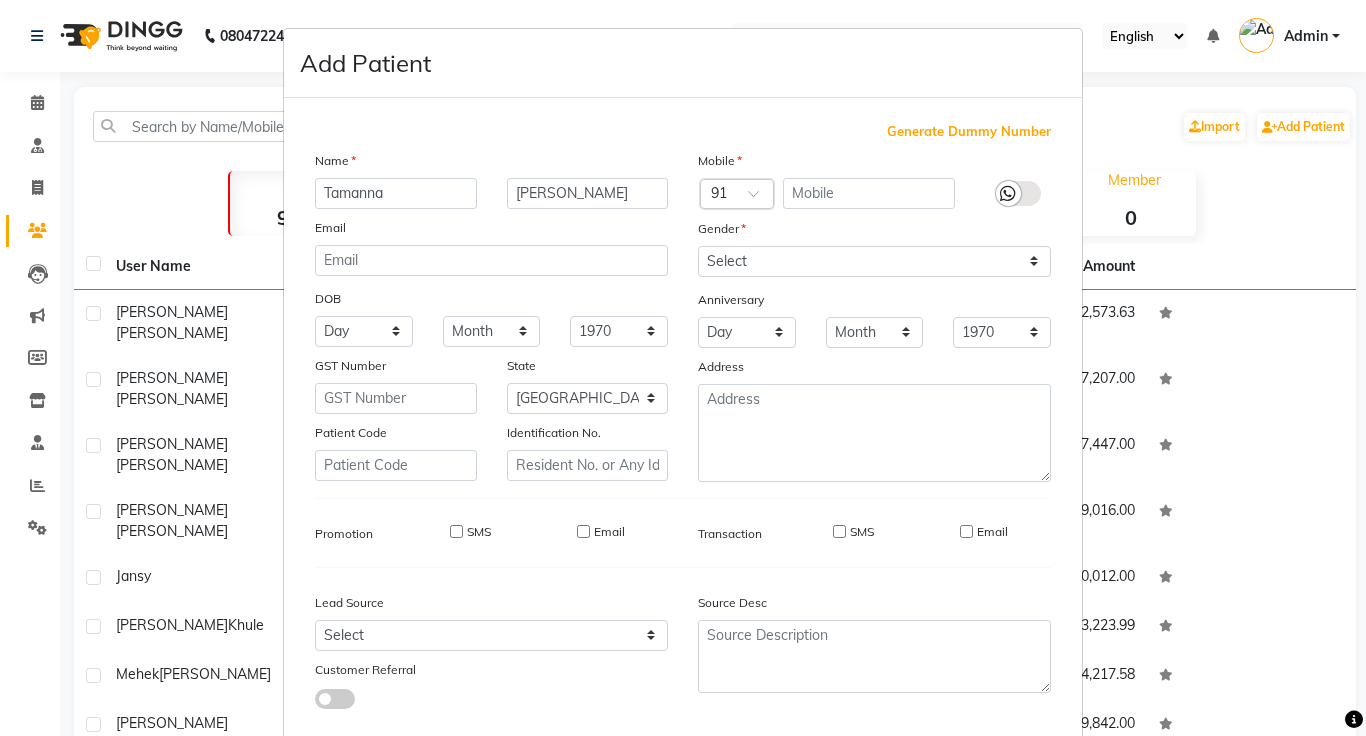click on "Mobile" at bounding box center [874, 164] 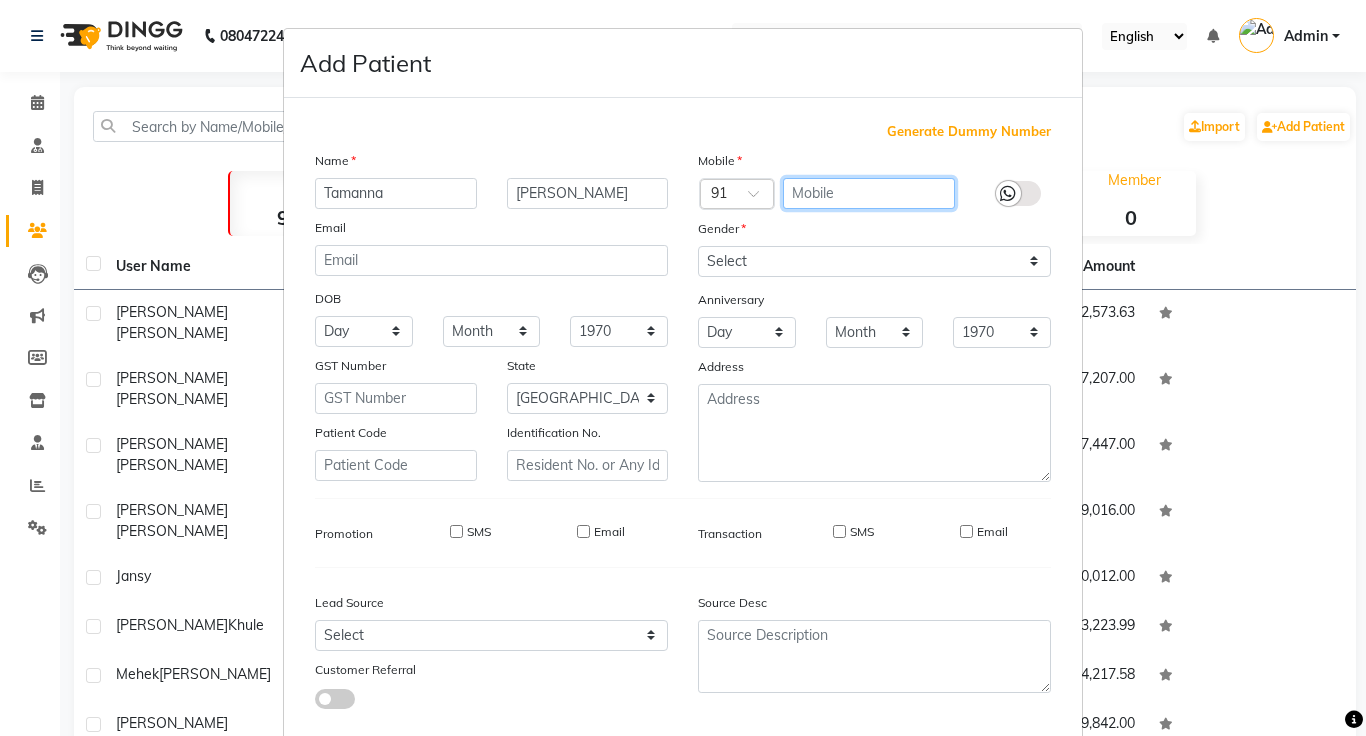 click at bounding box center (869, 193) 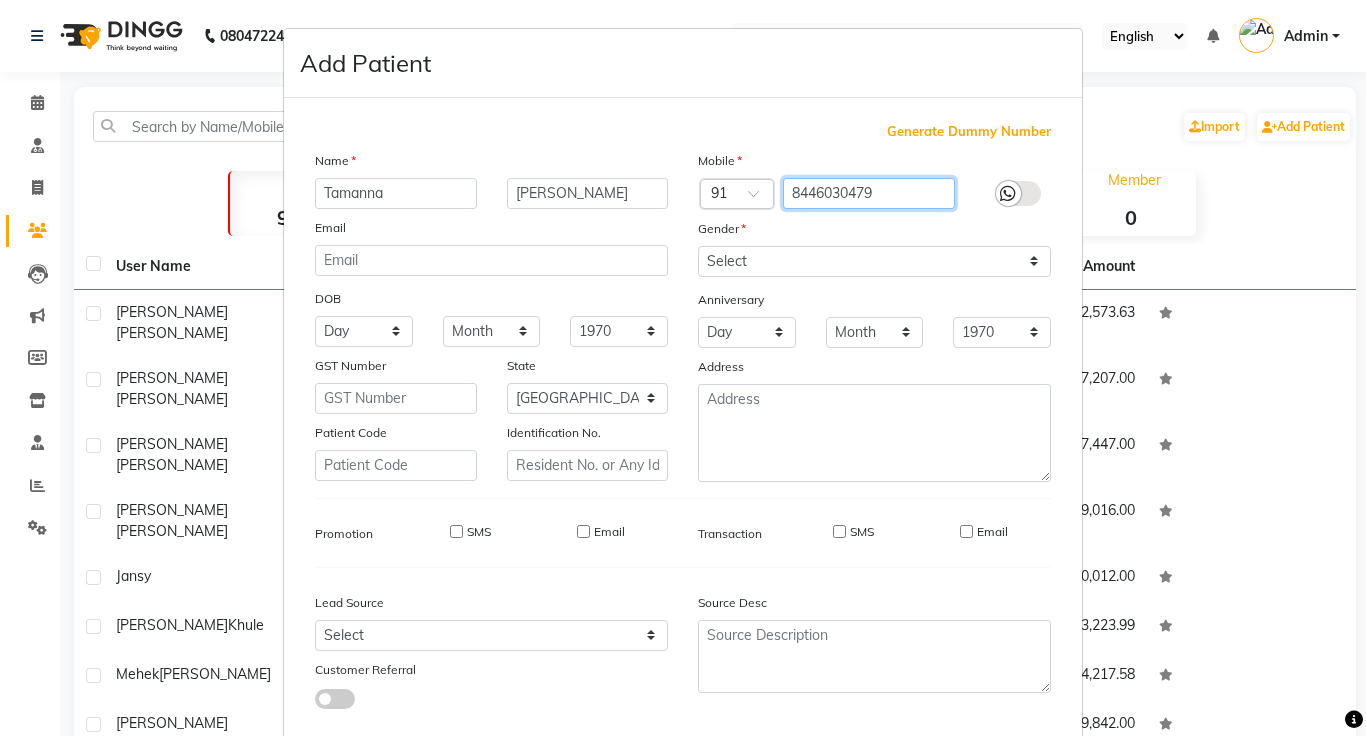 type on "8446030479" 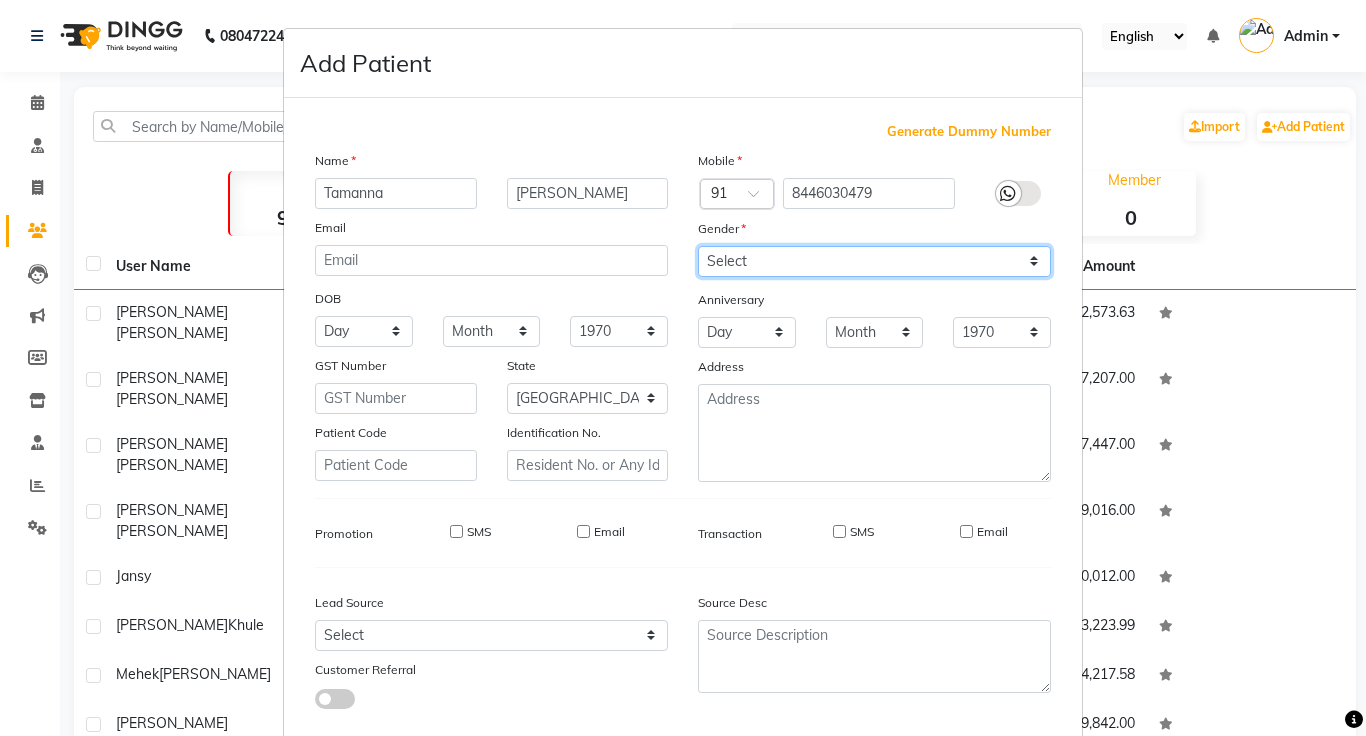click on "Select [DEMOGRAPHIC_DATA] [DEMOGRAPHIC_DATA] Other Prefer Not To Say" at bounding box center [874, 261] 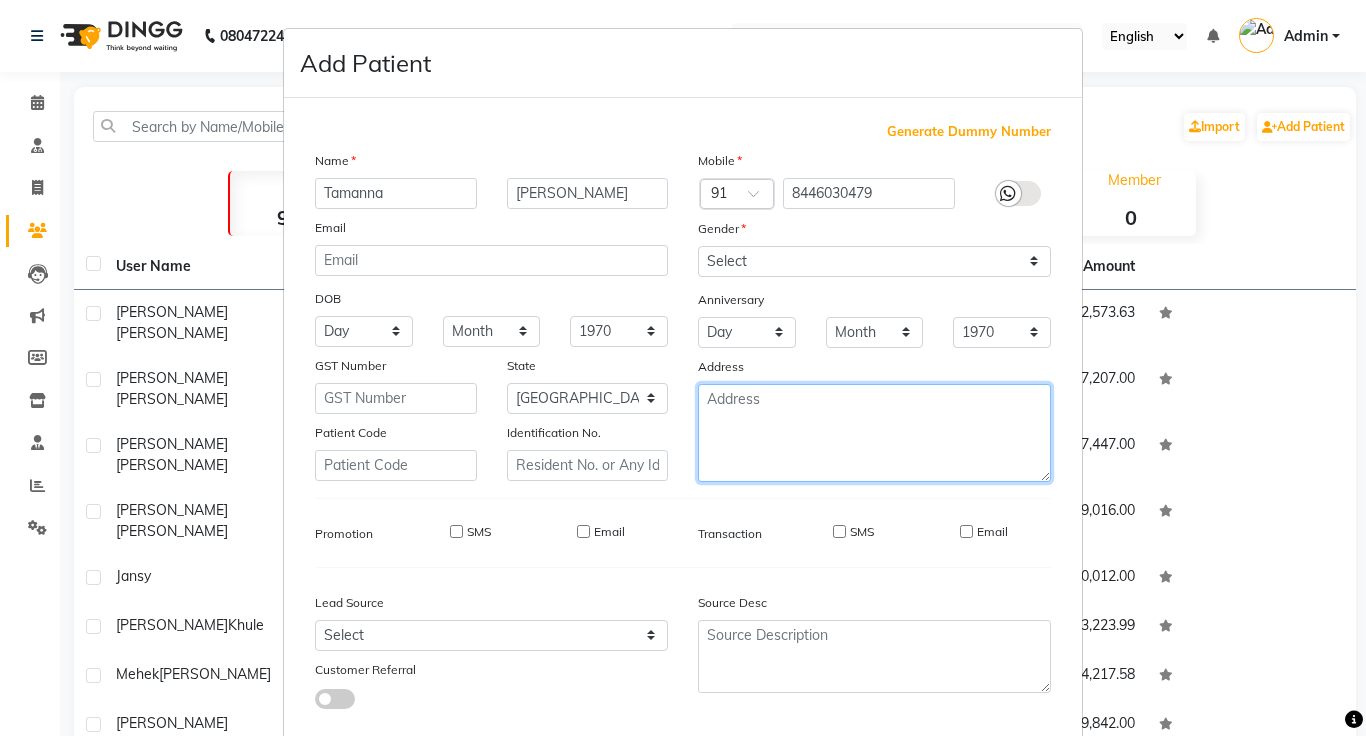 click at bounding box center [874, 433] 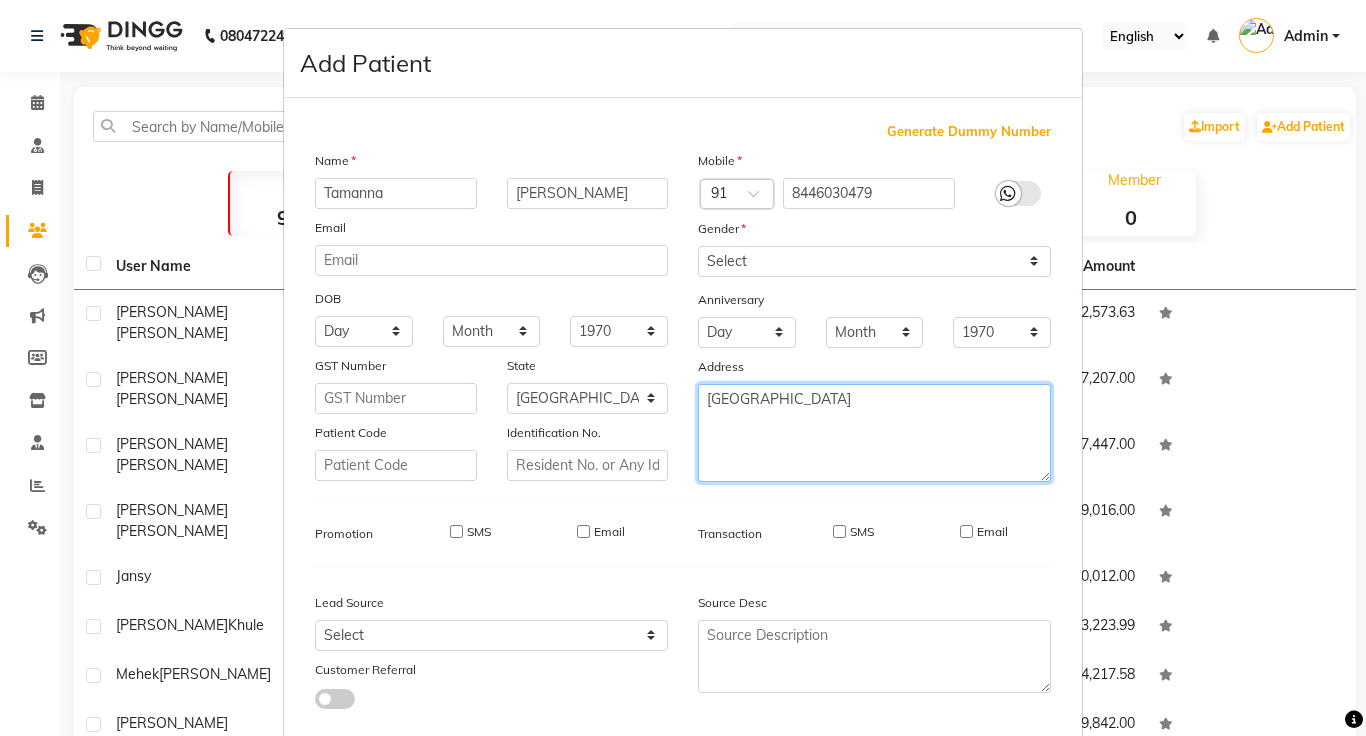 type on "[GEOGRAPHIC_DATA]" 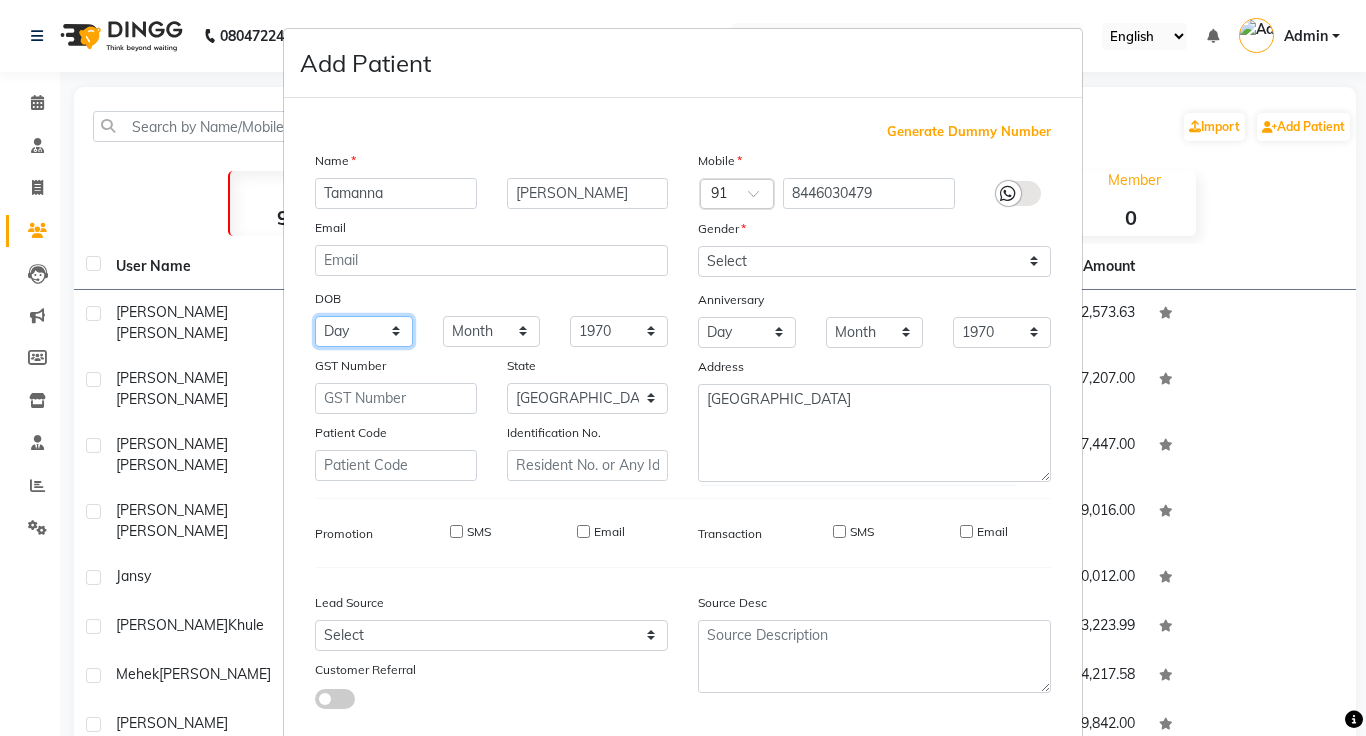 click on "Day 01 02 03 04 05 06 07 08 09 10 11 12 13 14 15 16 17 18 19 20 21 22 23 24 25 26 27 28 29 30 31" at bounding box center [364, 331] 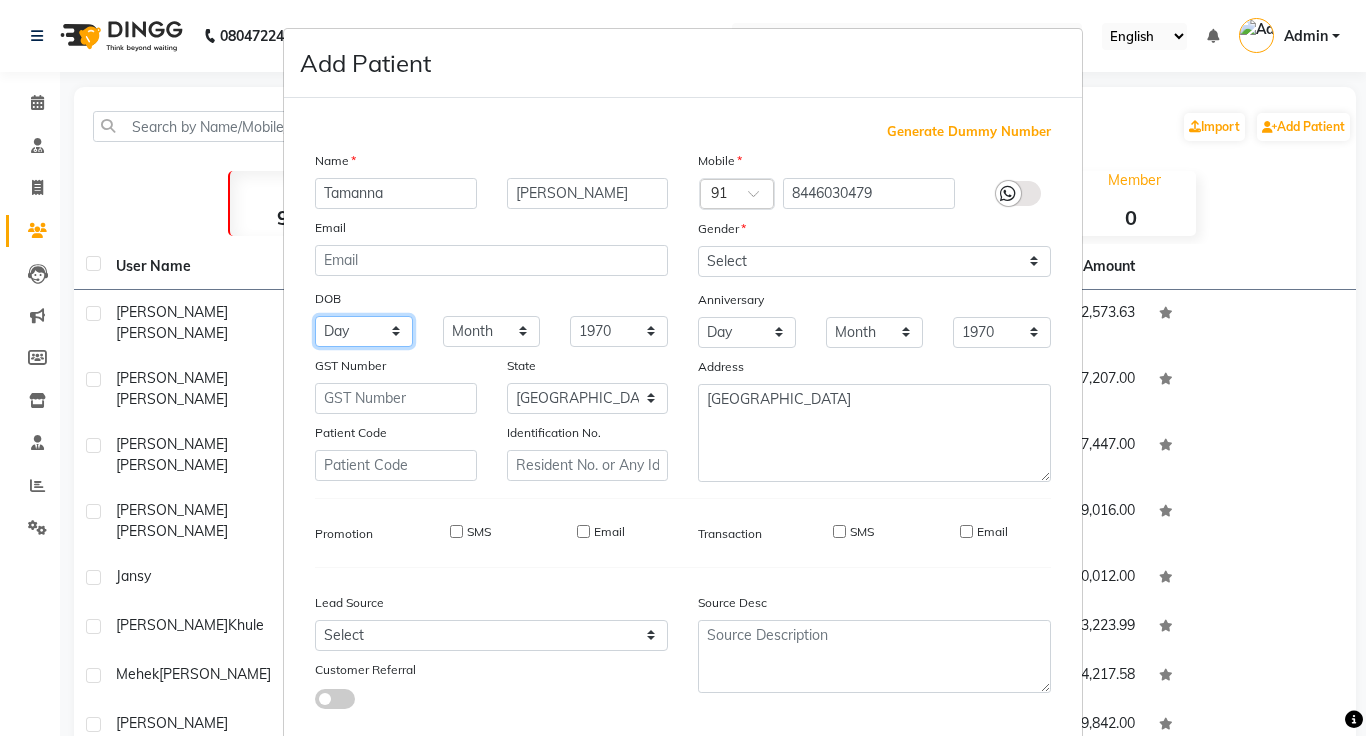 select on "31" 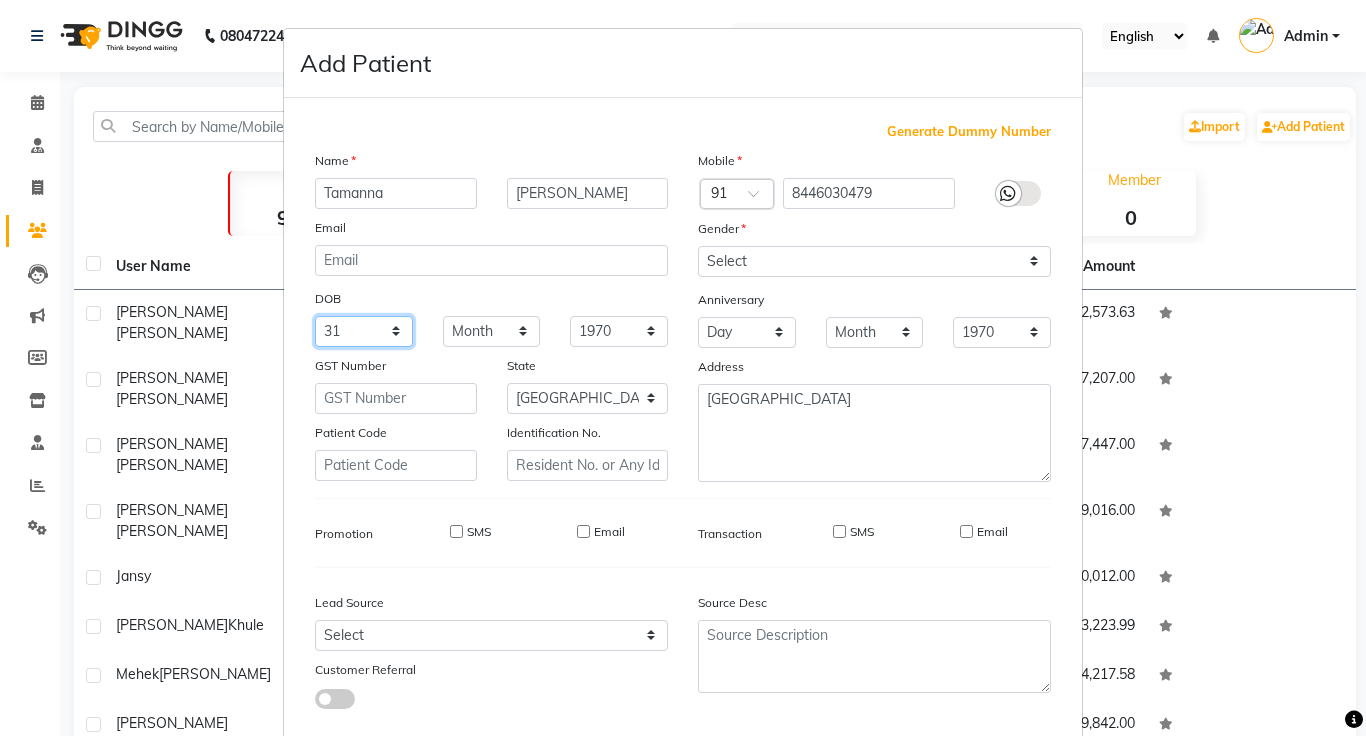 click on "Day 01 02 03 04 05 06 07 08 09 10 11 12 13 14 15 16 17 18 19 20 21 22 23 24 25 26 27 28 29 30 31" at bounding box center [364, 331] 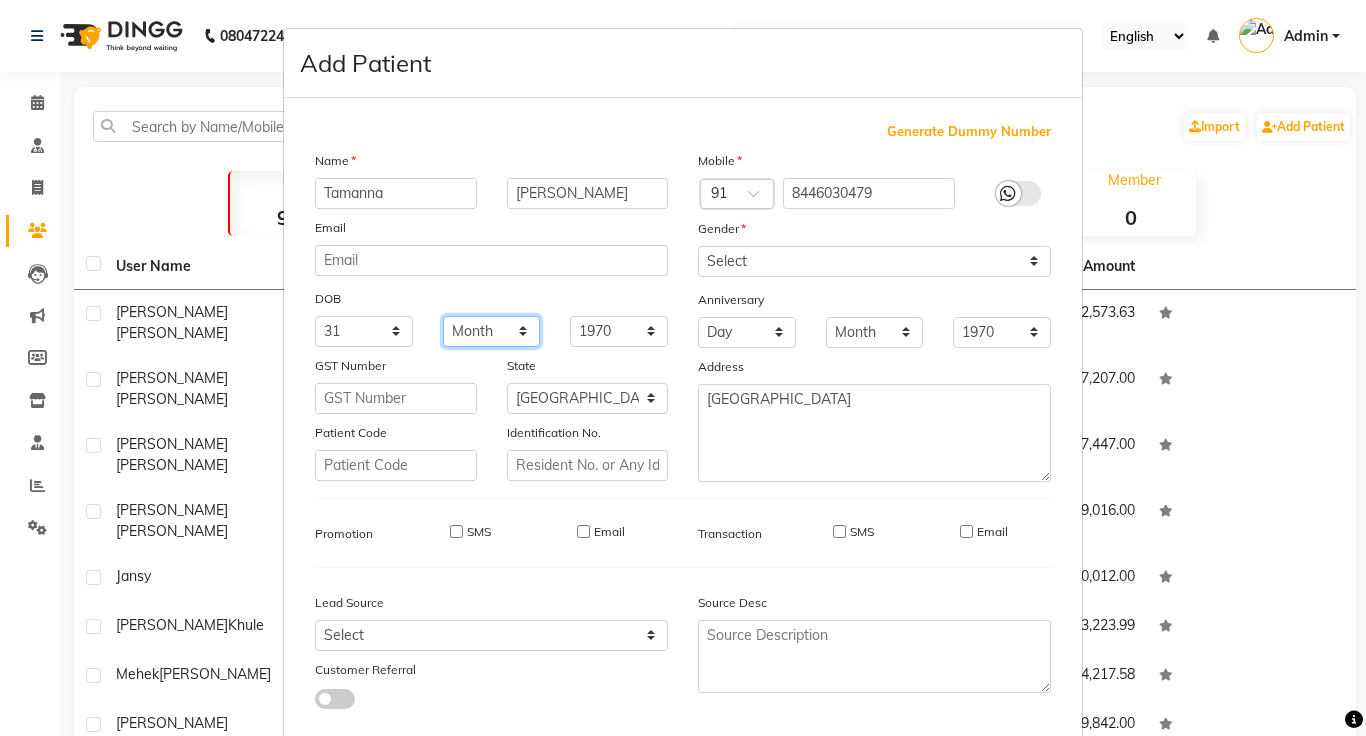 click on "Month January February March April May June July August September October November December" at bounding box center (492, 331) 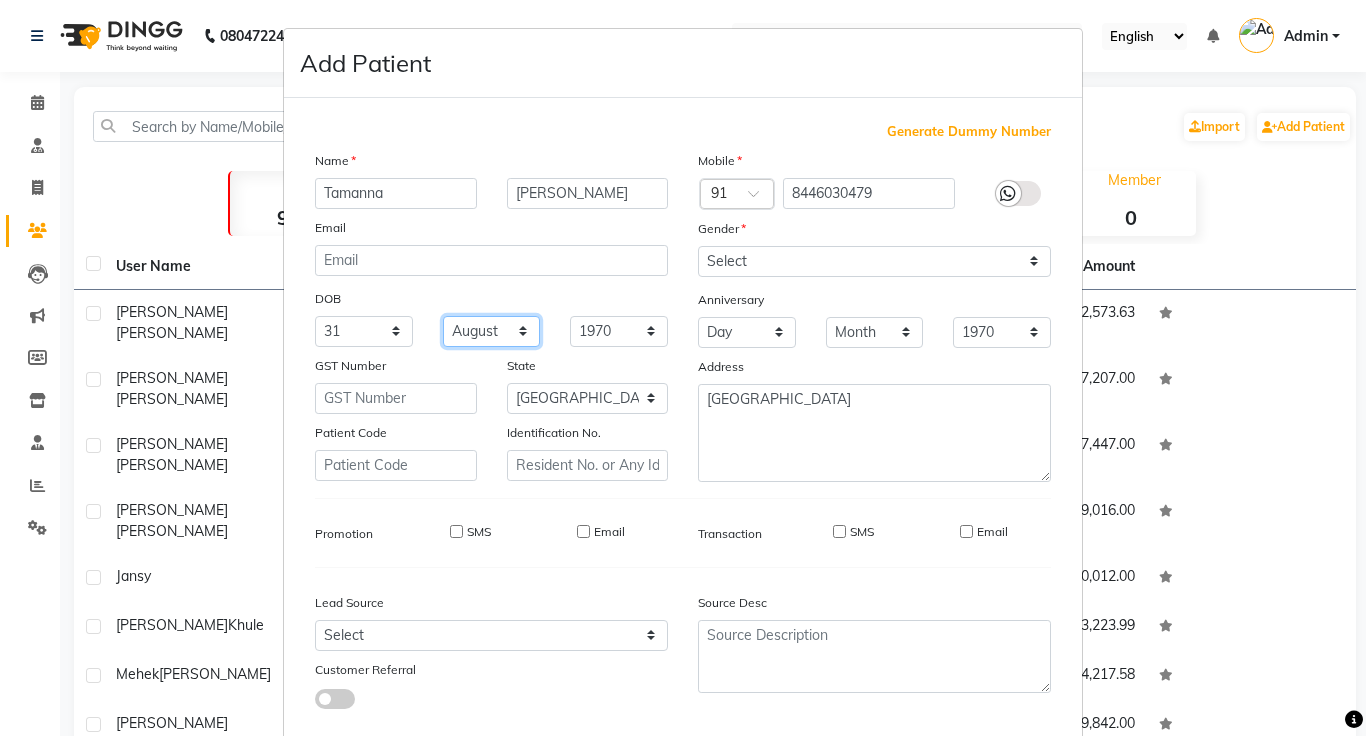 click on "Month January February March April May June July August September October November December" at bounding box center (492, 331) 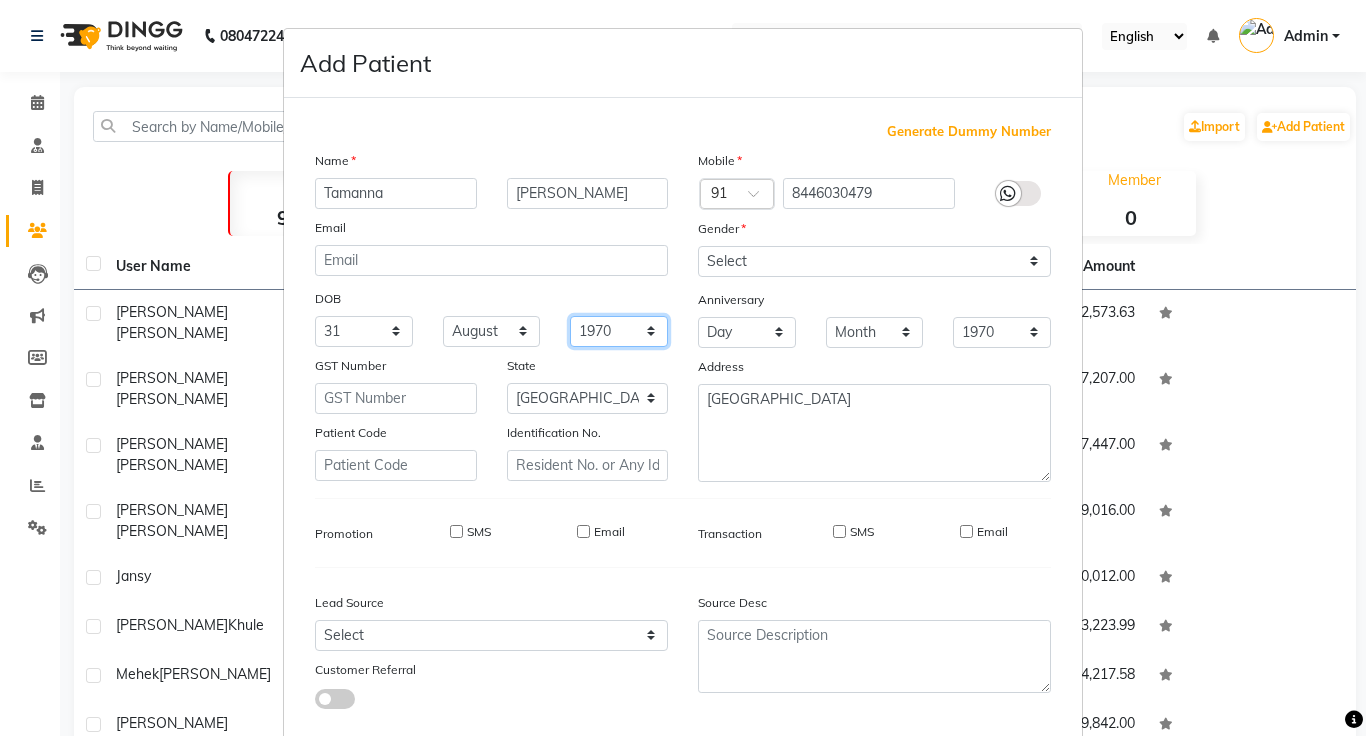 click on "1940 1941 1942 1943 1944 1945 1946 1947 1948 1949 1950 1951 1952 1953 1954 1955 1956 1957 1958 1959 1960 1961 1962 1963 1964 1965 1966 1967 1968 1969 1970 1971 1972 1973 1974 1975 1976 1977 1978 1979 1980 1981 1982 1983 1984 1985 1986 1987 1988 1989 1990 1991 1992 1993 1994 1995 1996 1997 1998 1999 2000 2001 2002 2003 2004 2005 2006 2007 2008 2009 2010 2011 2012 2013 2014 2015 2016 2017 2018 2019 2020 2021 2022 2023 2024" at bounding box center [619, 331] 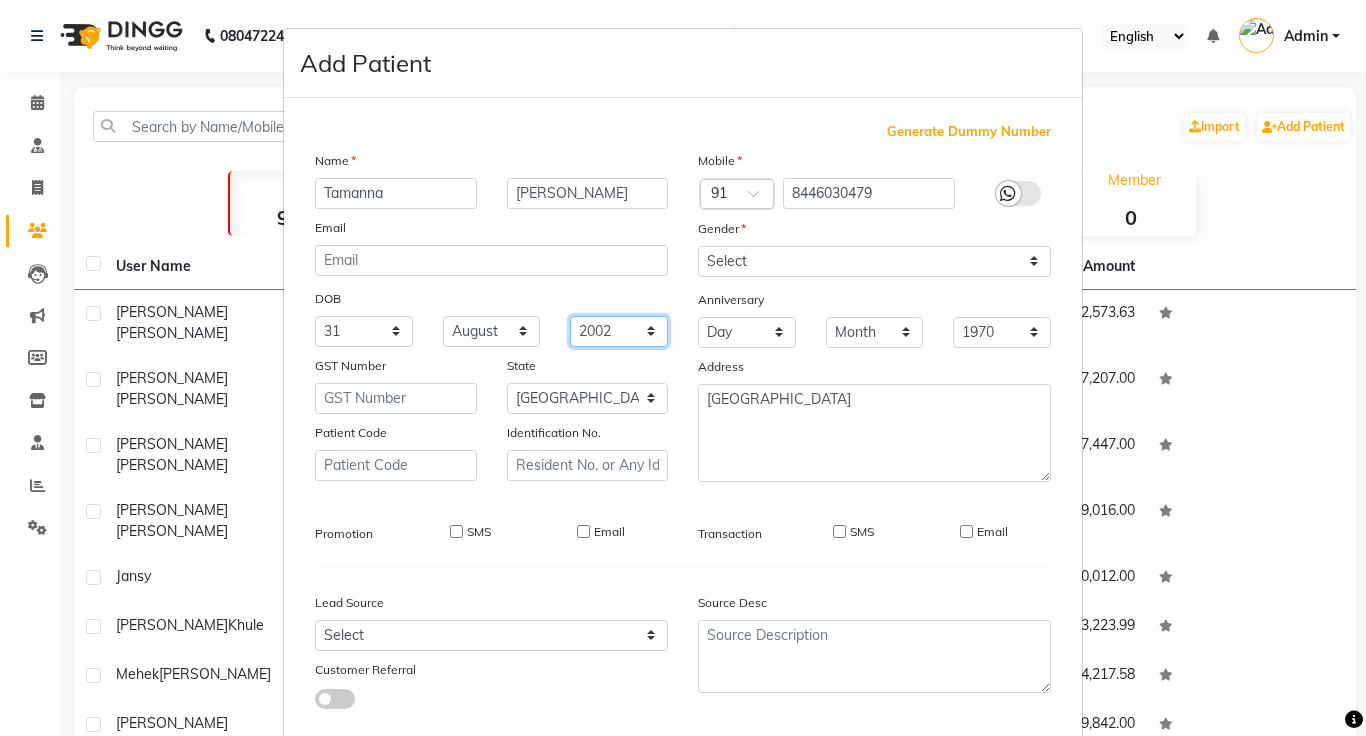 click on "1940 1941 1942 1943 1944 1945 1946 1947 1948 1949 1950 1951 1952 1953 1954 1955 1956 1957 1958 1959 1960 1961 1962 1963 1964 1965 1966 1967 1968 1969 1970 1971 1972 1973 1974 1975 1976 1977 1978 1979 1980 1981 1982 1983 1984 1985 1986 1987 1988 1989 1990 1991 1992 1993 1994 1995 1996 1997 1998 1999 2000 2001 2002 2003 2004 2005 2006 2007 2008 2009 2010 2011 2012 2013 2014 2015 2016 2017 2018 2019 2020 2021 2022 2023 2024" at bounding box center (619, 331) 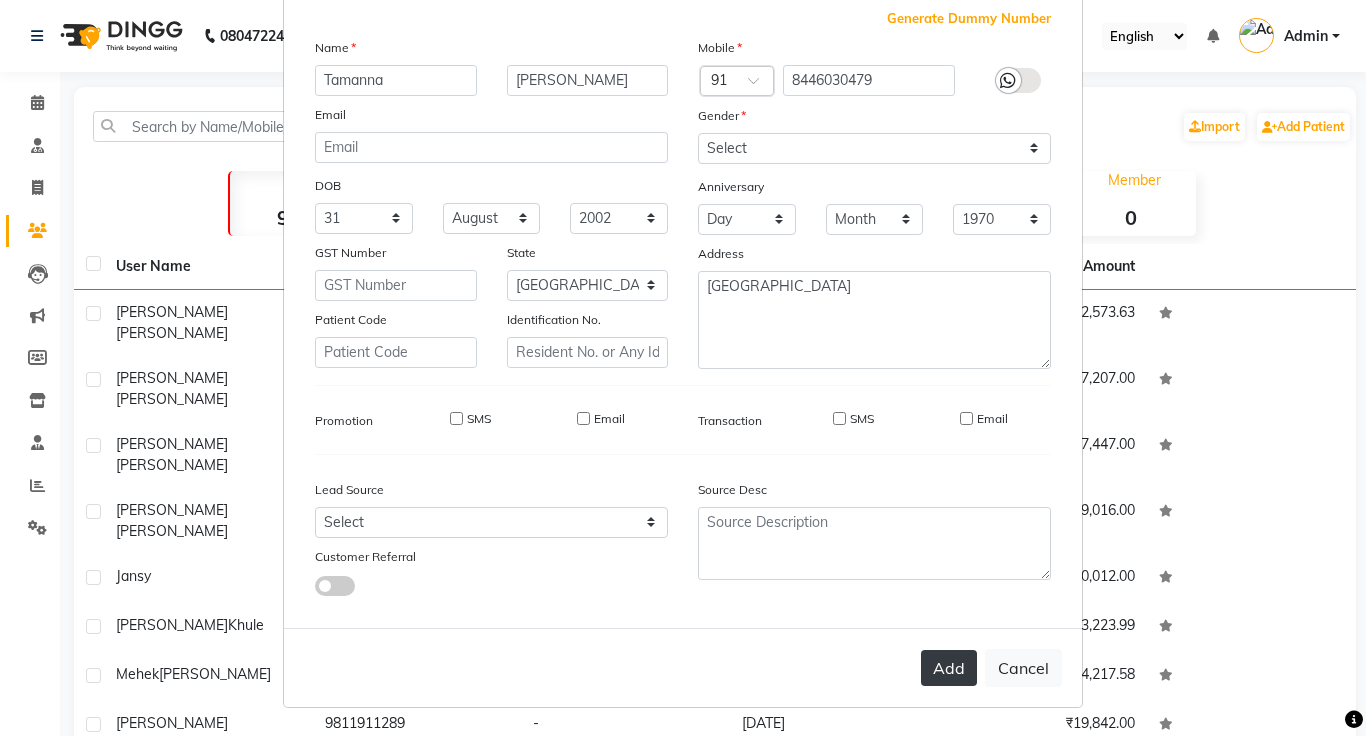 click on "Add" at bounding box center (949, 668) 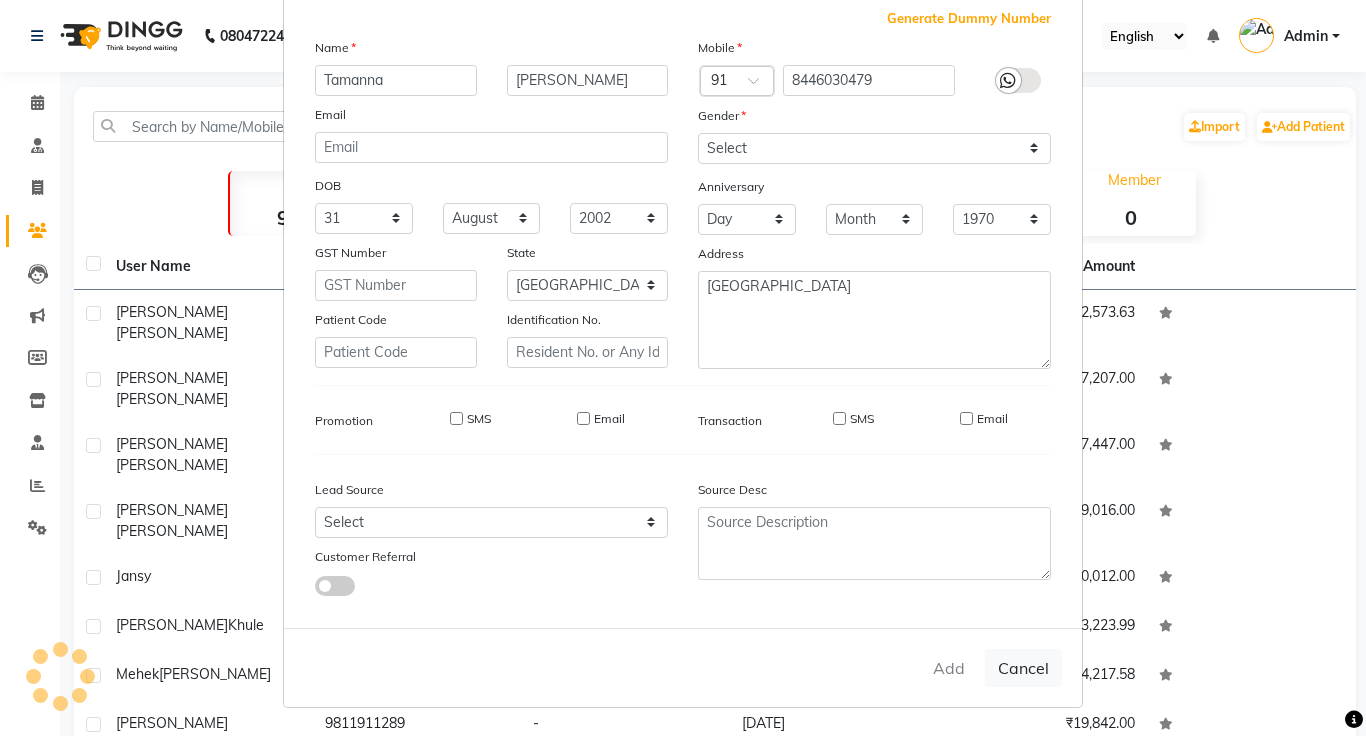 type 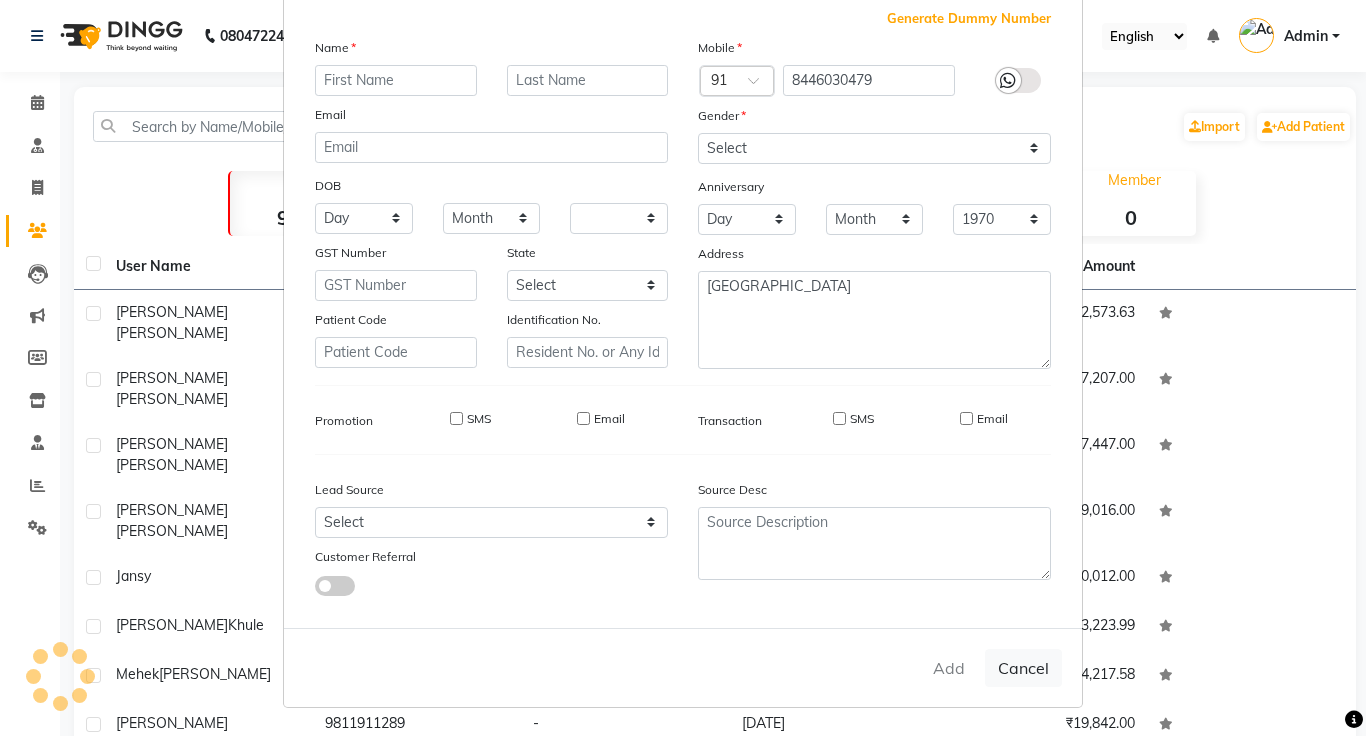 type 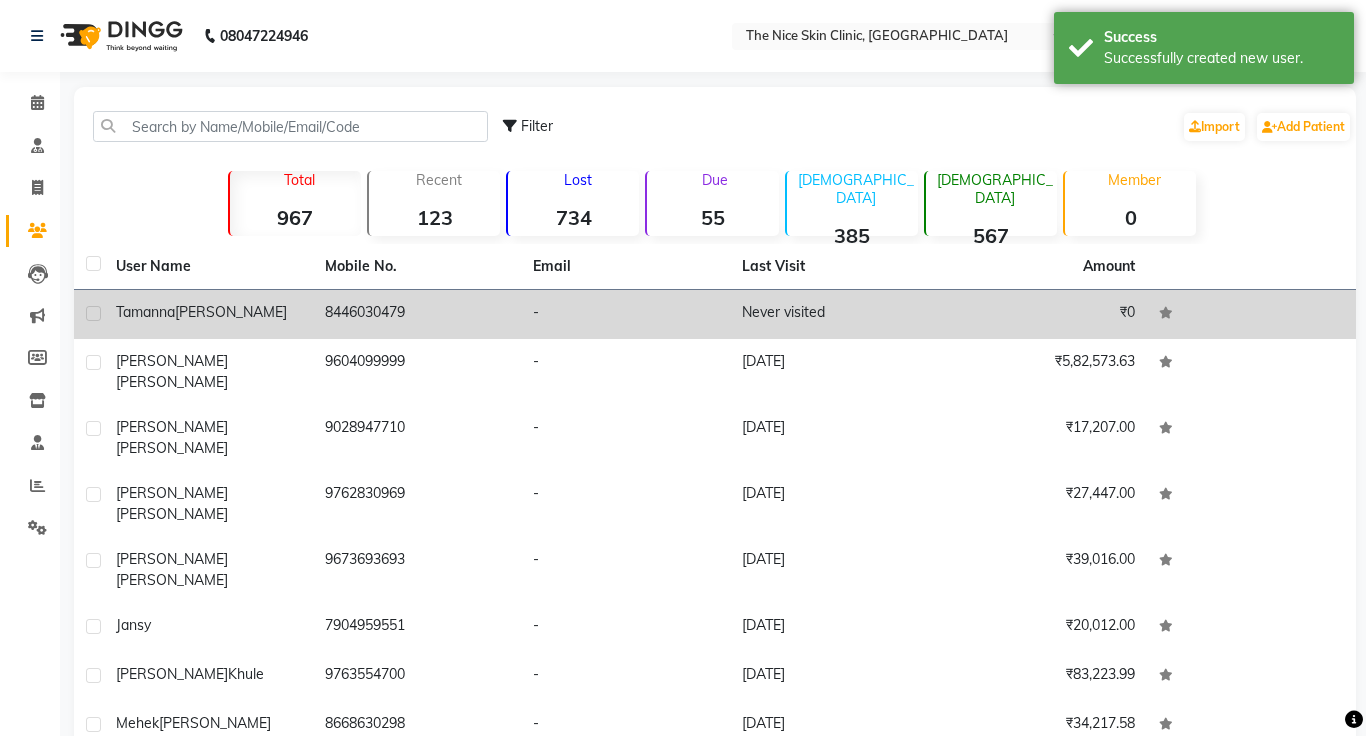 click on "Never visited" 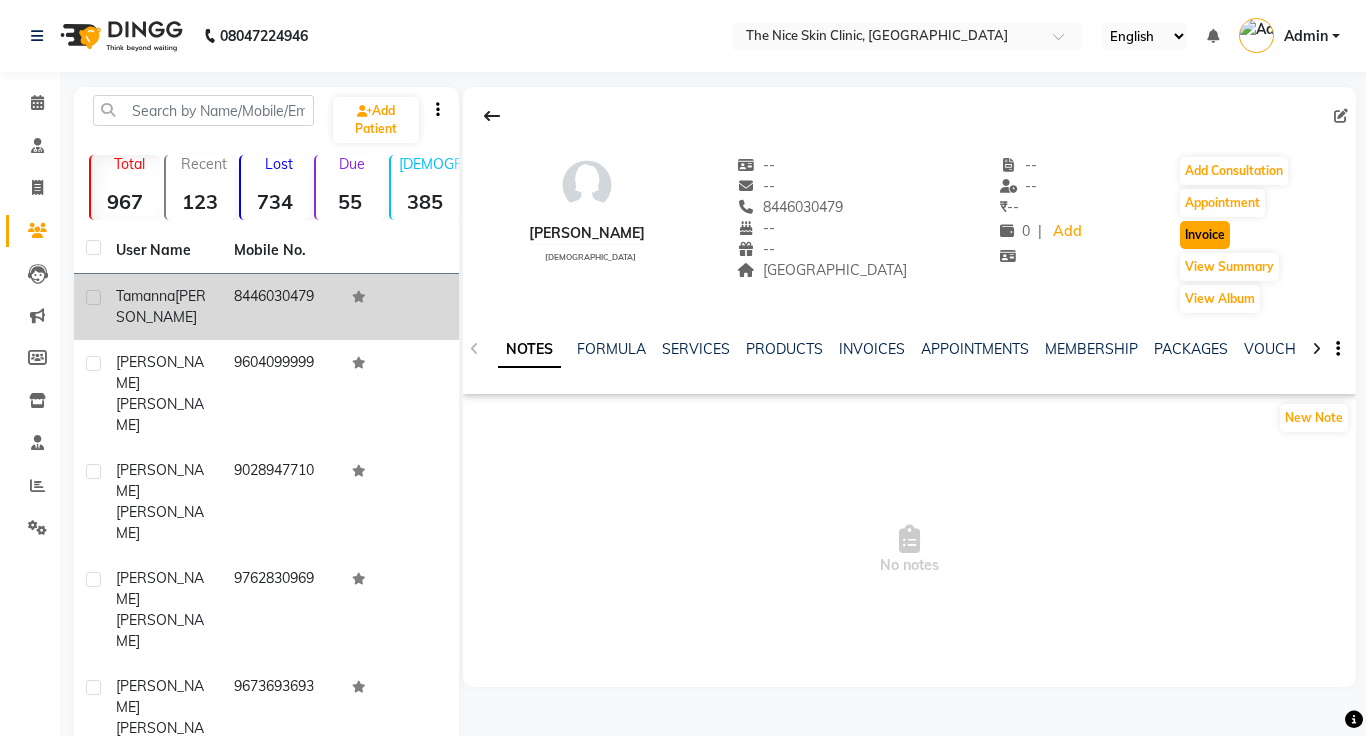click on "Invoice" 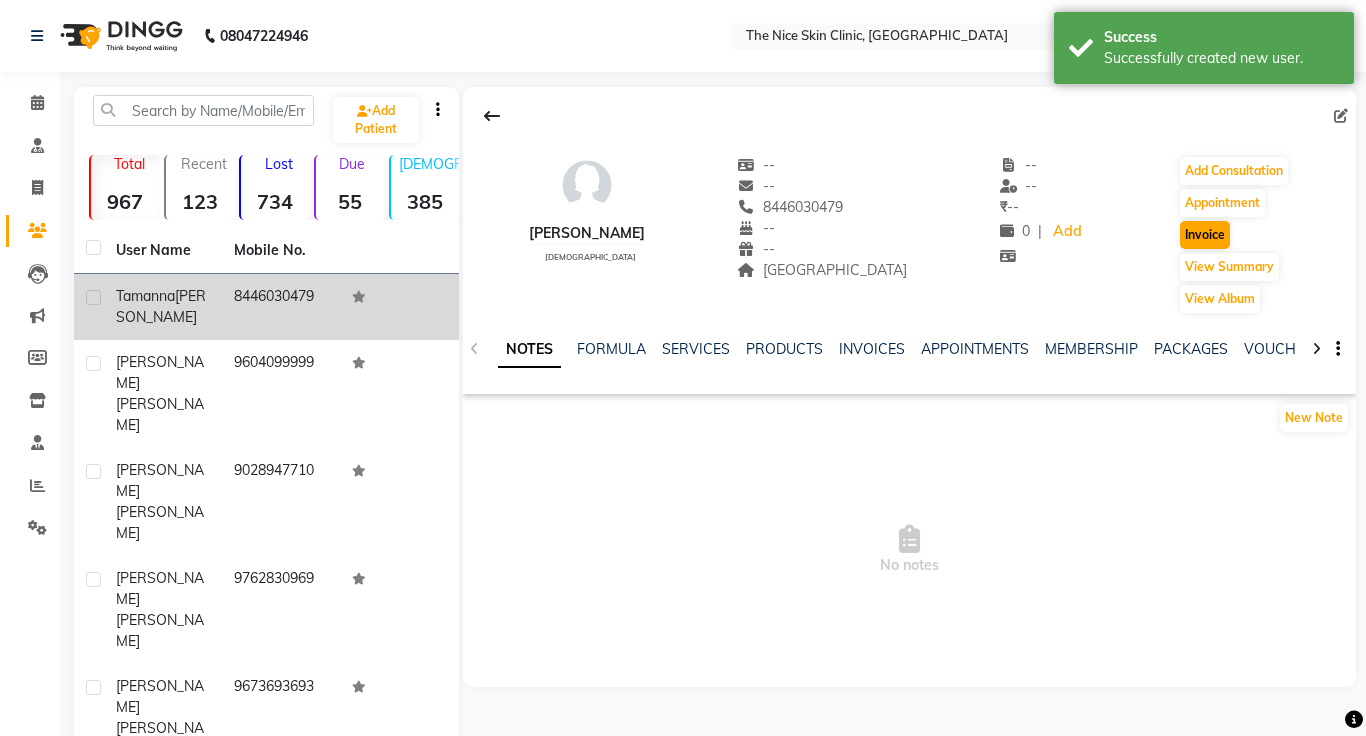 select on "service" 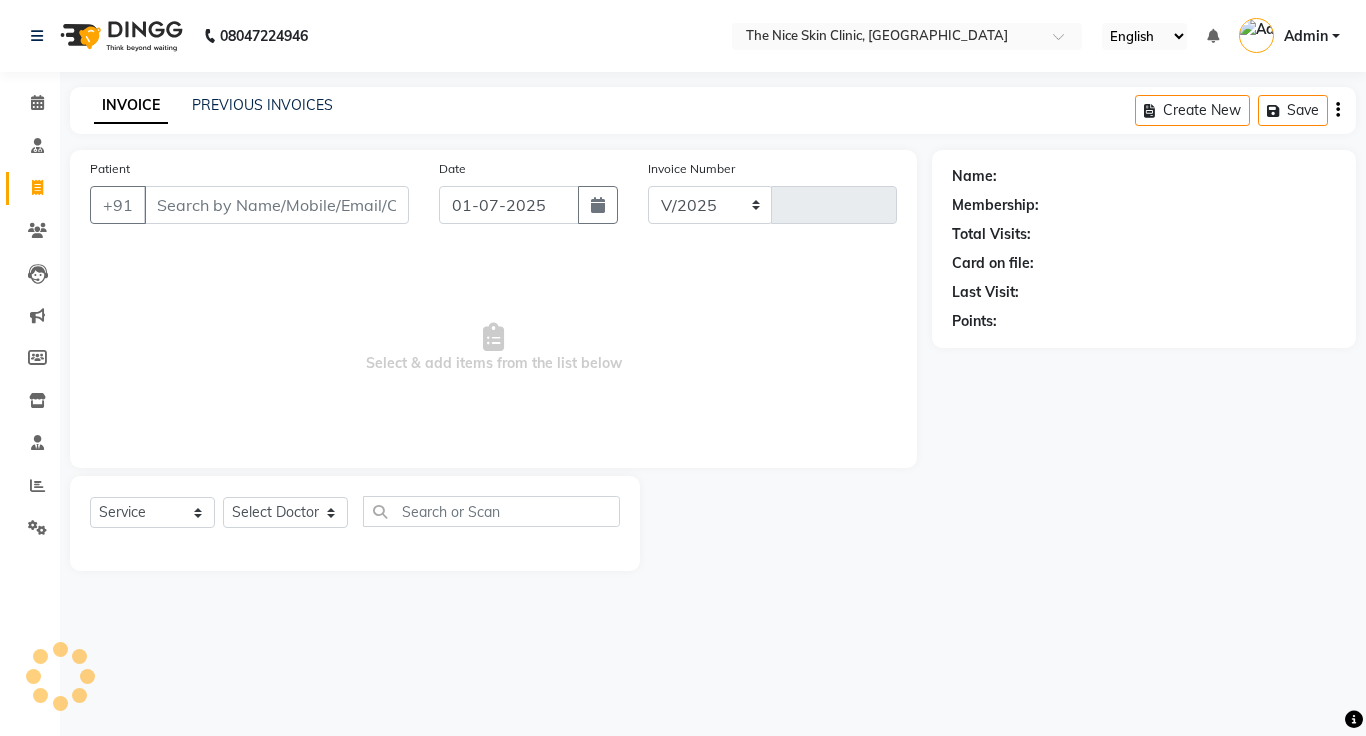 select on "35" 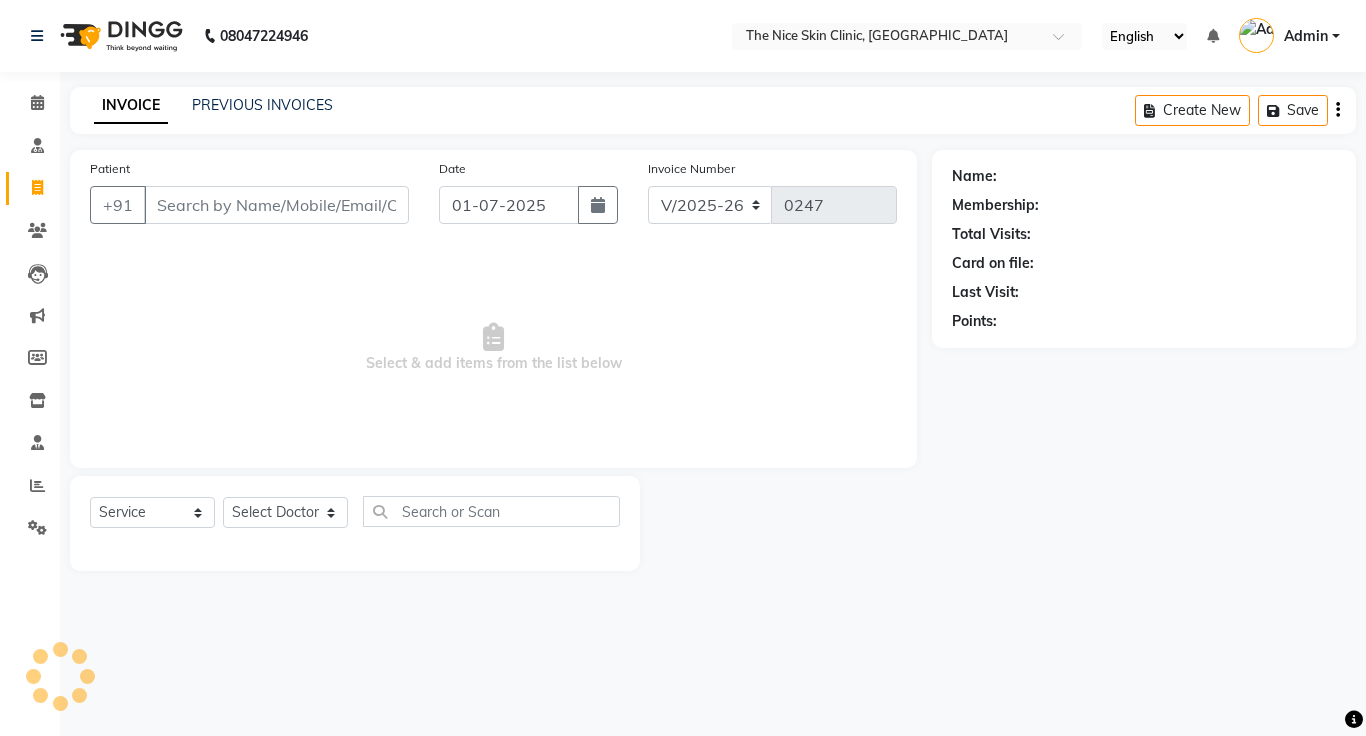 click 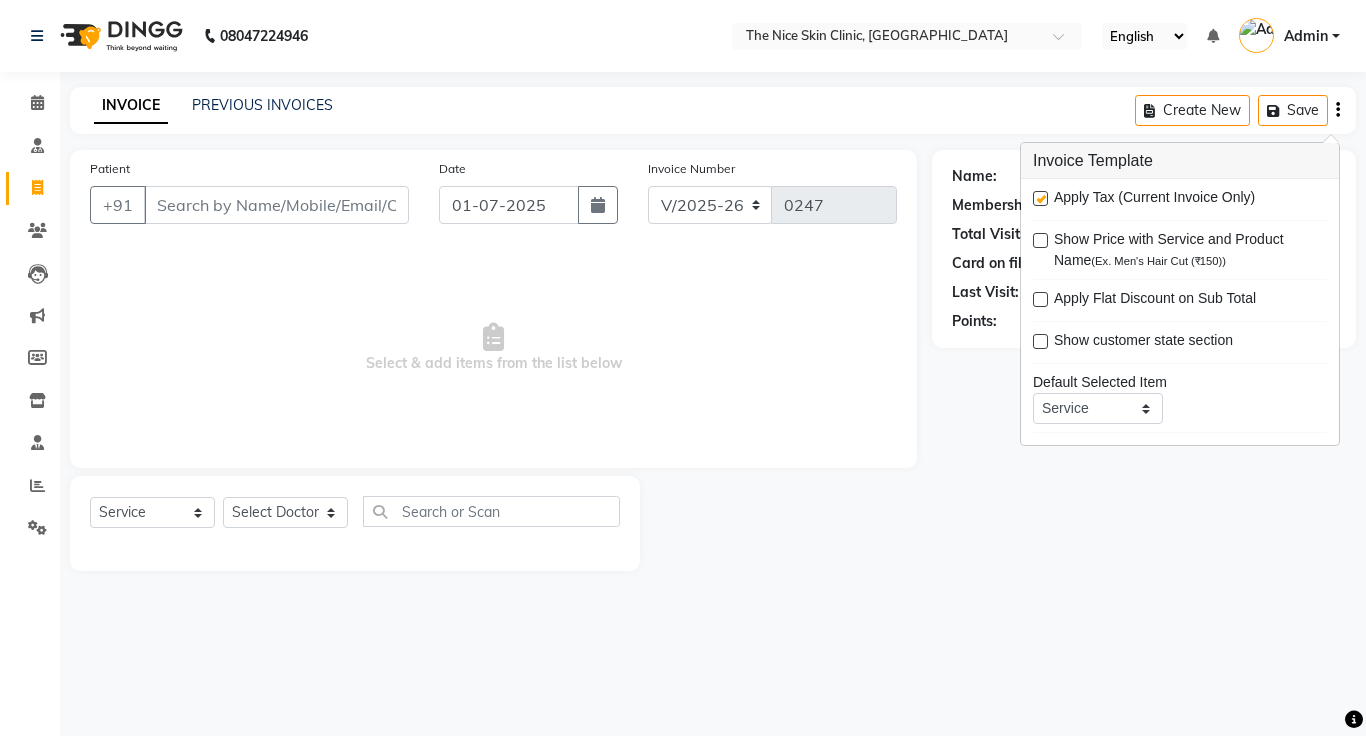type on "8446030479" 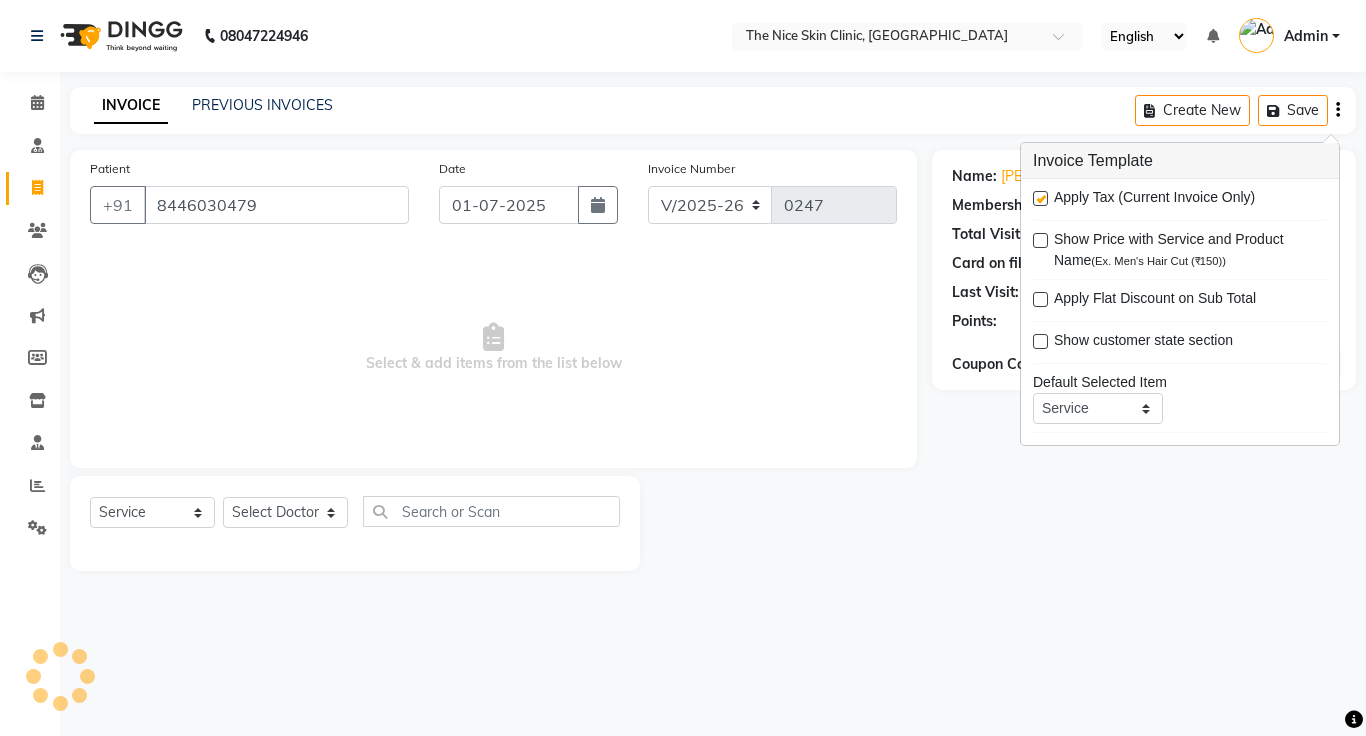 click at bounding box center (1040, 198) 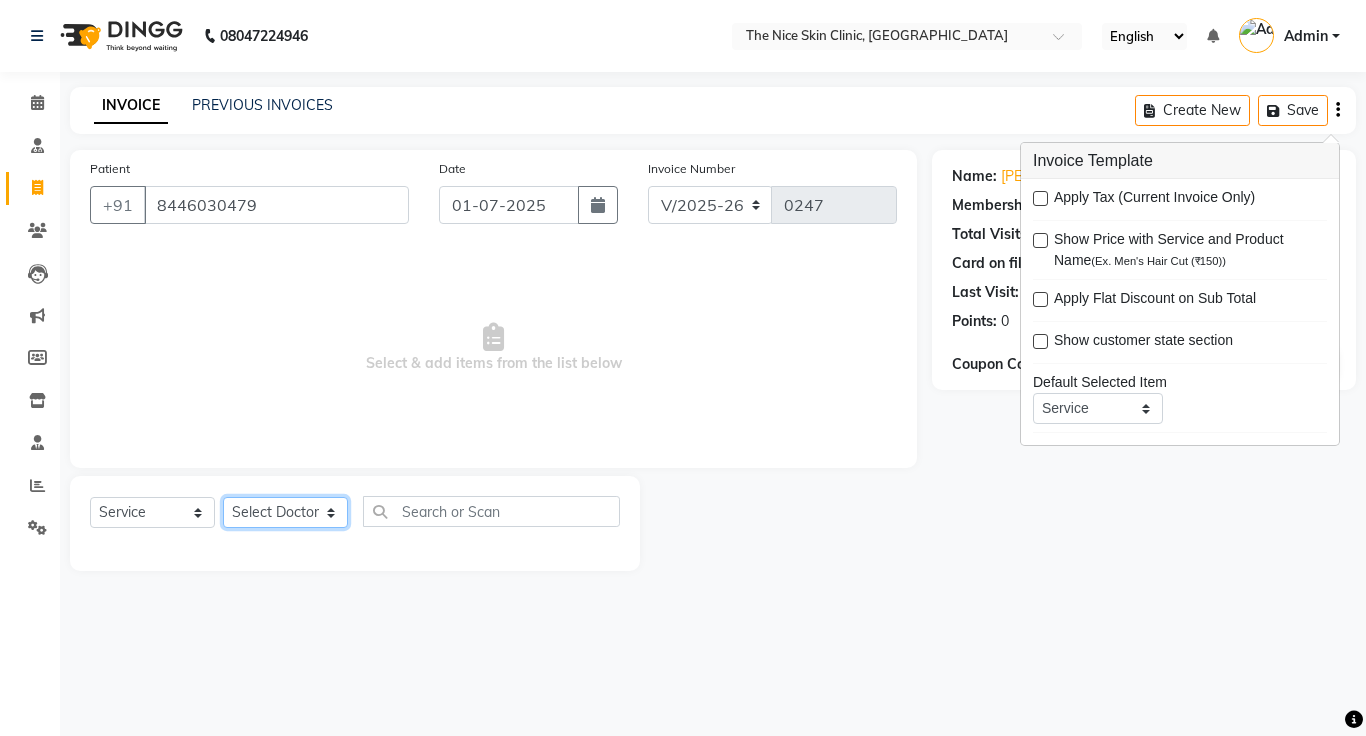click on "Select Doctor [PERSON_NAME] [PERSON_NAME] DR. [PERSON_NAME] [PERSON_NAME]" 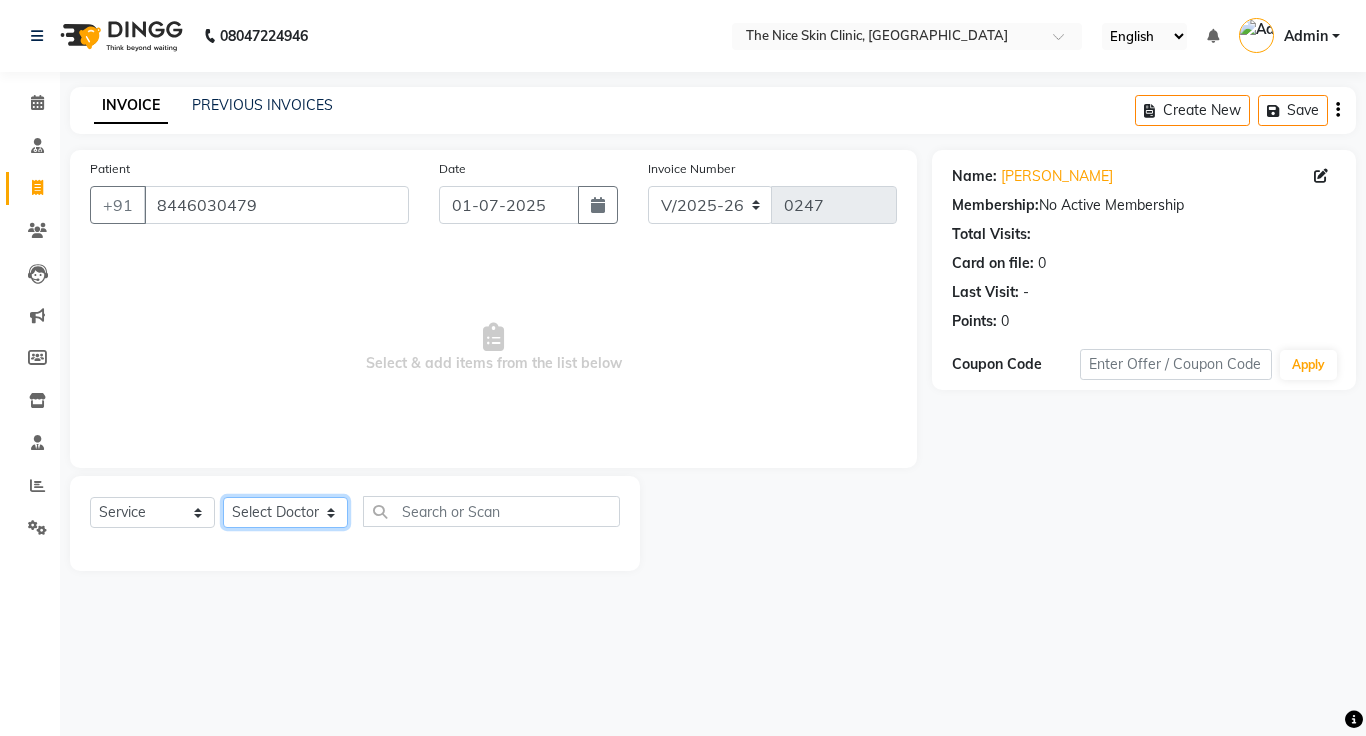 select on "1297" 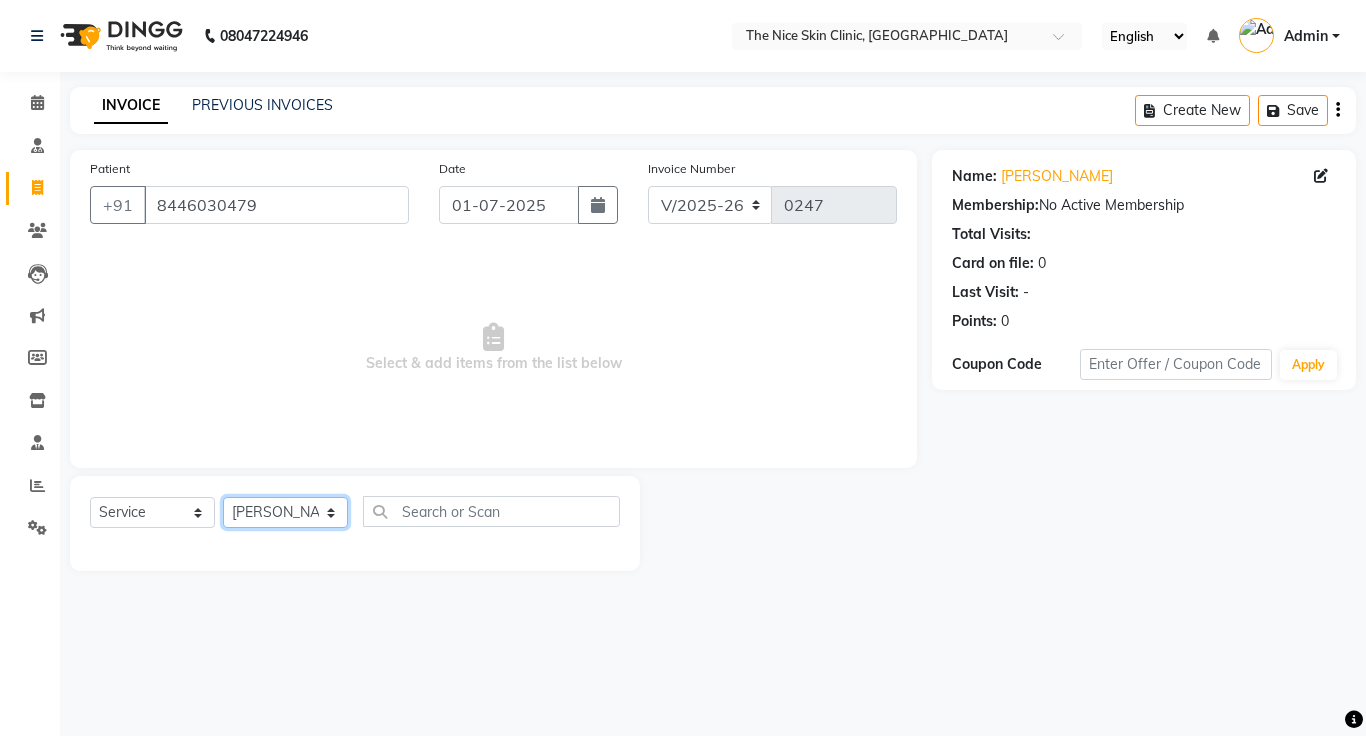 click on "Select Doctor [PERSON_NAME] [PERSON_NAME] DR. [PERSON_NAME] [PERSON_NAME]" 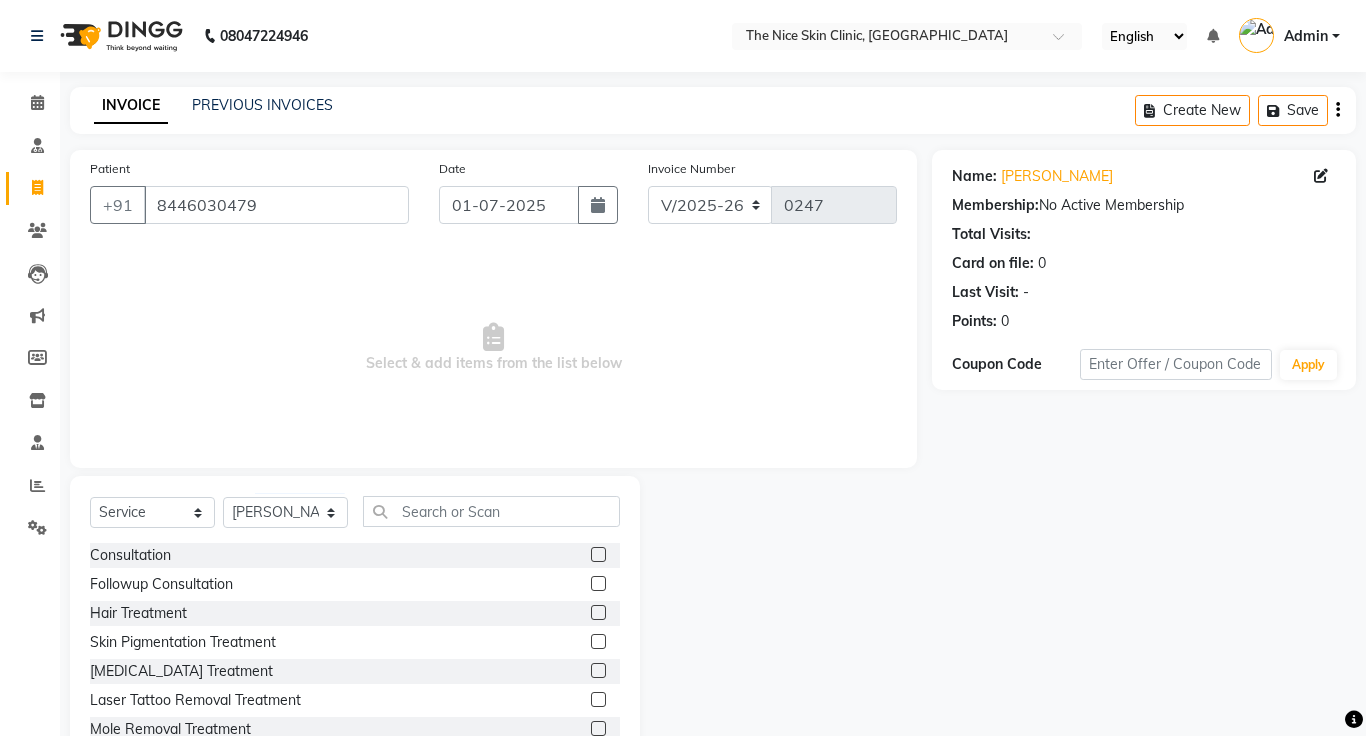 click on "Consultation" 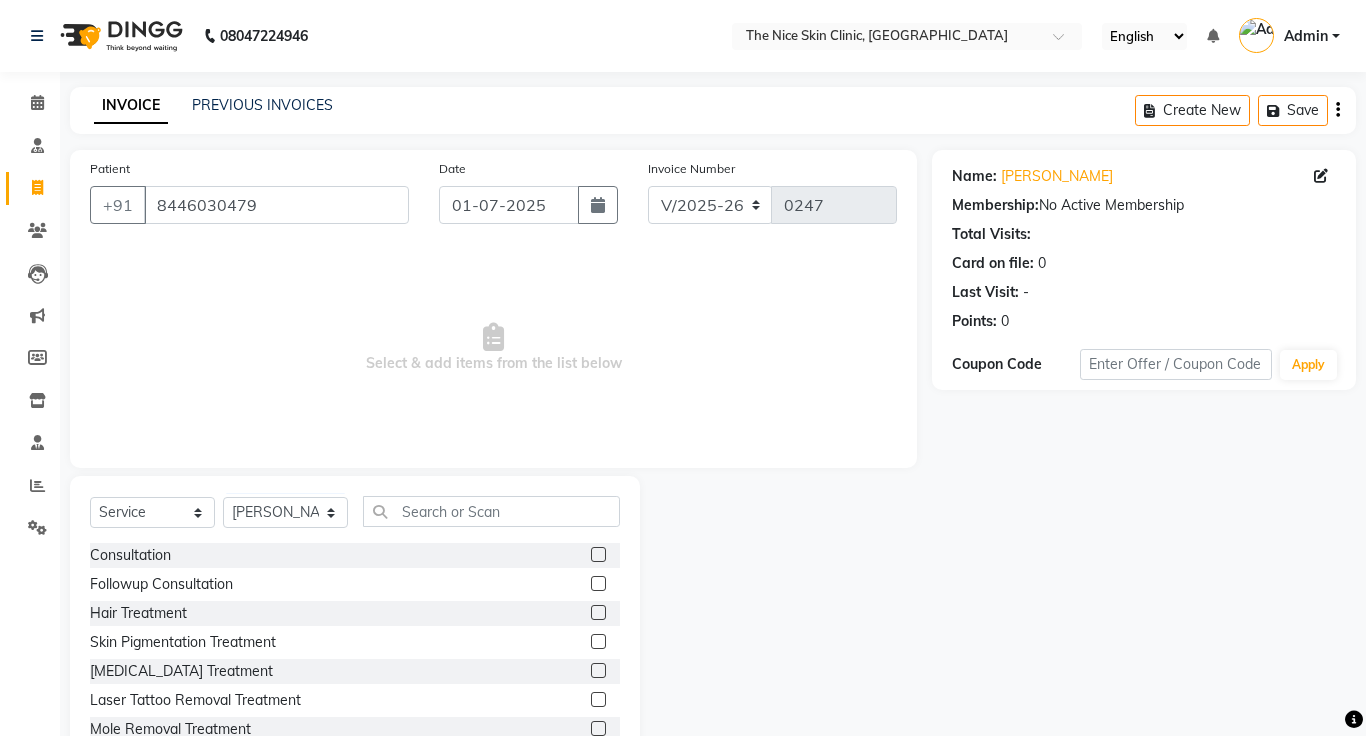 click 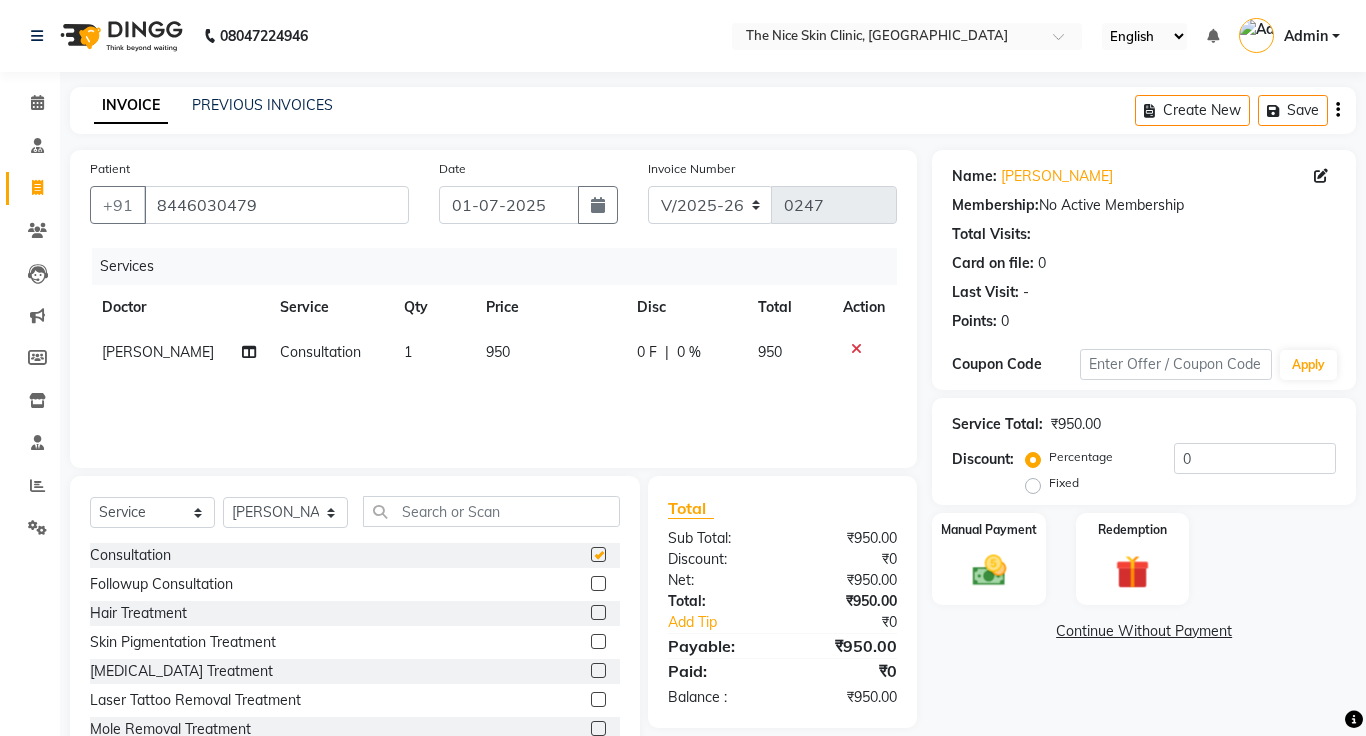 checkbox on "false" 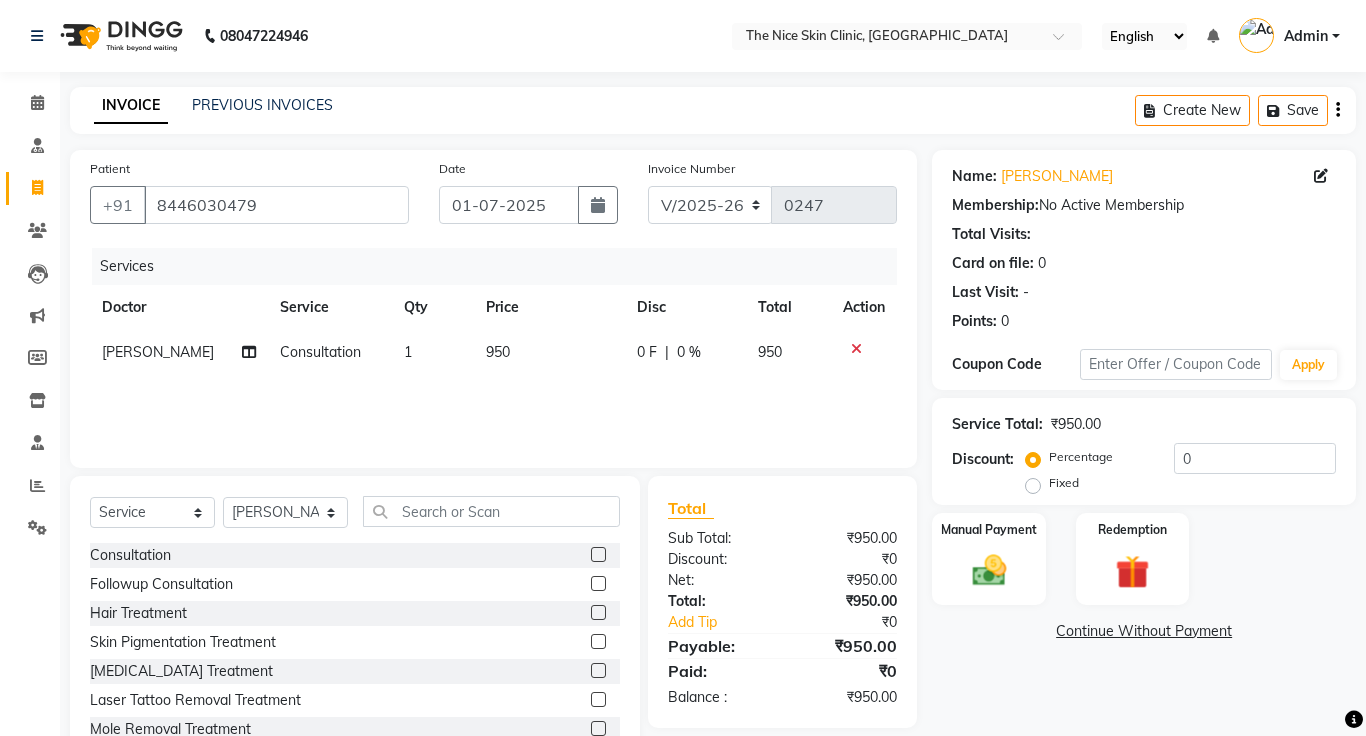 click on "950" 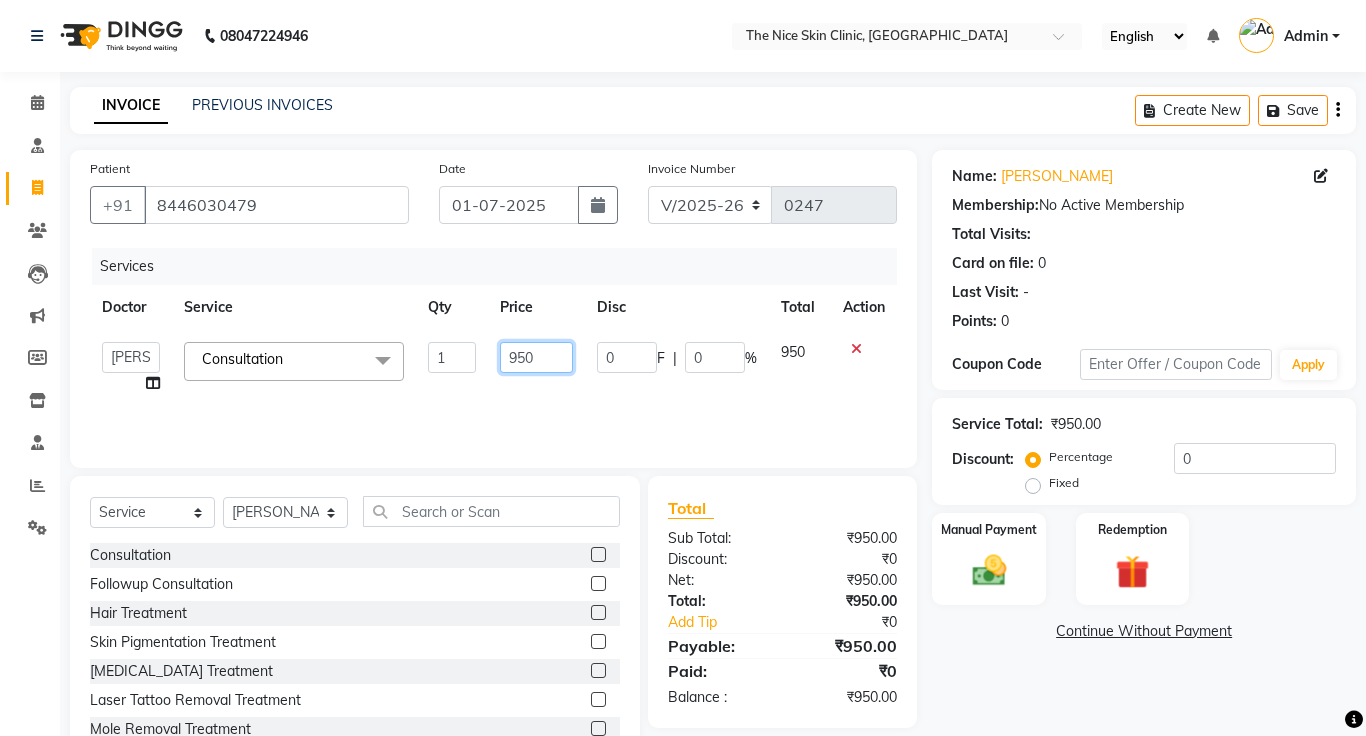 click on "950" 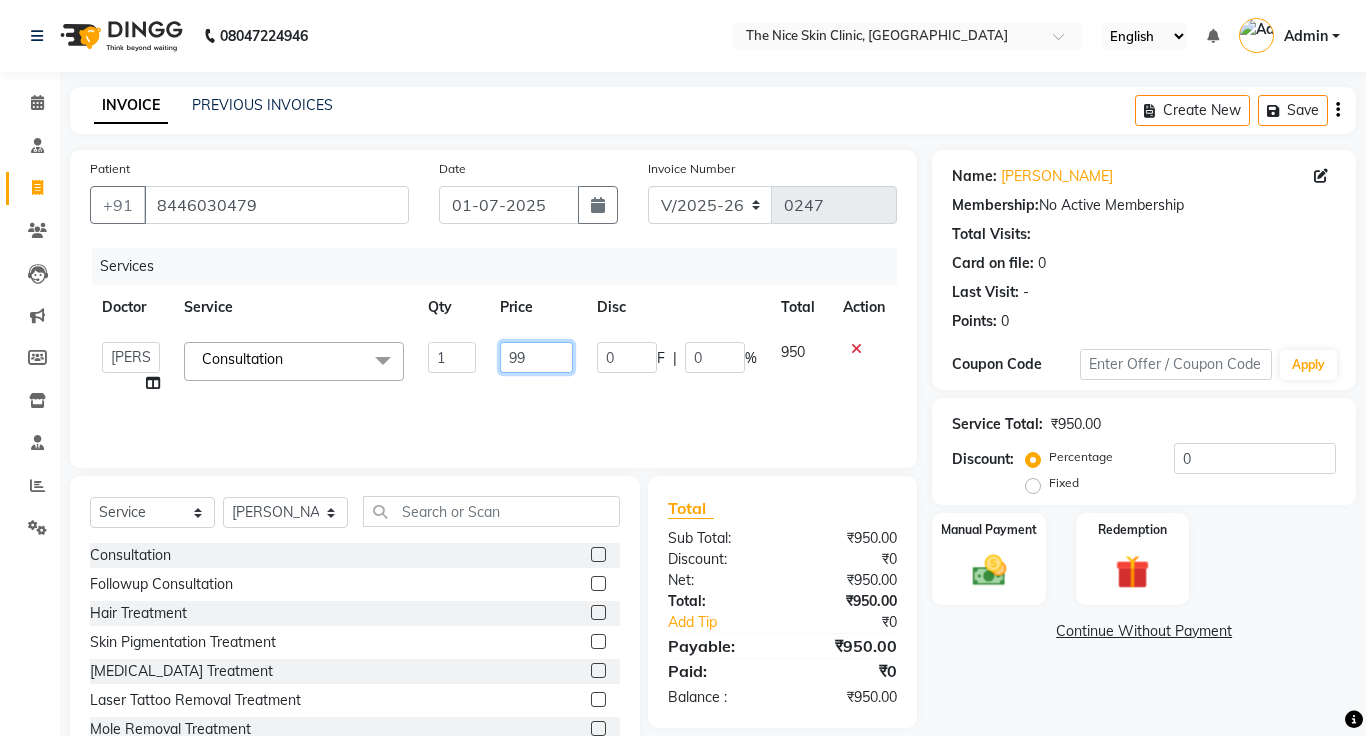 type on "999" 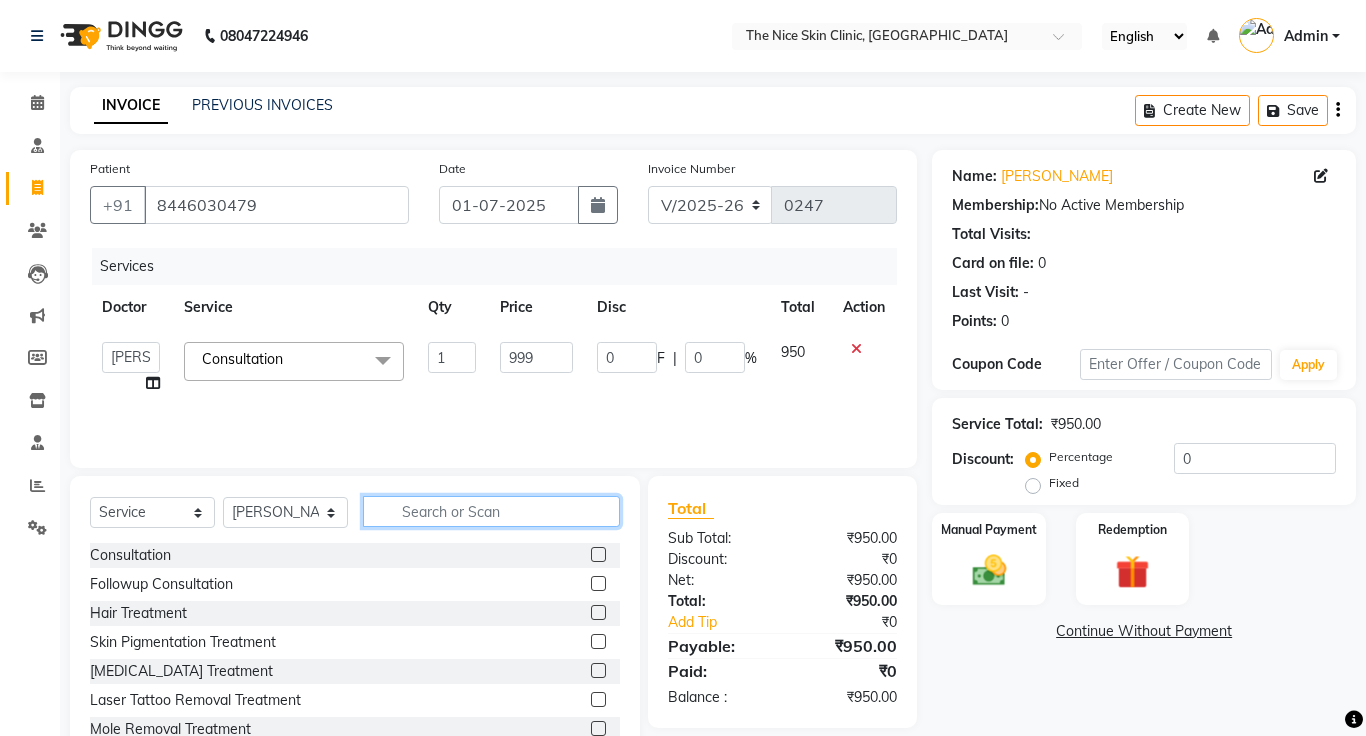 click 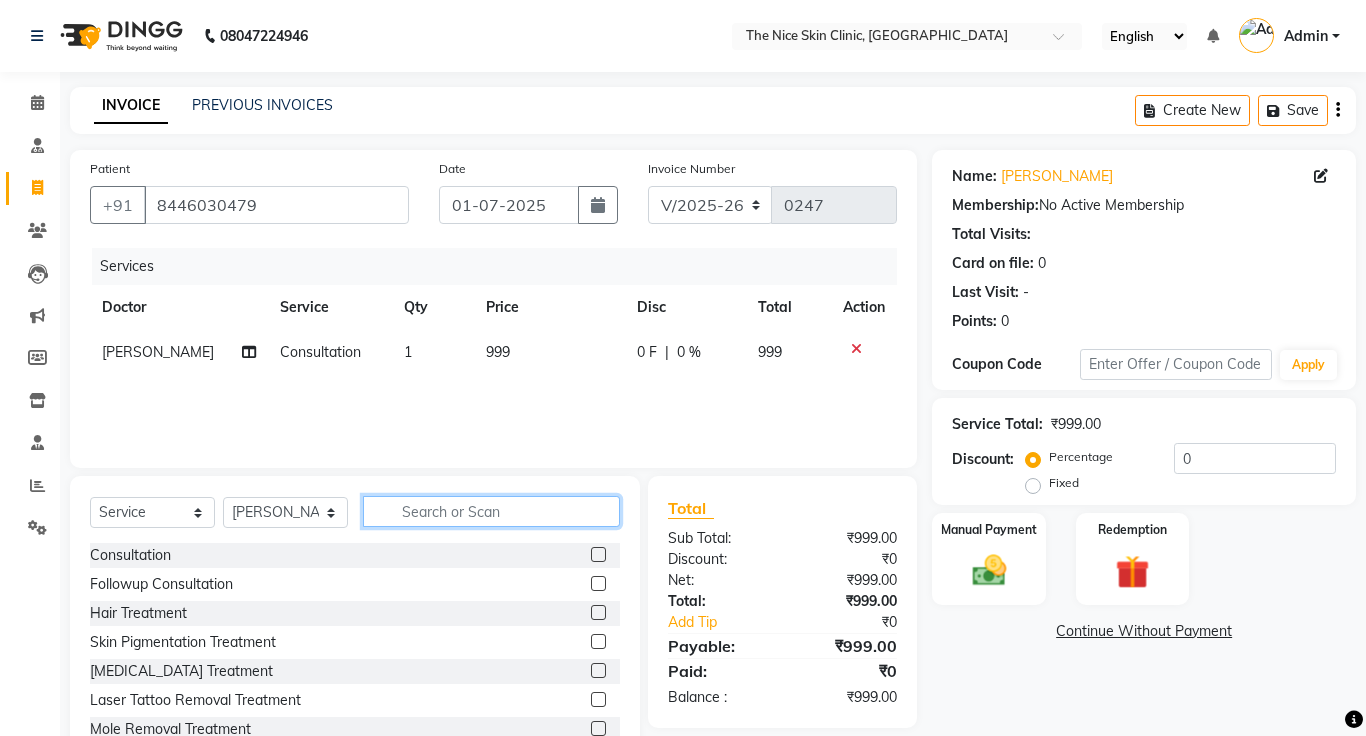 click 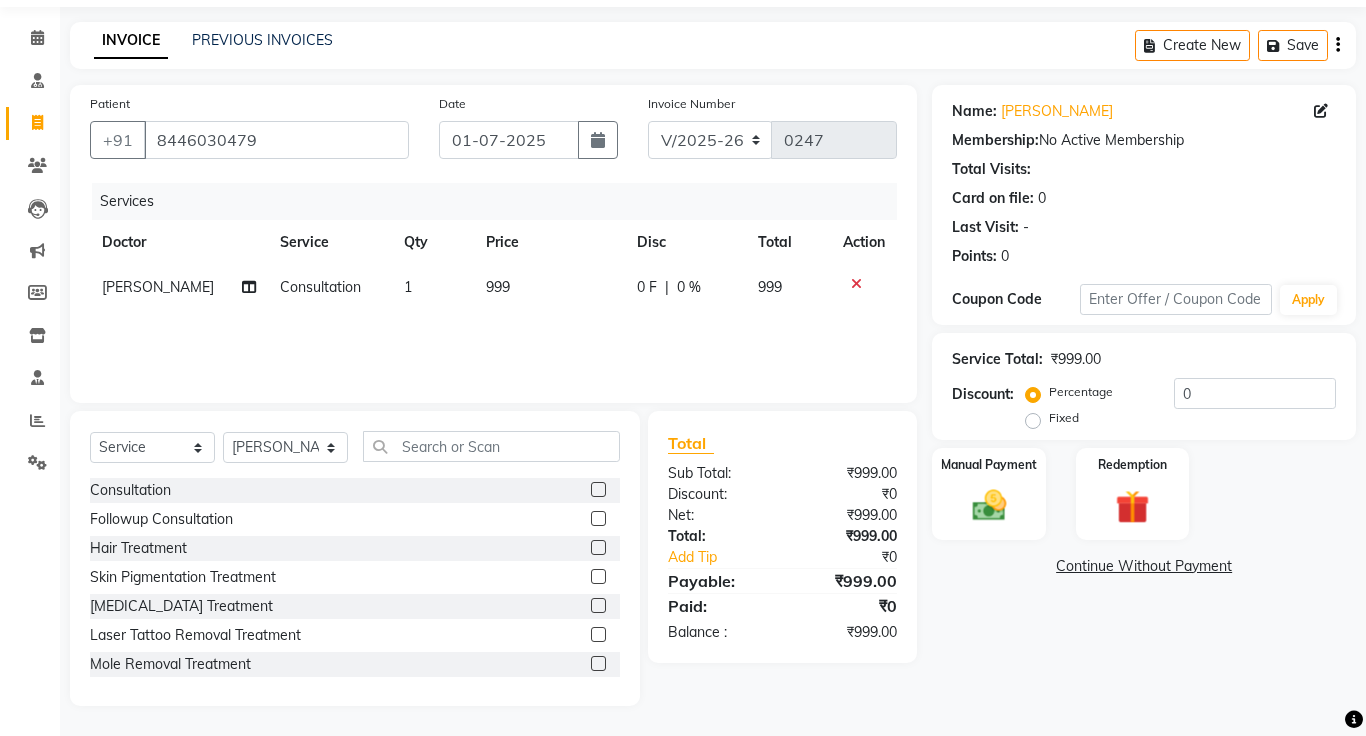 click on "Continue Without Payment" 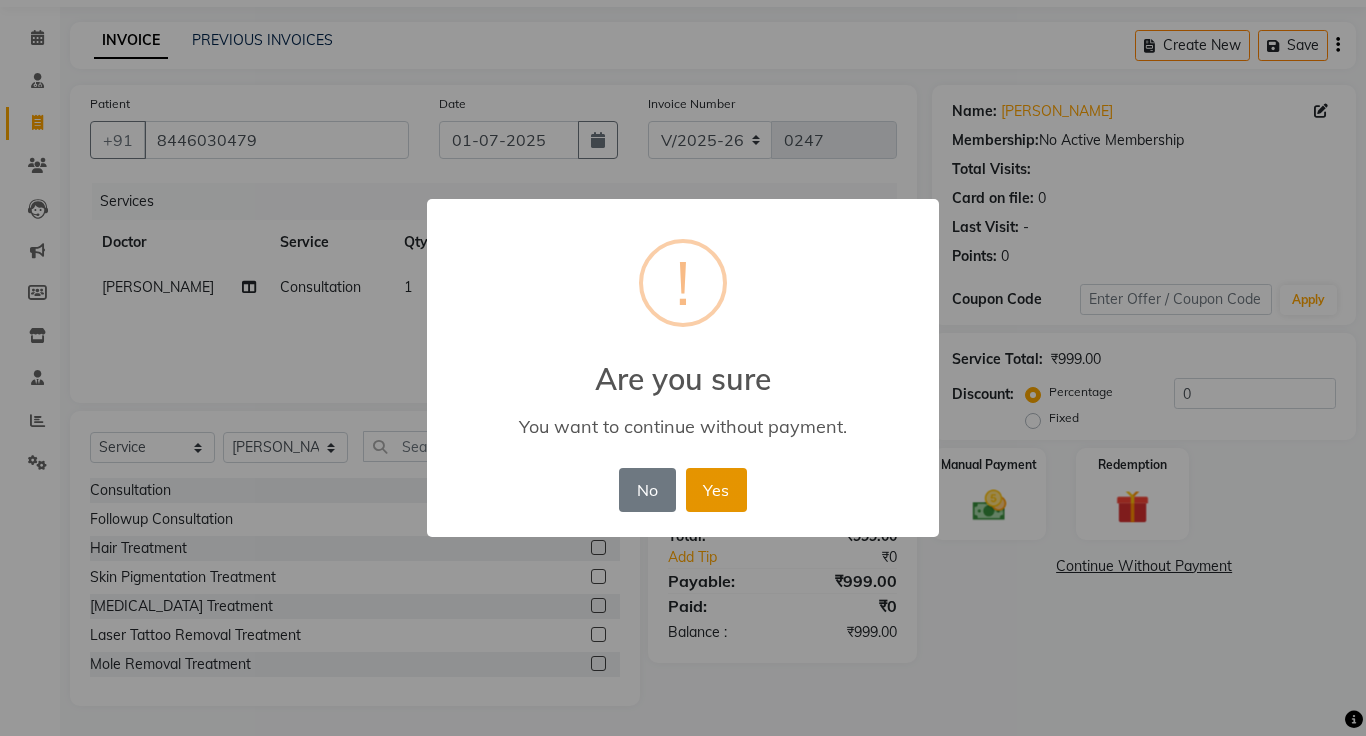 click on "Yes" at bounding box center (716, 490) 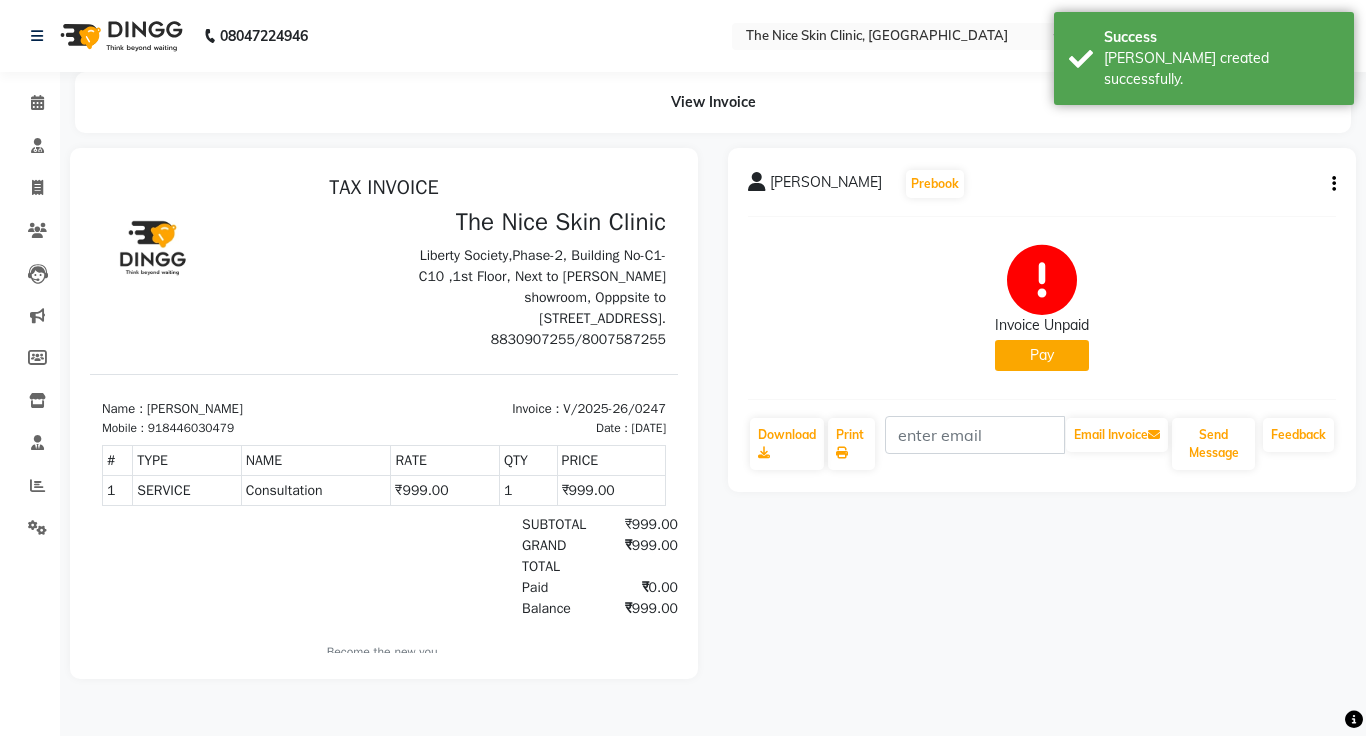 scroll, scrollTop: 0, scrollLeft: 0, axis: both 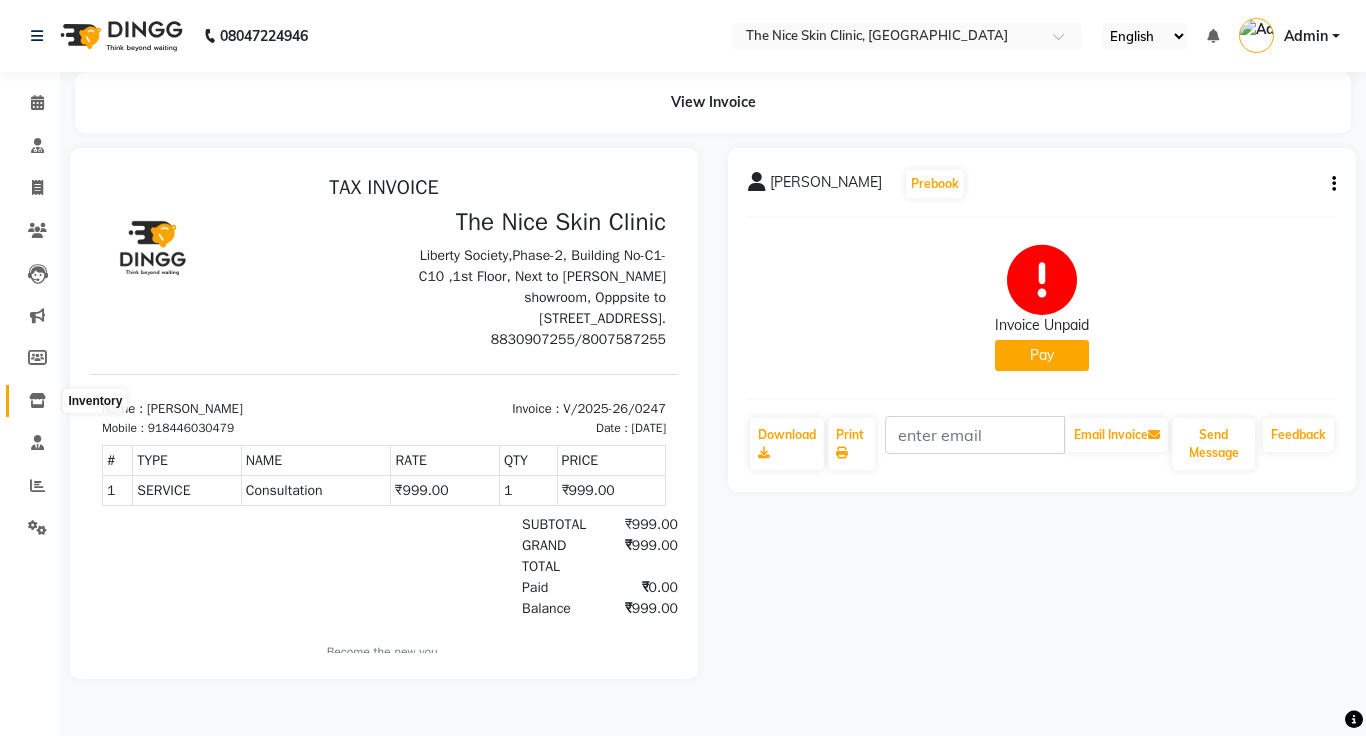 click 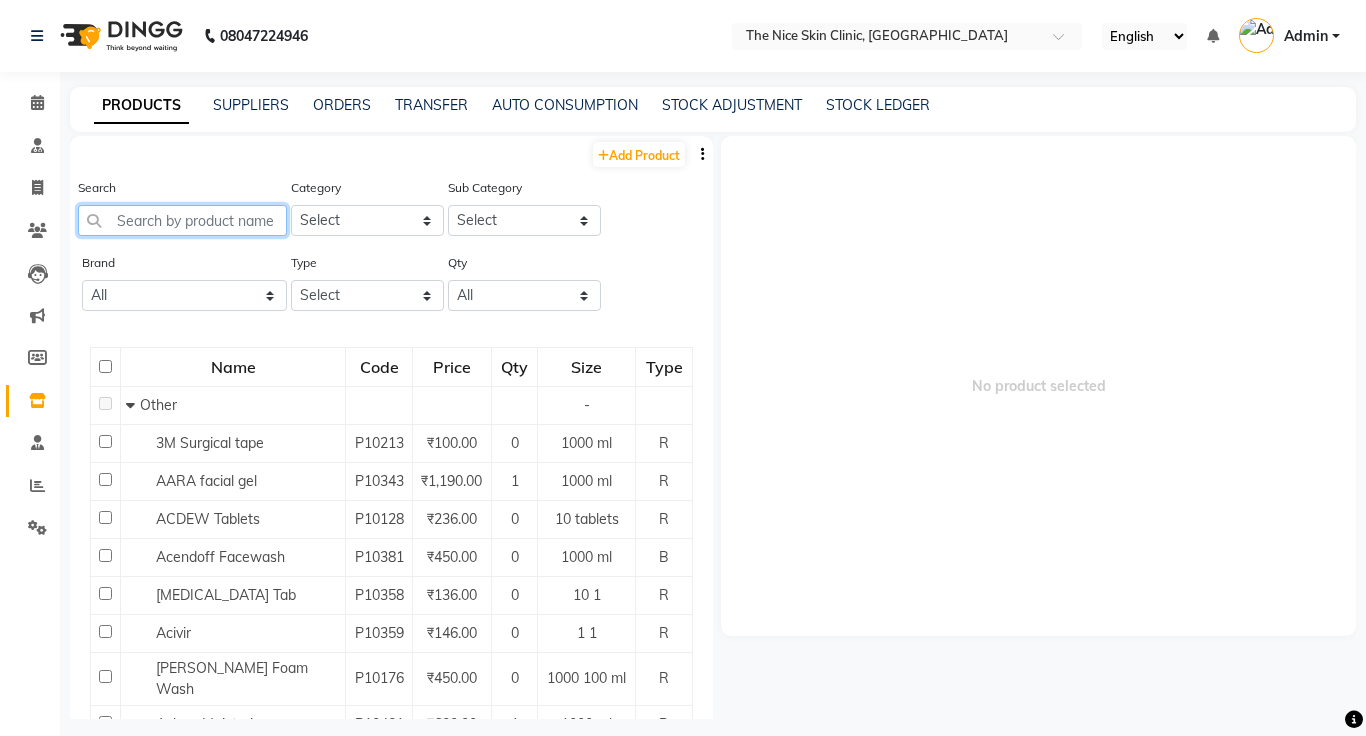 click 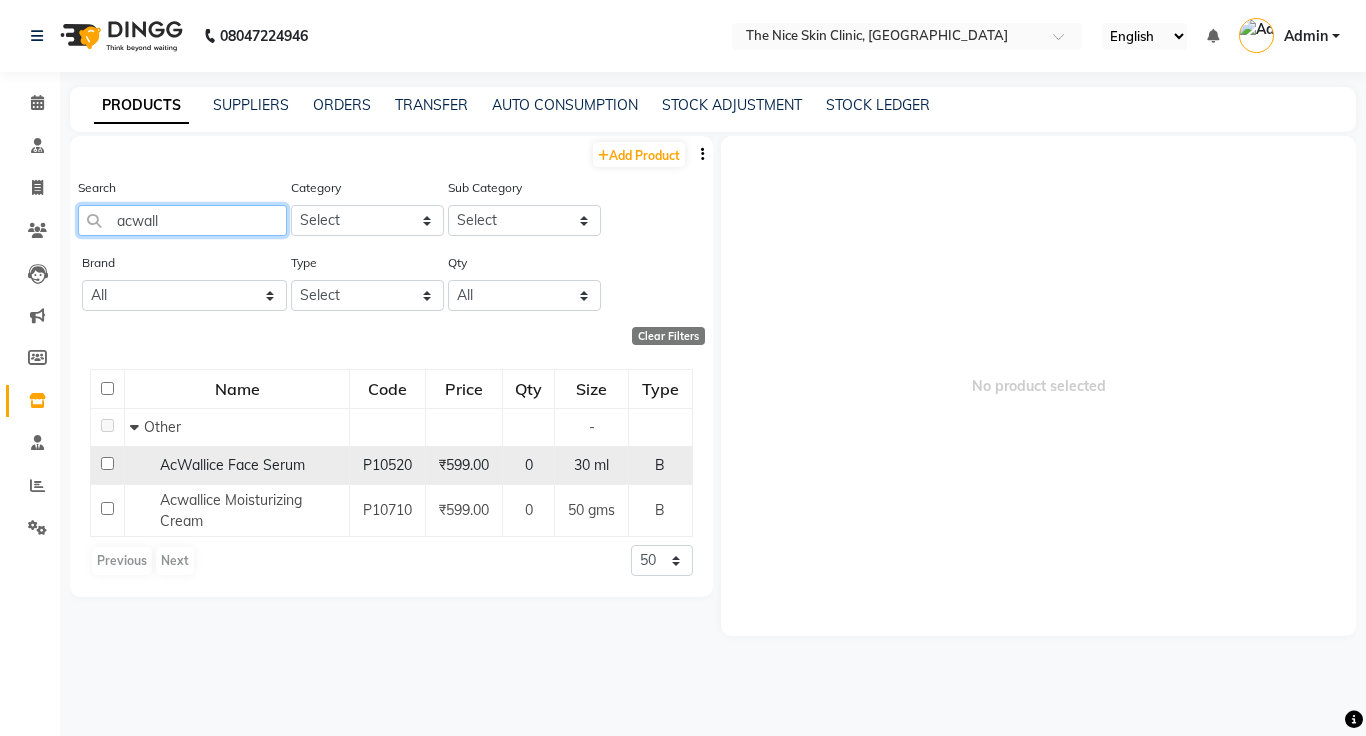type on "acwall" 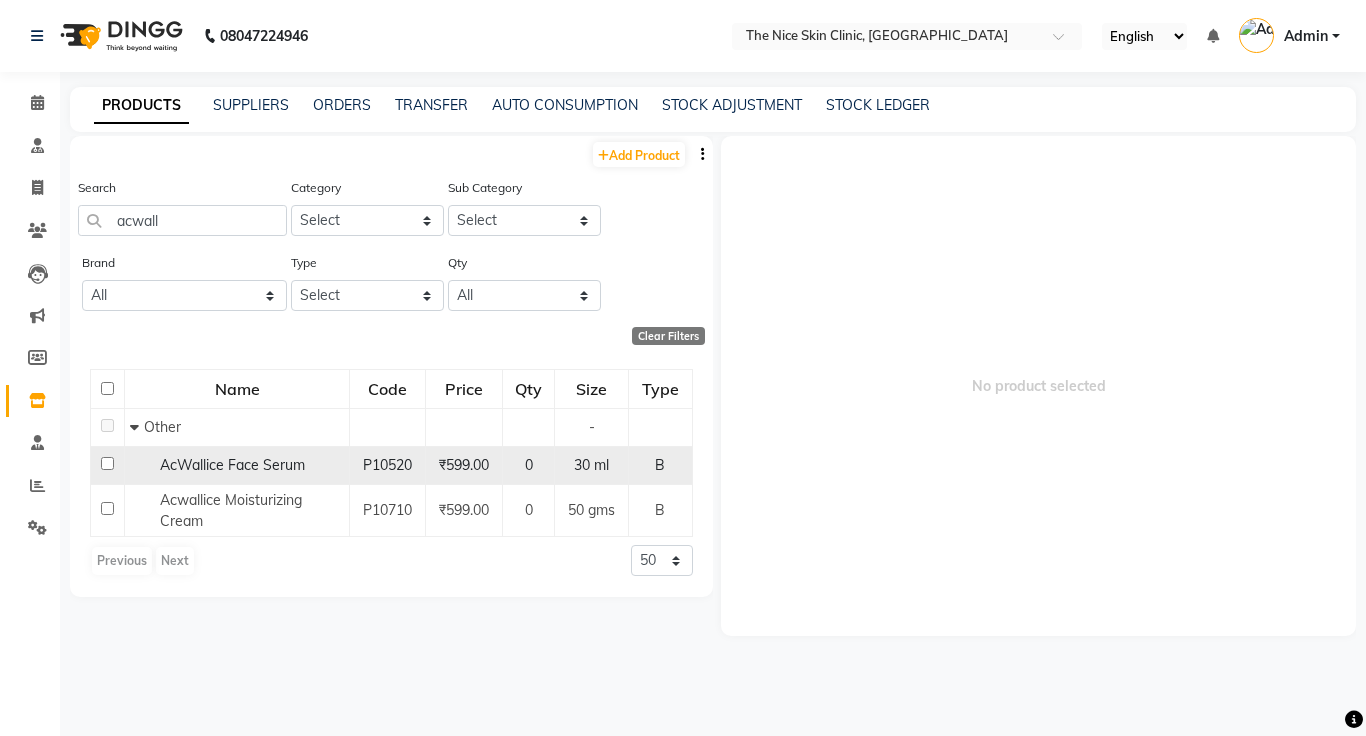 click on "AcWallice Face Serum" 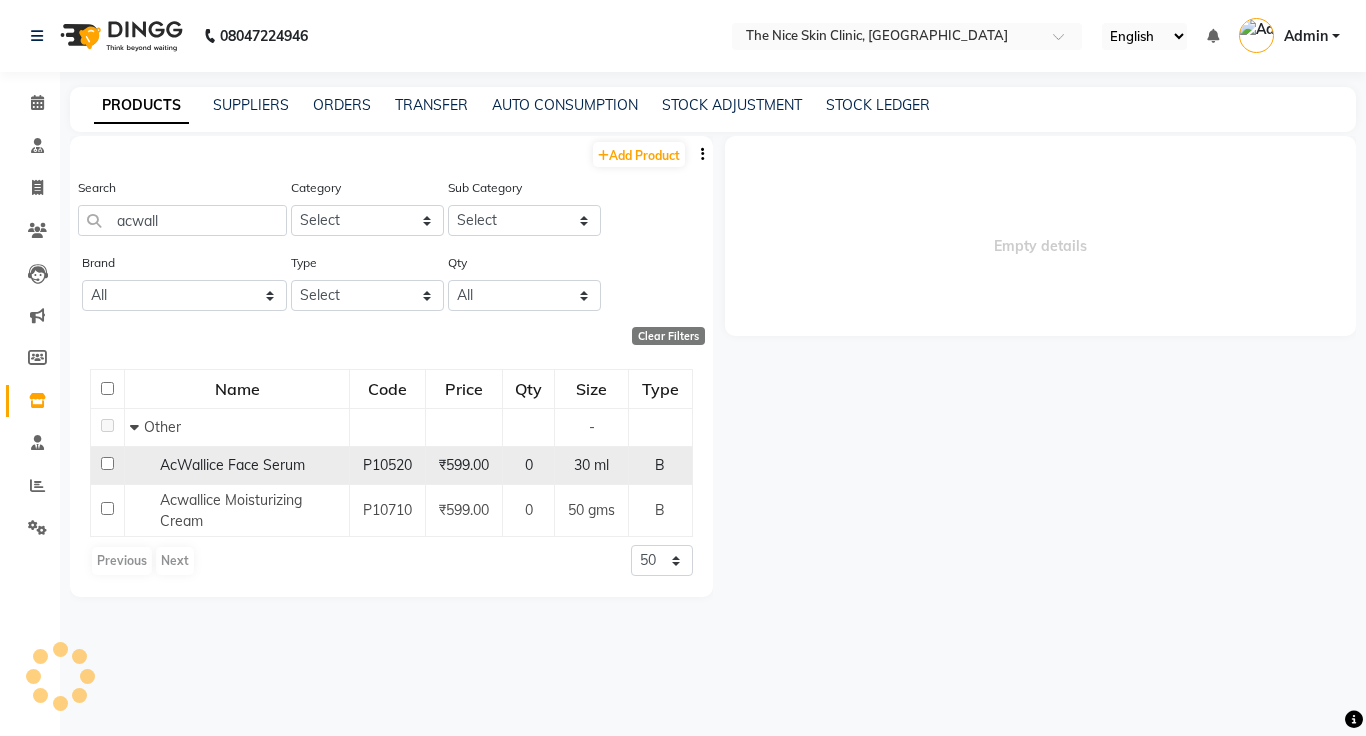 select 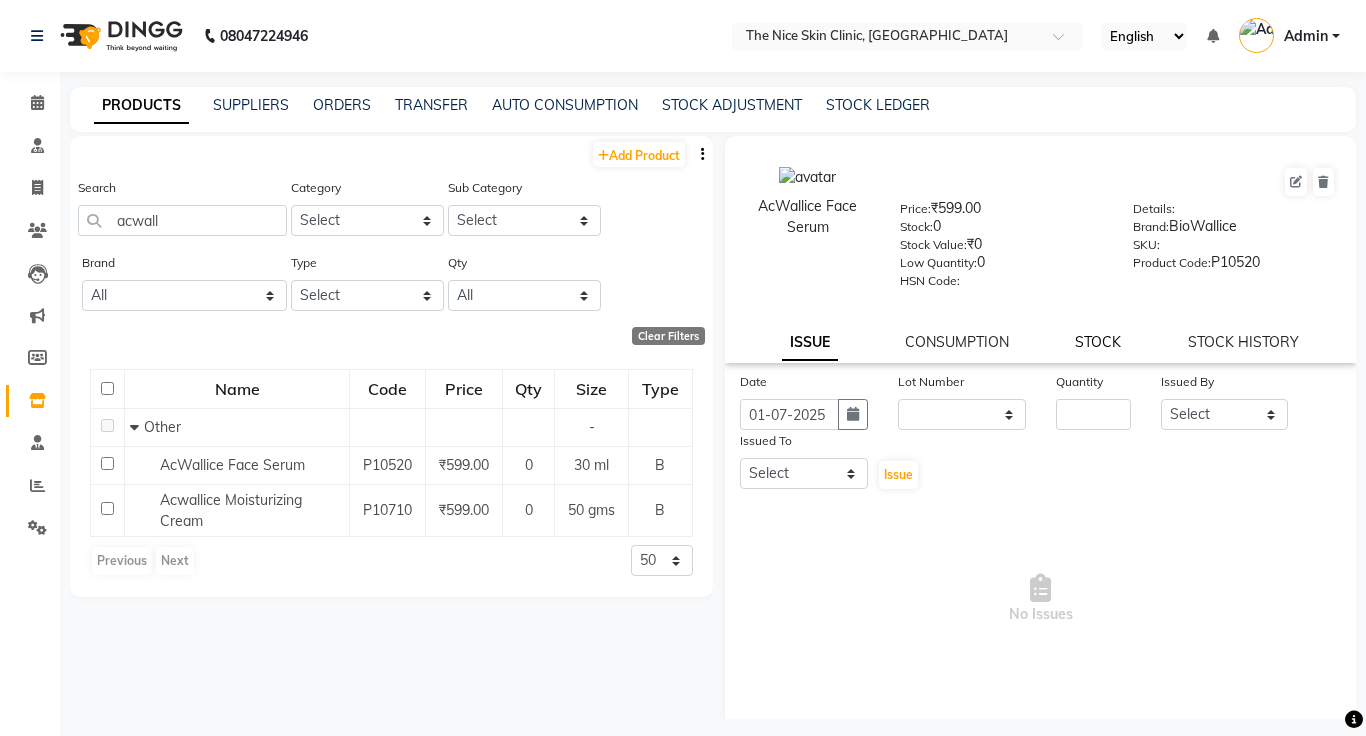 click on "STOCK" 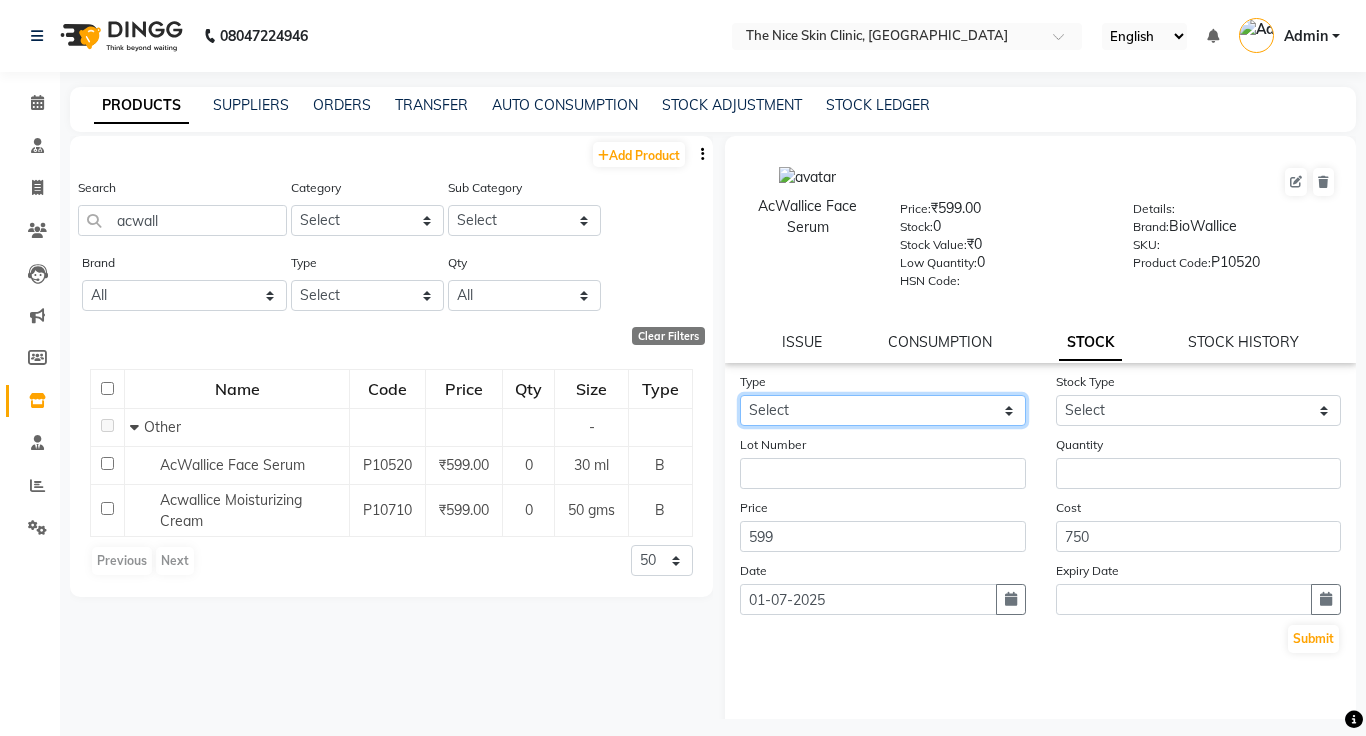 click on "Select In Out" 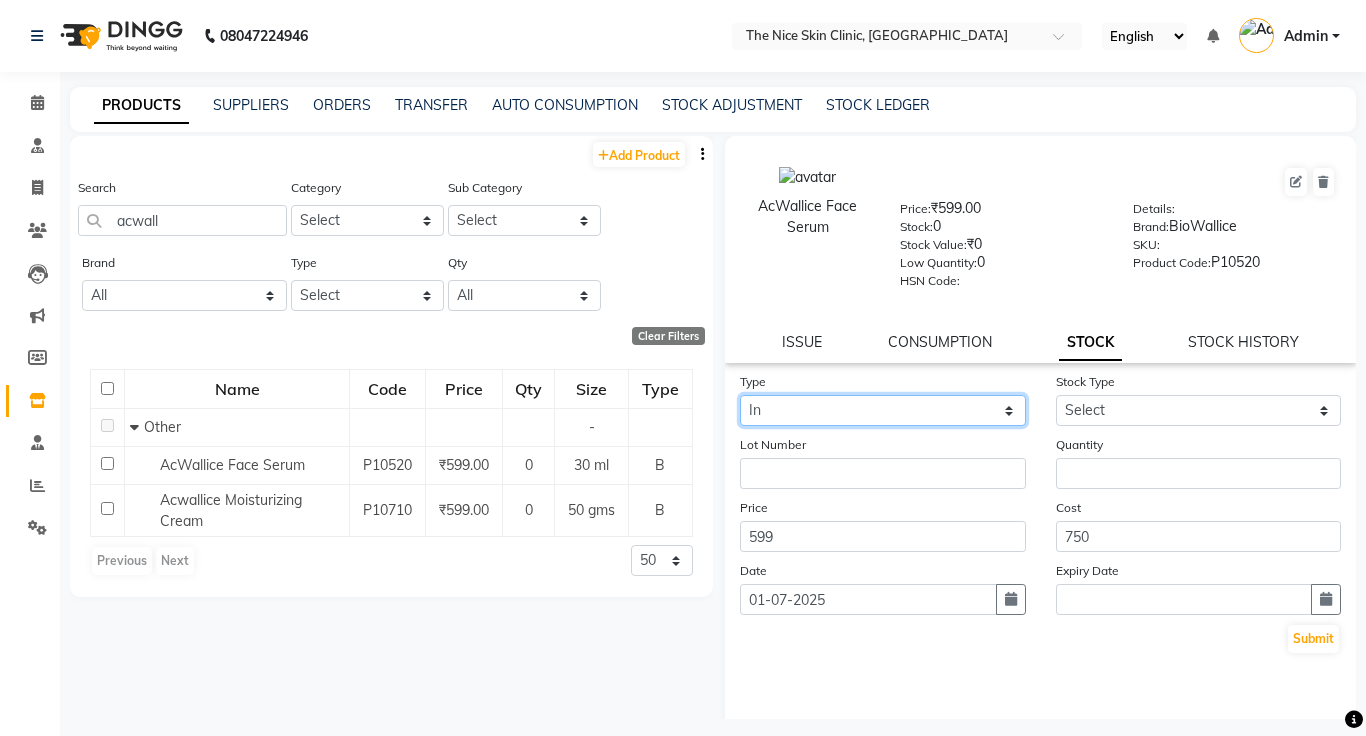click on "Select In Out" 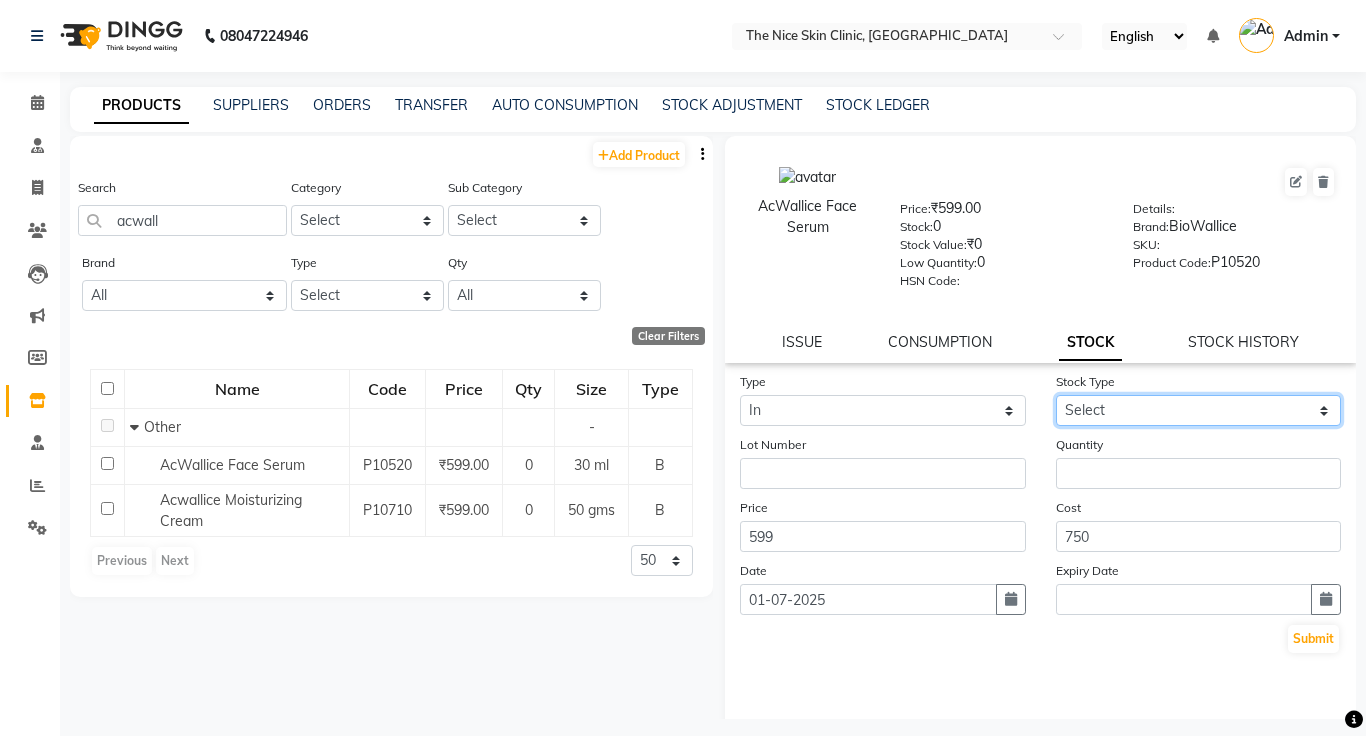 click on "Select New Stock Adjustment Return Other" 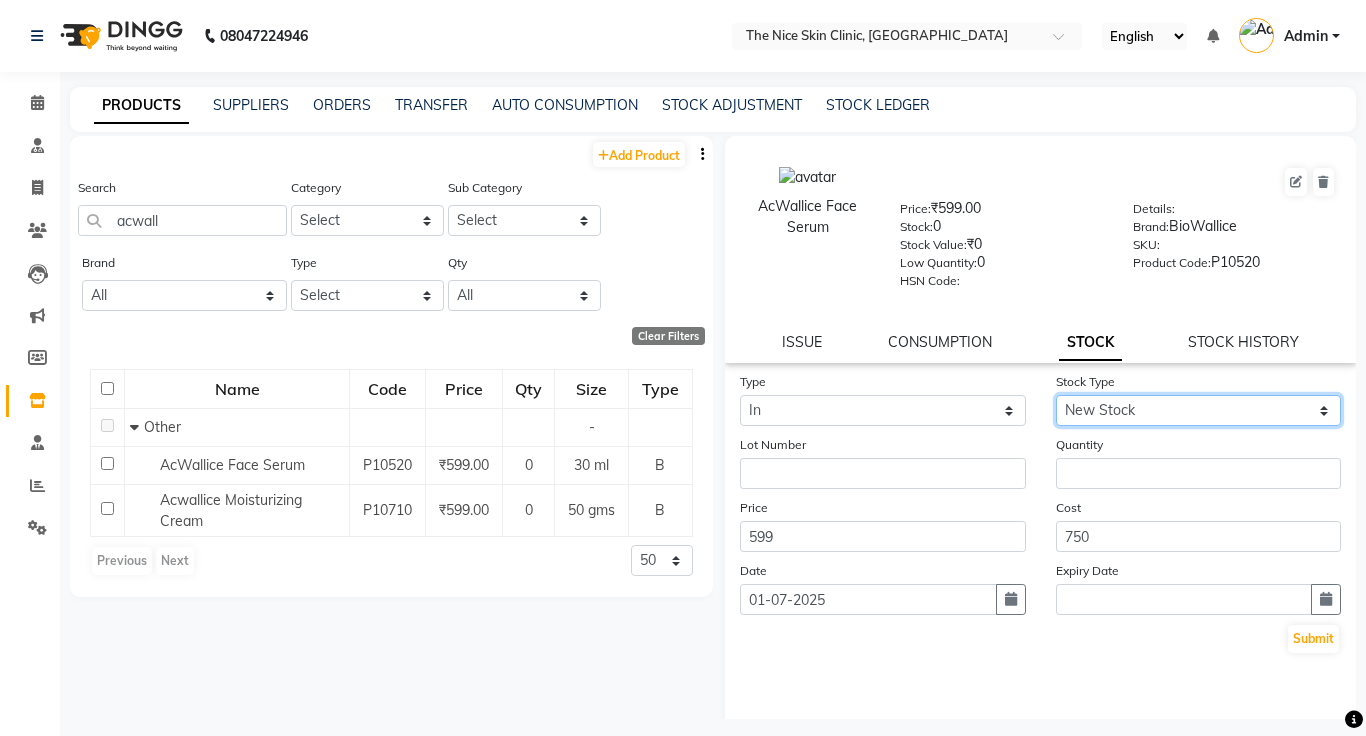 click on "Select New Stock Adjustment Return Other" 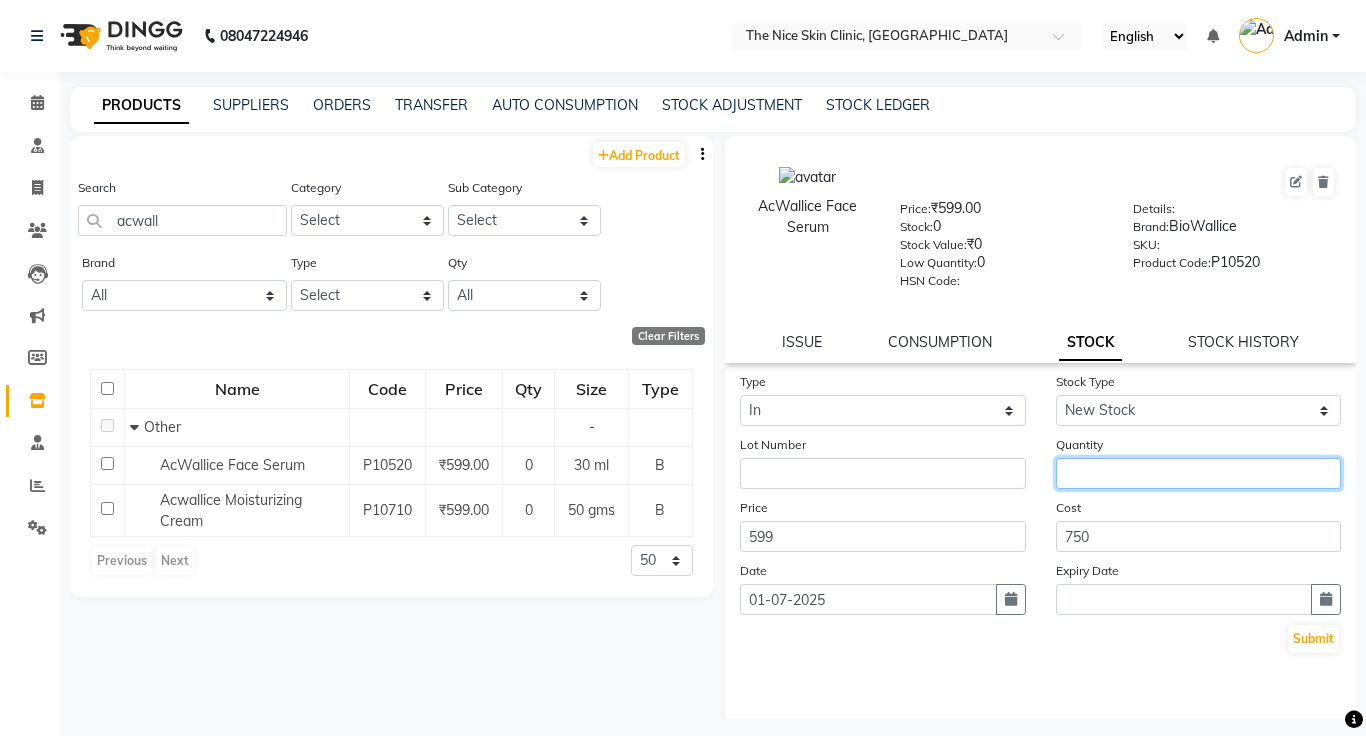 click 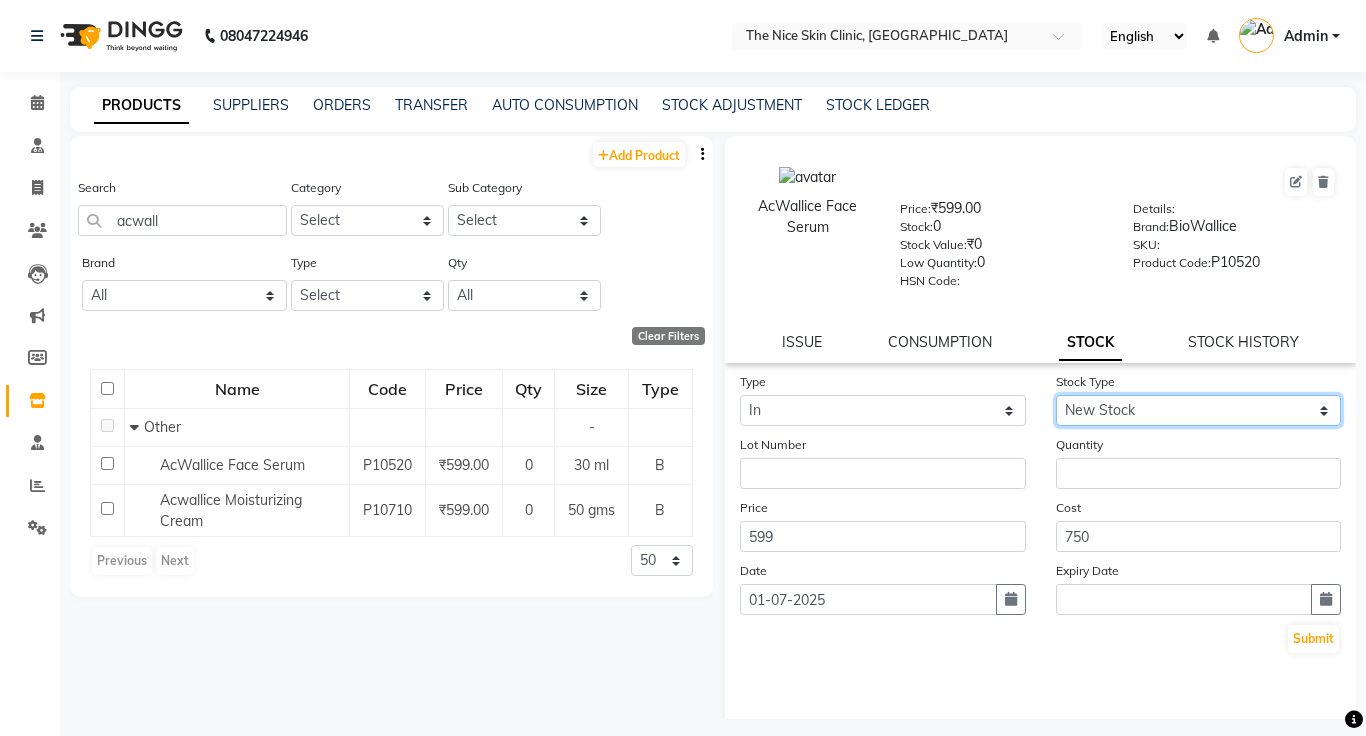 click on "Select New Stock Adjustment Return Other" 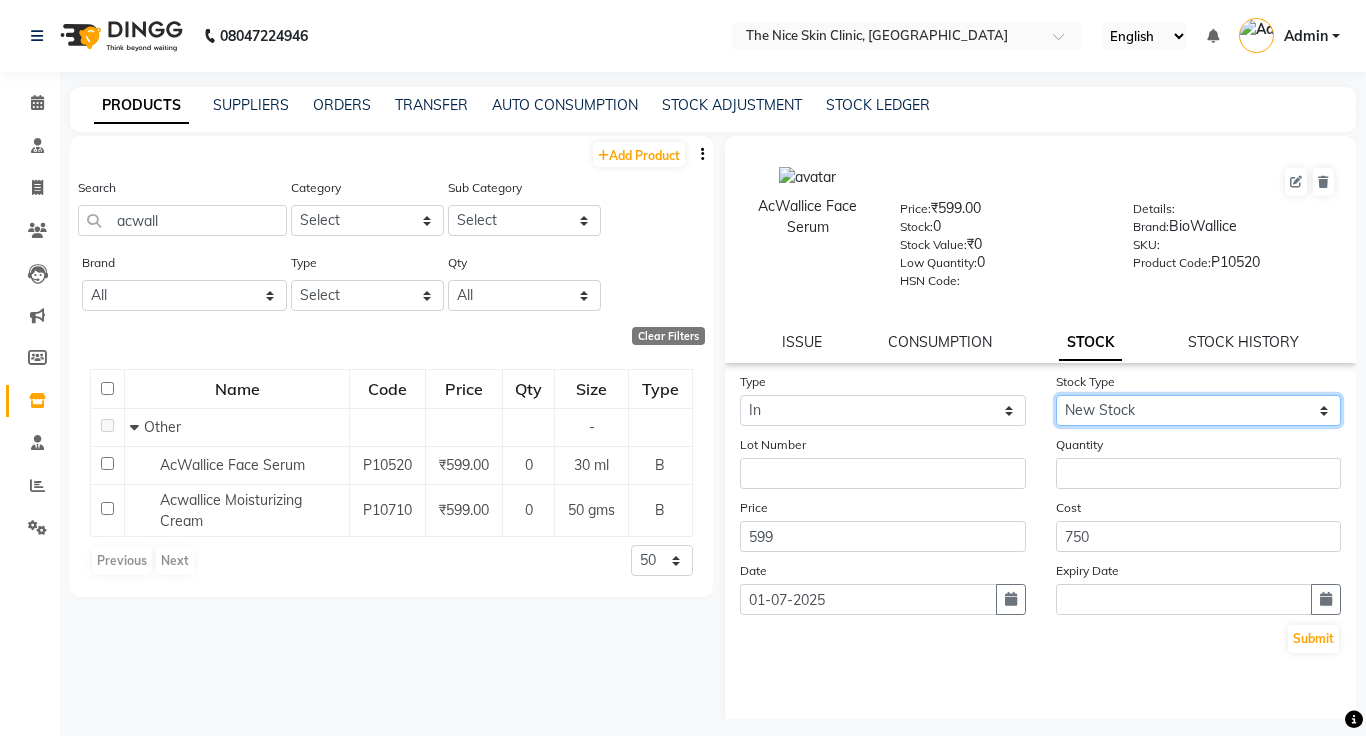 select on "adjustment" 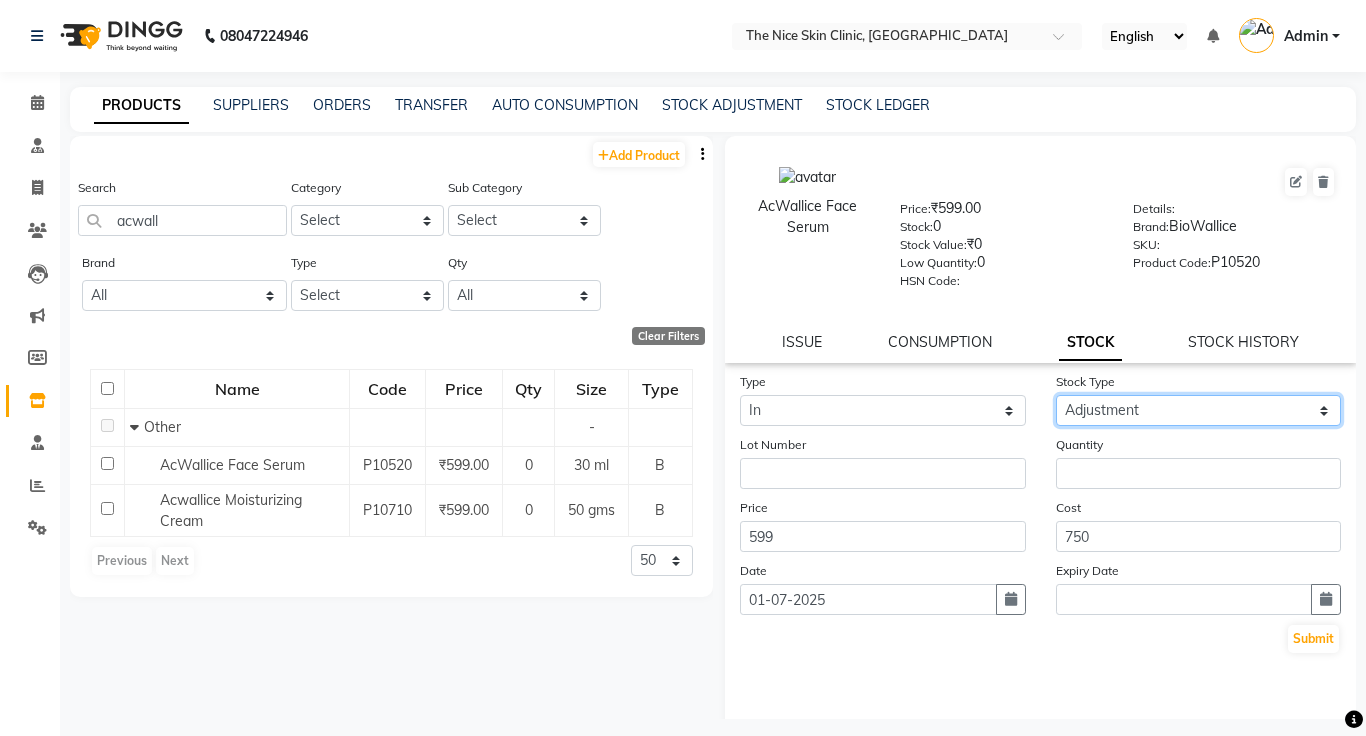 click on "Select New Stock Adjustment Return Other" 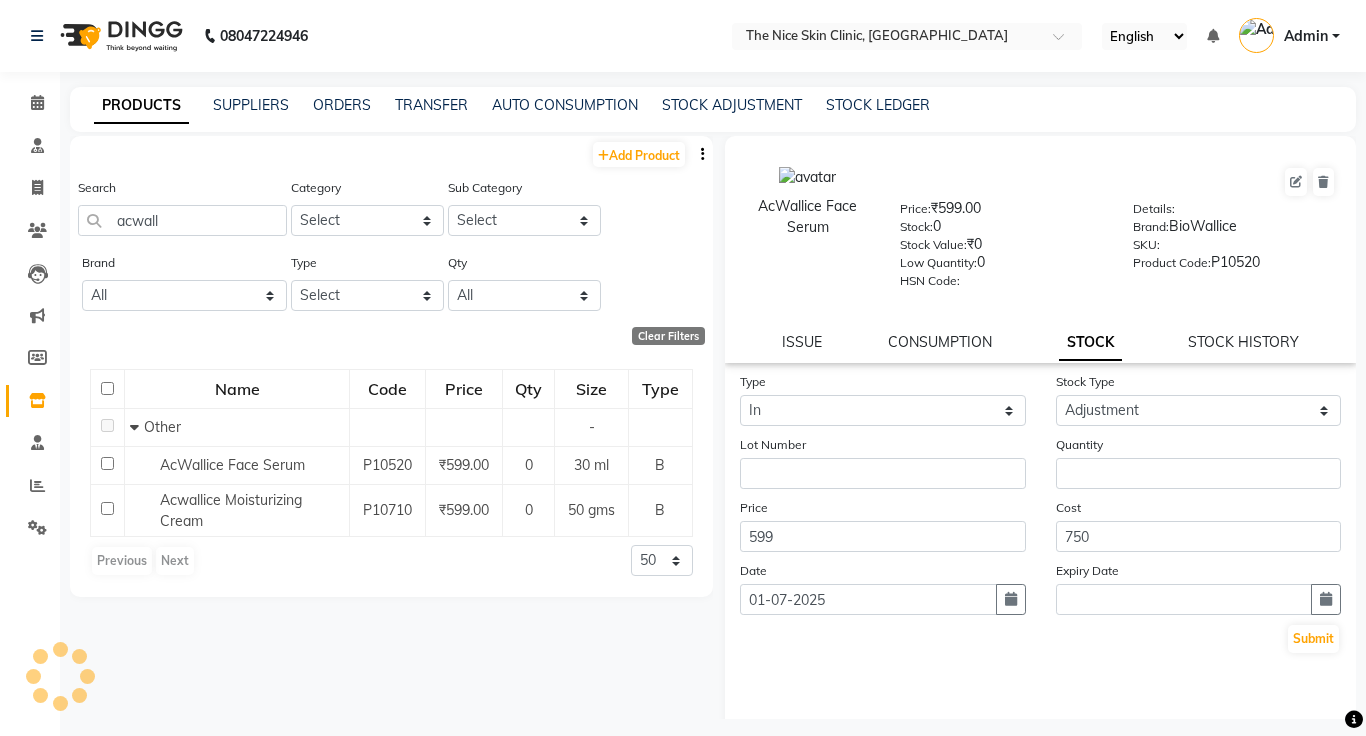 click on "Quantity" 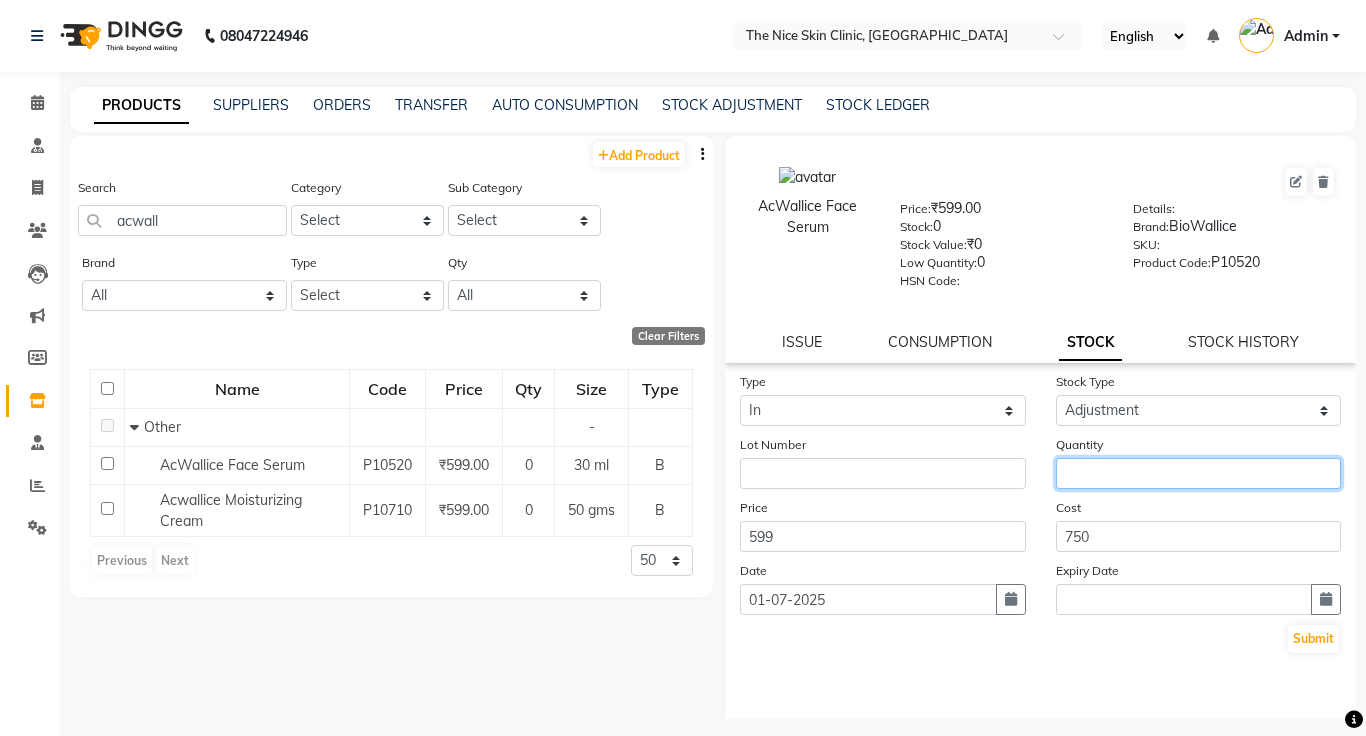 click 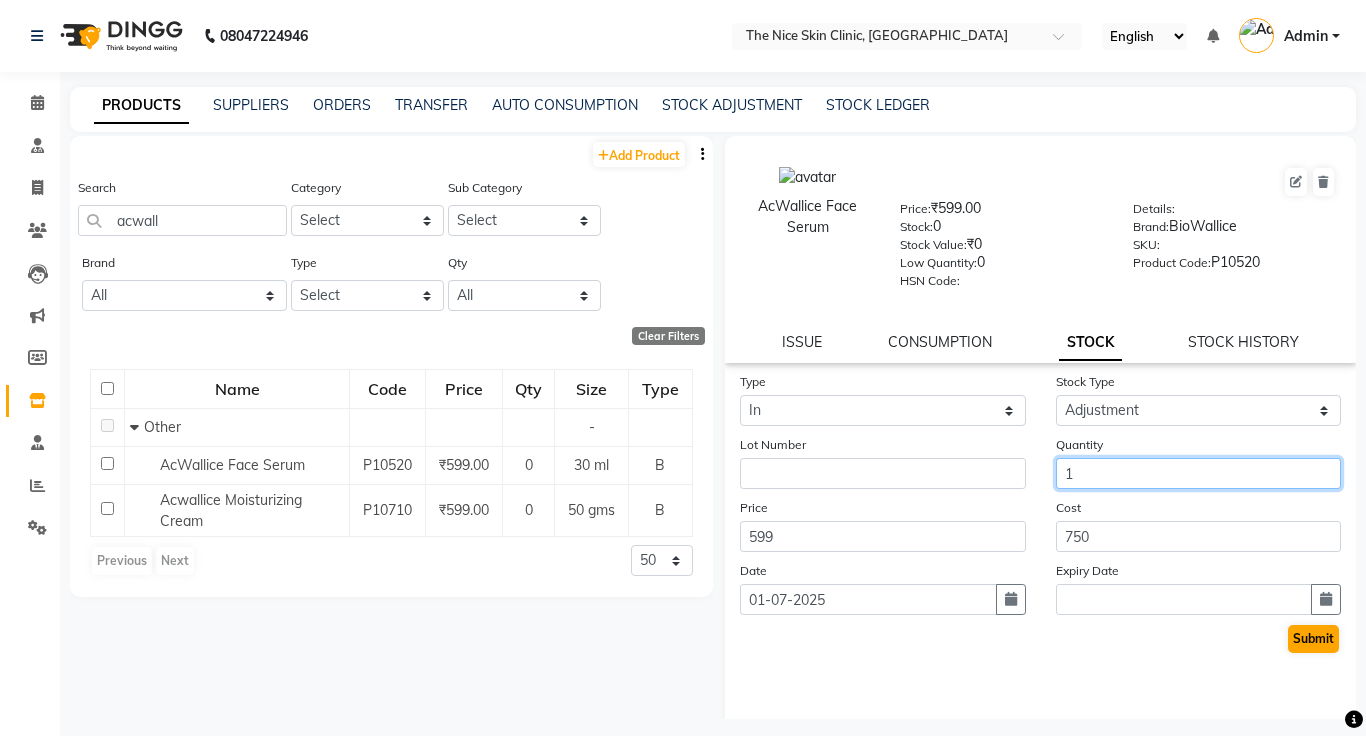 type on "1" 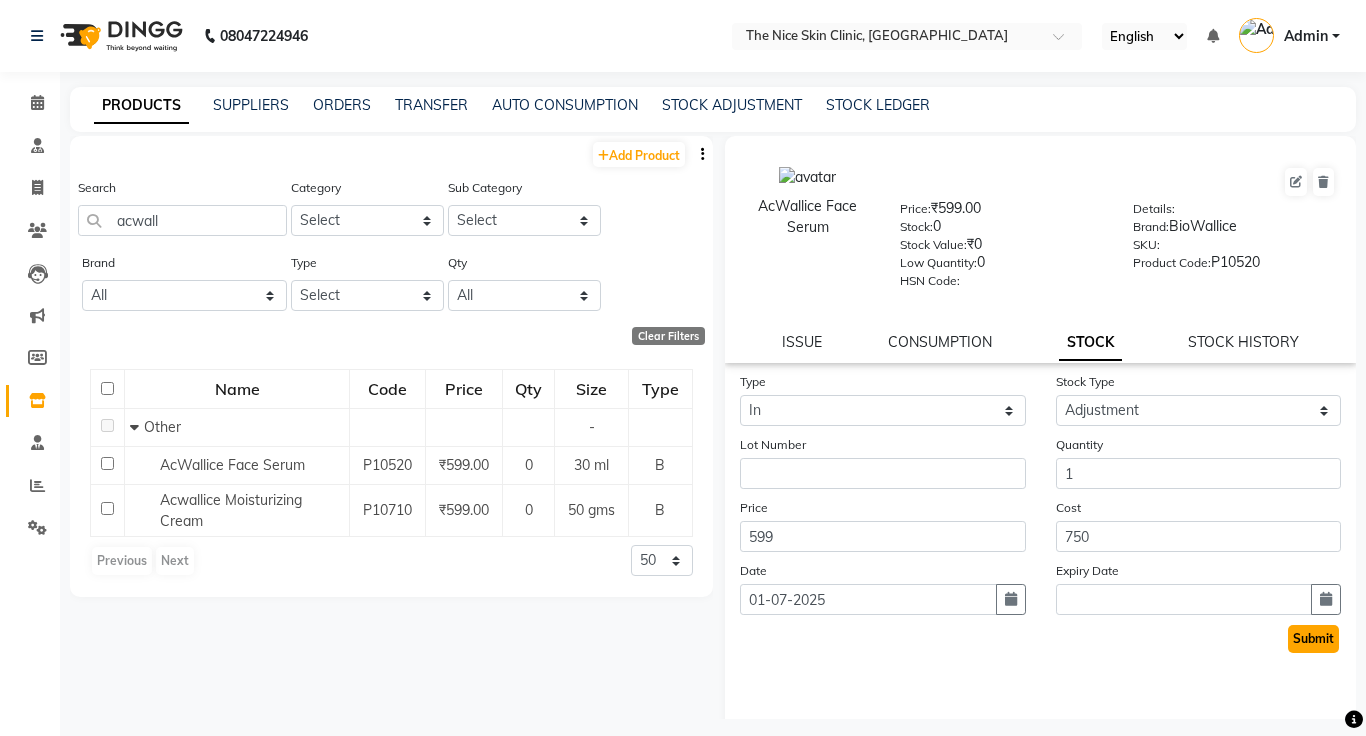 click on "Submit" 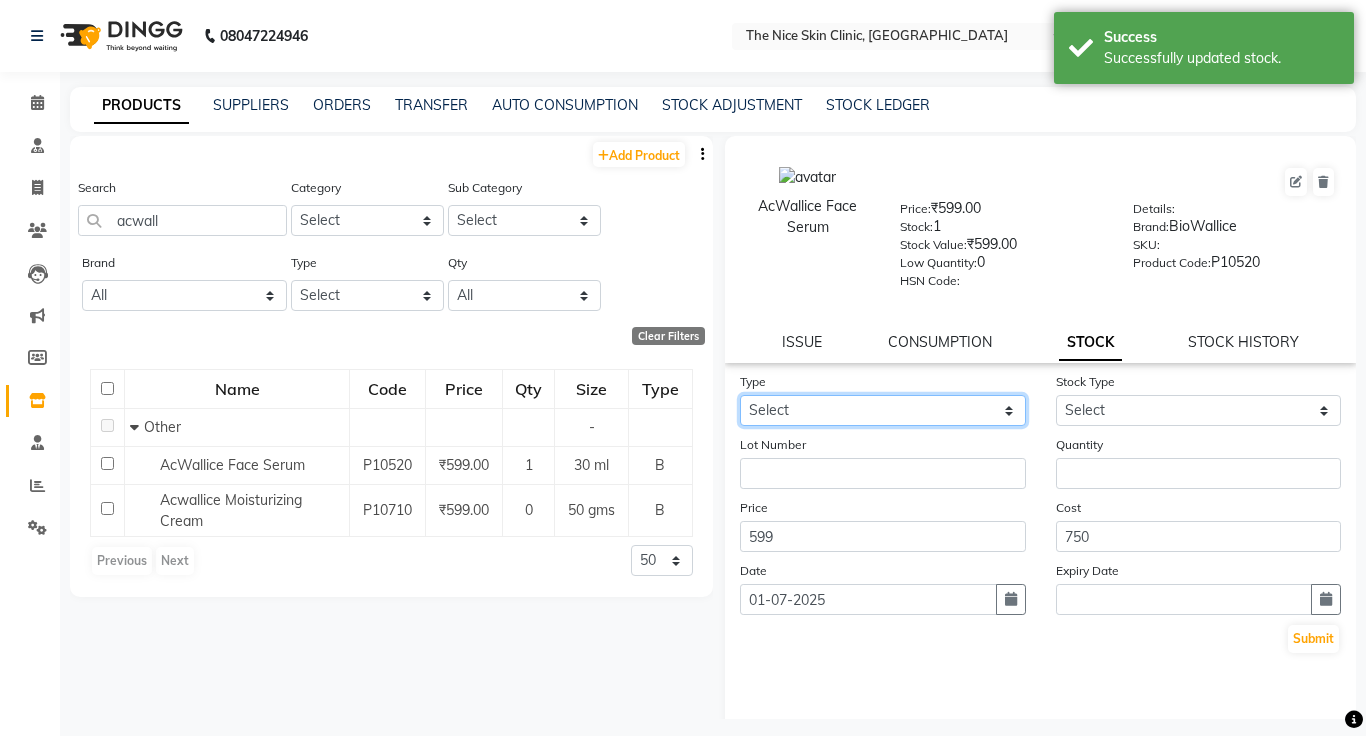 click on "Select In Out" 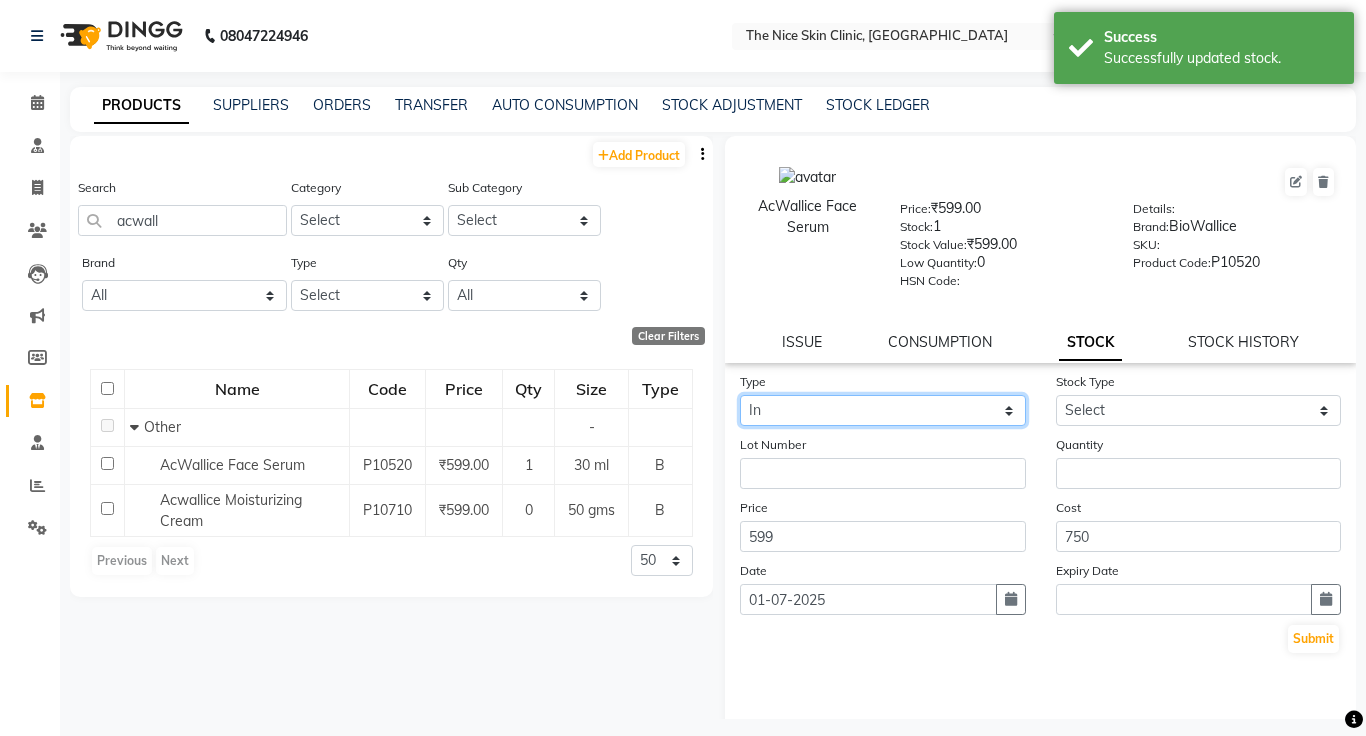 click on "Select In Out" 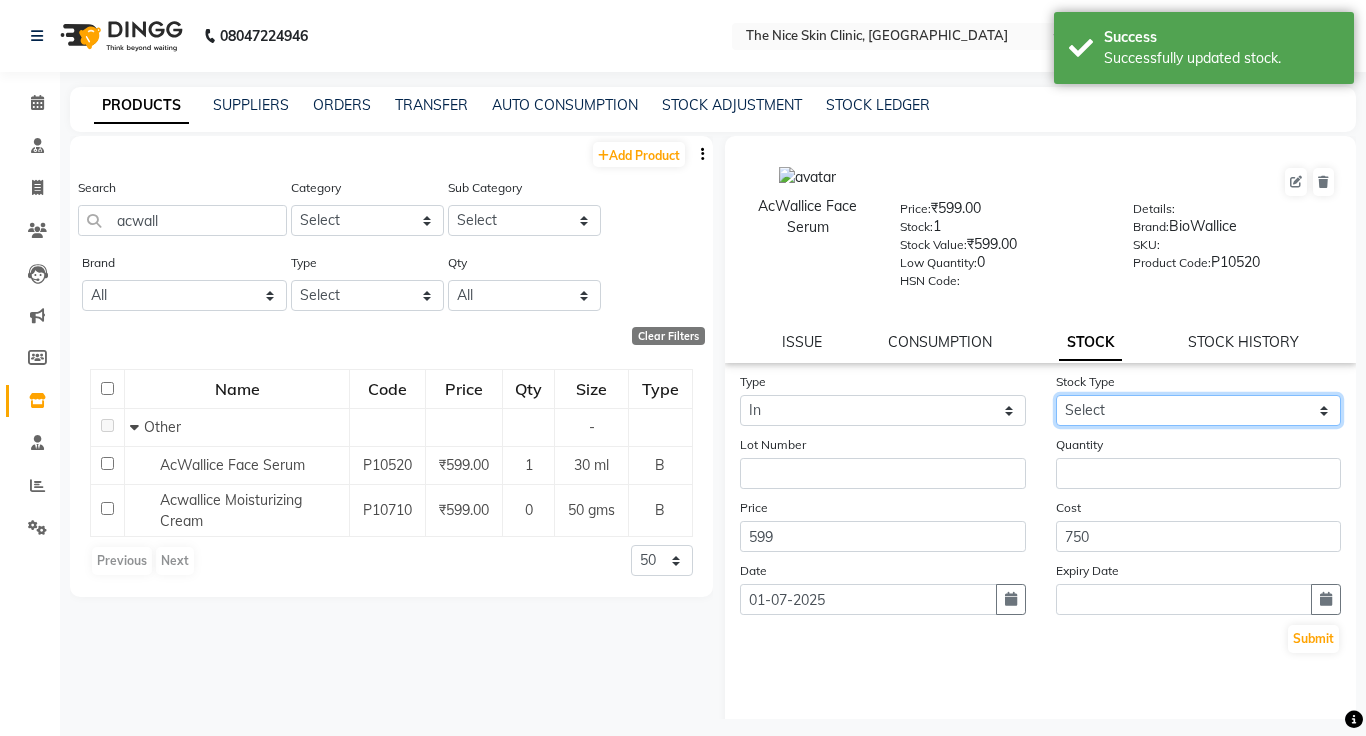 click on "Select New Stock Adjustment Return Other" 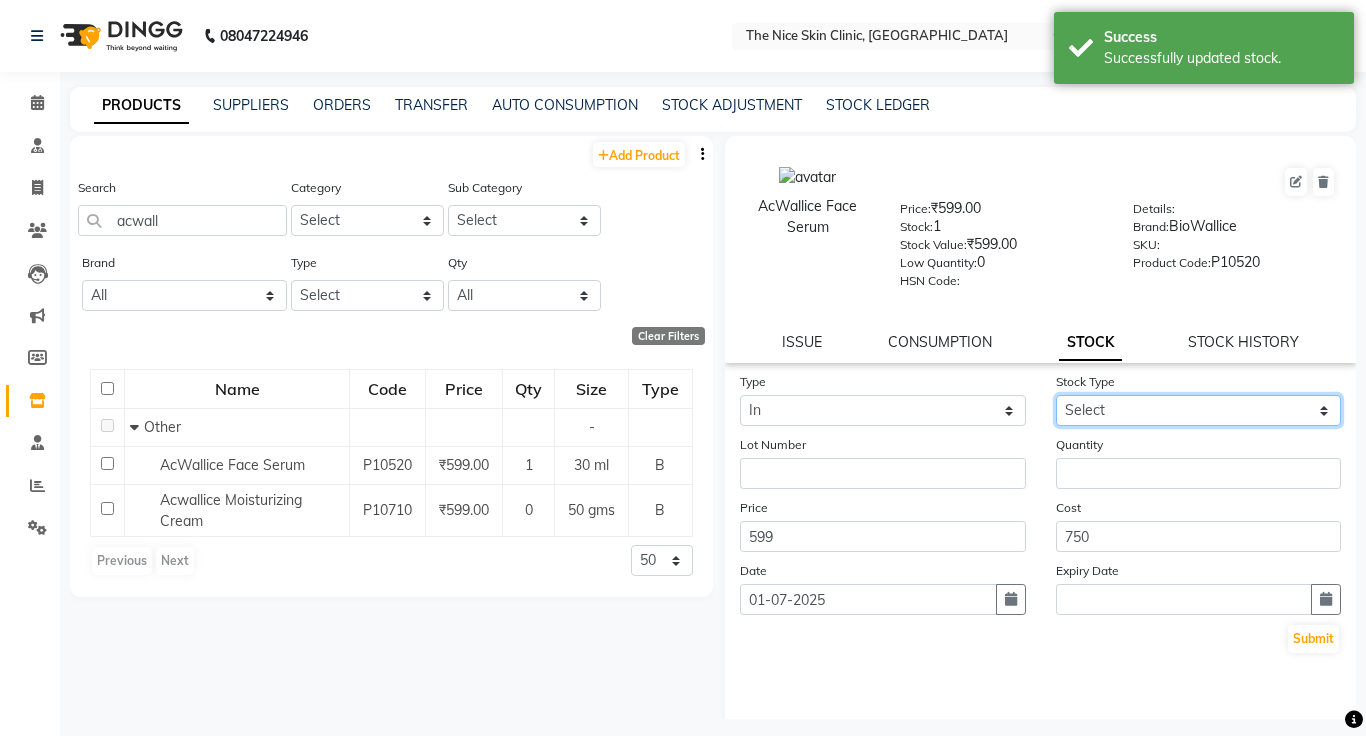 select on "new stock" 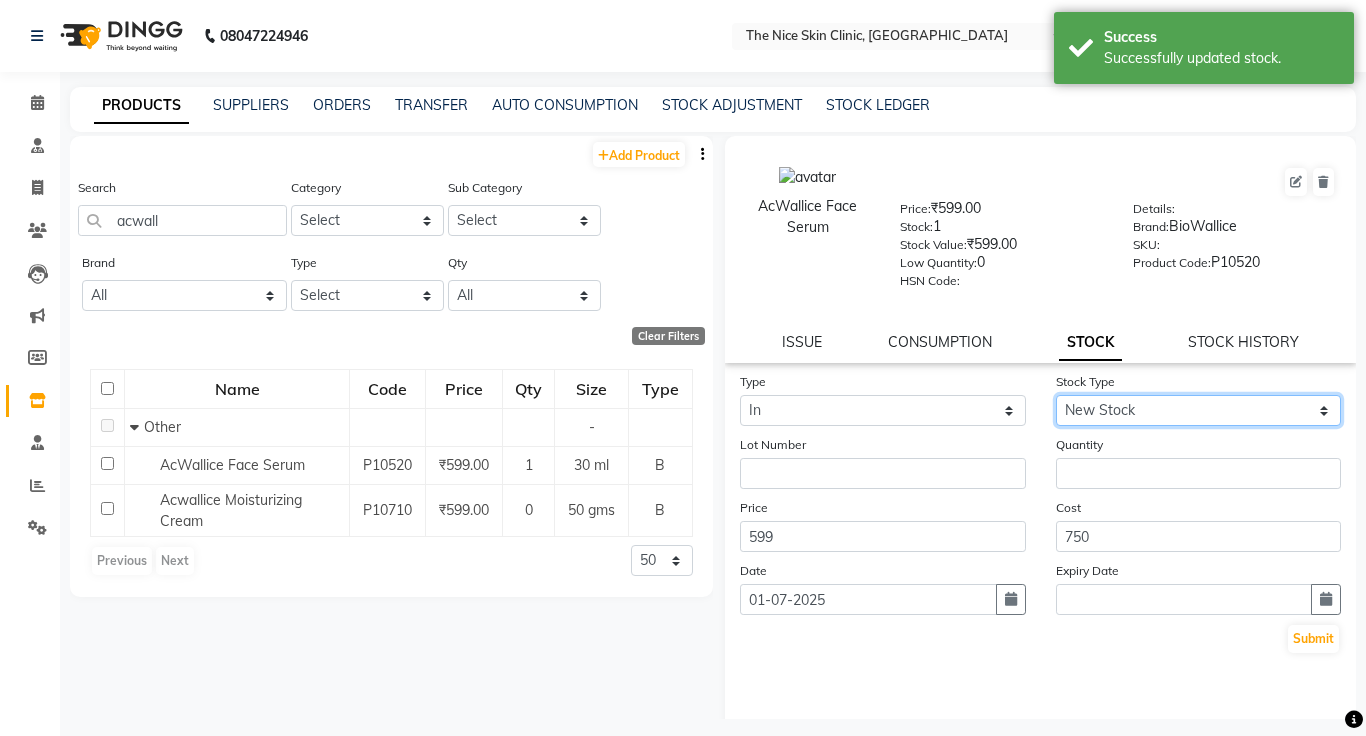 click on "Select New Stock Adjustment Return Other" 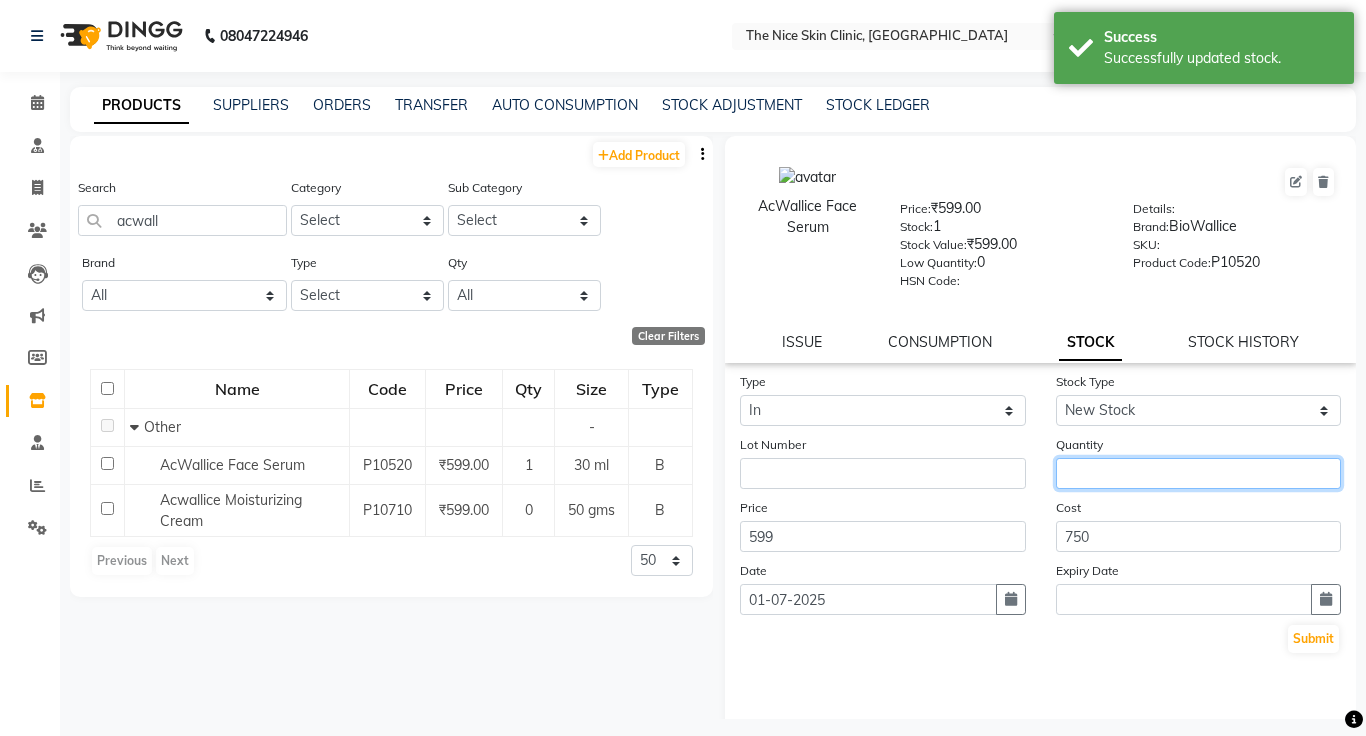 click 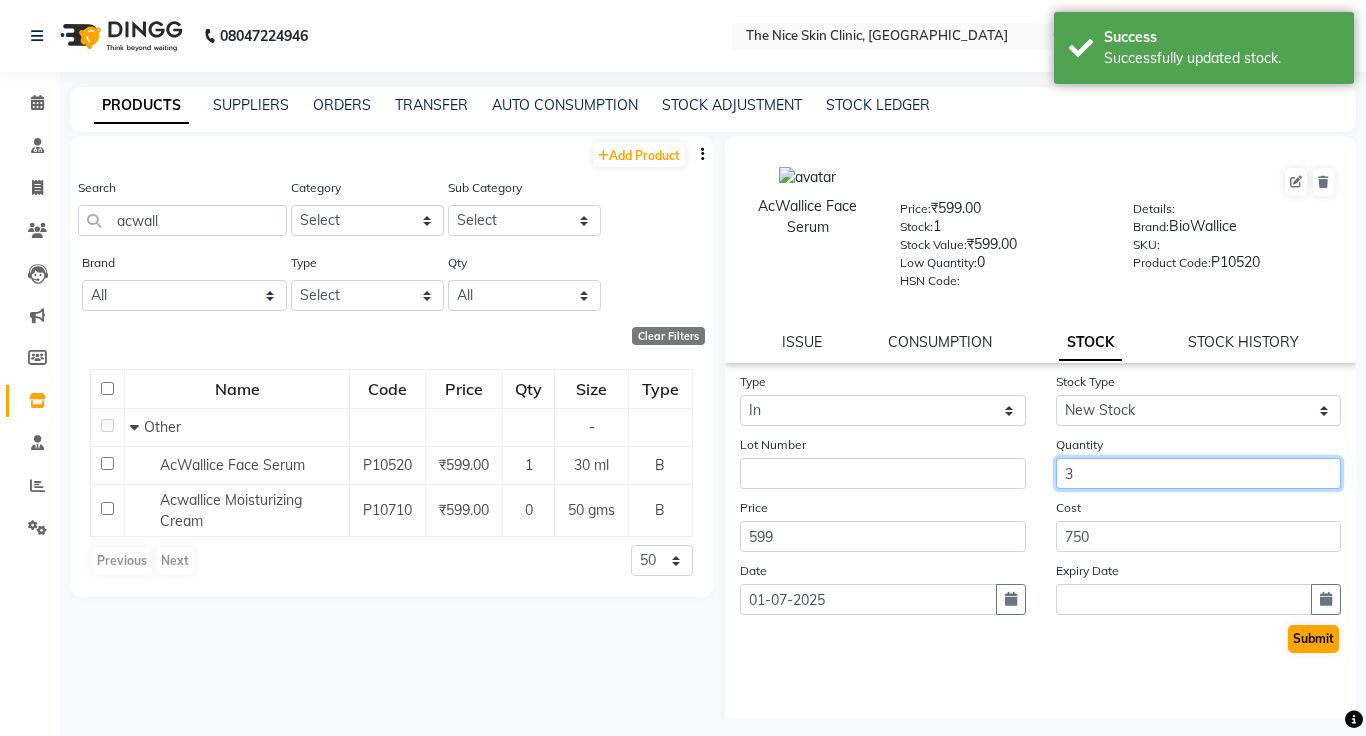 type on "3" 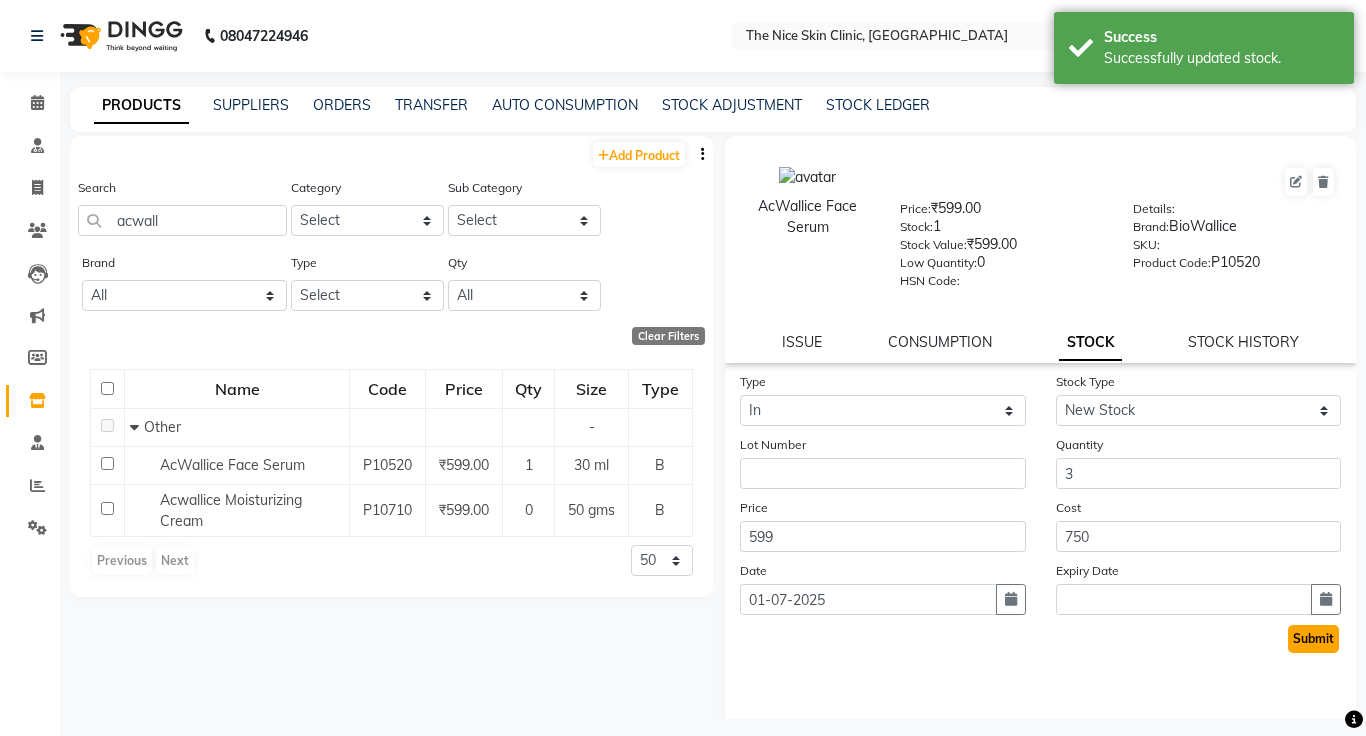 click on "Submit" 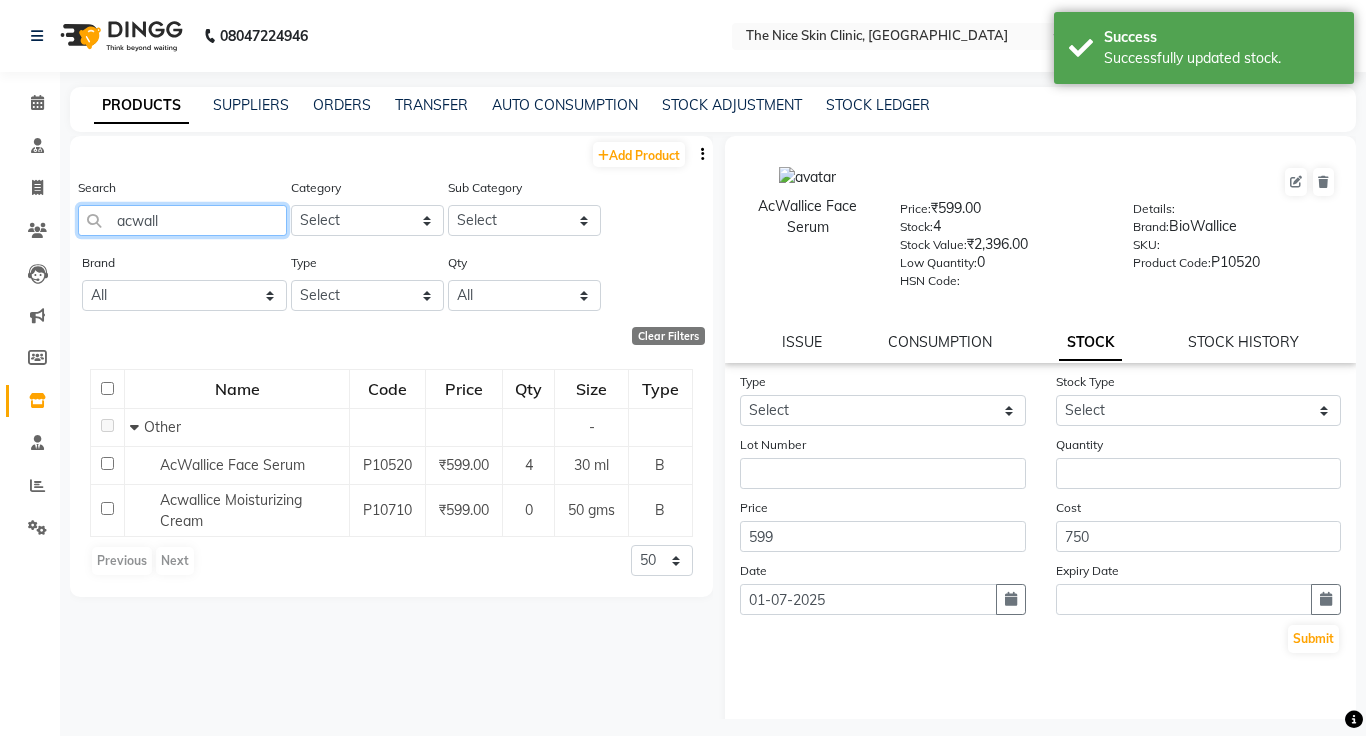 click on "acwall" 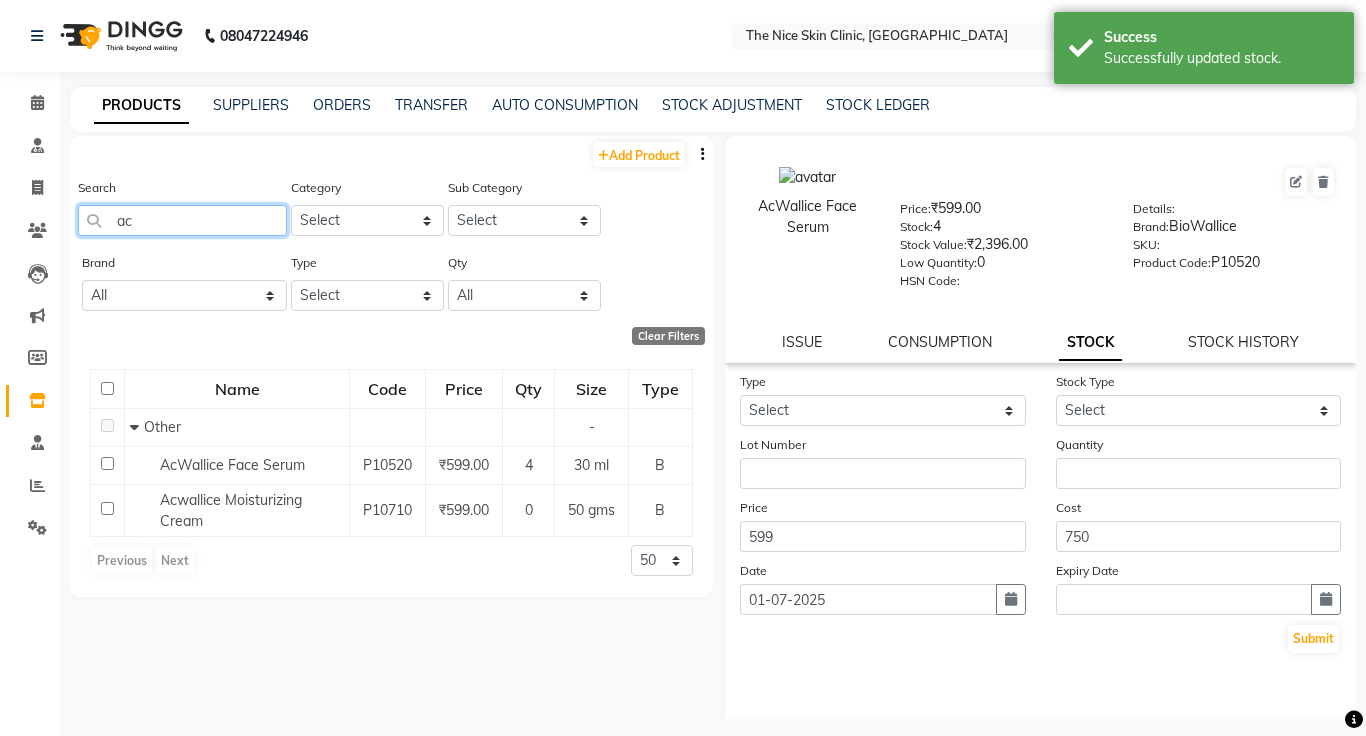 type on "a" 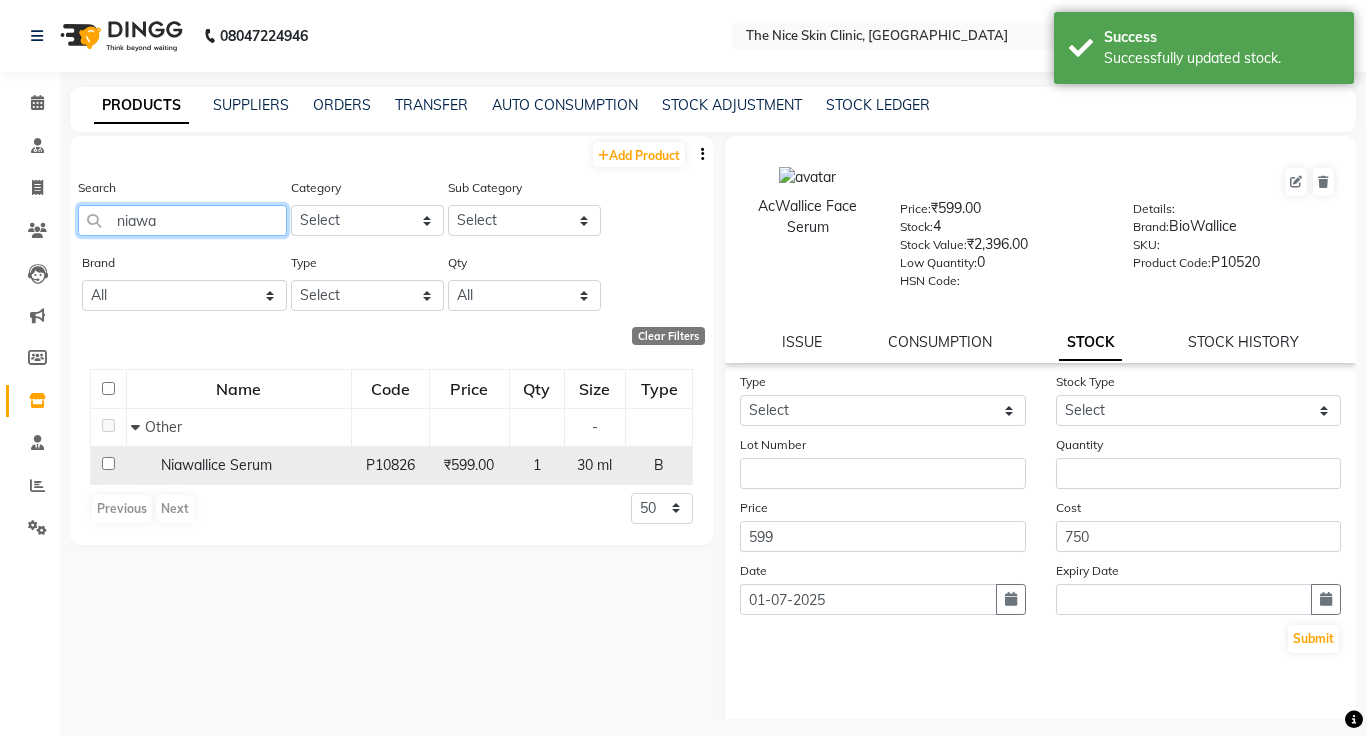 type on "niawa" 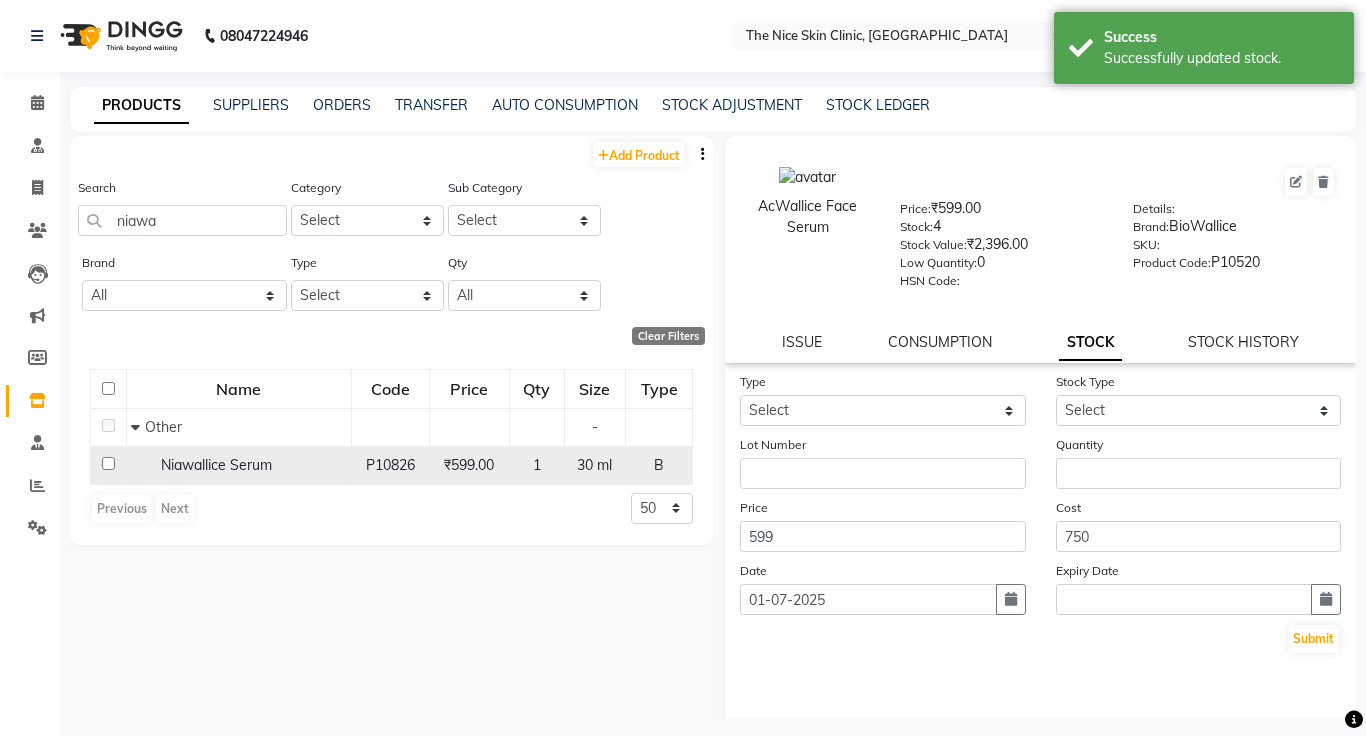click on "Niawallice Serum" 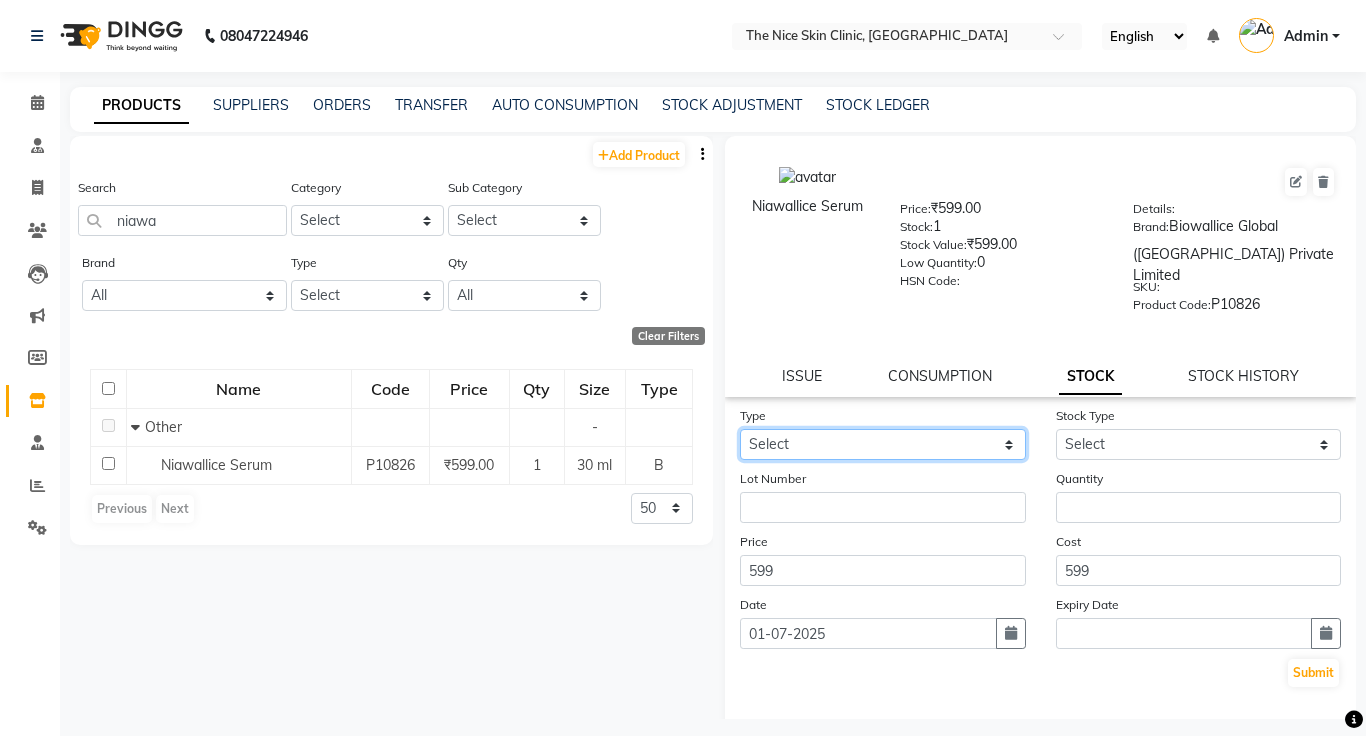 click on "Select In Out" 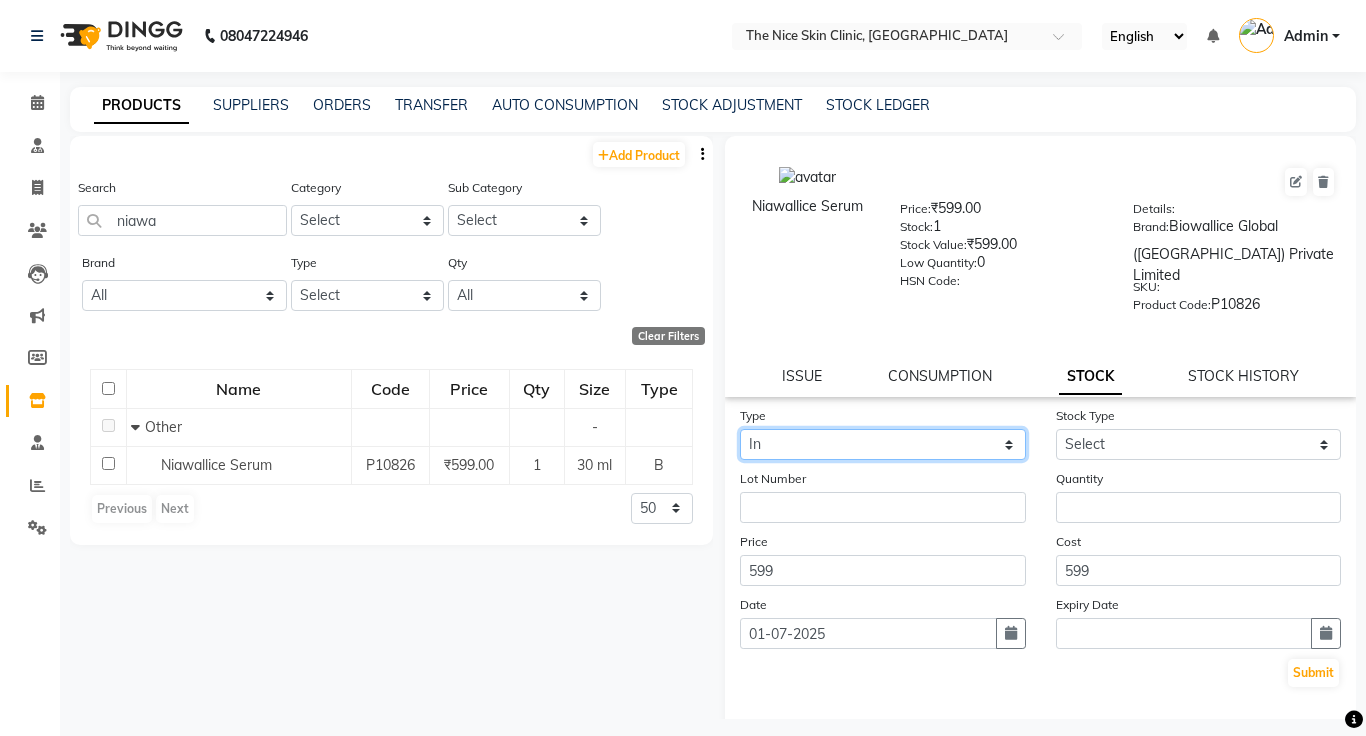 click on "Select In Out" 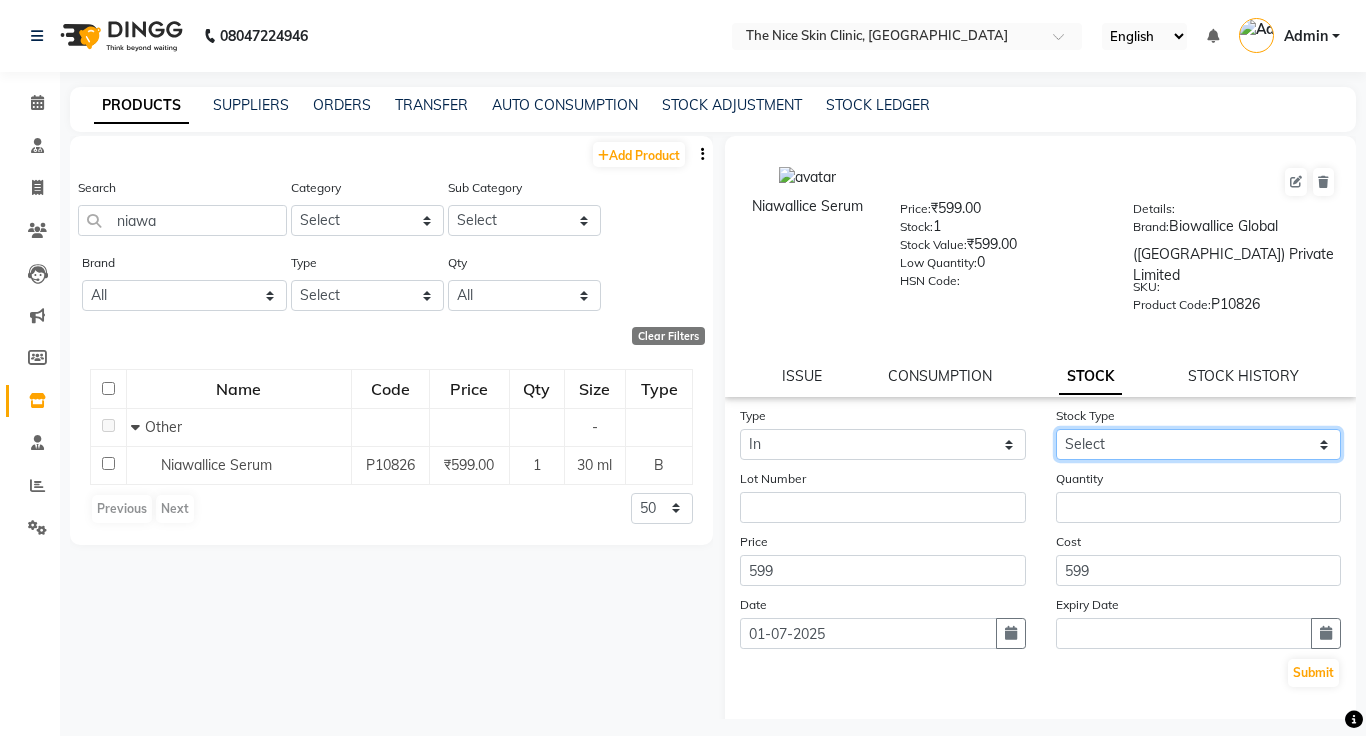 click on "Select New Stock Adjustment Return Other" 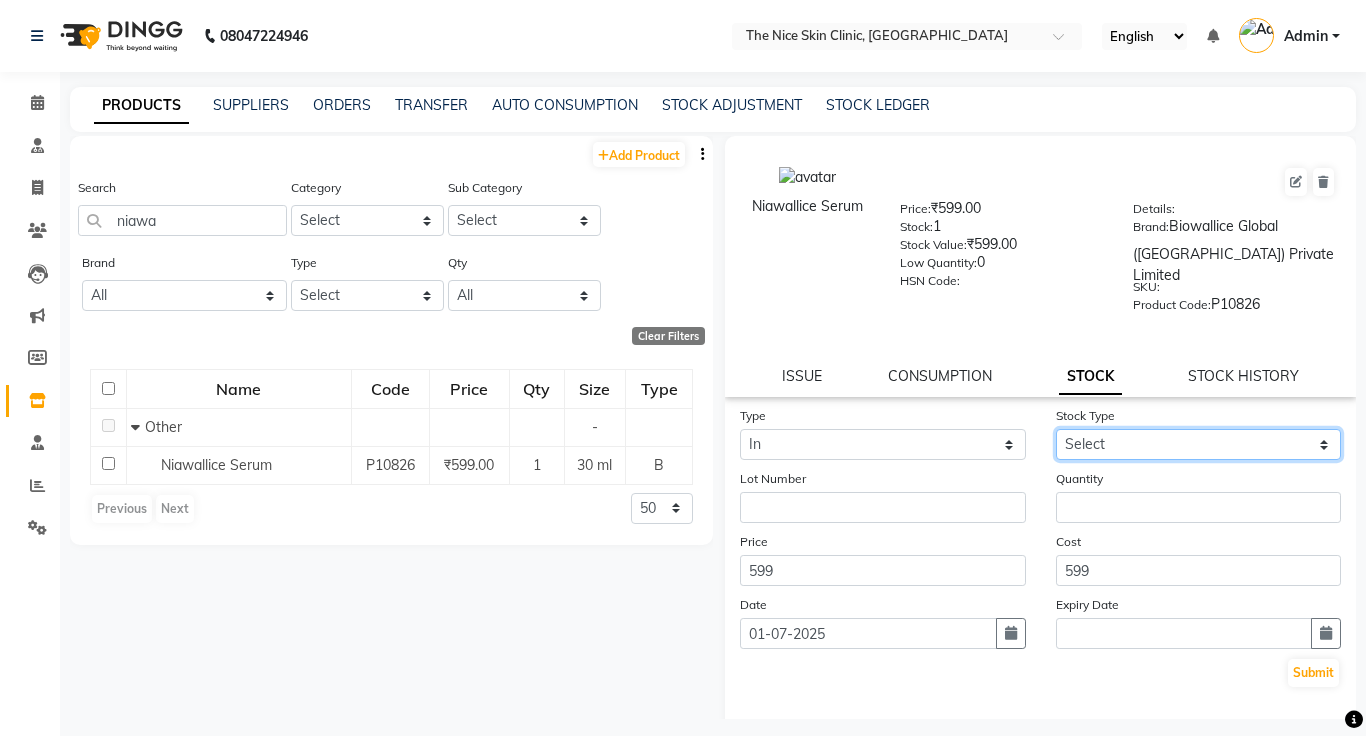select on "new stock" 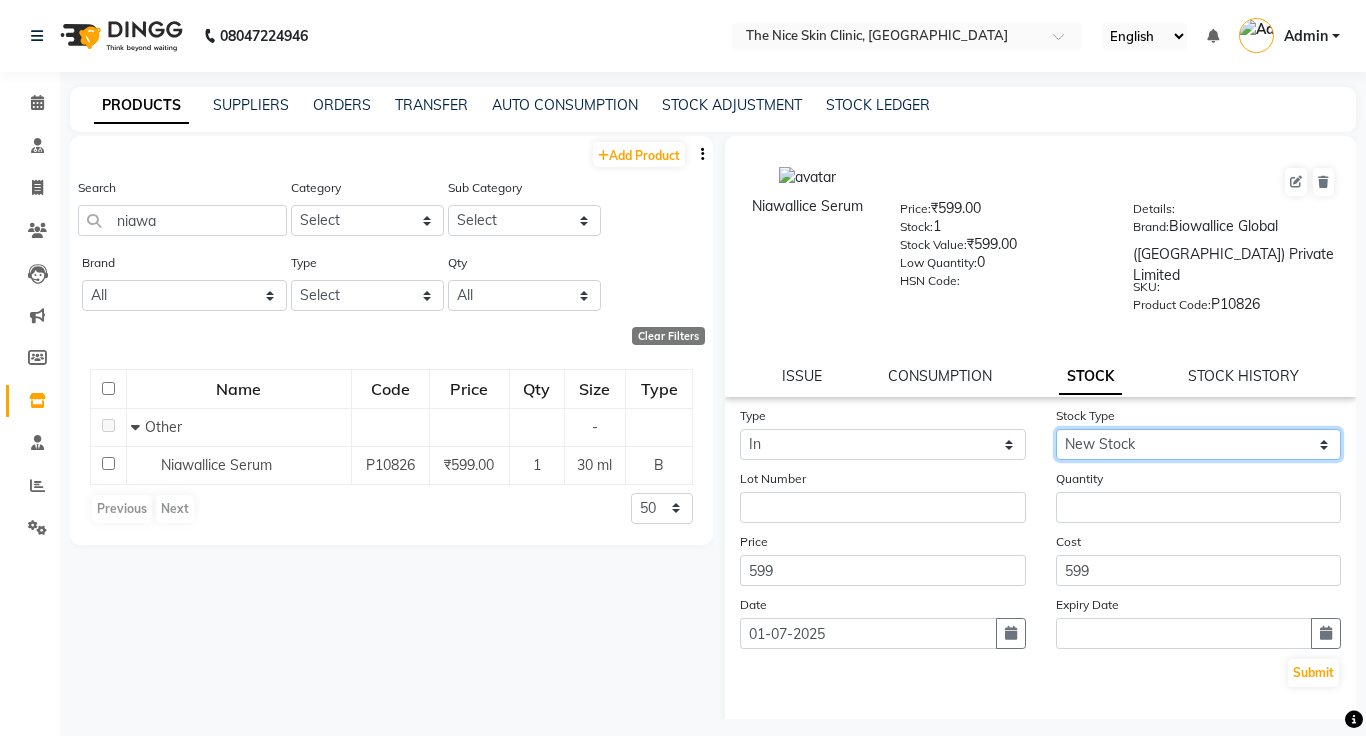 click on "Select New Stock Adjustment Return Other" 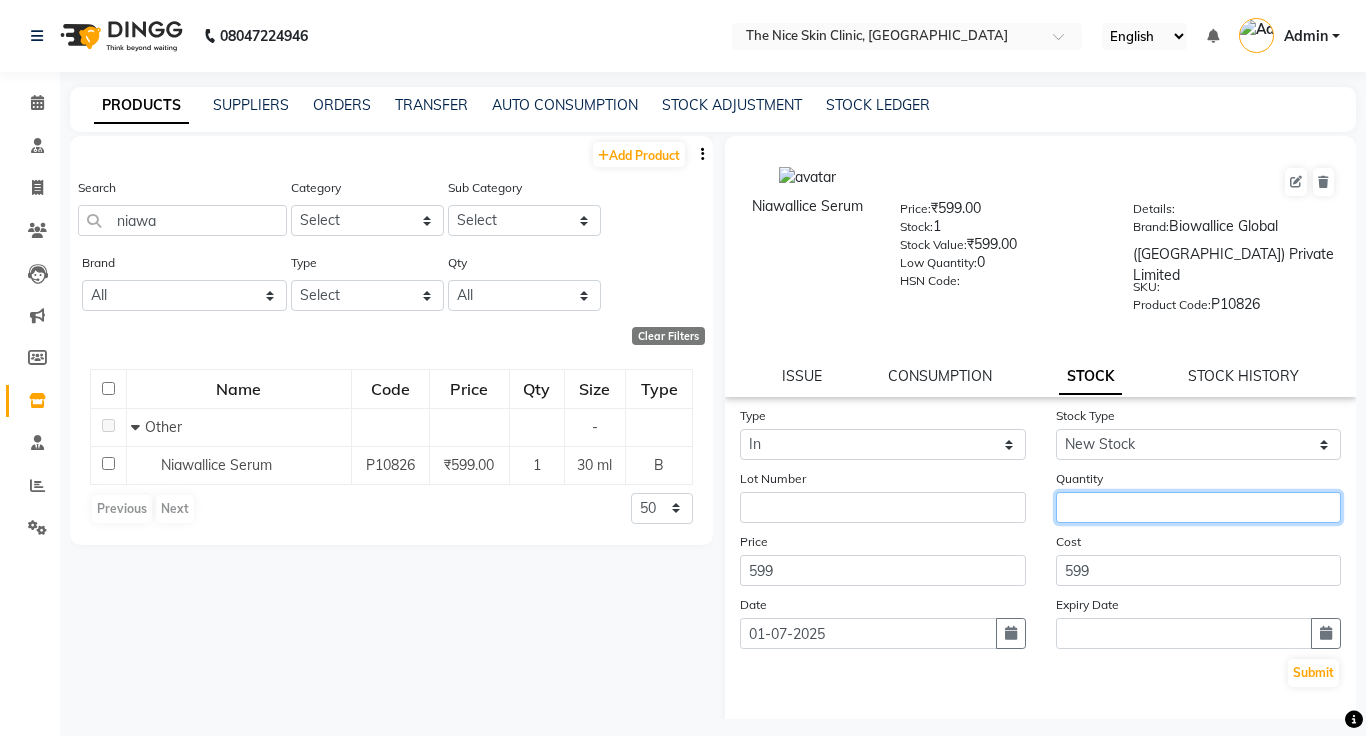 click 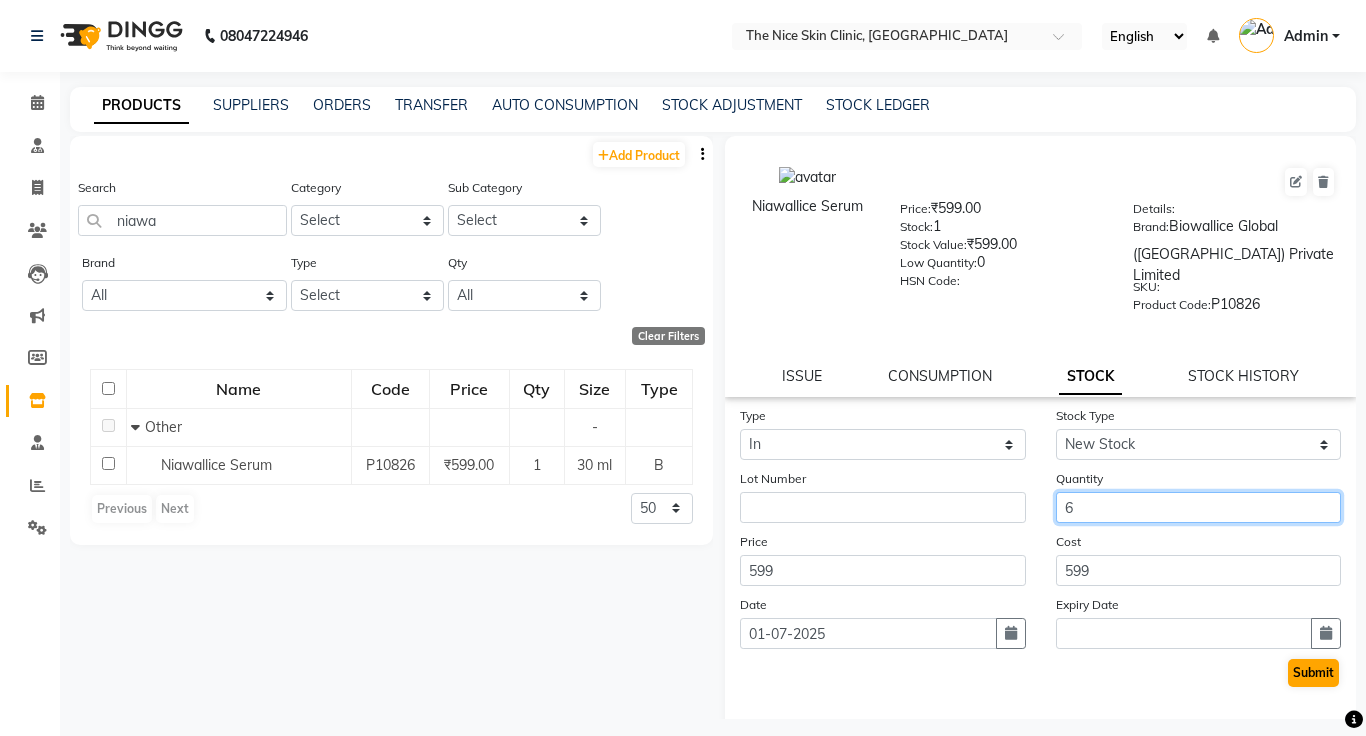 type on "6" 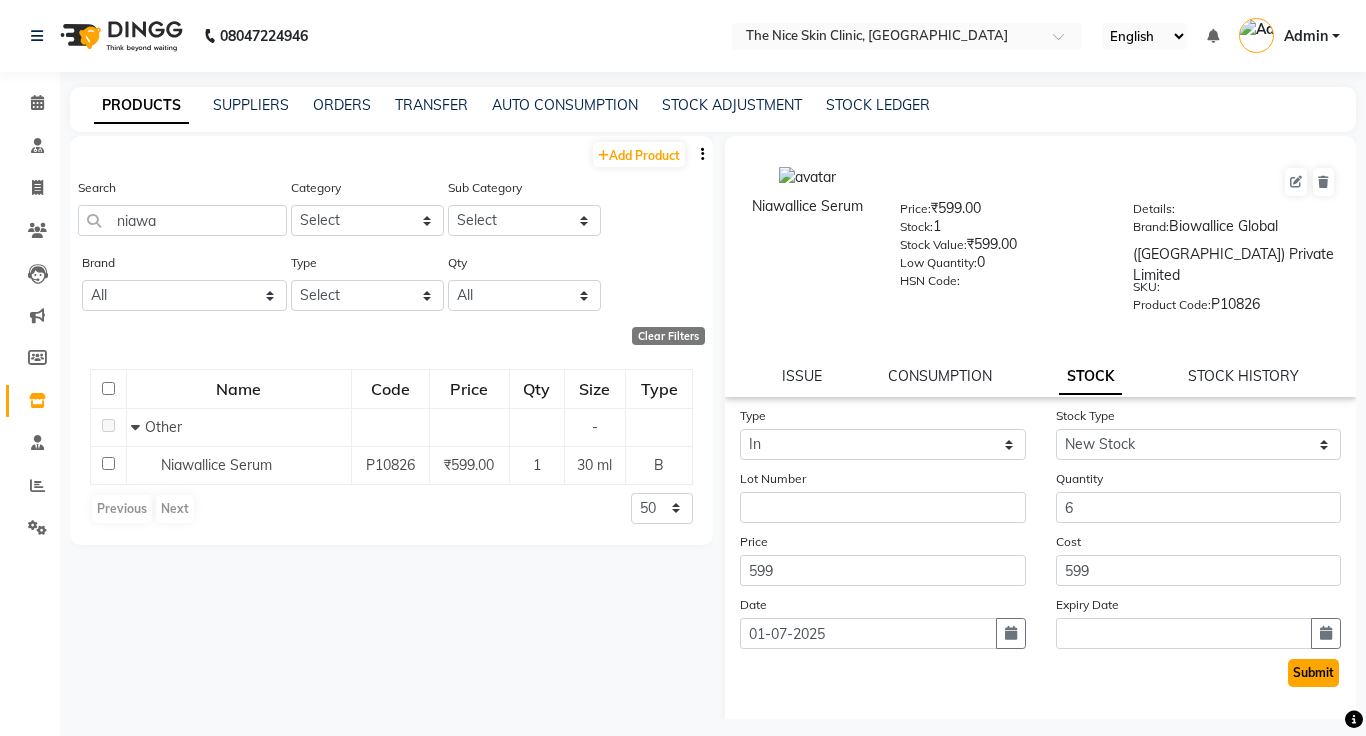 click on "Submit" 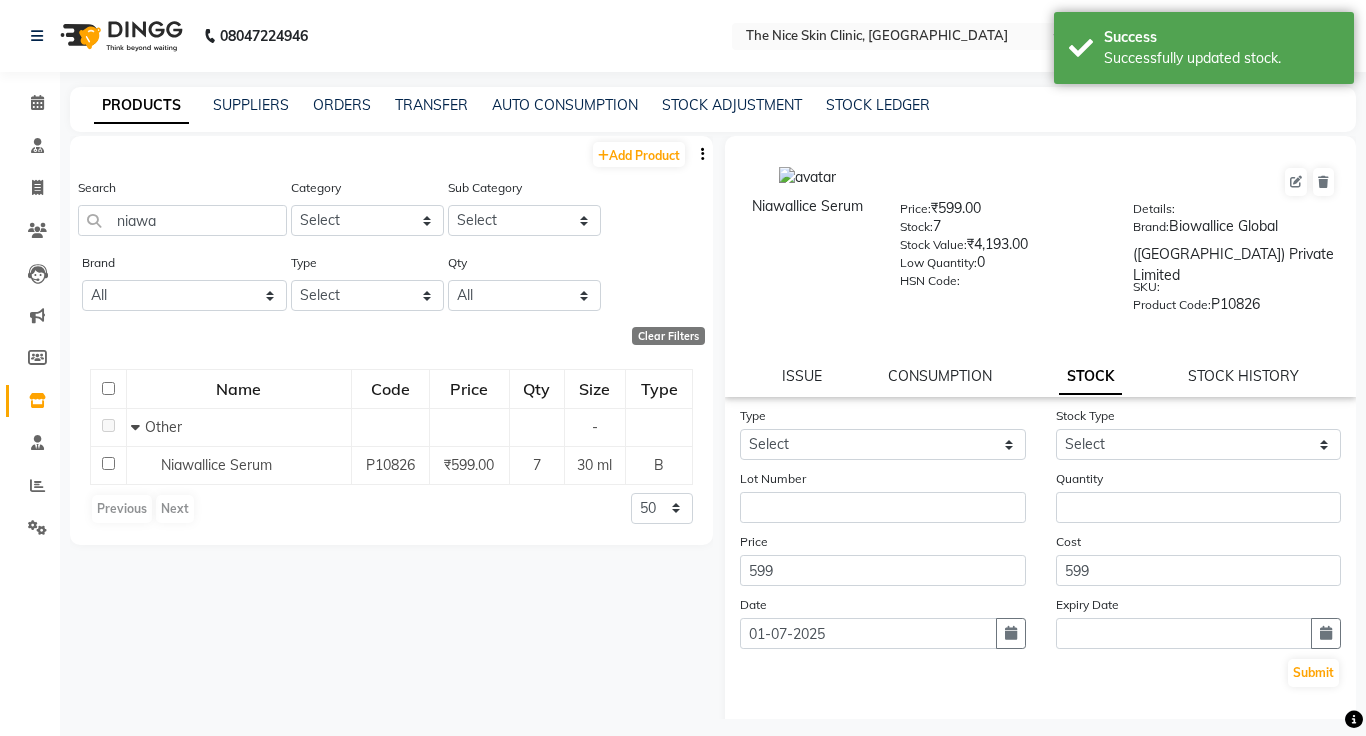 click on "Invoice" 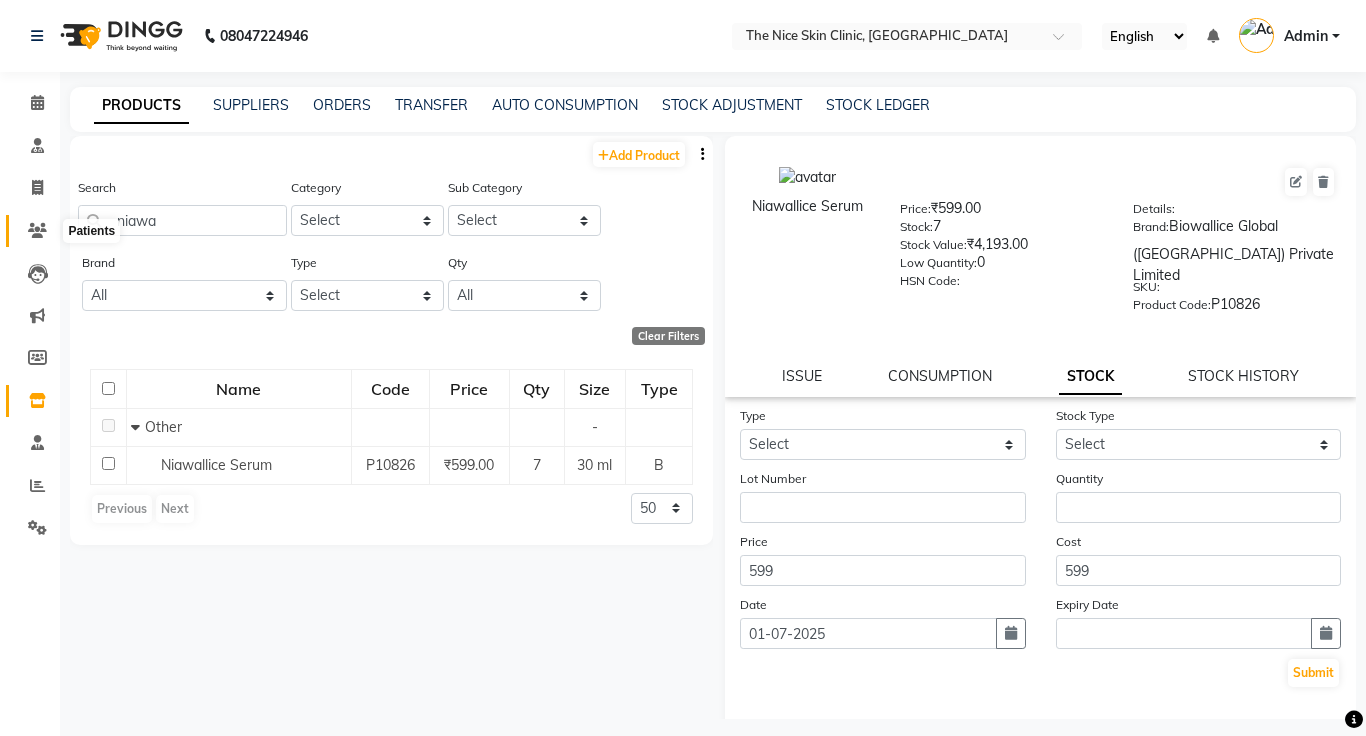 click 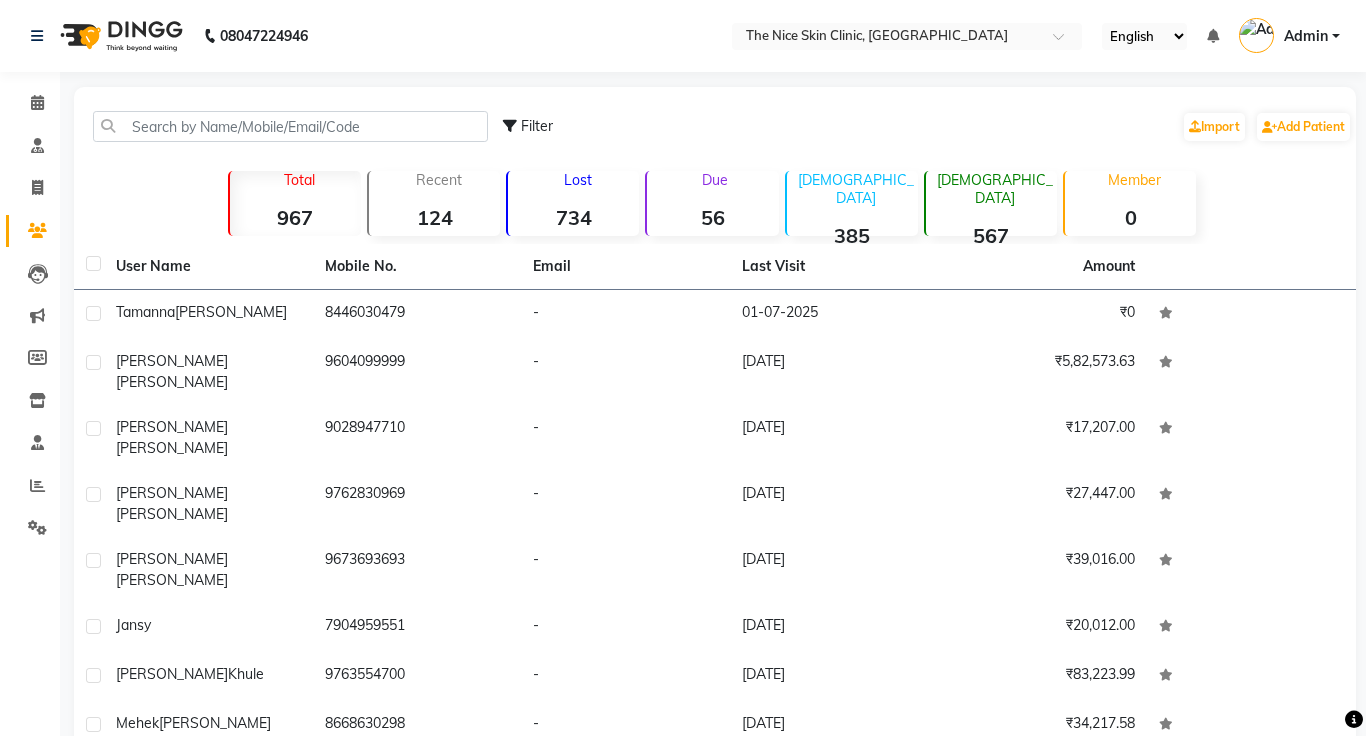 click on "Filter  Import   Add Patient" 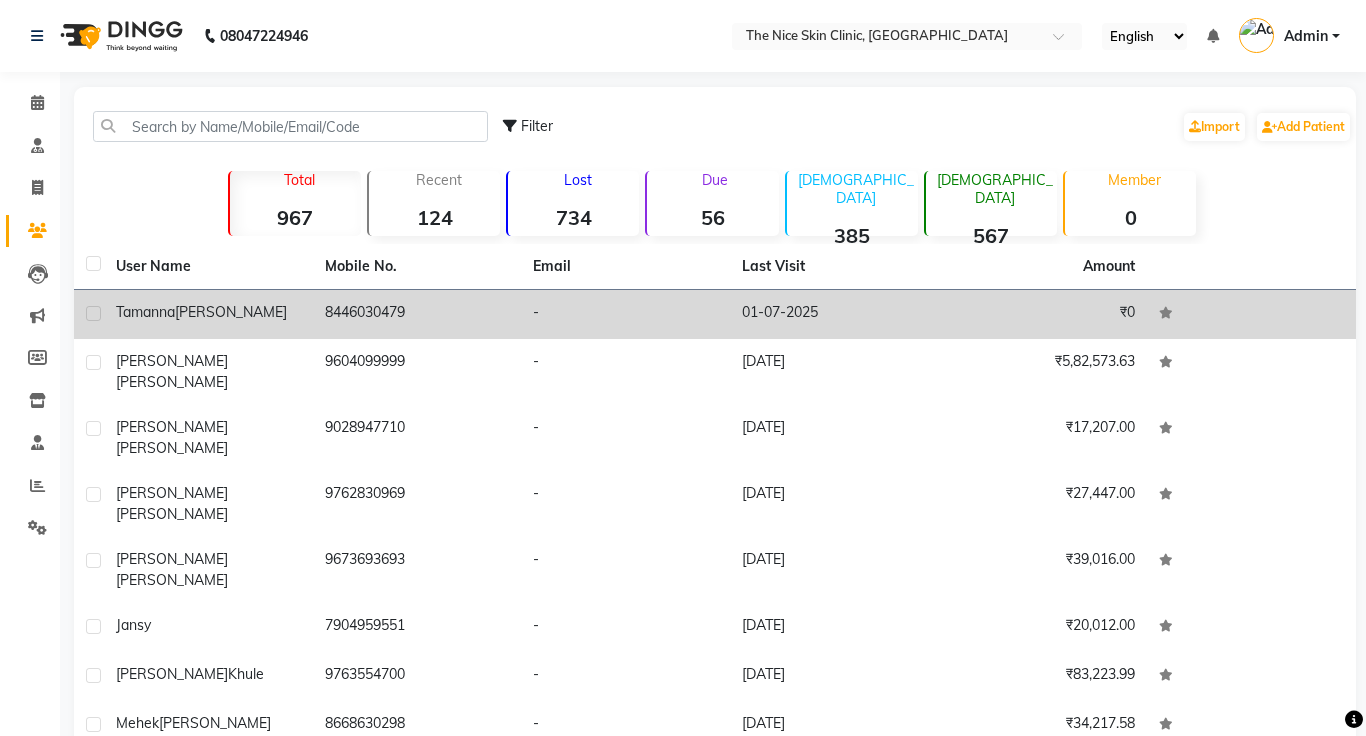 click on "8446030479" 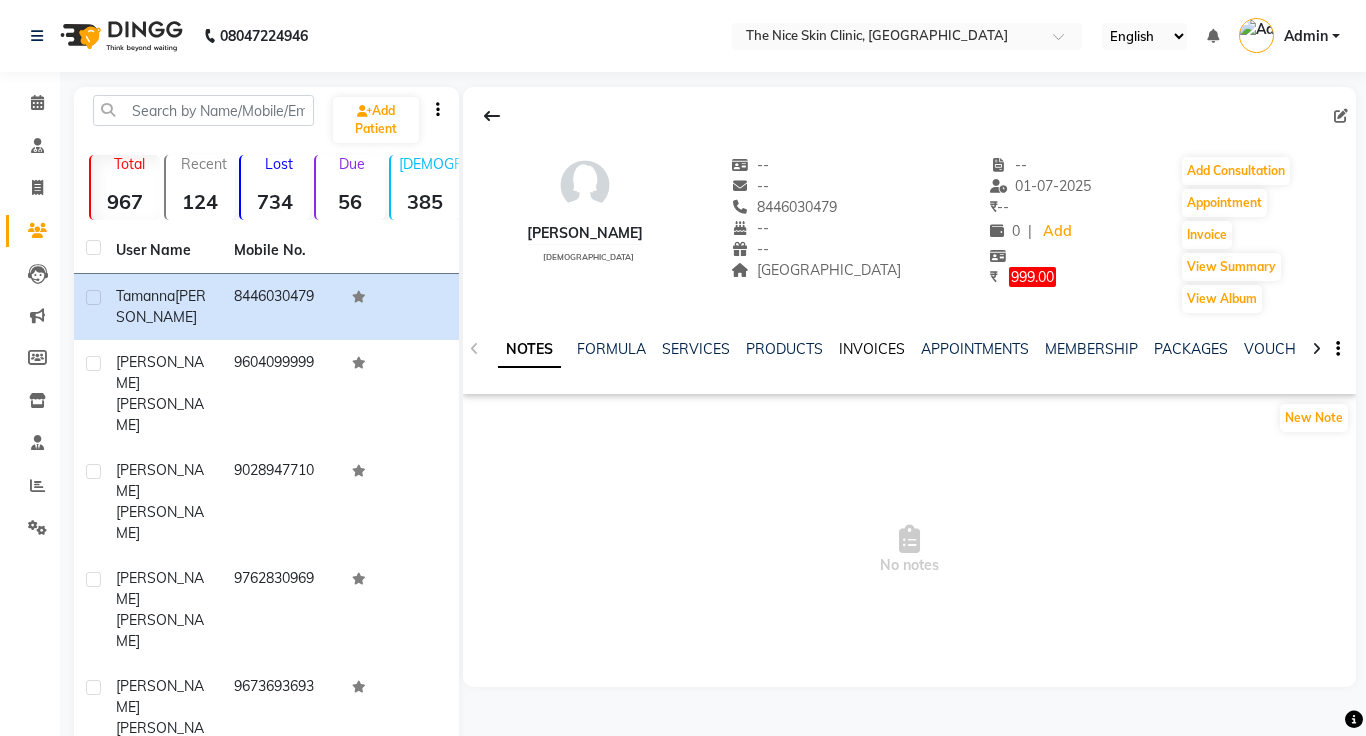 click on "INVOICES" 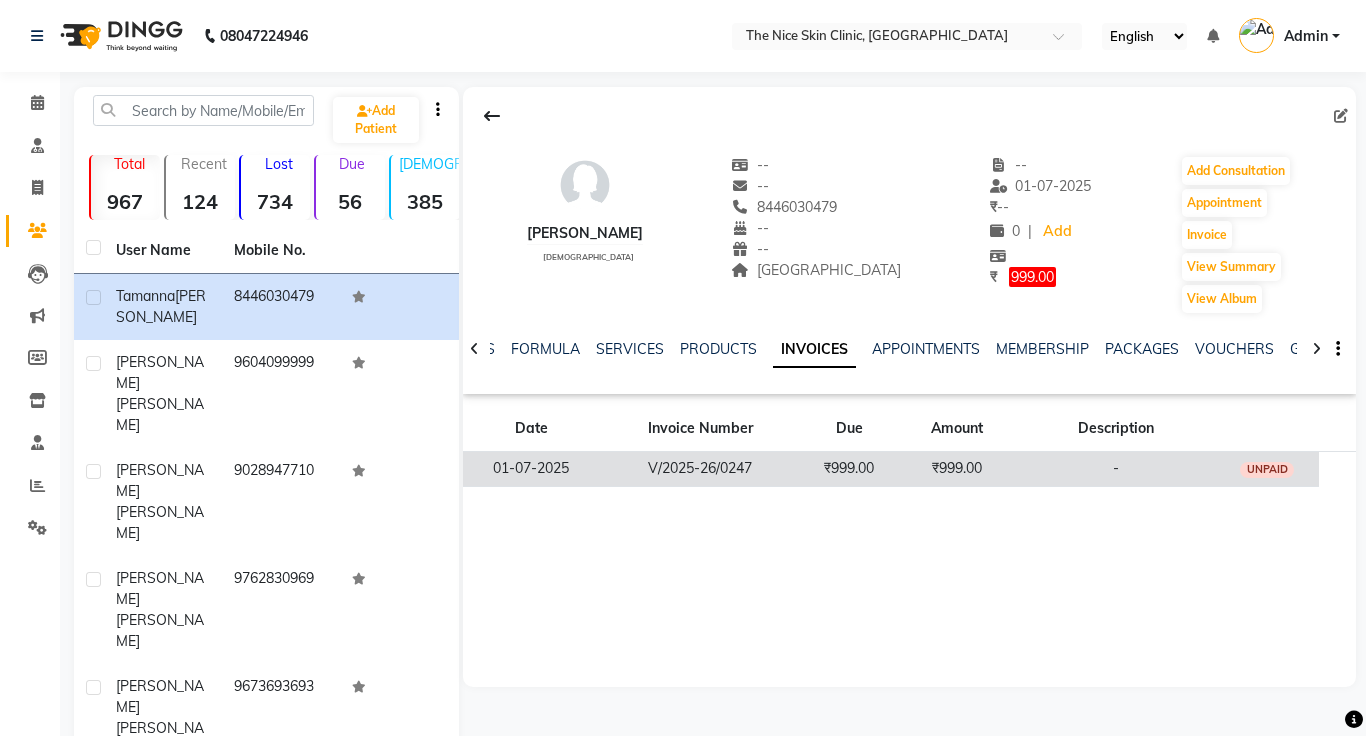 click on "-" 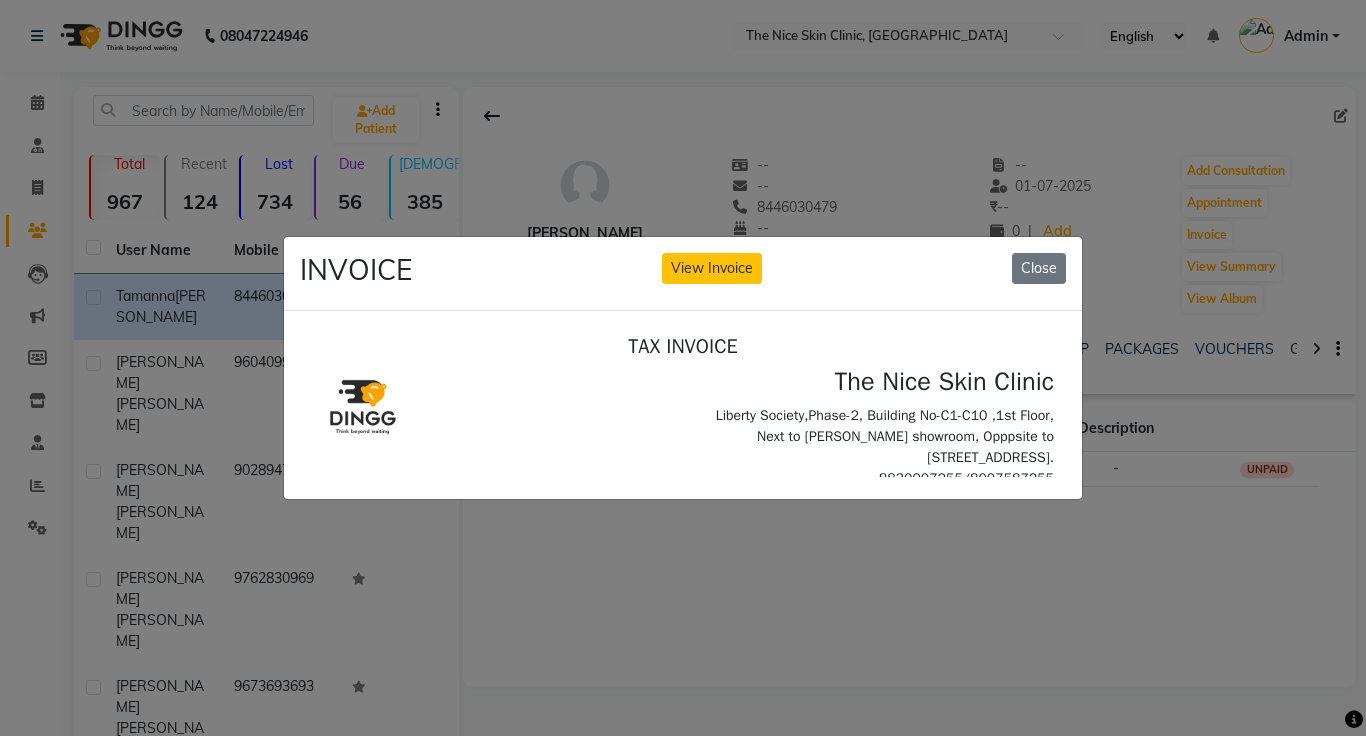 scroll, scrollTop: 0, scrollLeft: 0, axis: both 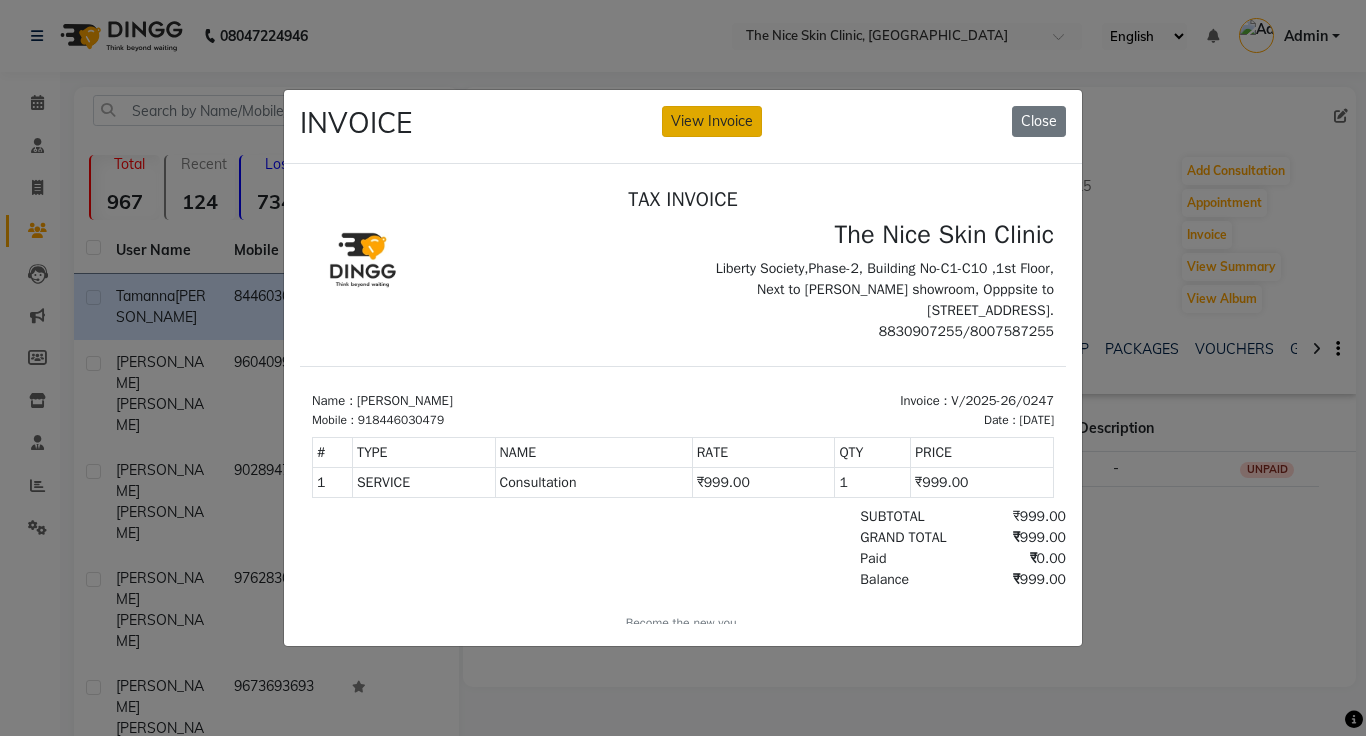 click on "View Invoice" 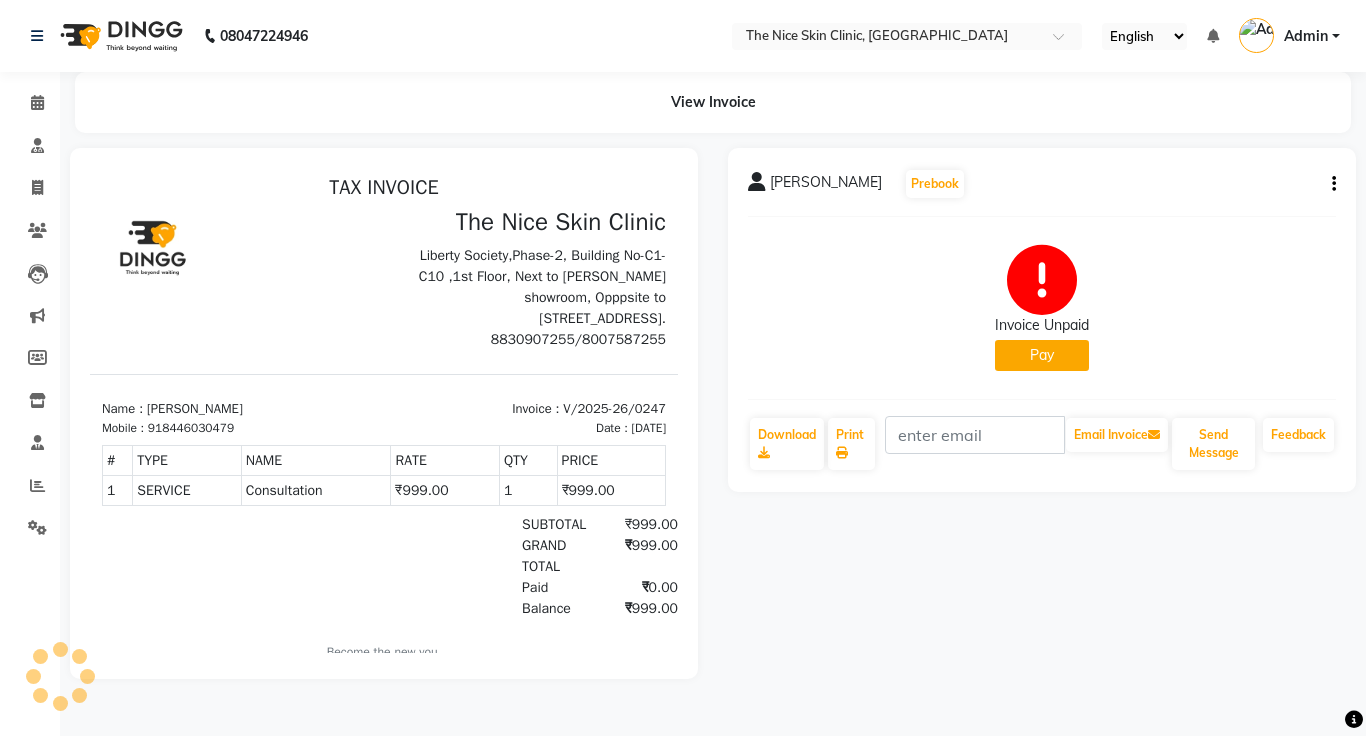 scroll, scrollTop: 0, scrollLeft: 0, axis: both 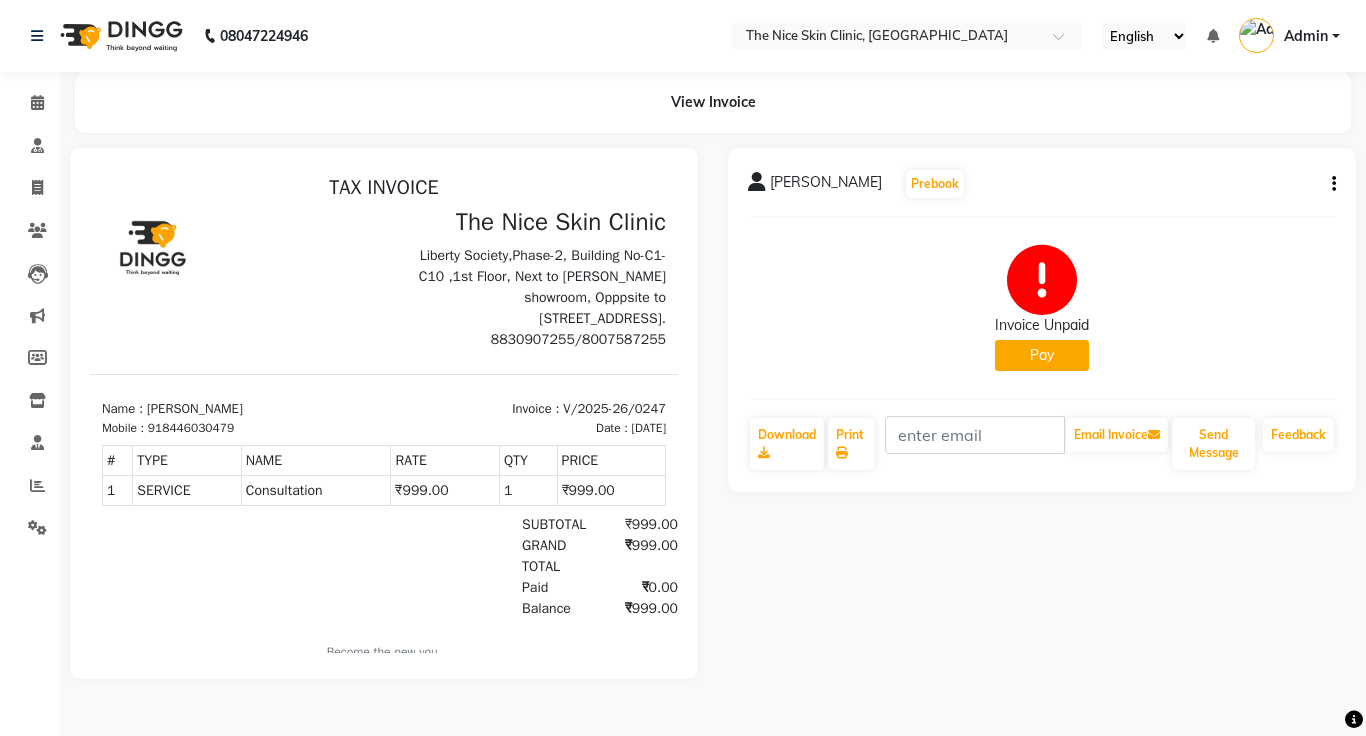 click 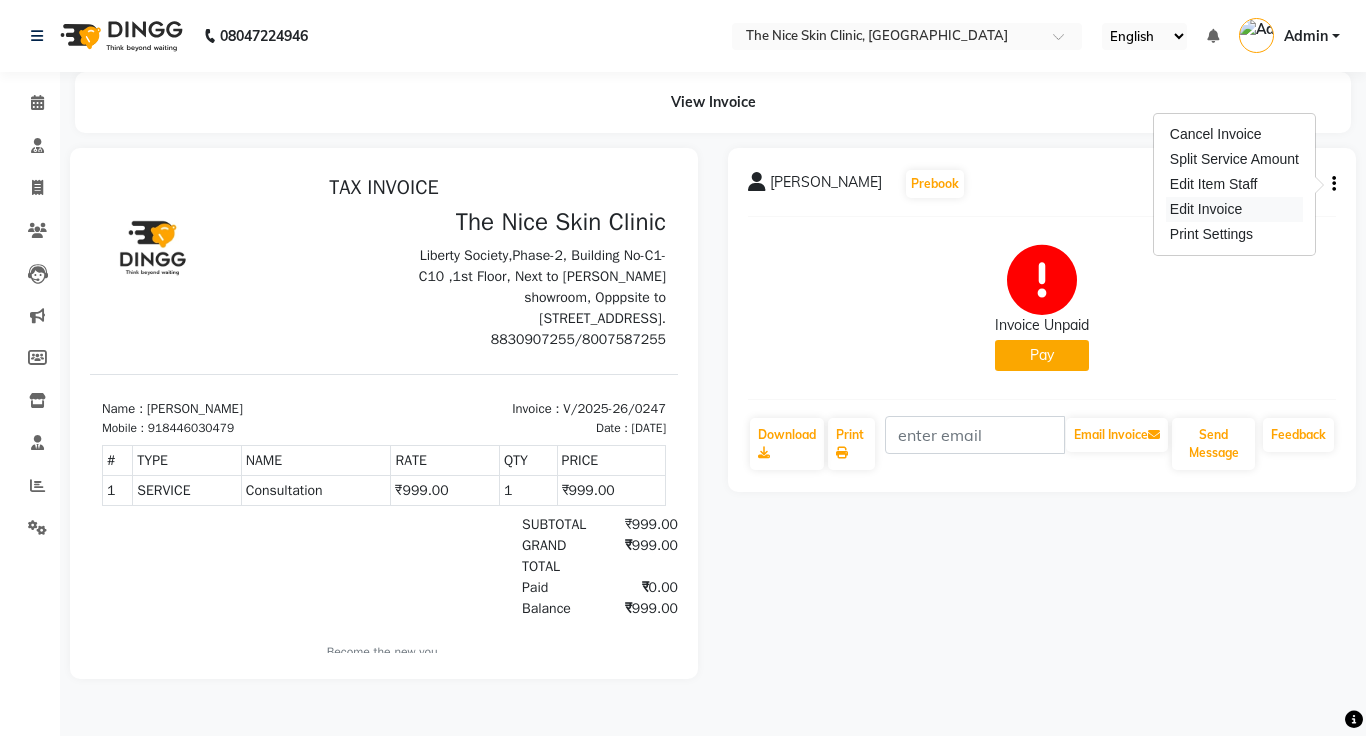 click on "Edit Invoice" at bounding box center (1234, 209) 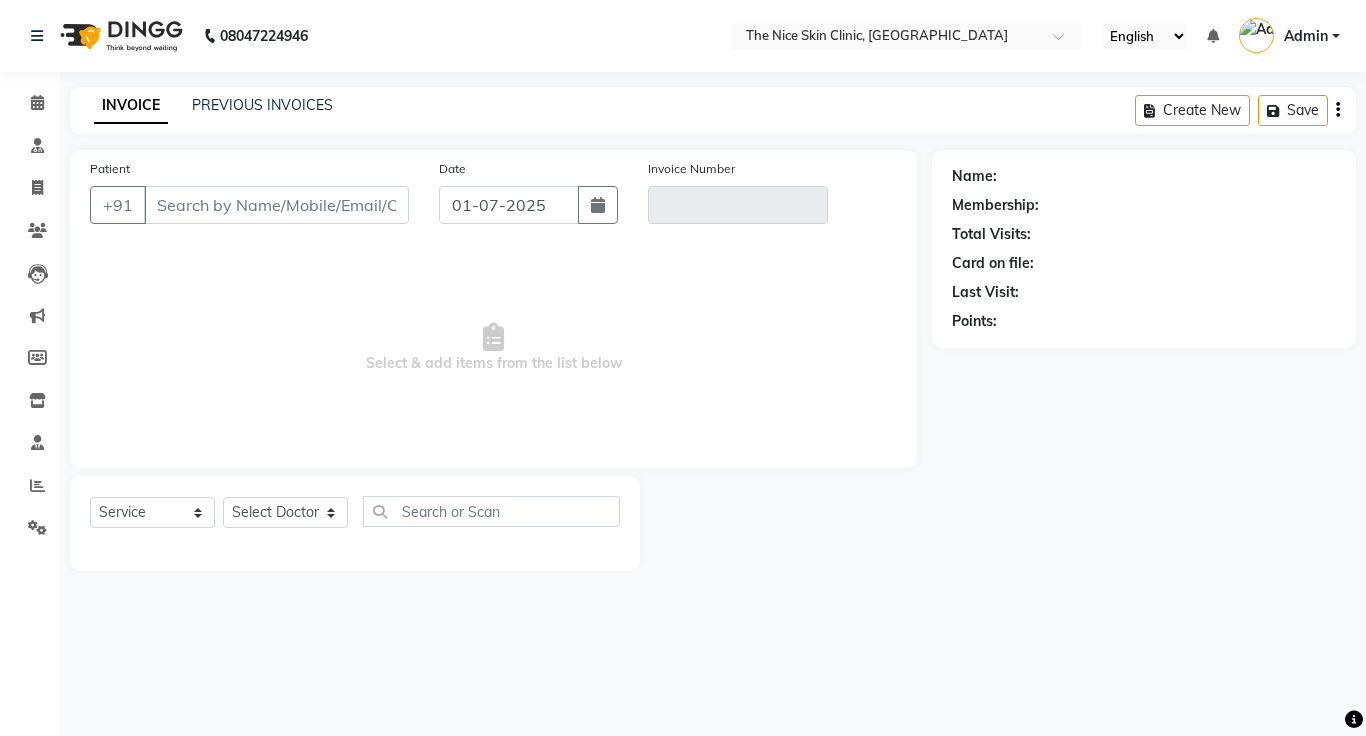 click 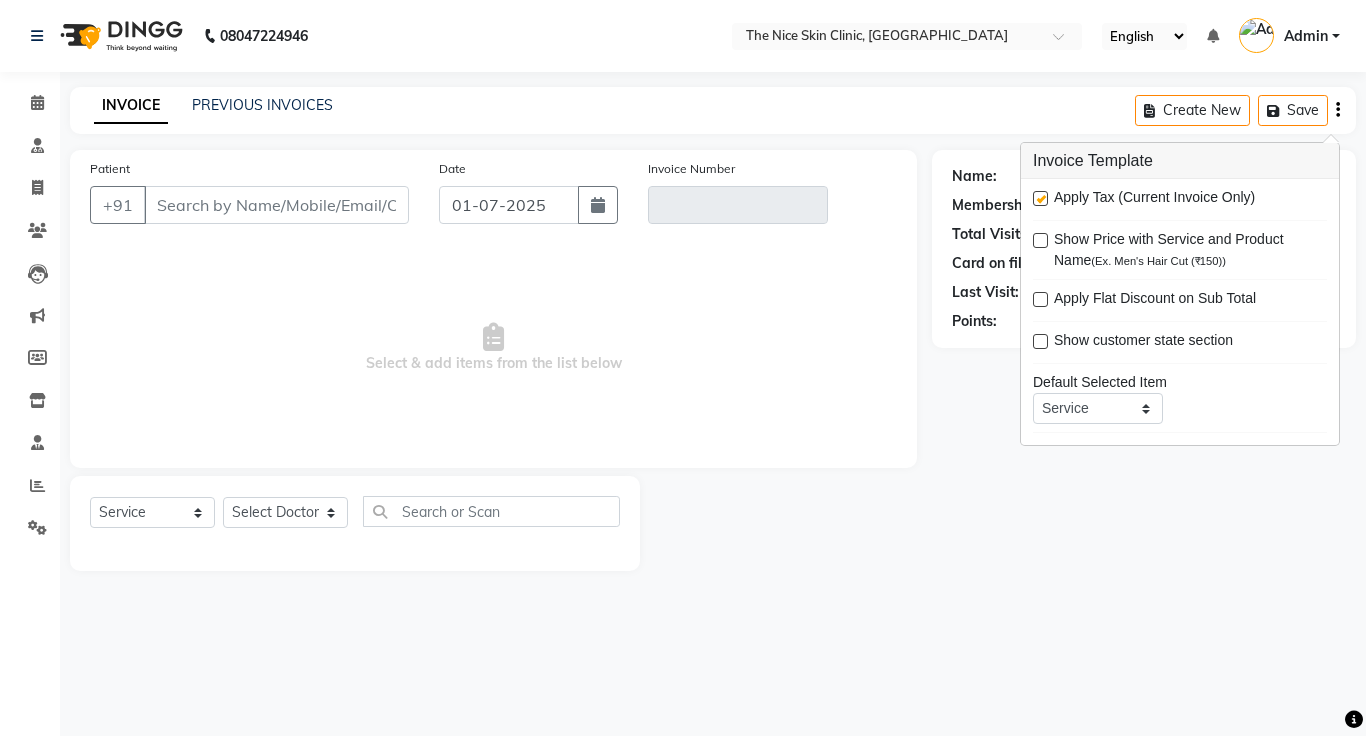 click at bounding box center [1040, 198] 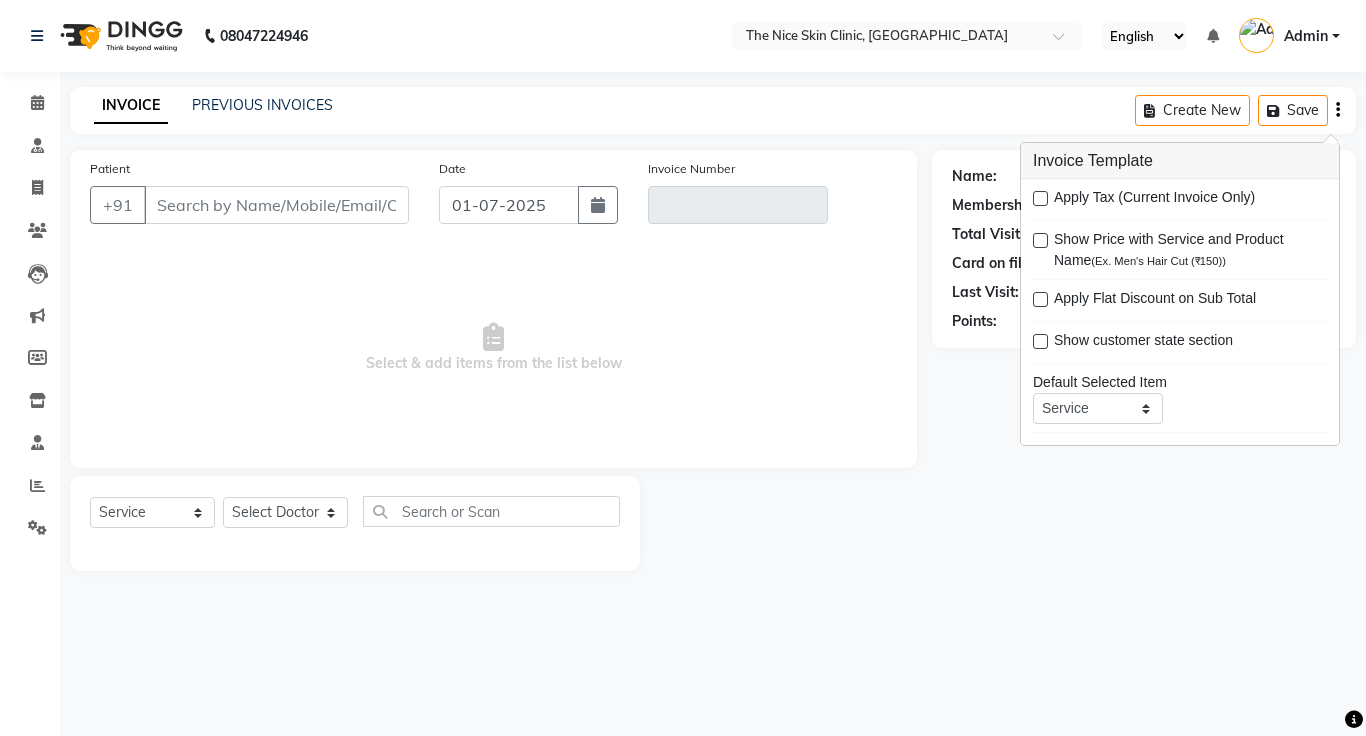 type on "8446030479" 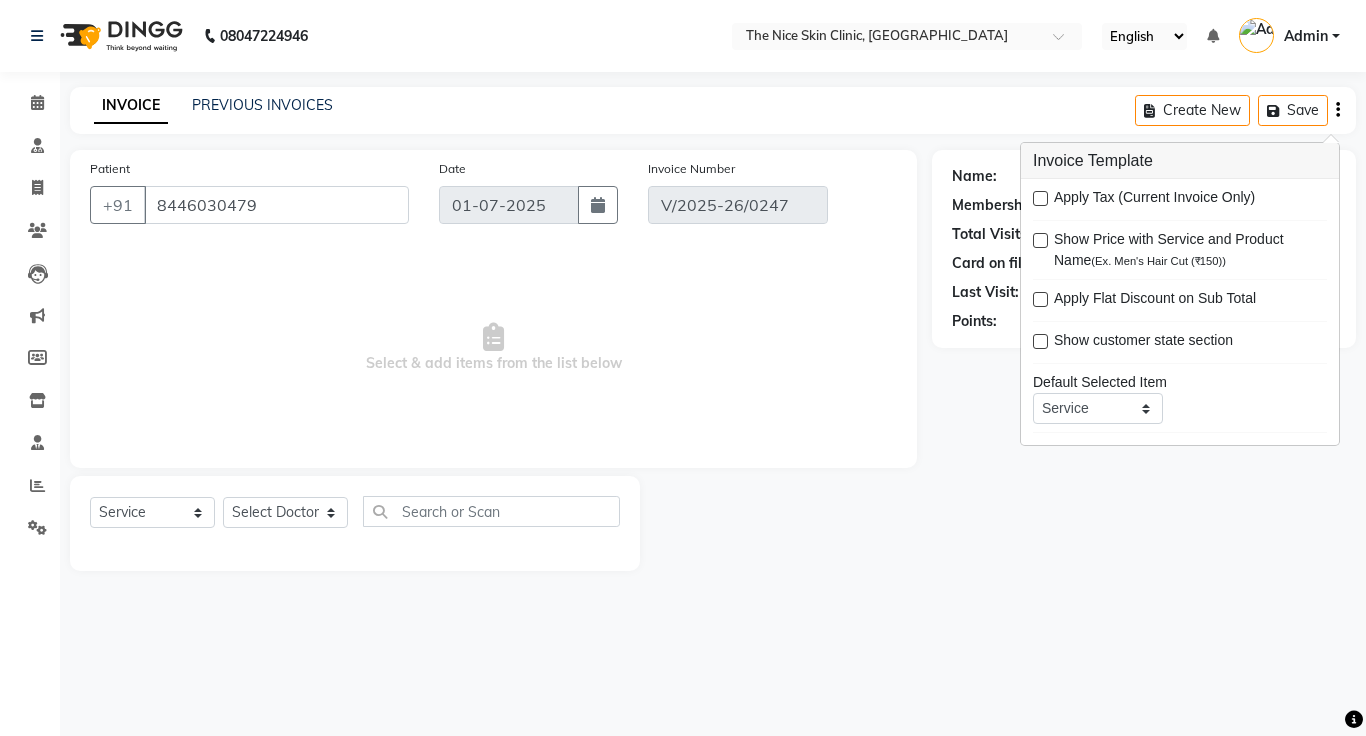 click on "INVOICE PREVIOUS INVOICES Create New   Save" 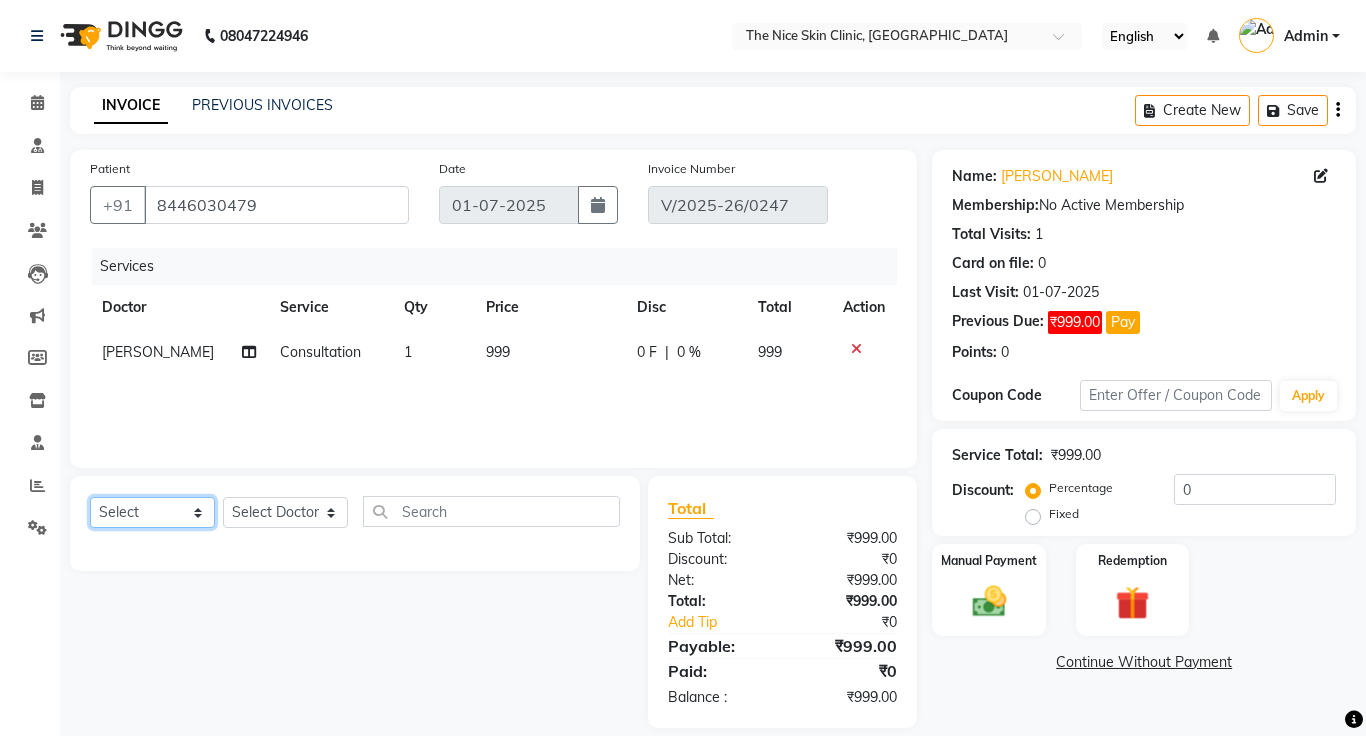 click on "Select  Service  Product  Membership  Package Voucher Prepaid Gift Card" 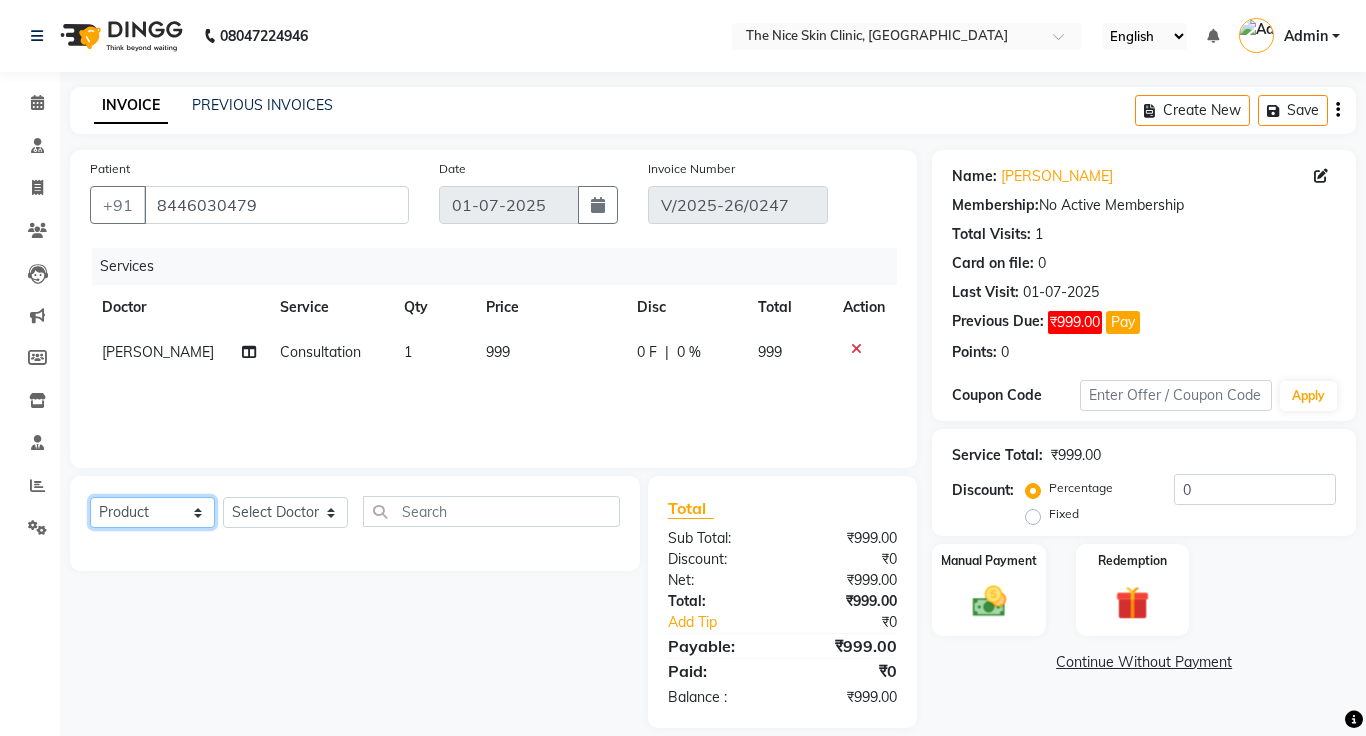 click on "Select  Service  Product  Membership  Package Voucher Prepaid Gift Card" 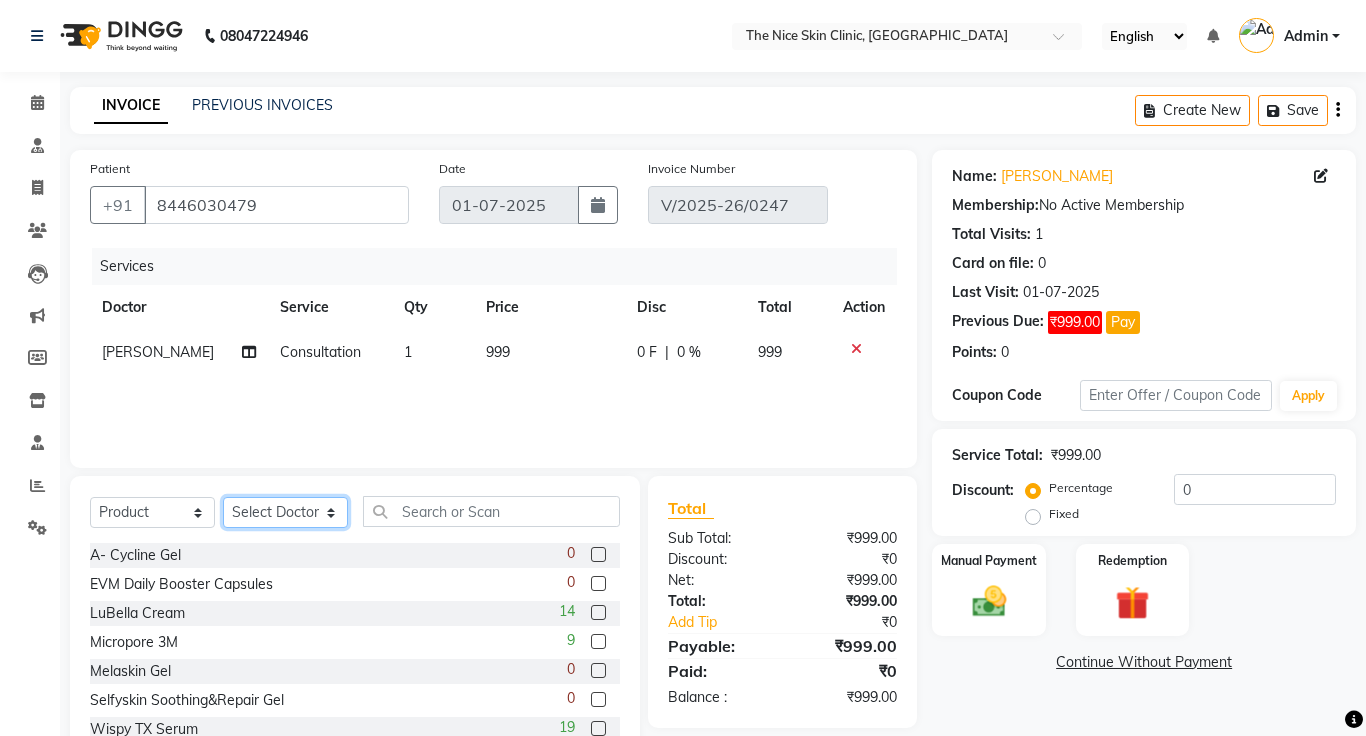 click on "Select Doctor [PERSON_NAME] [PERSON_NAME] DR. [PERSON_NAME] [PERSON_NAME]" 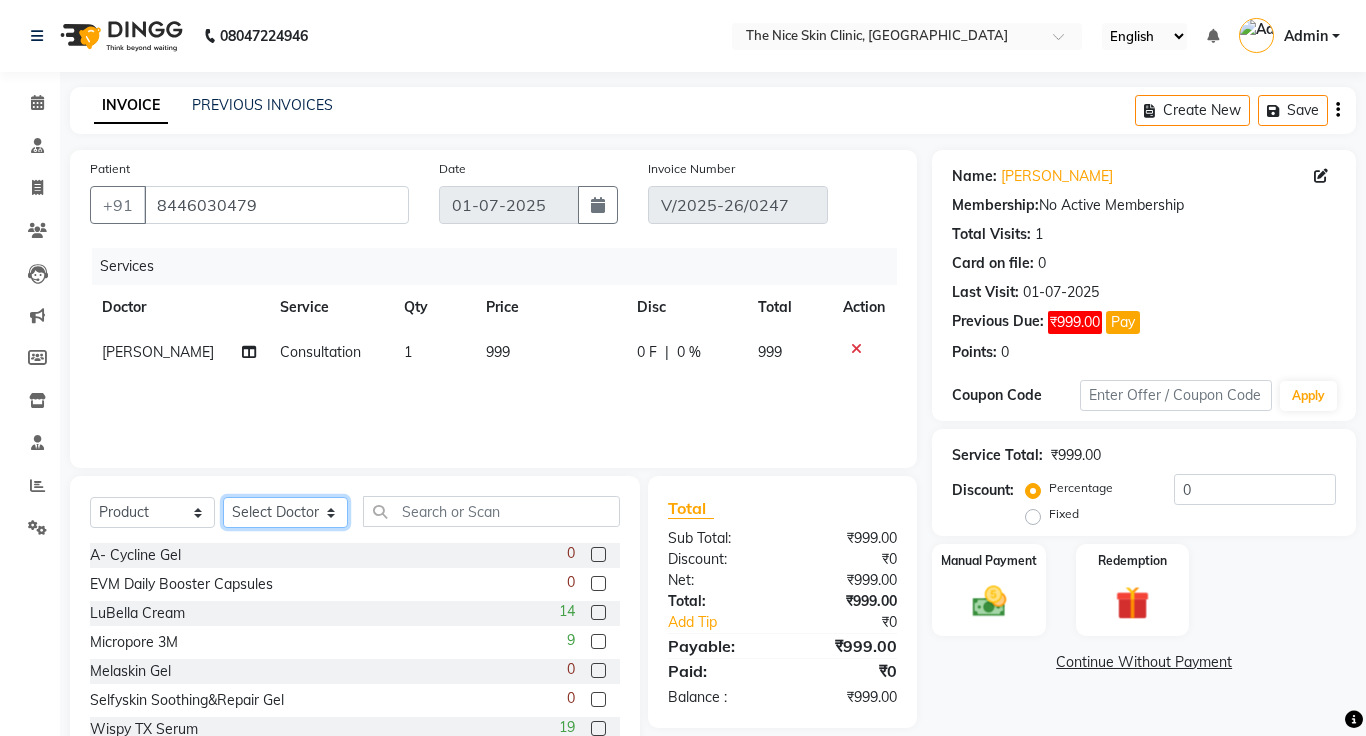 select on "1297" 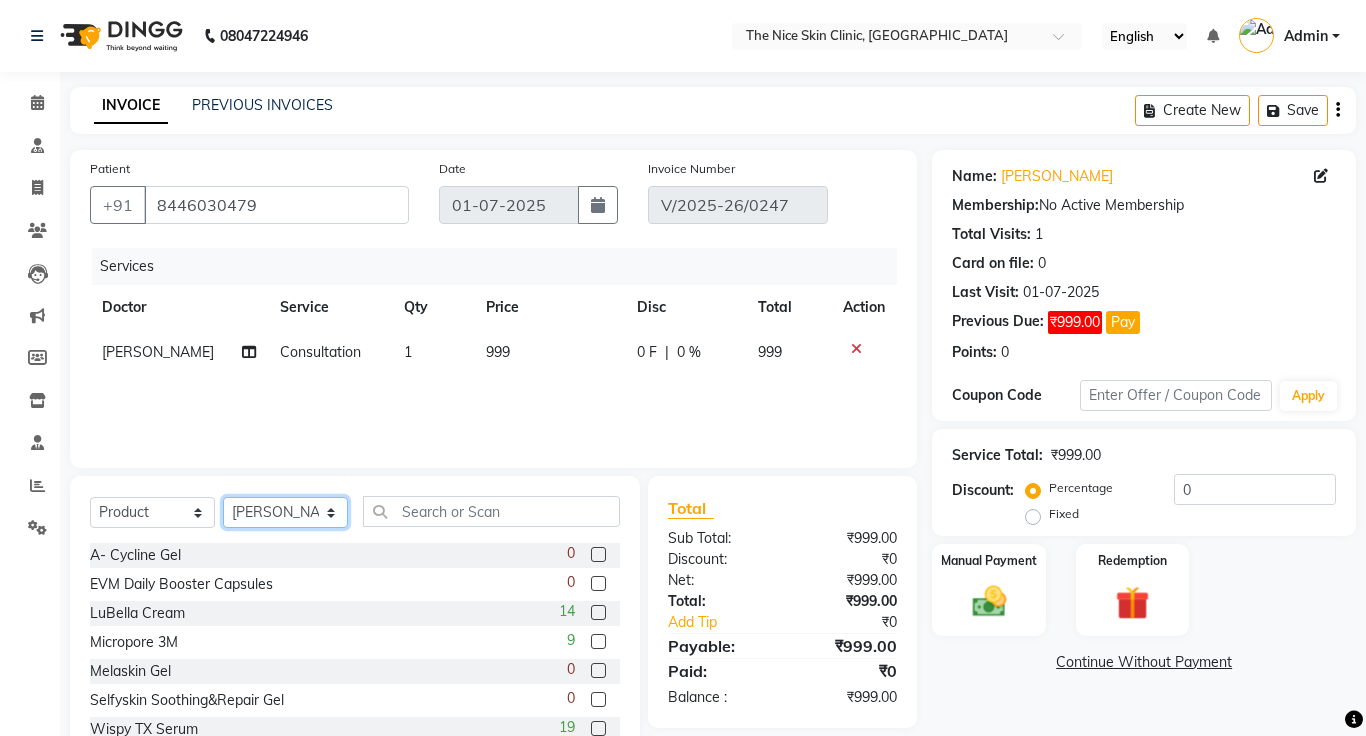 click on "Select Doctor [PERSON_NAME] [PERSON_NAME] DR. [PERSON_NAME] [PERSON_NAME]" 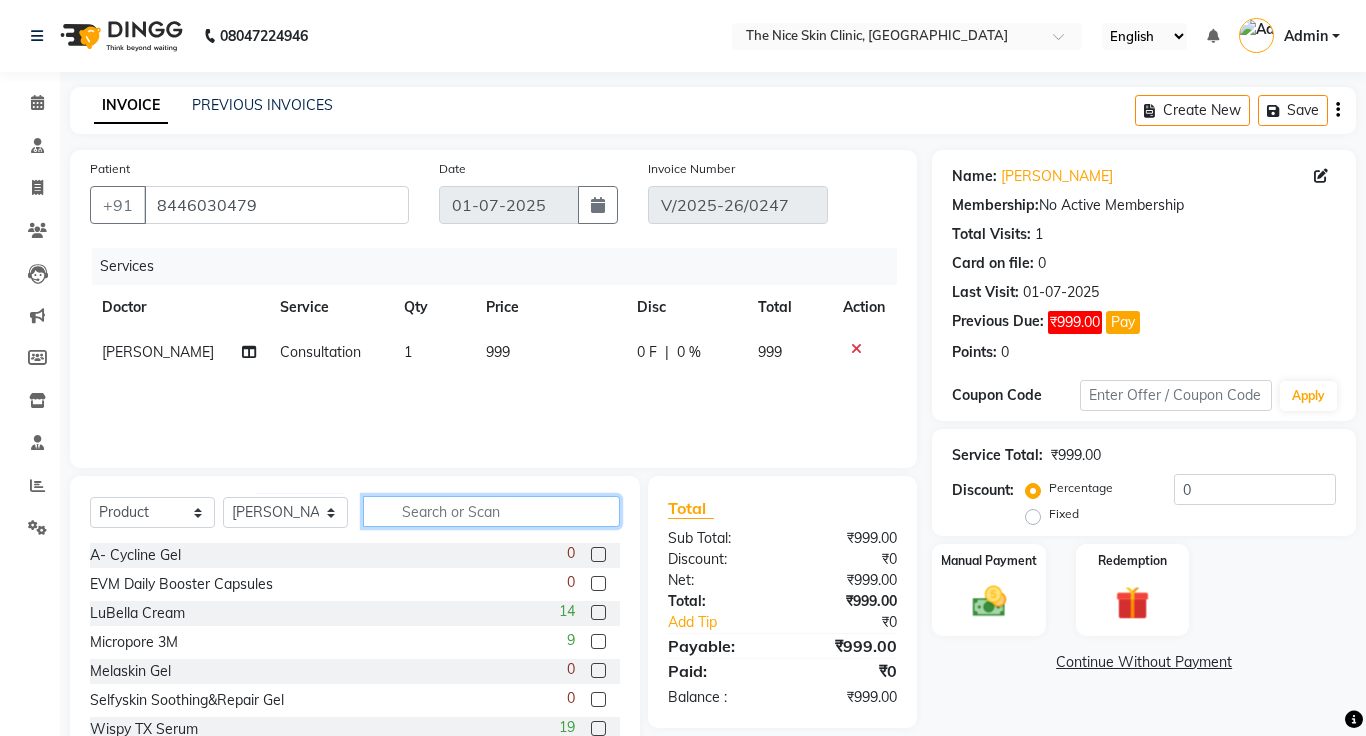click 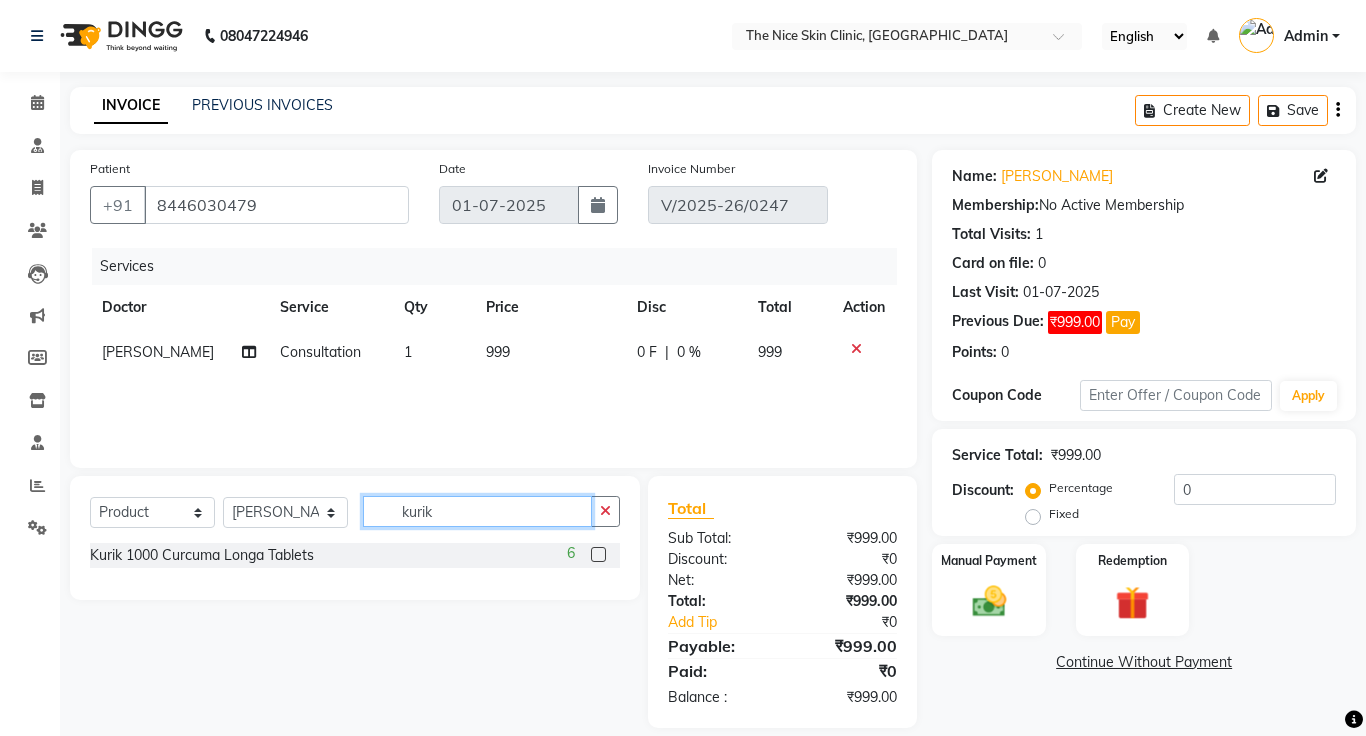 type on "kurik" 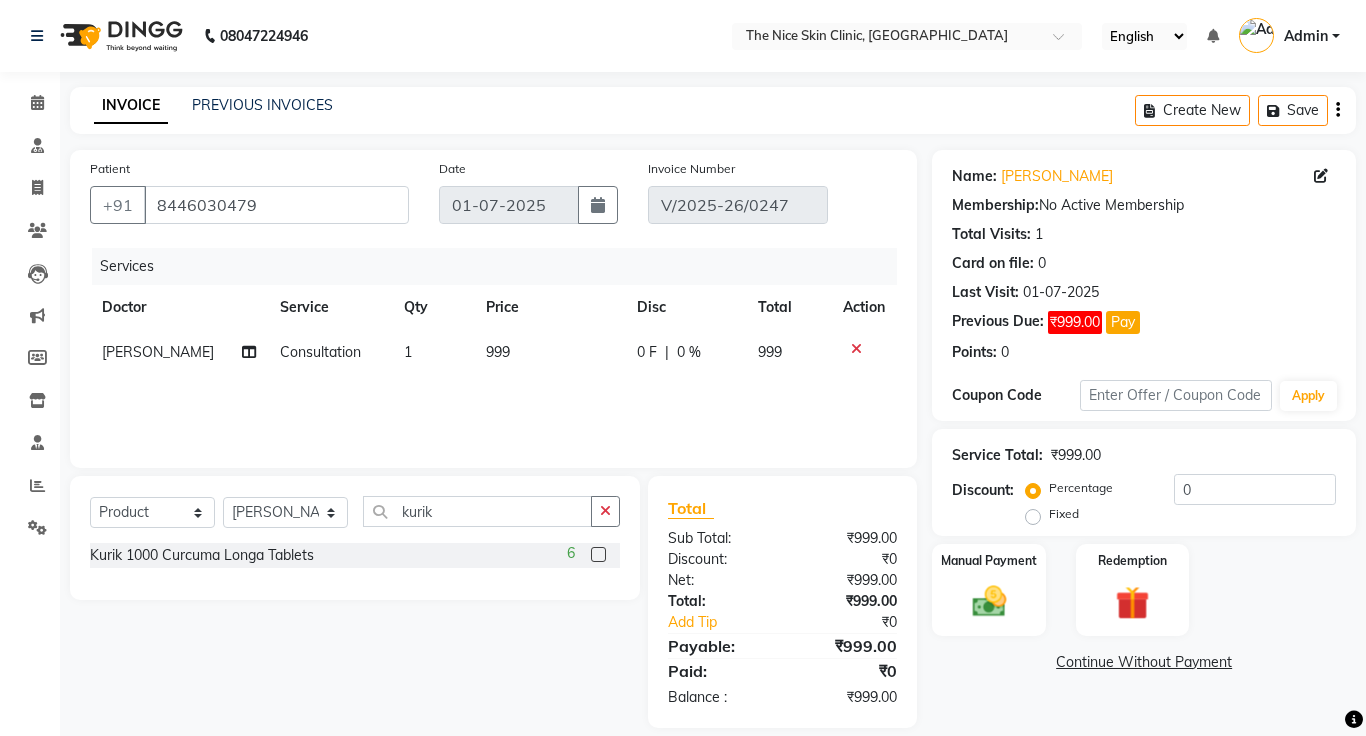 click 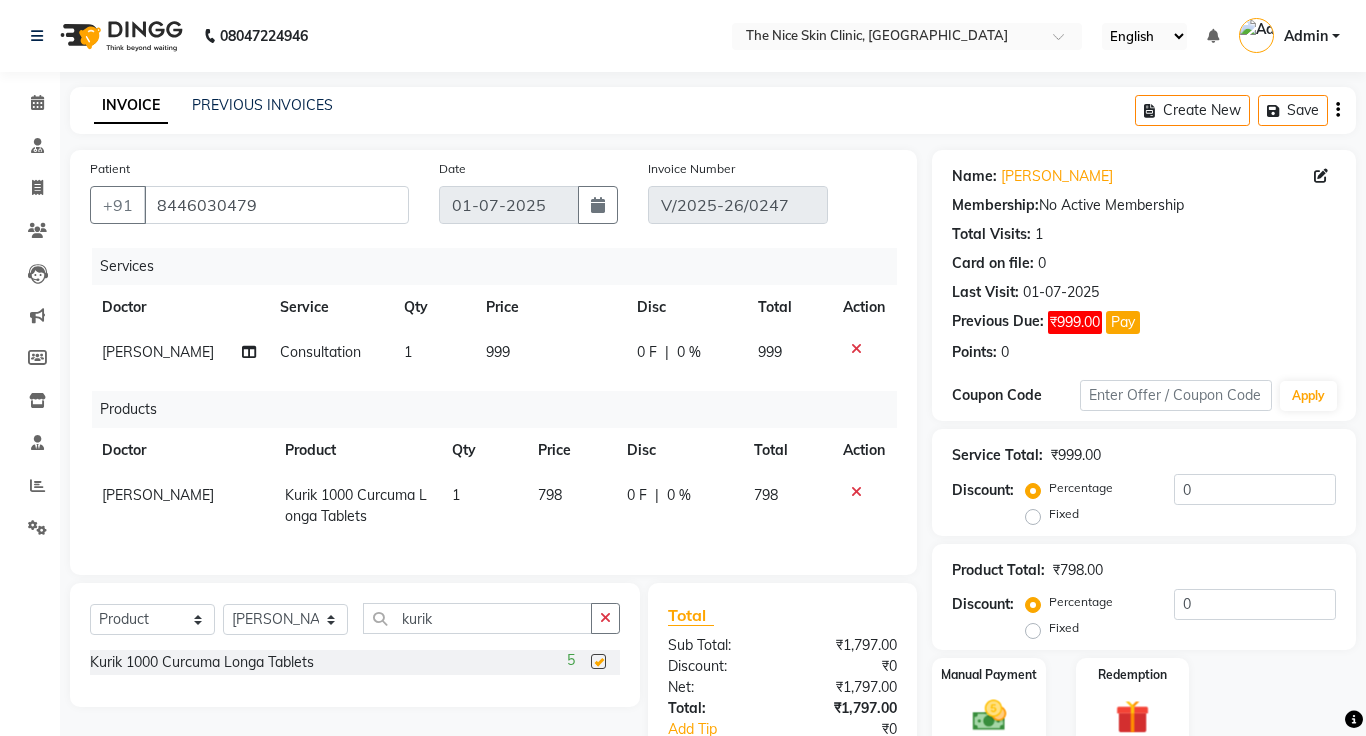 checkbox on "false" 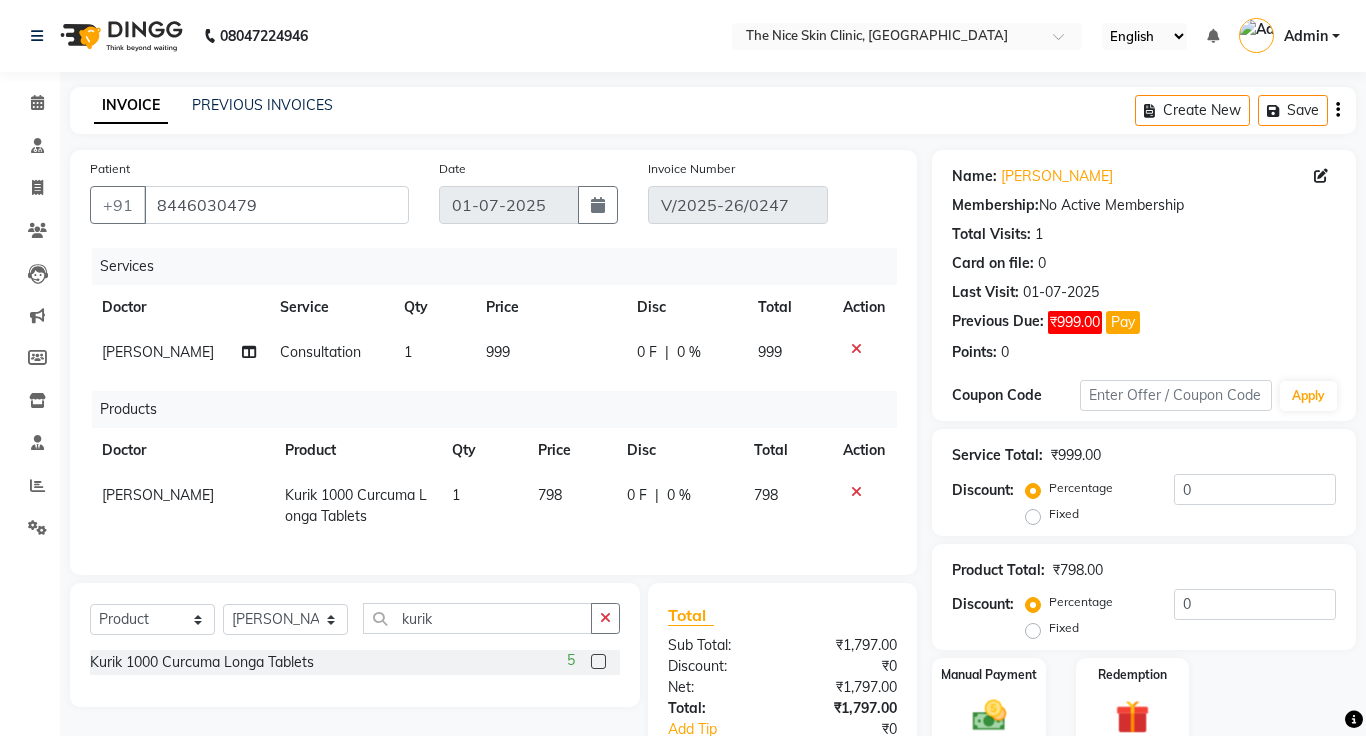 click on "1" 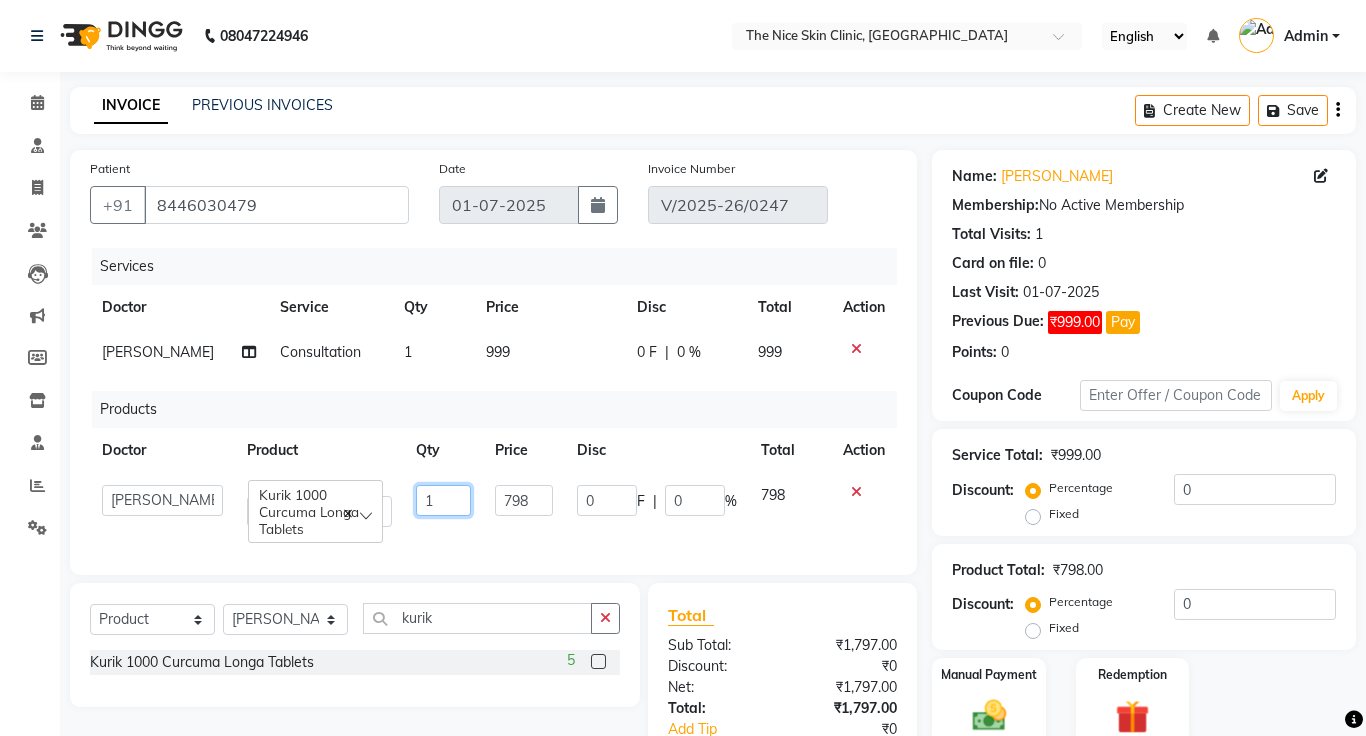 click on "1" 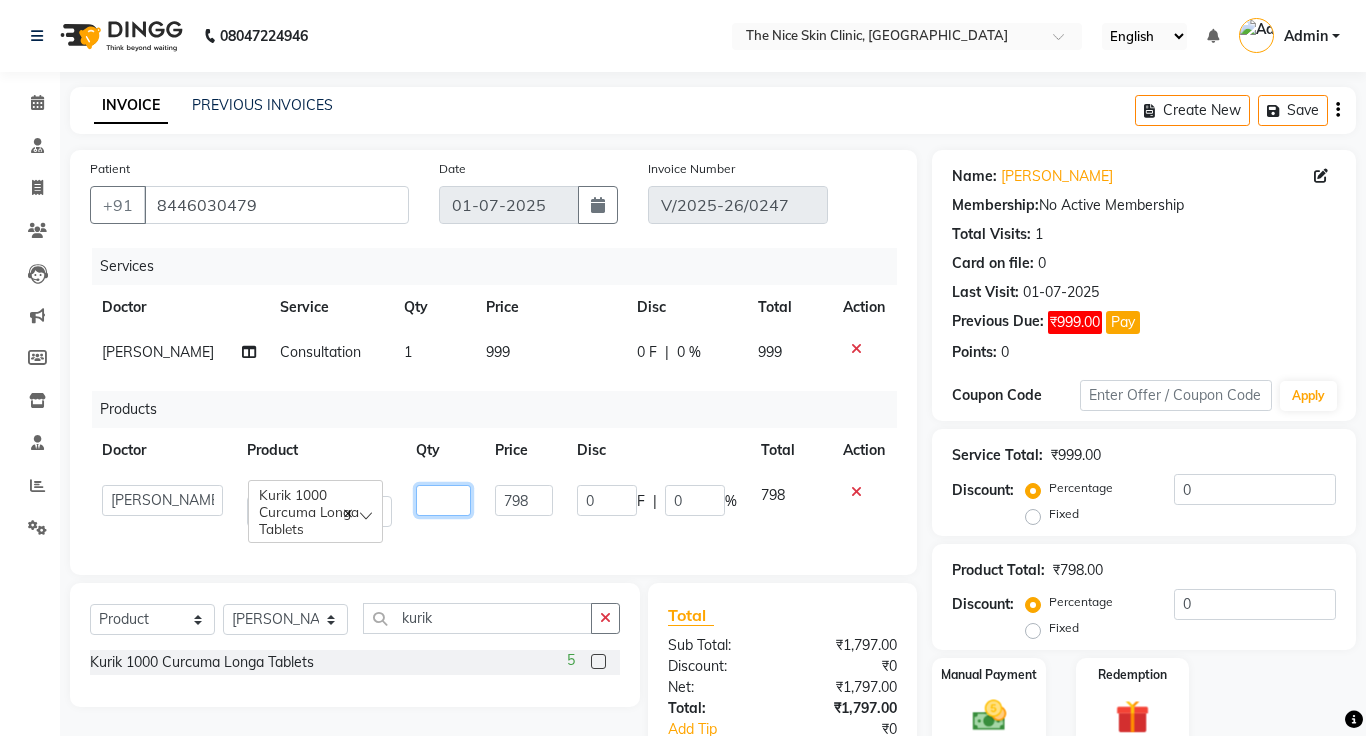 type on "2" 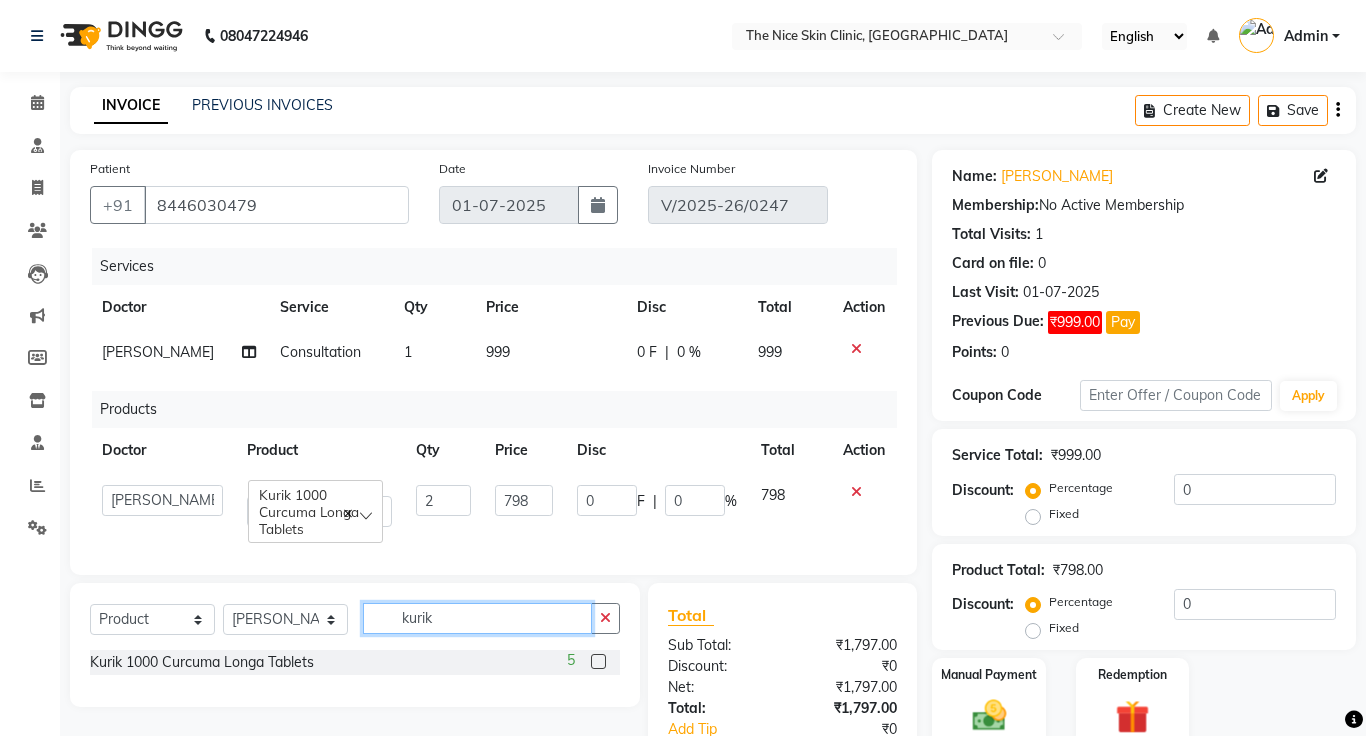 click on "kurik" 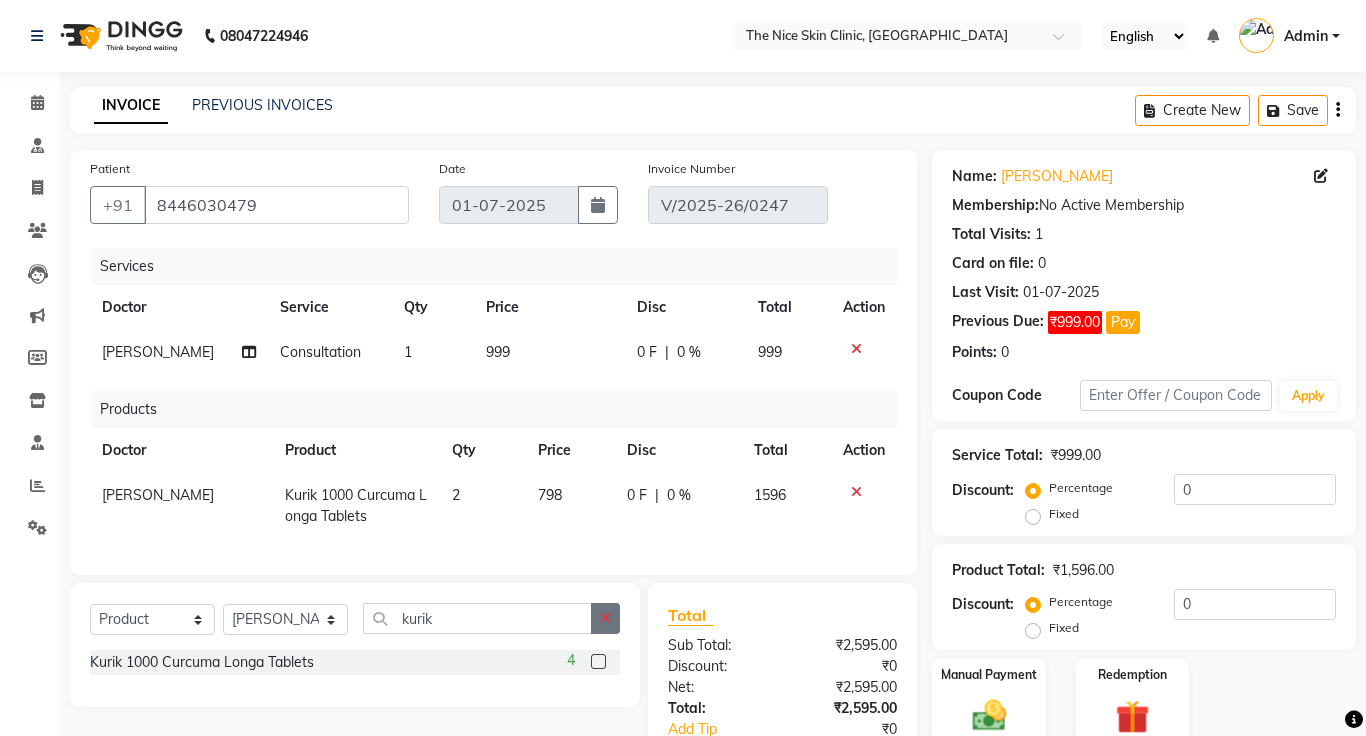 click 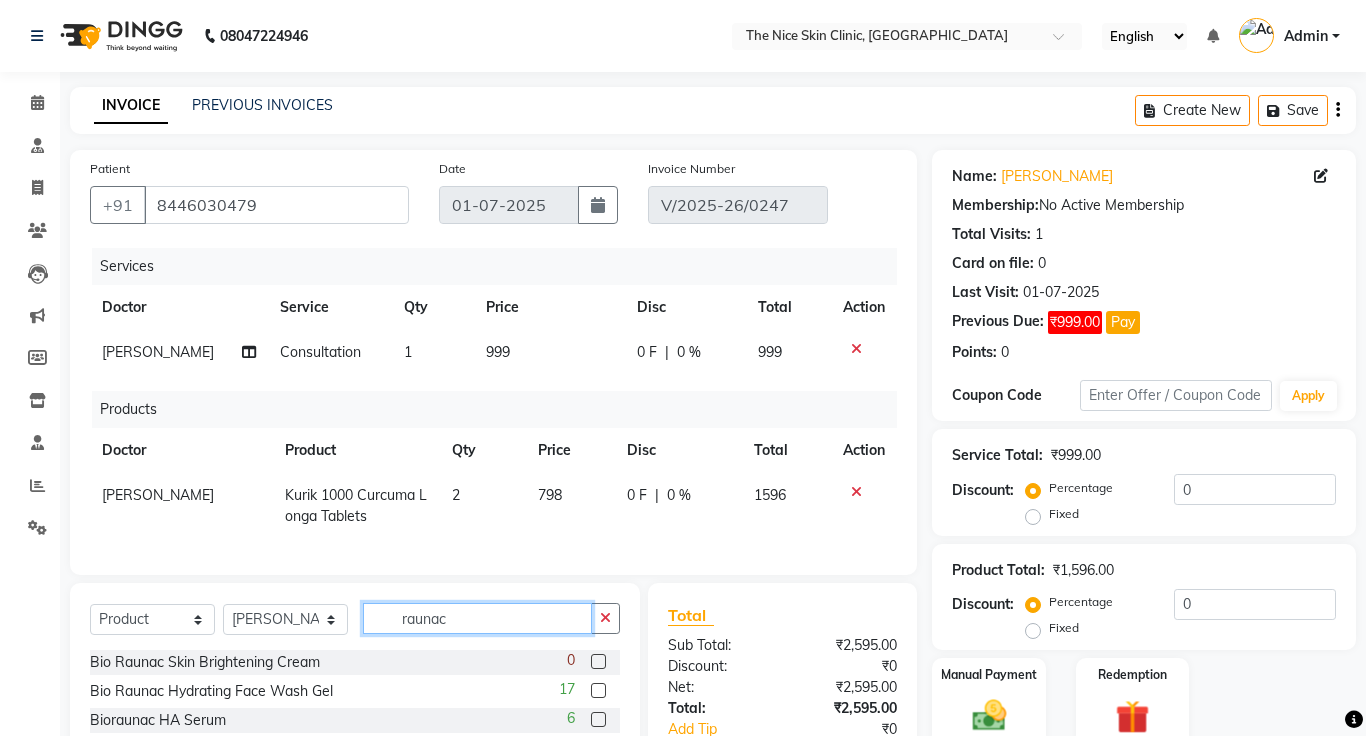 scroll, scrollTop: 129, scrollLeft: 0, axis: vertical 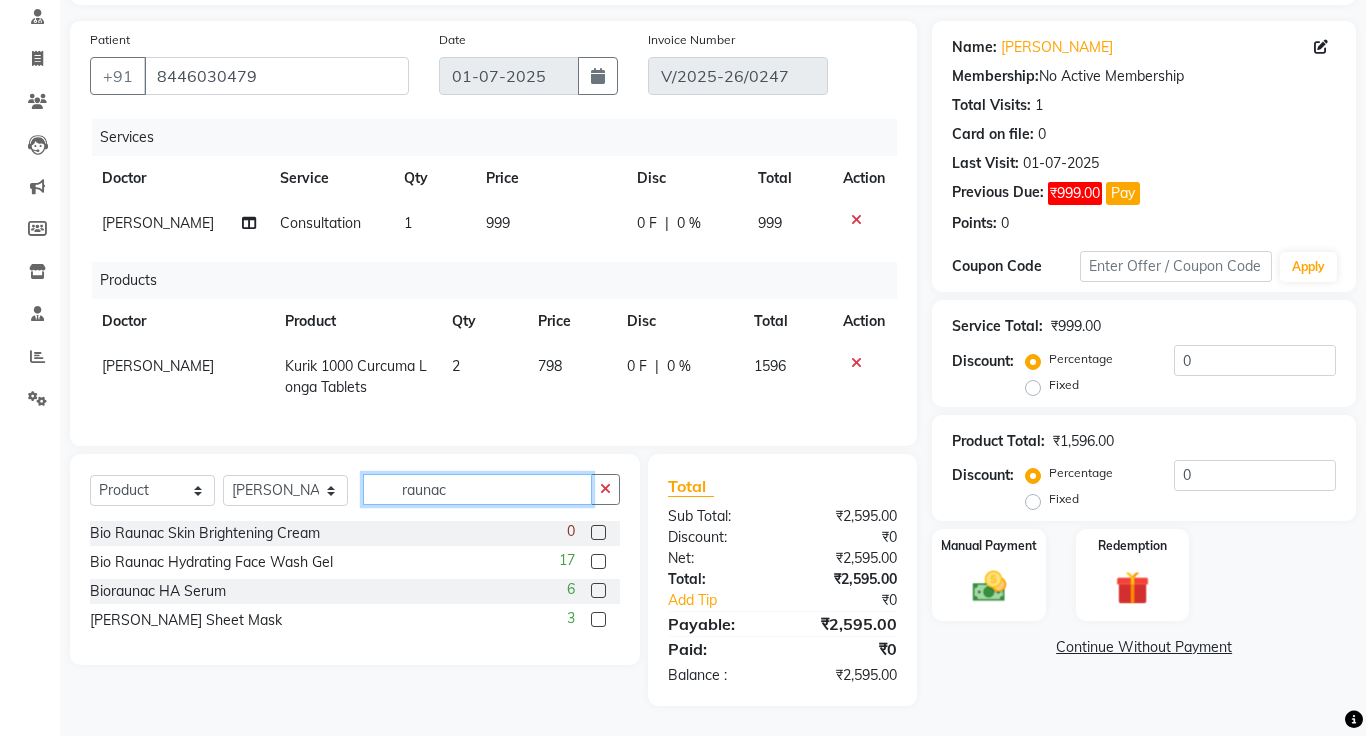 type on "raunac" 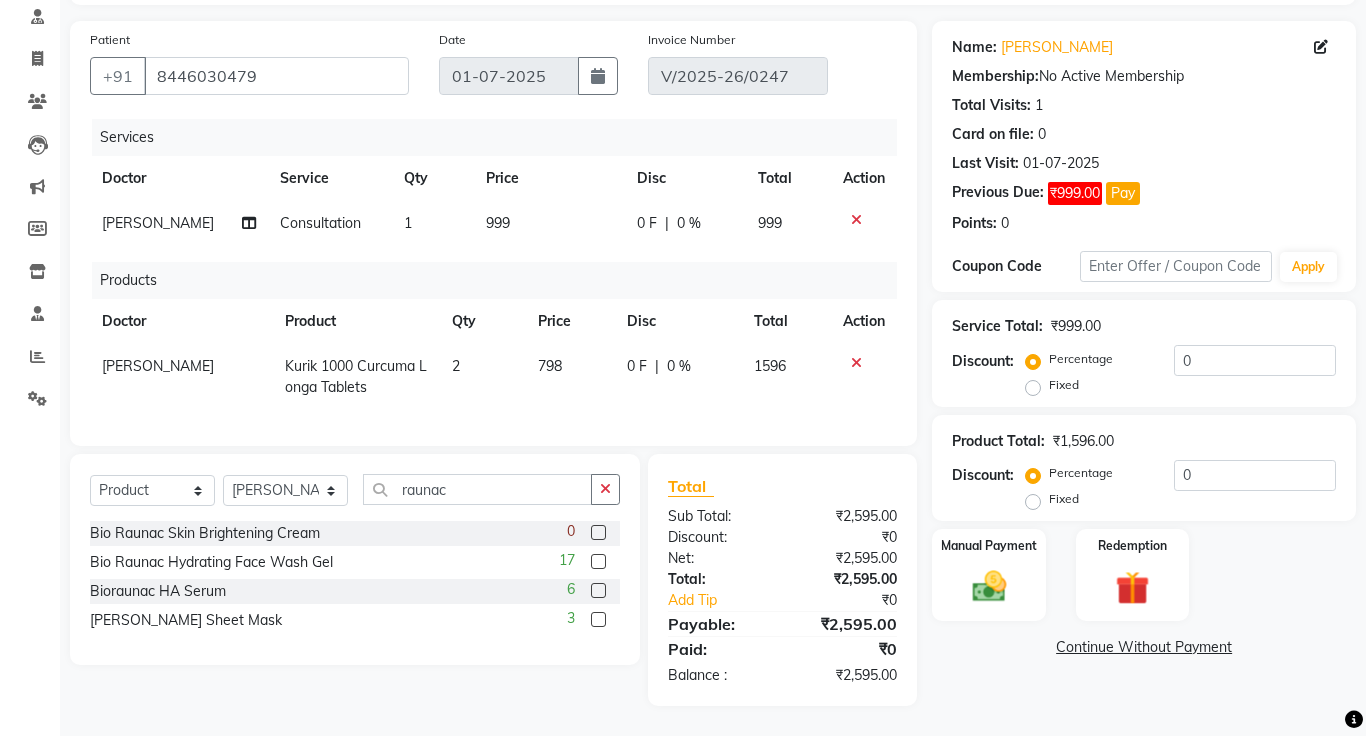 click 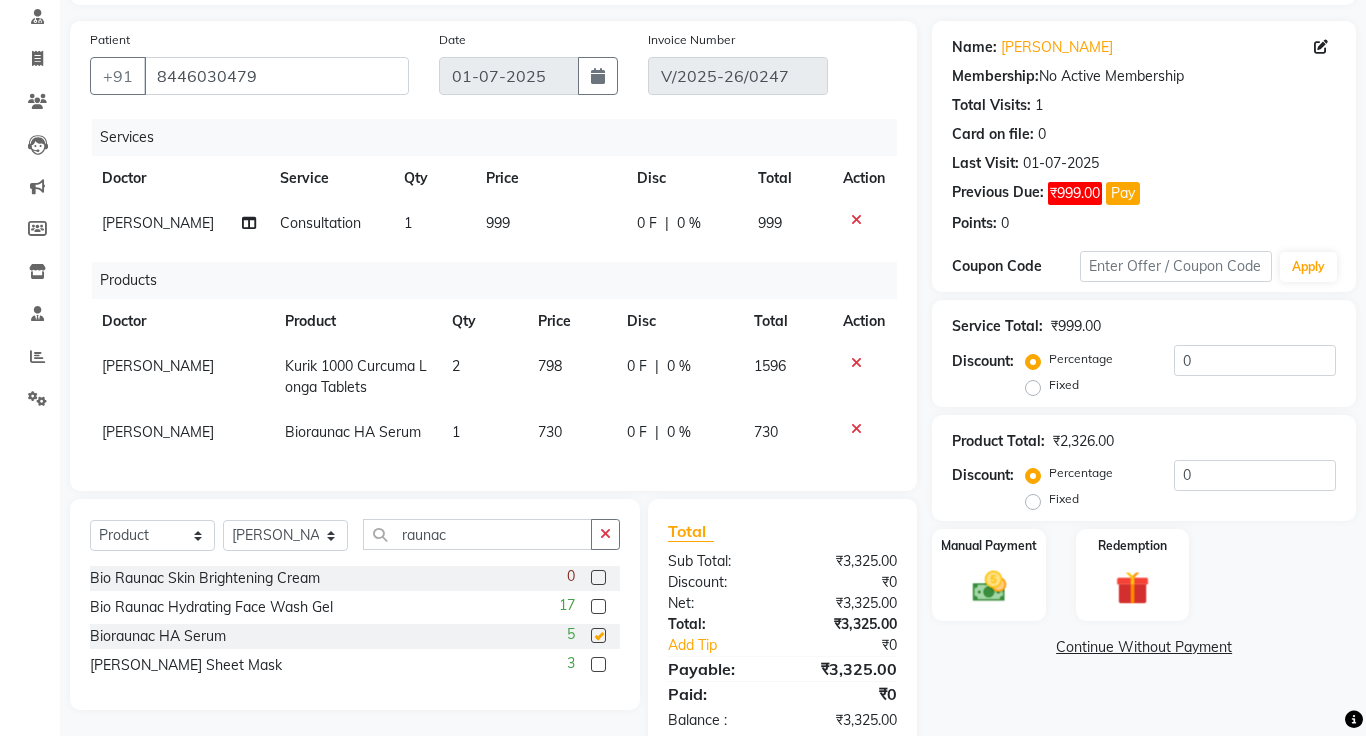 checkbox on "false" 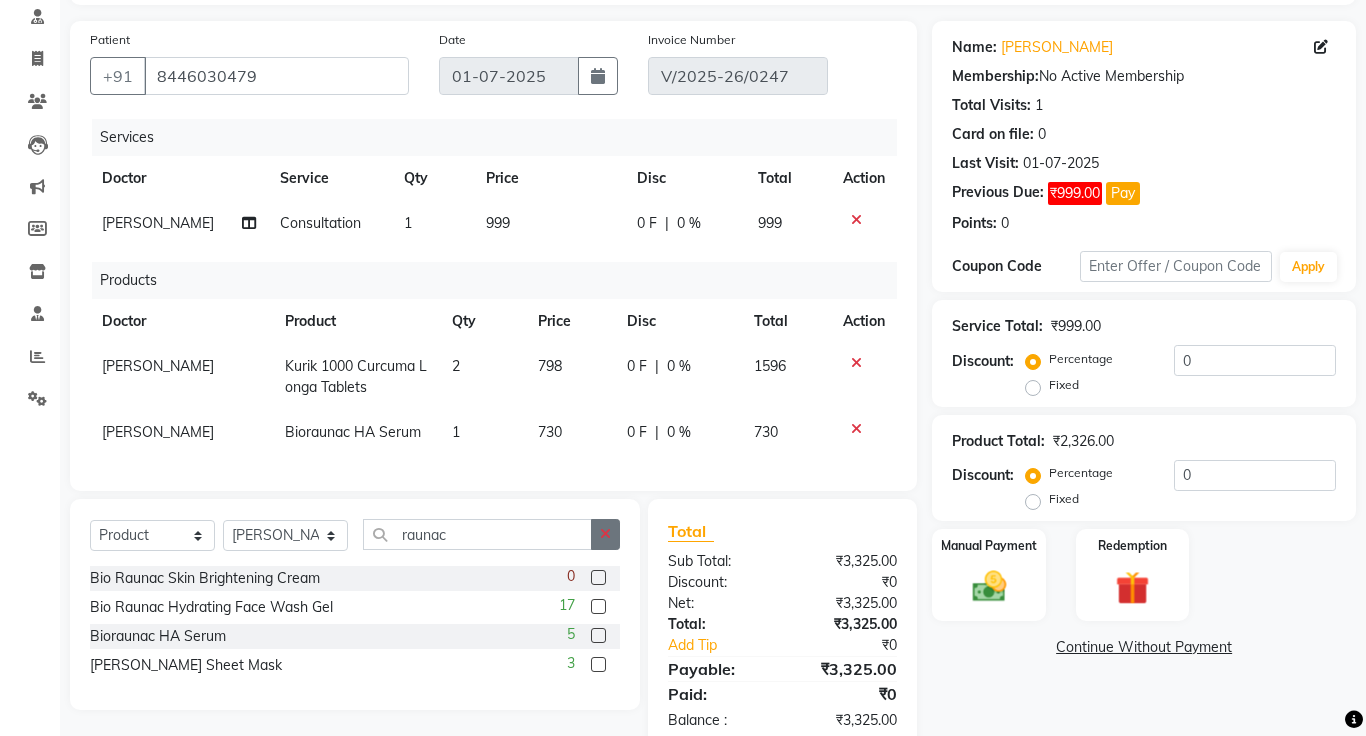 click 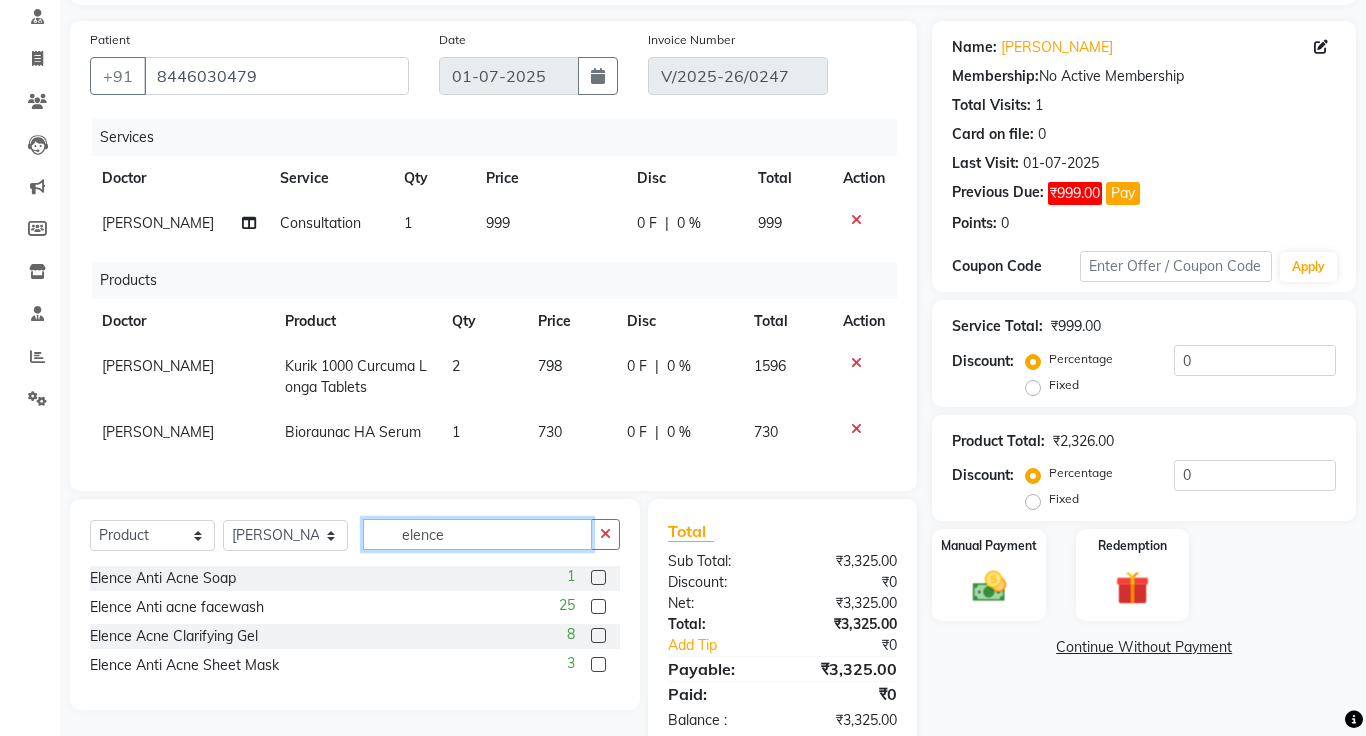 type on "elence" 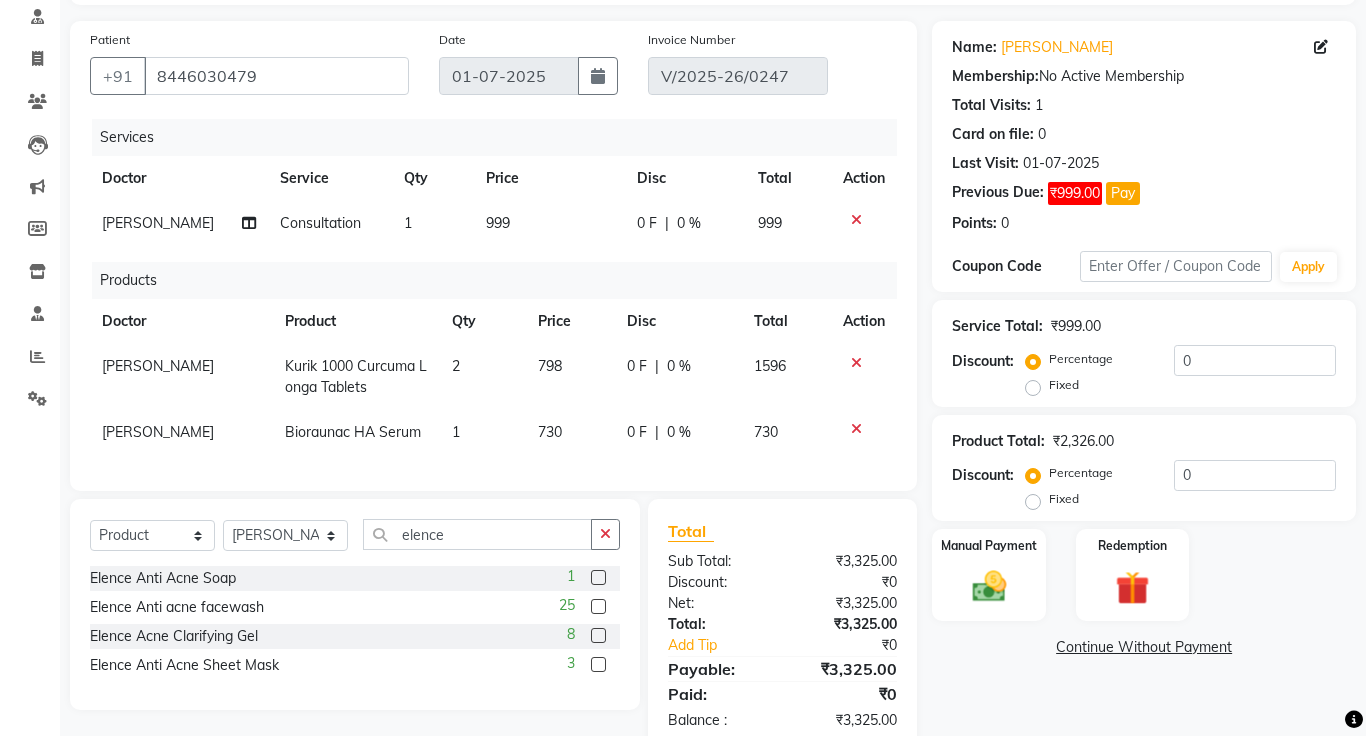 click 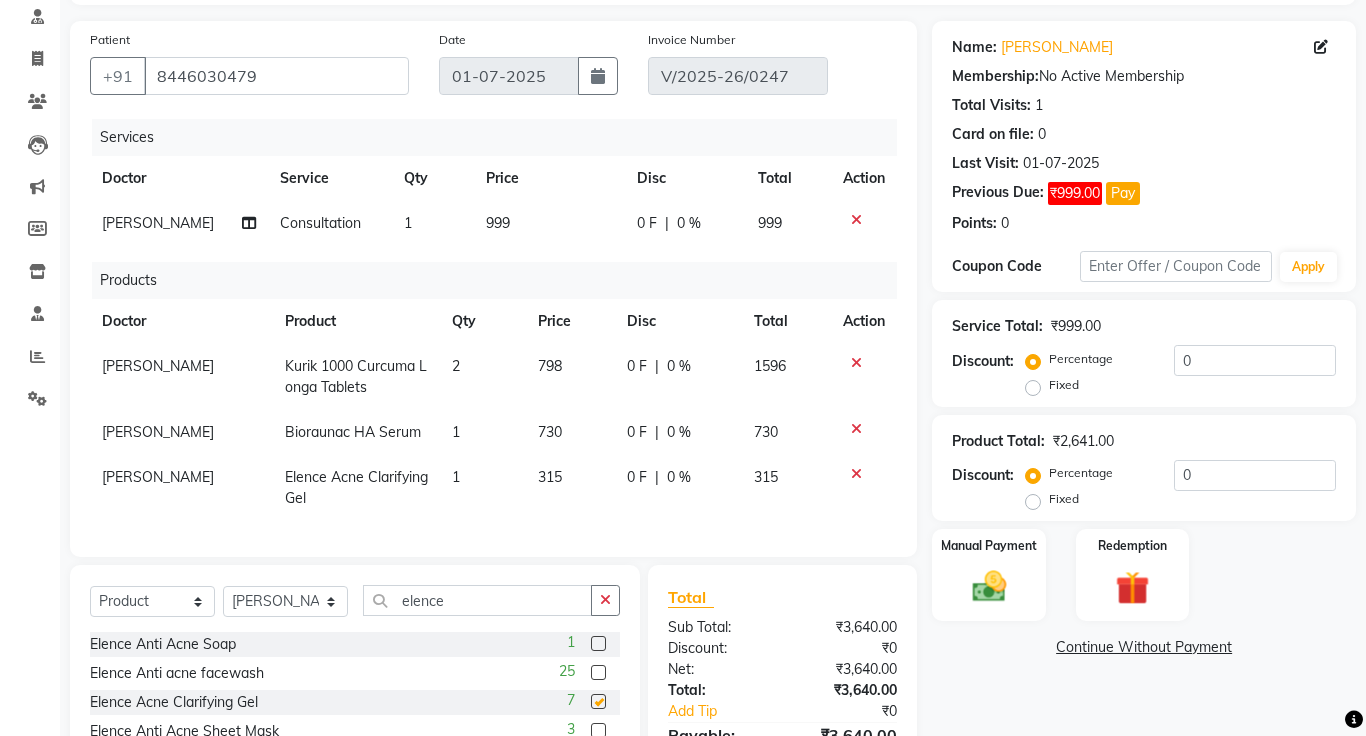 checkbox on "false" 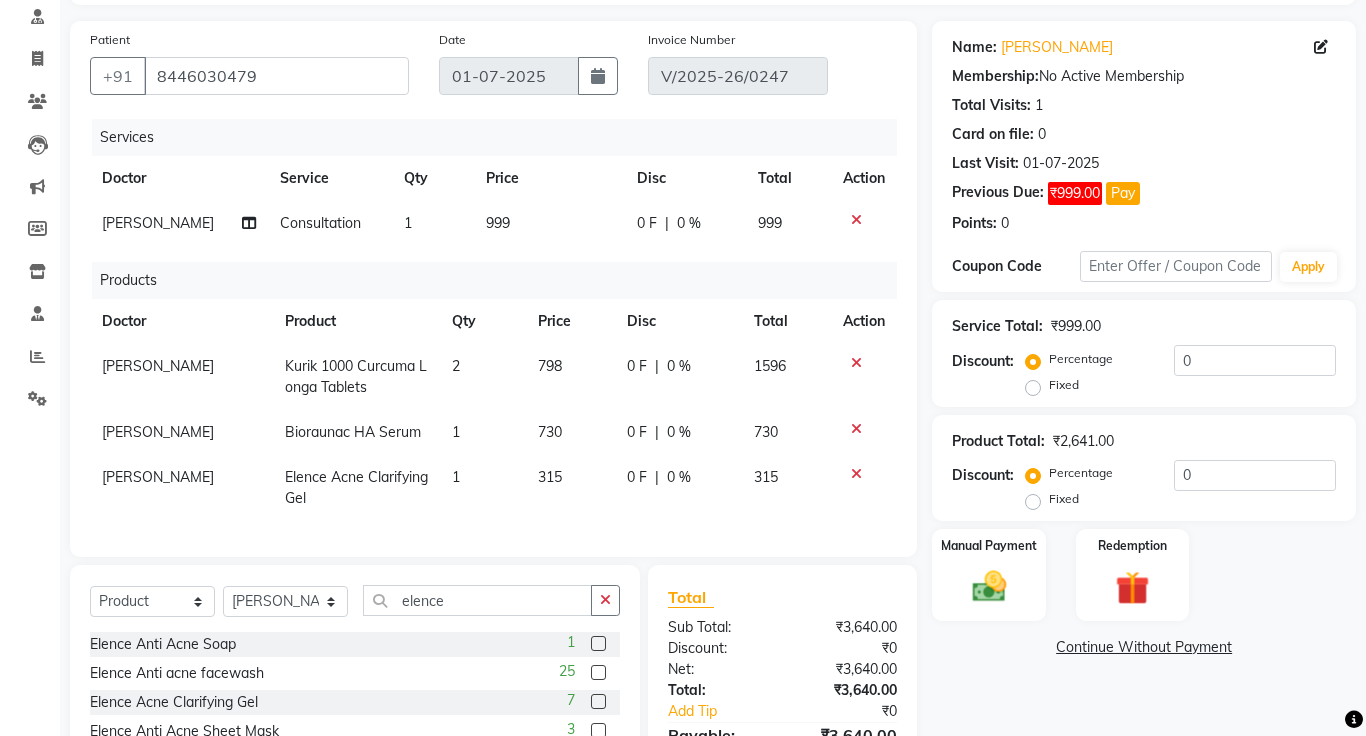 click on "1" 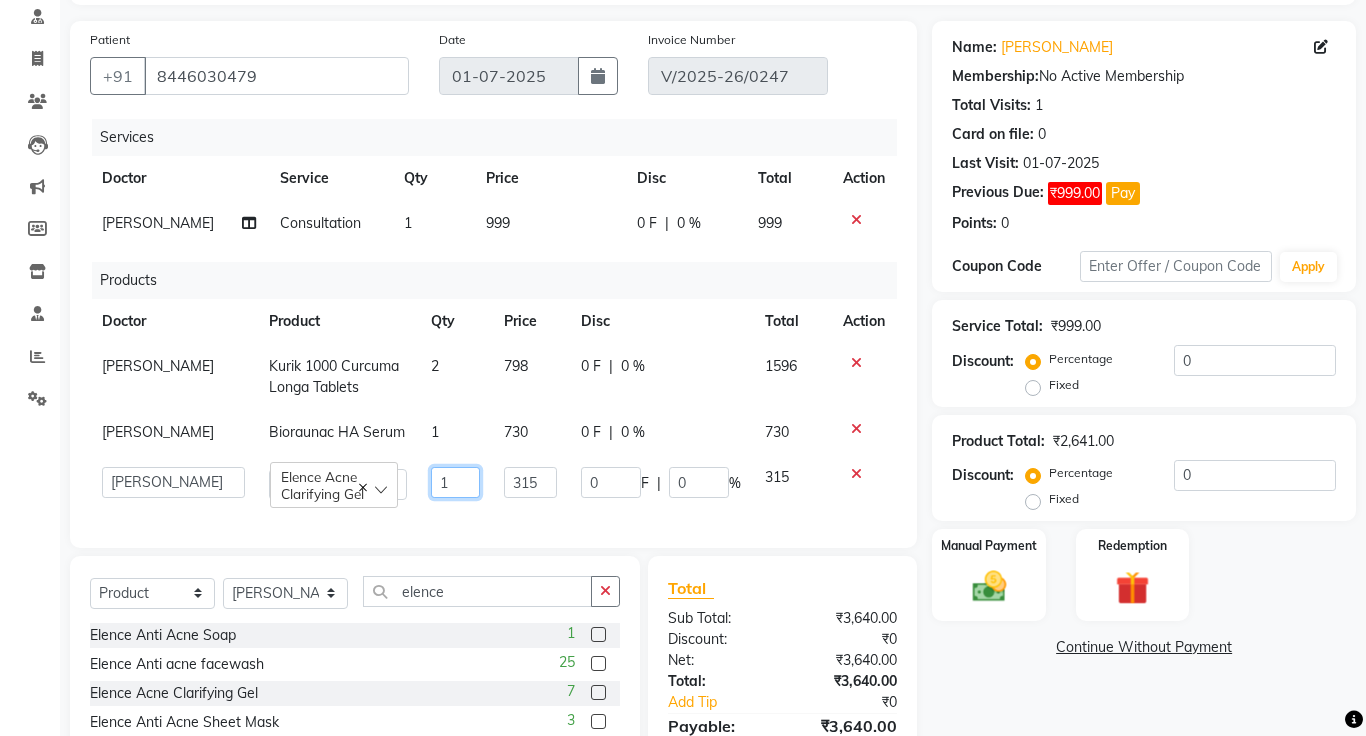 click on "1" 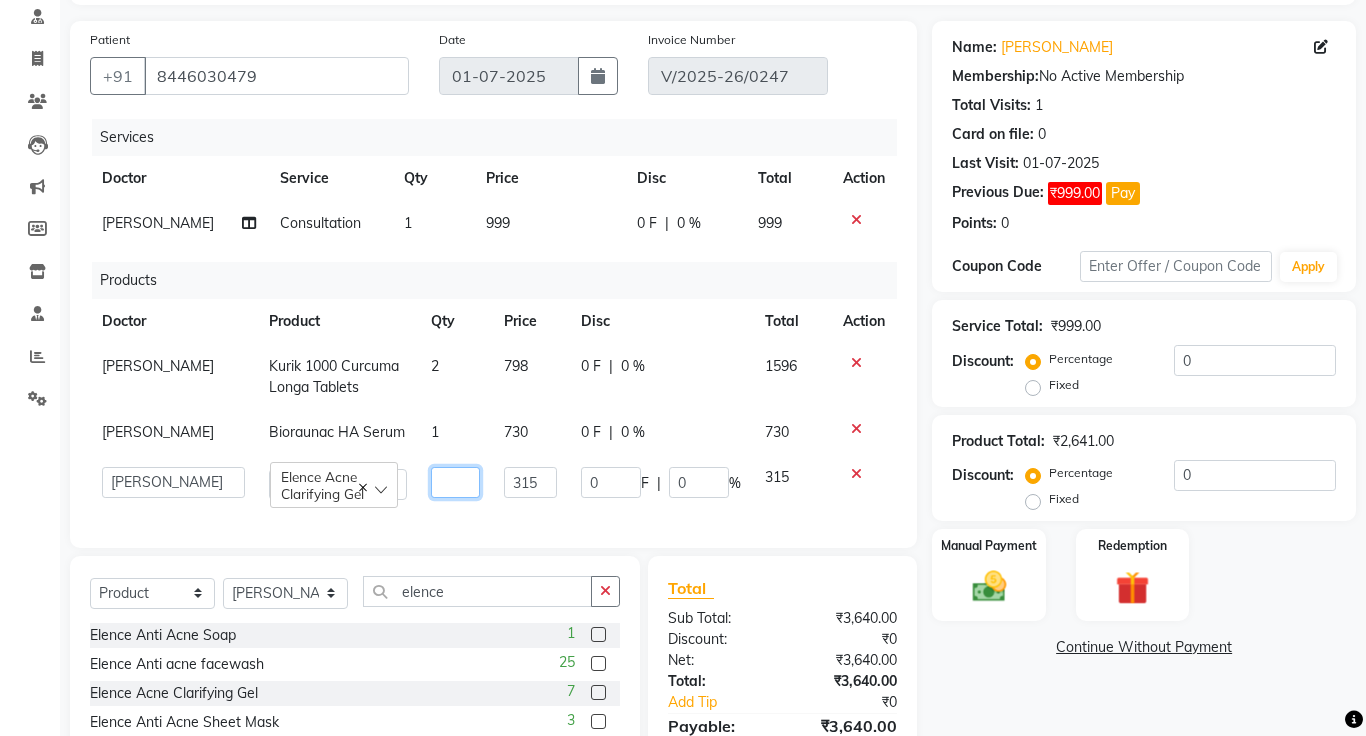 type on "2" 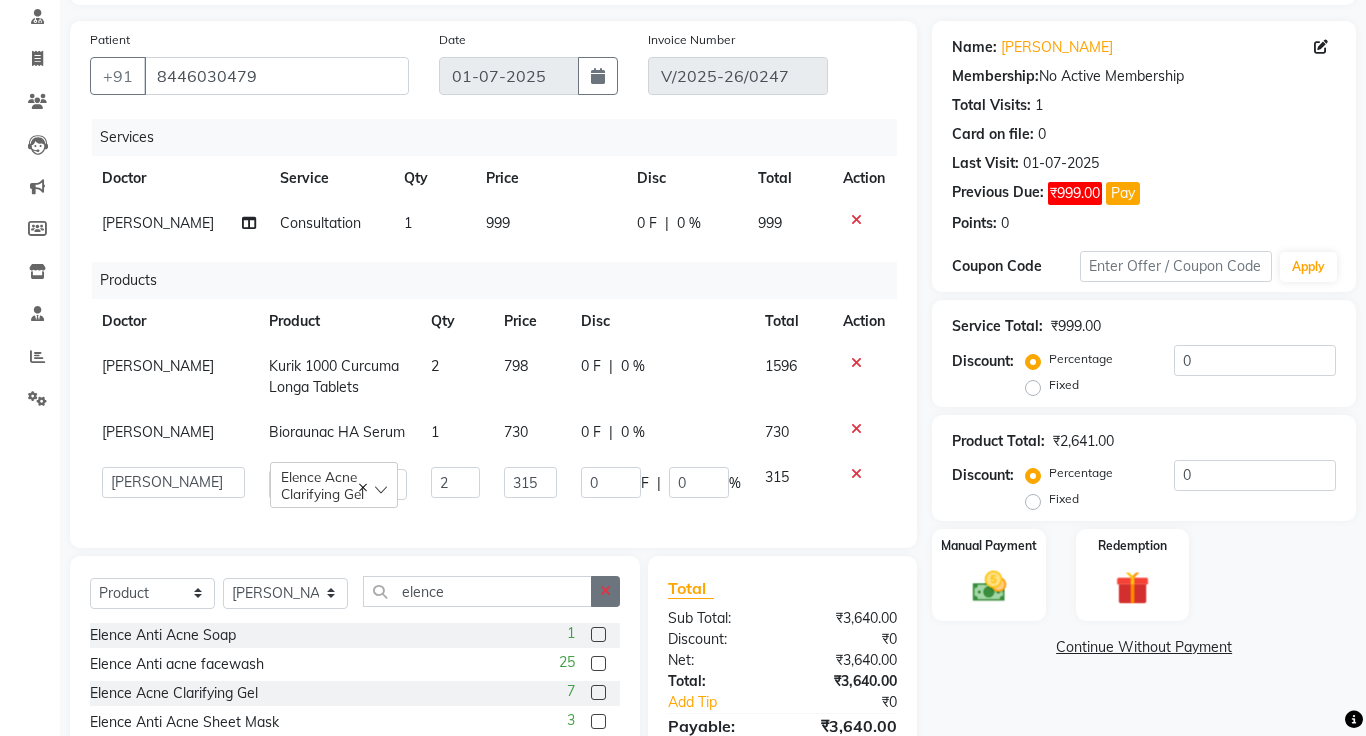 click 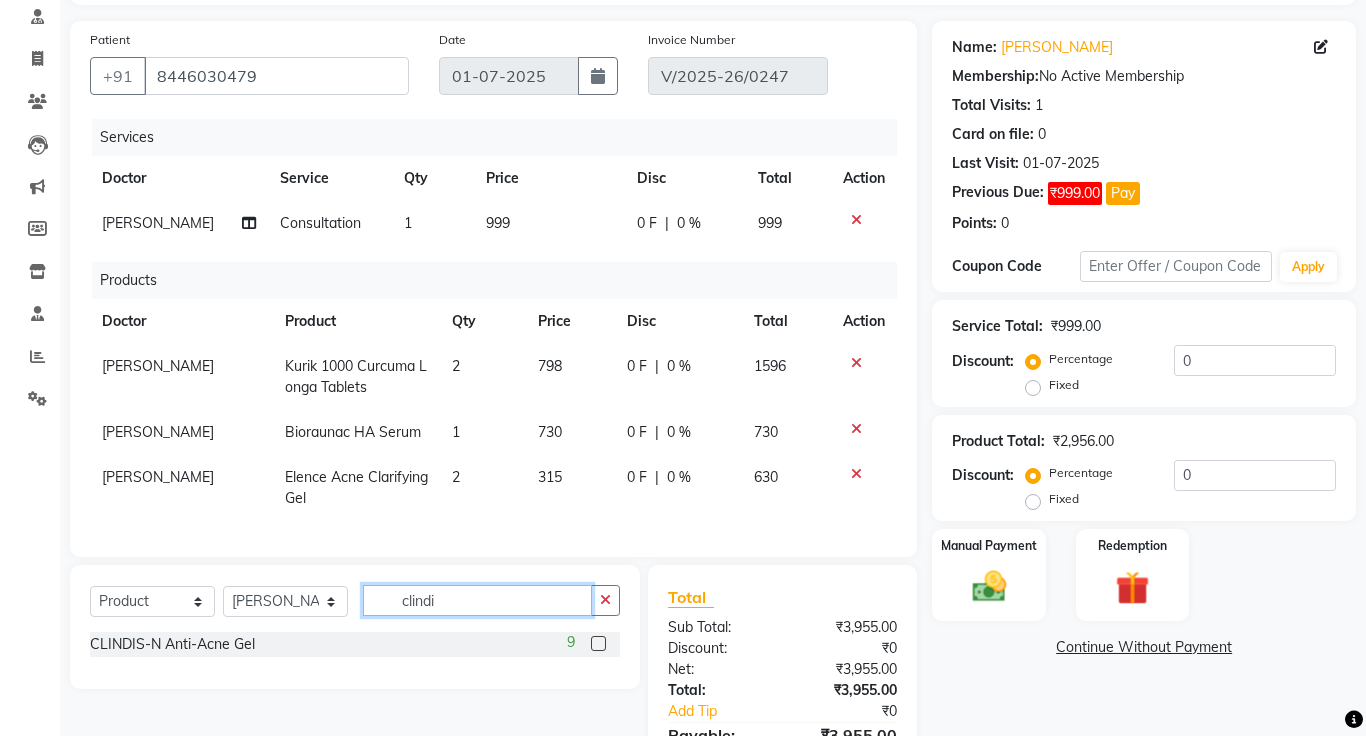 type on "clindi" 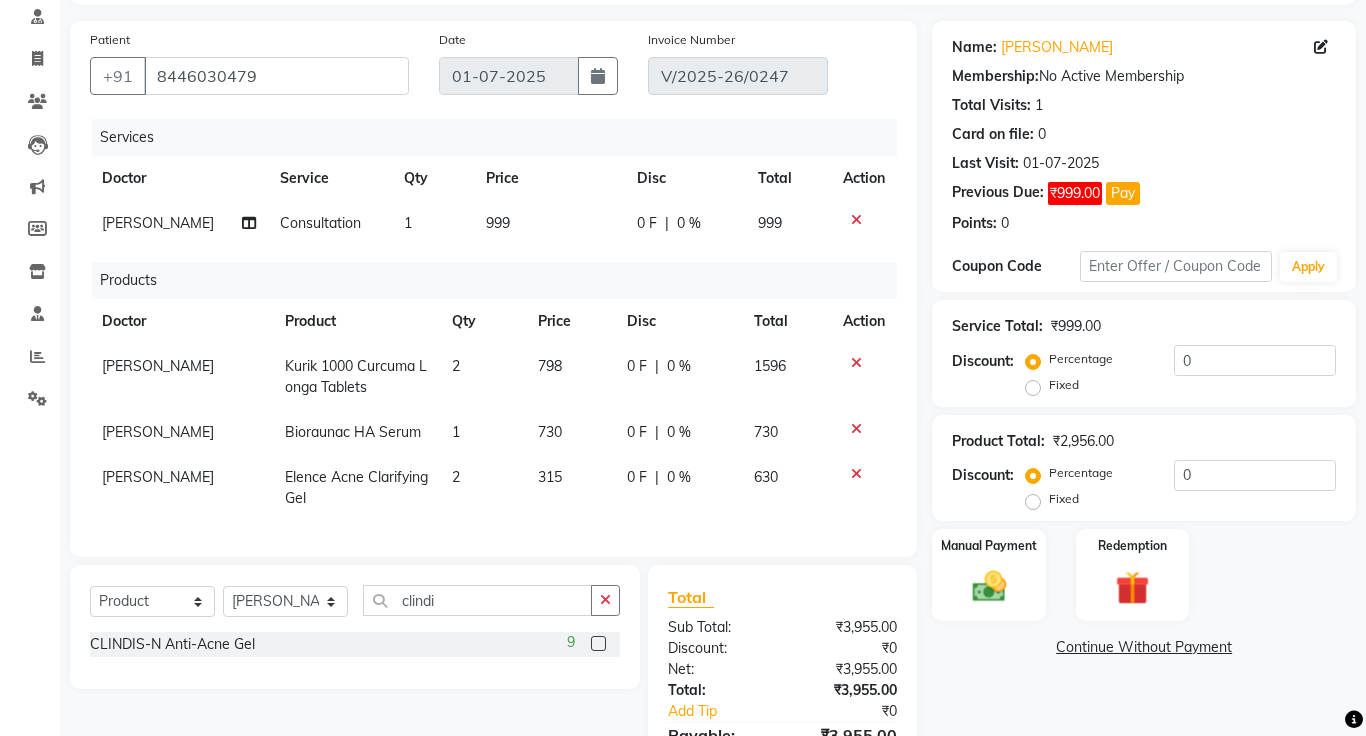 click 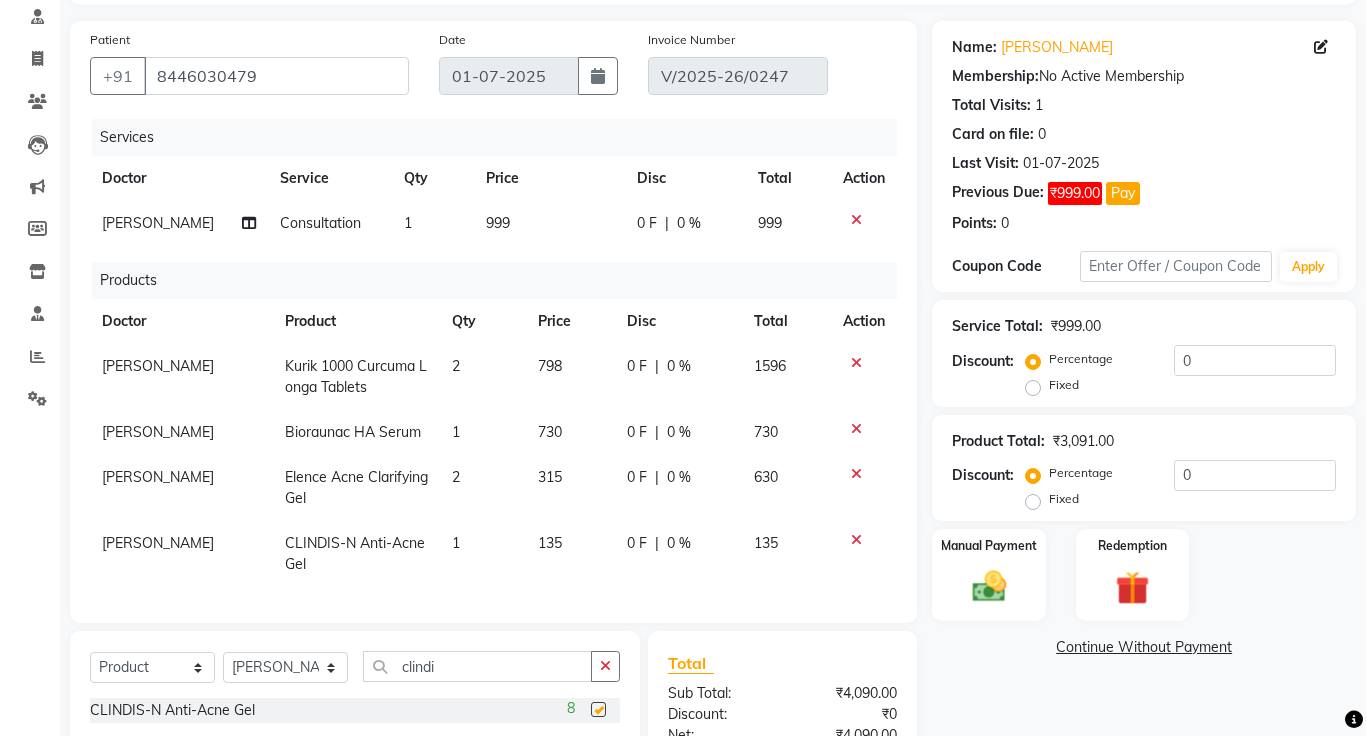 checkbox on "false" 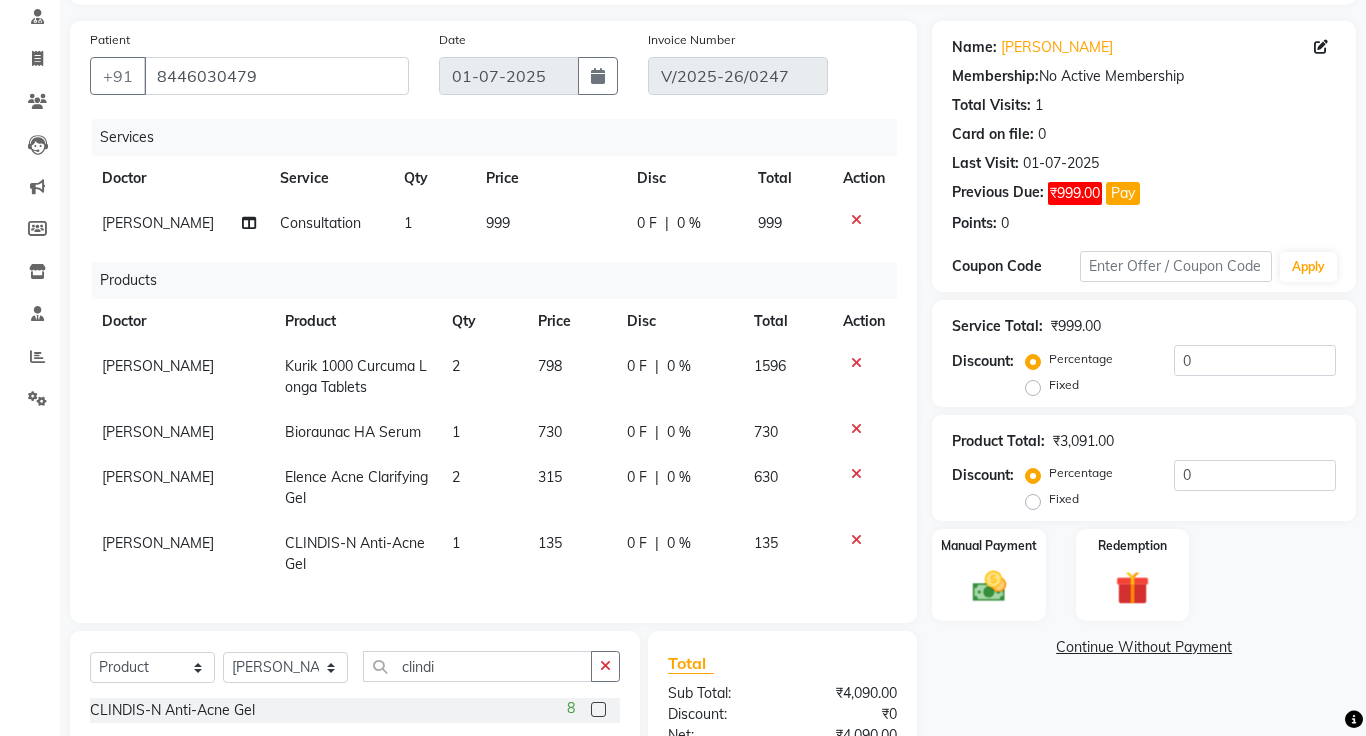 click on "1" 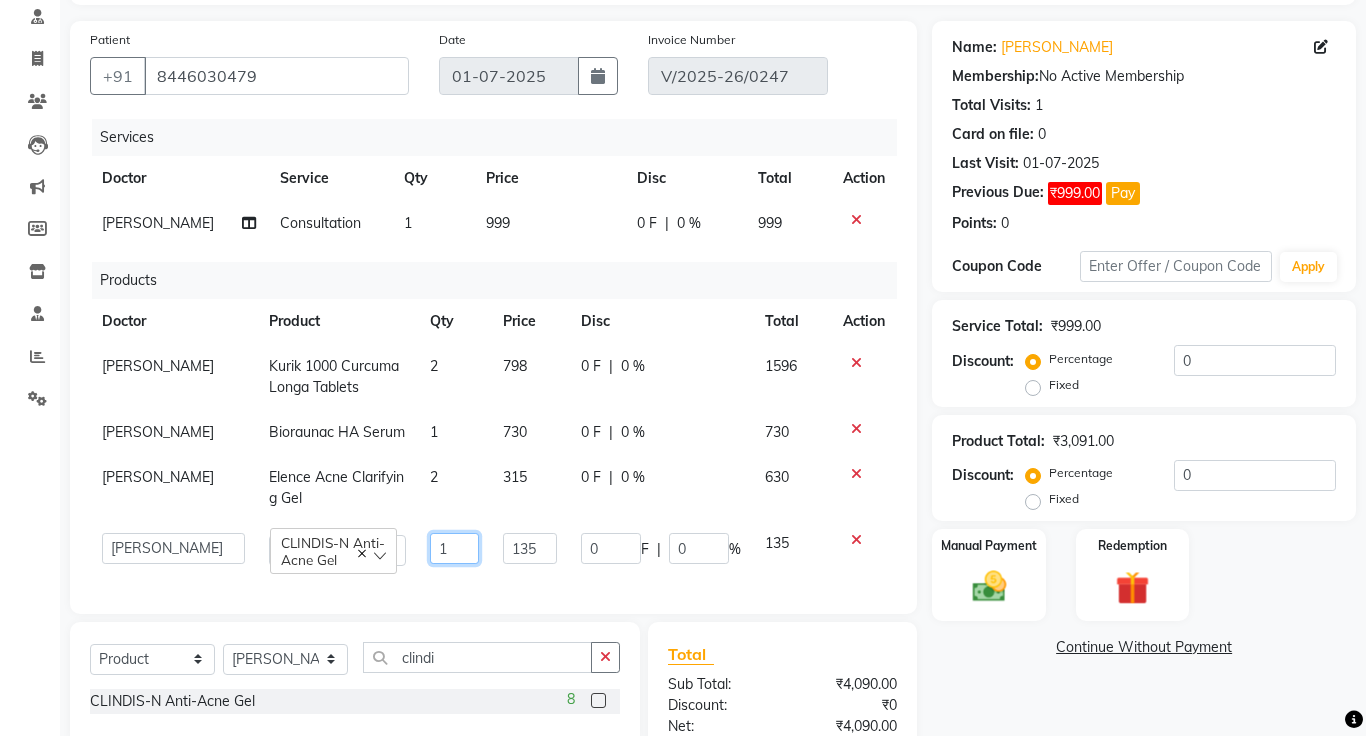 click on "1" 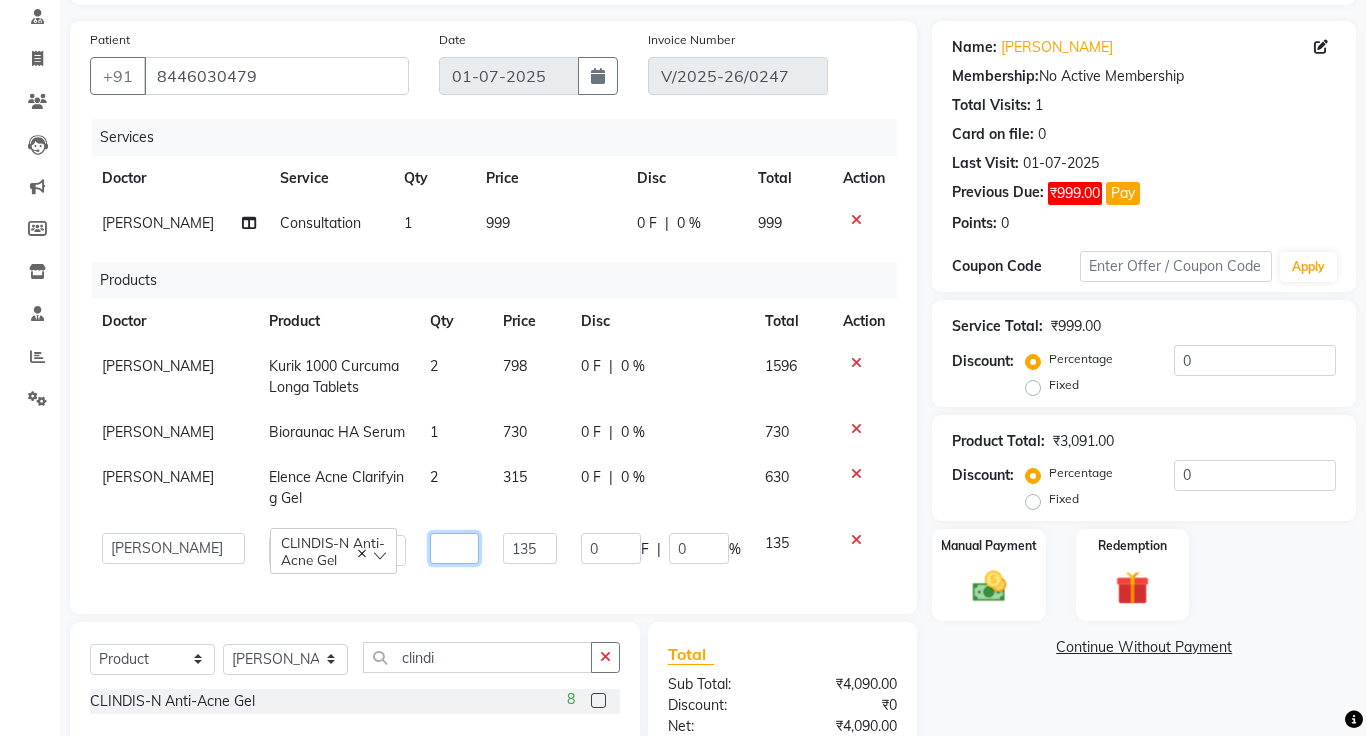 type on "2" 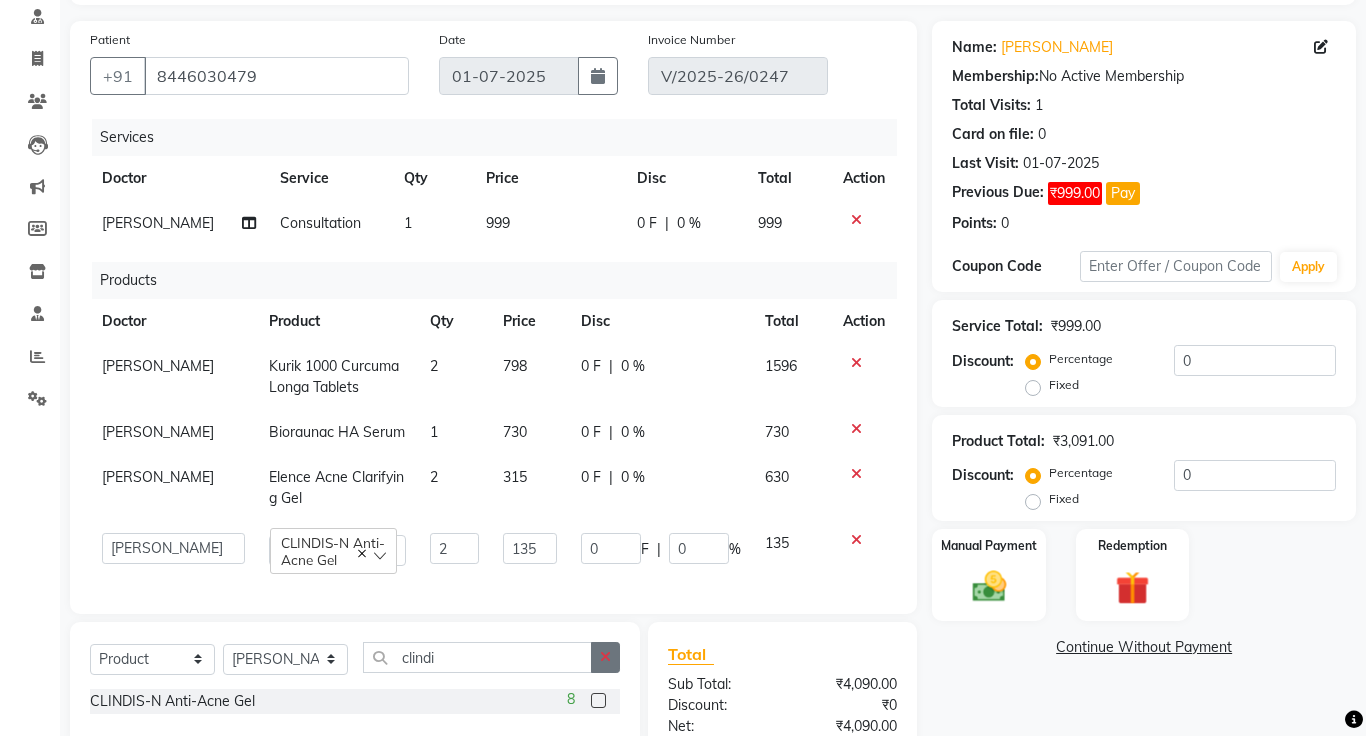 click on "Select  Service  Product  Membership  Package Voucher Prepaid Gift Card  Select Doctor [PERSON_NAME] [PERSON_NAME] DR. [PERSON_NAME] [PERSON_NAME] clindi CLINDIS-N Anti-Acne Gel  8" 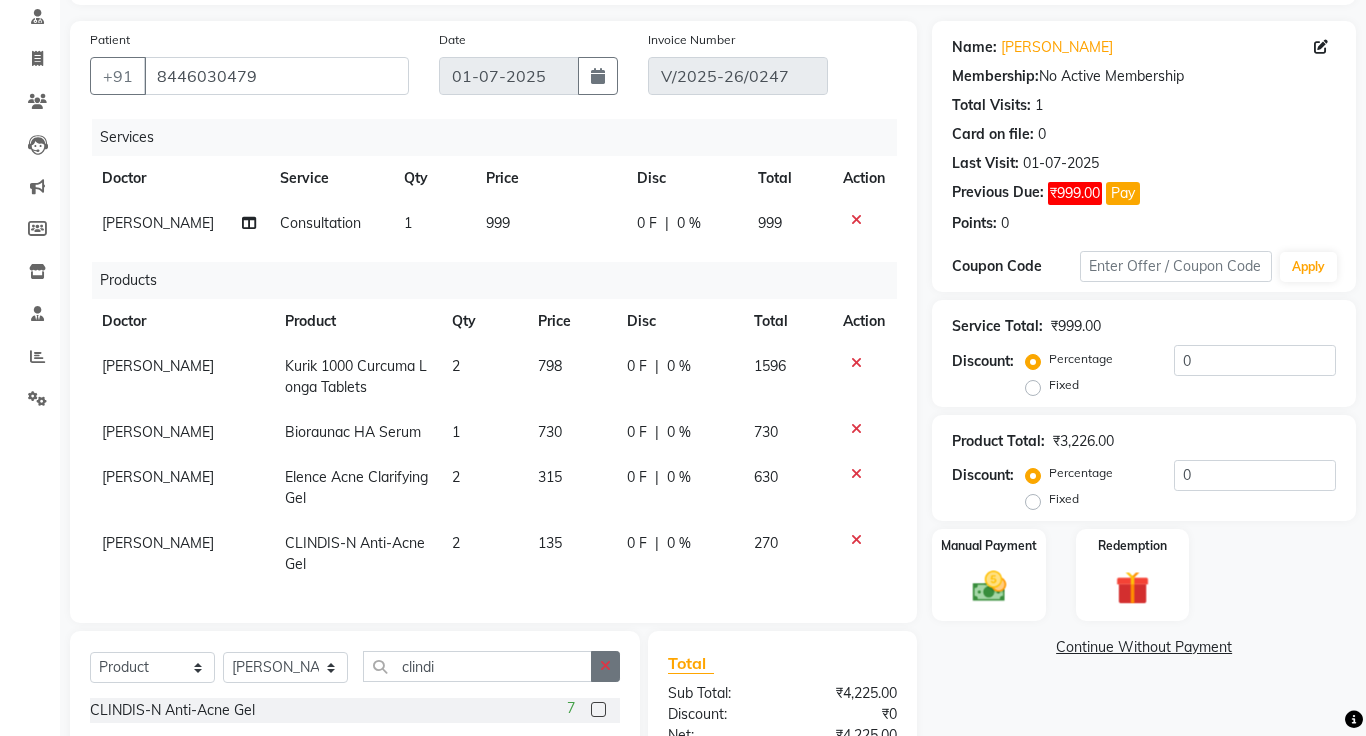 click 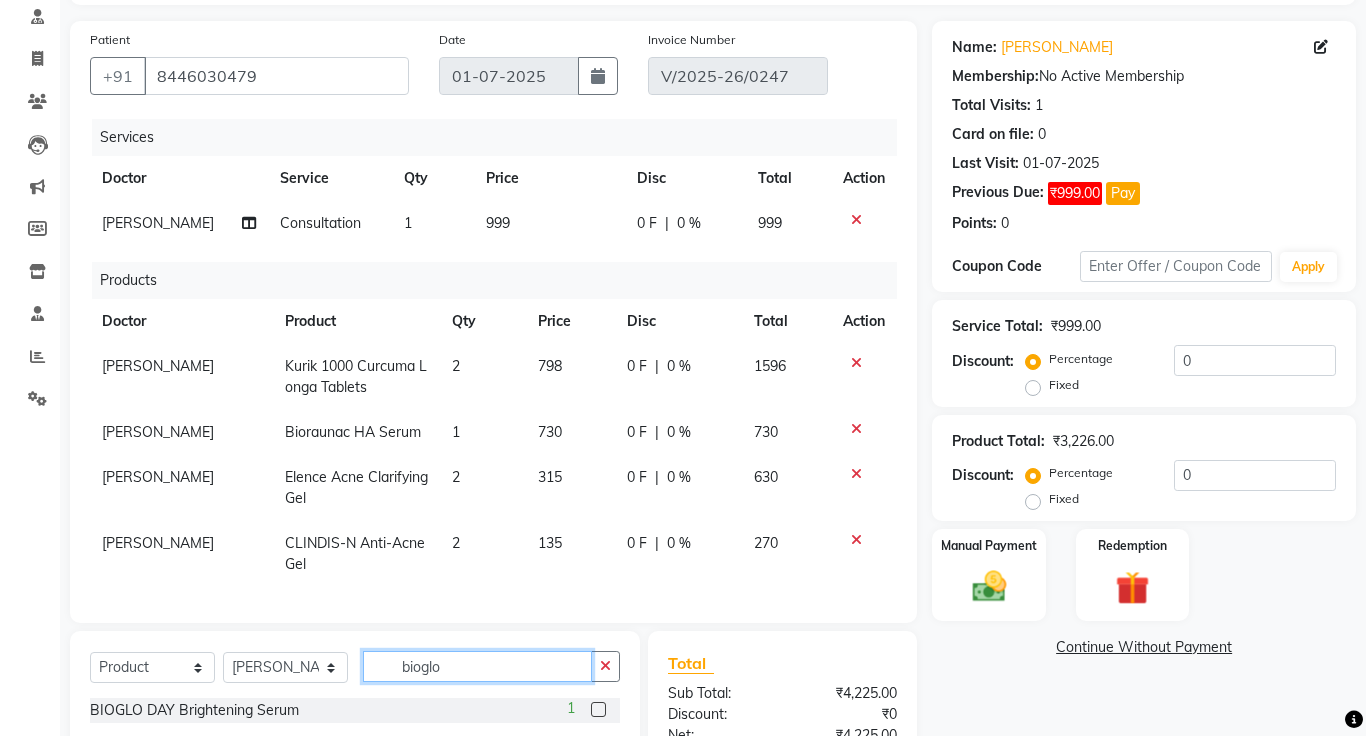 scroll, scrollTop: 306, scrollLeft: 0, axis: vertical 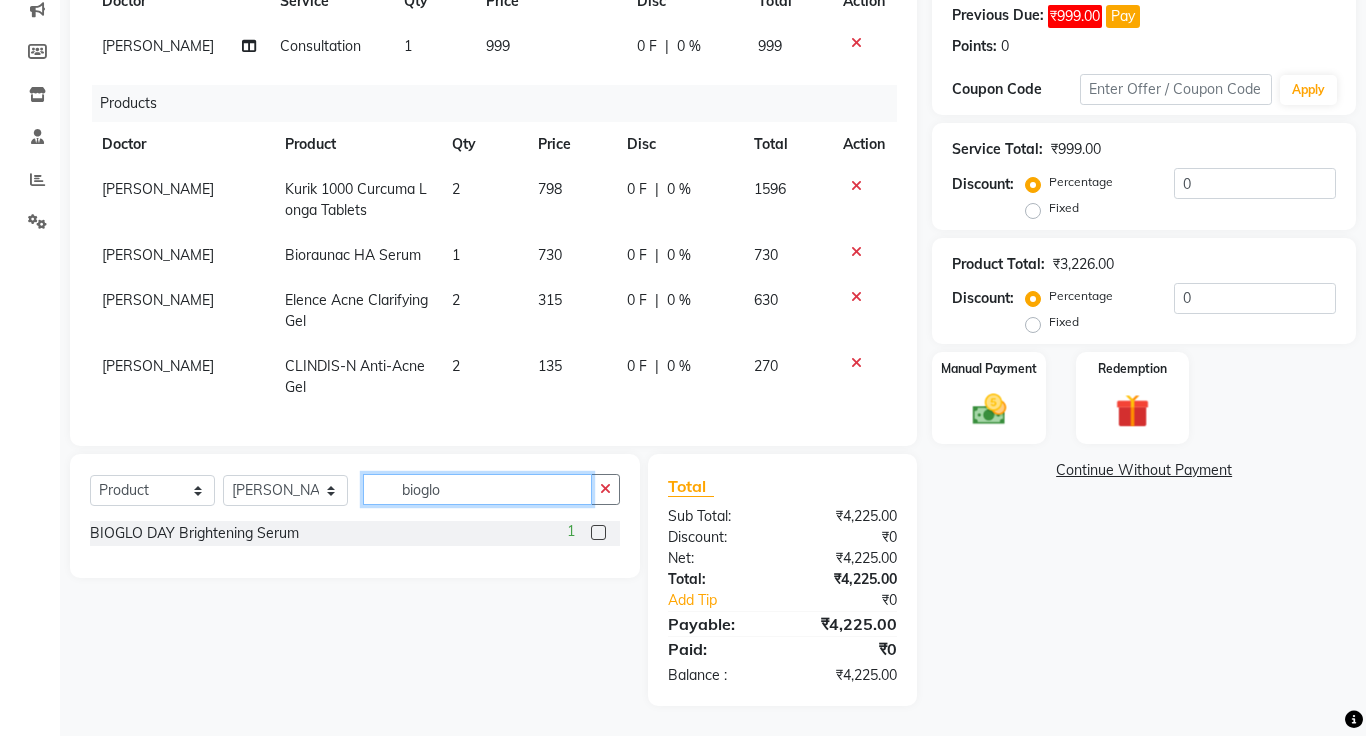 type on "bioglo" 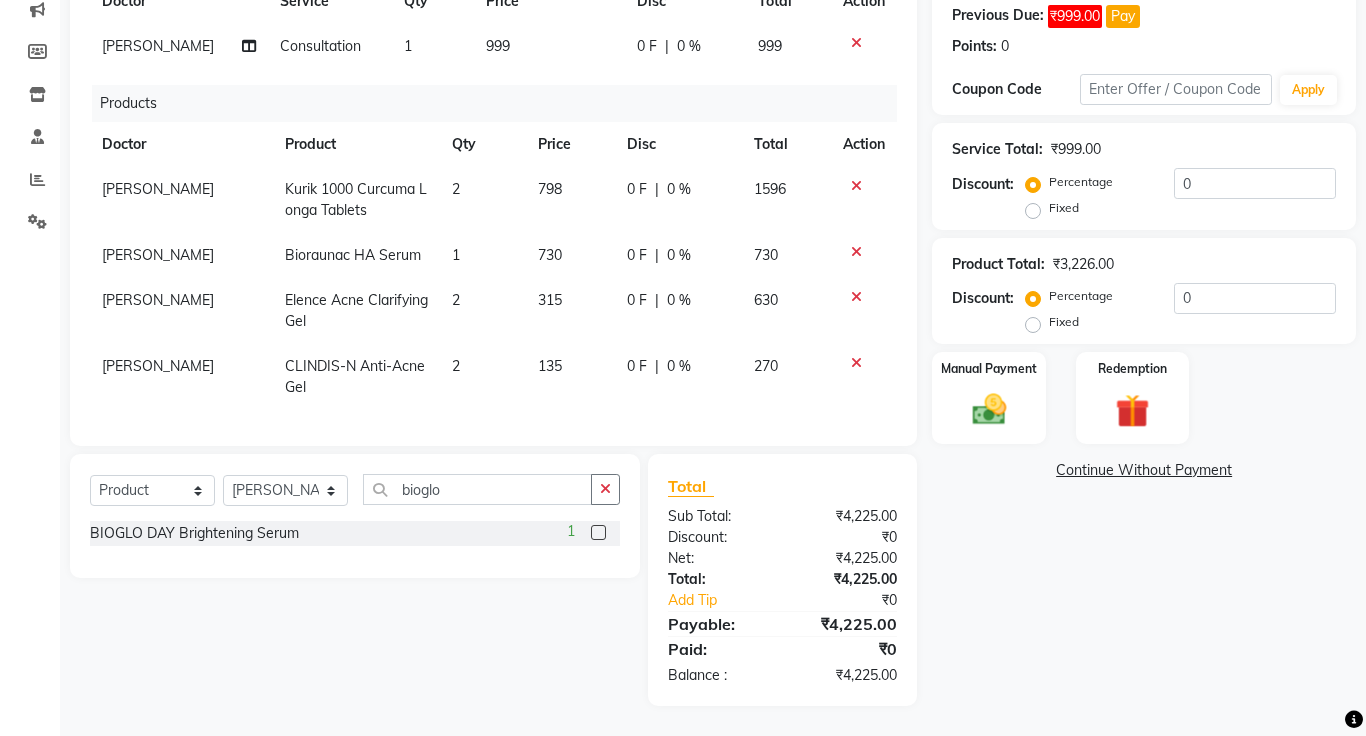 click 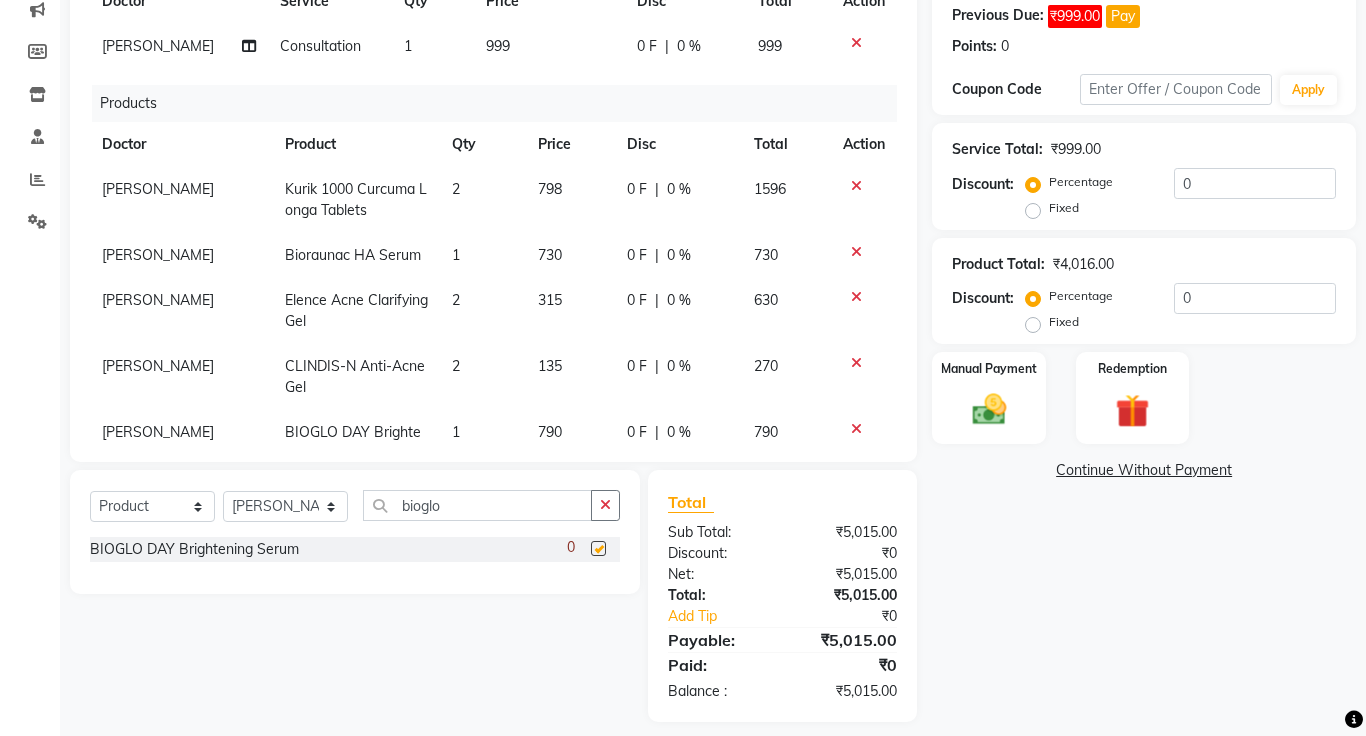 checkbox on "false" 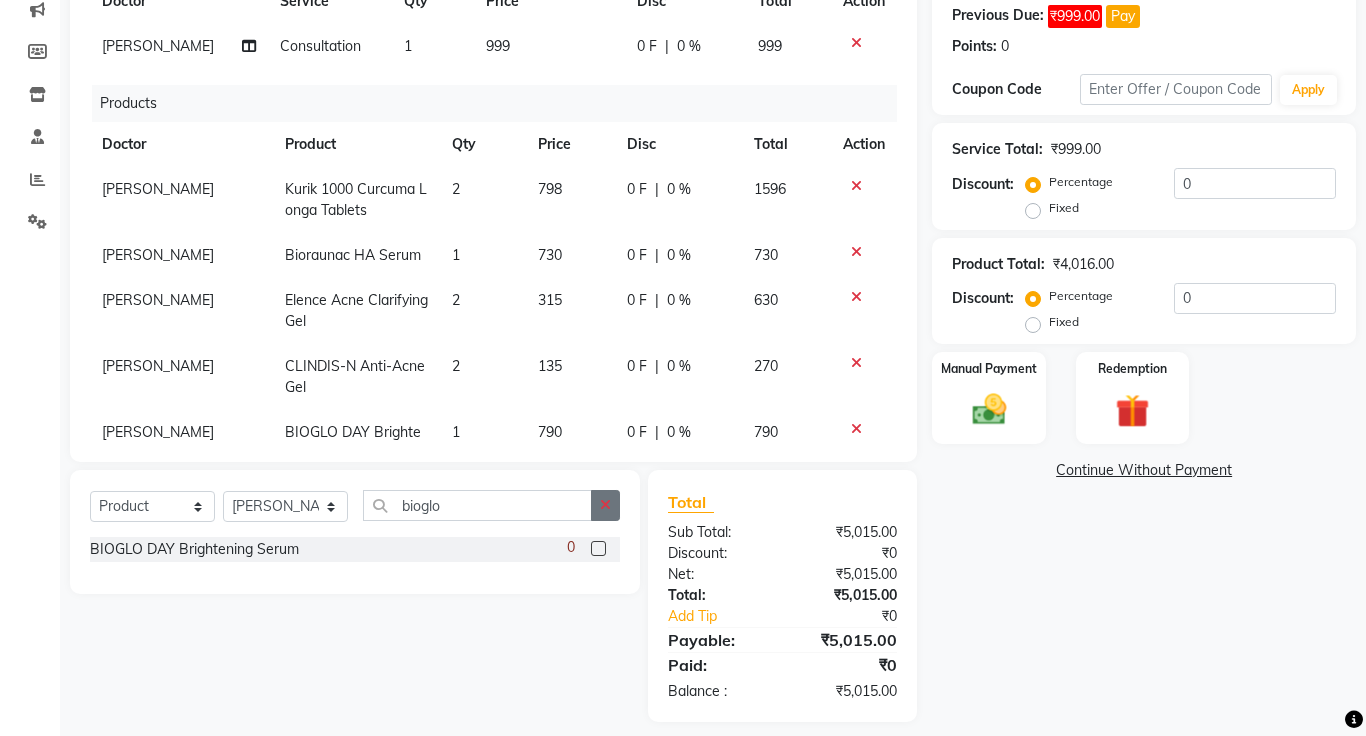 click 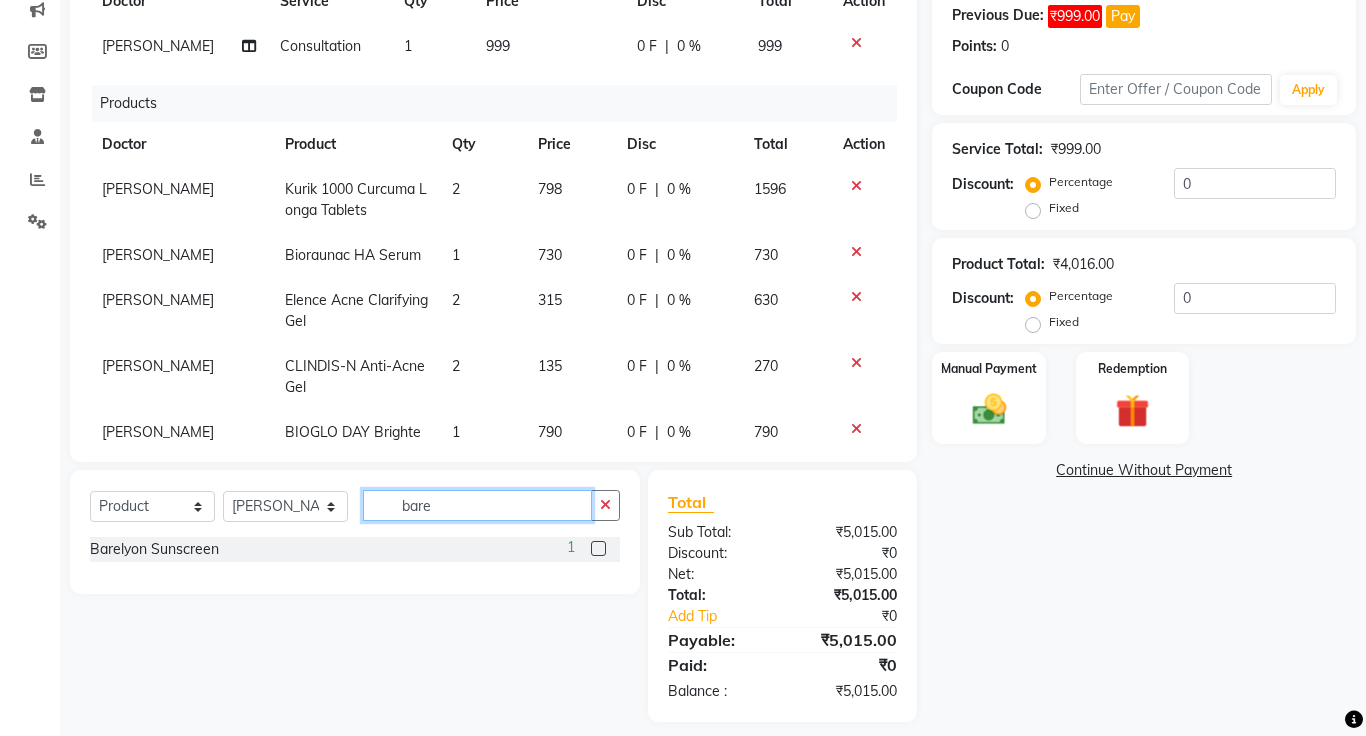 type on "bare" 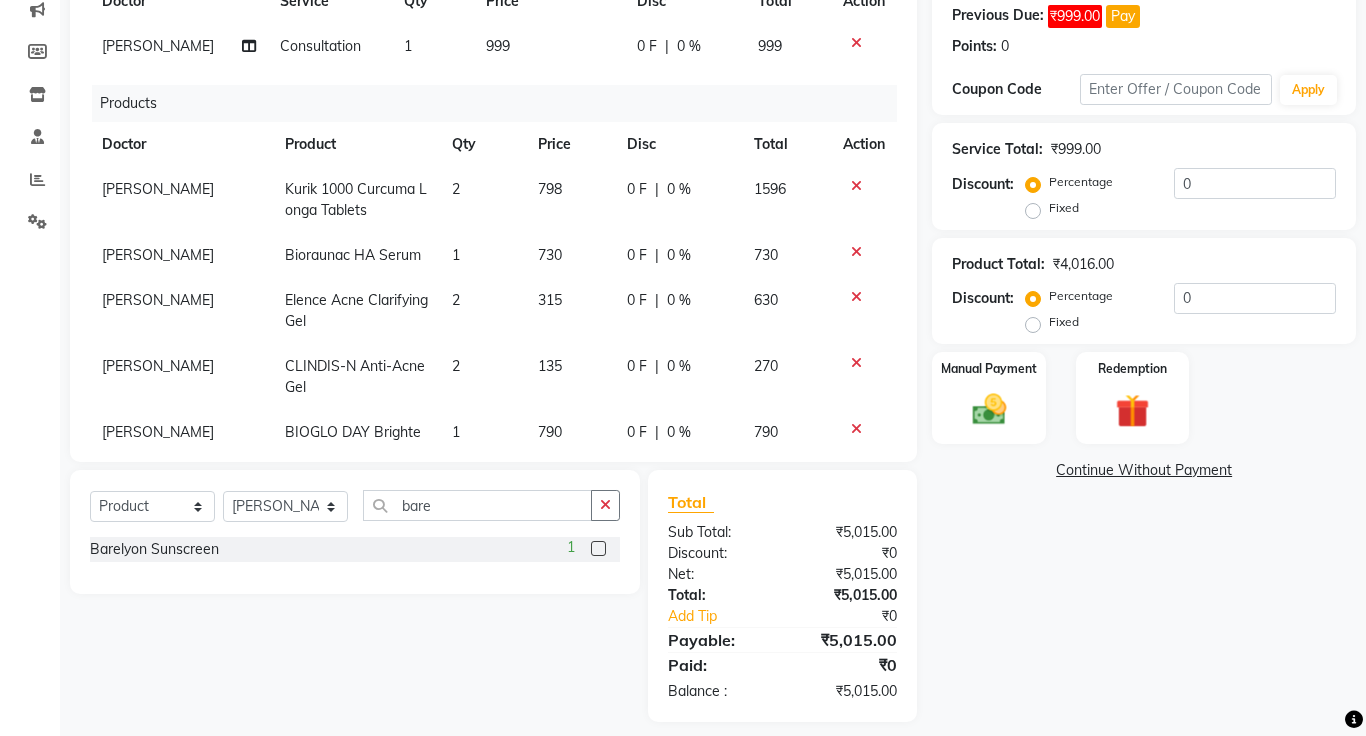 click 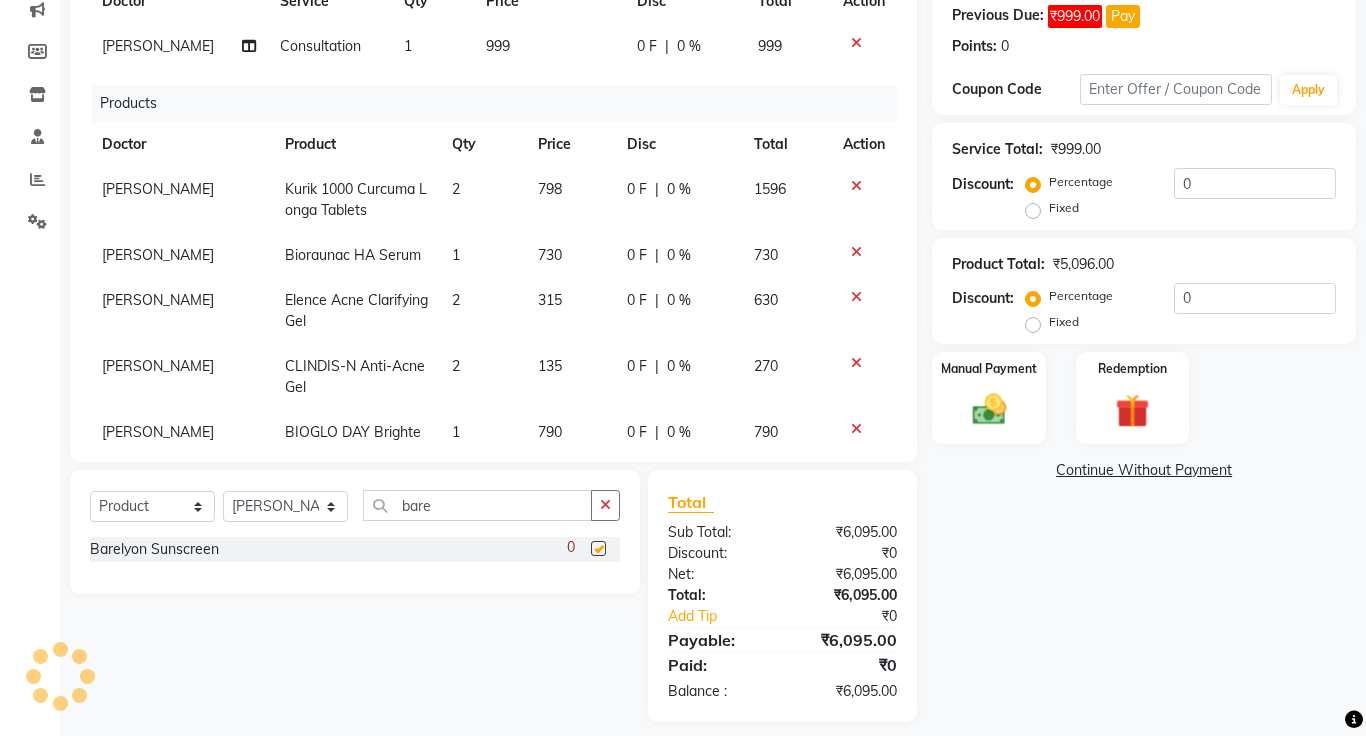 checkbox on "false" 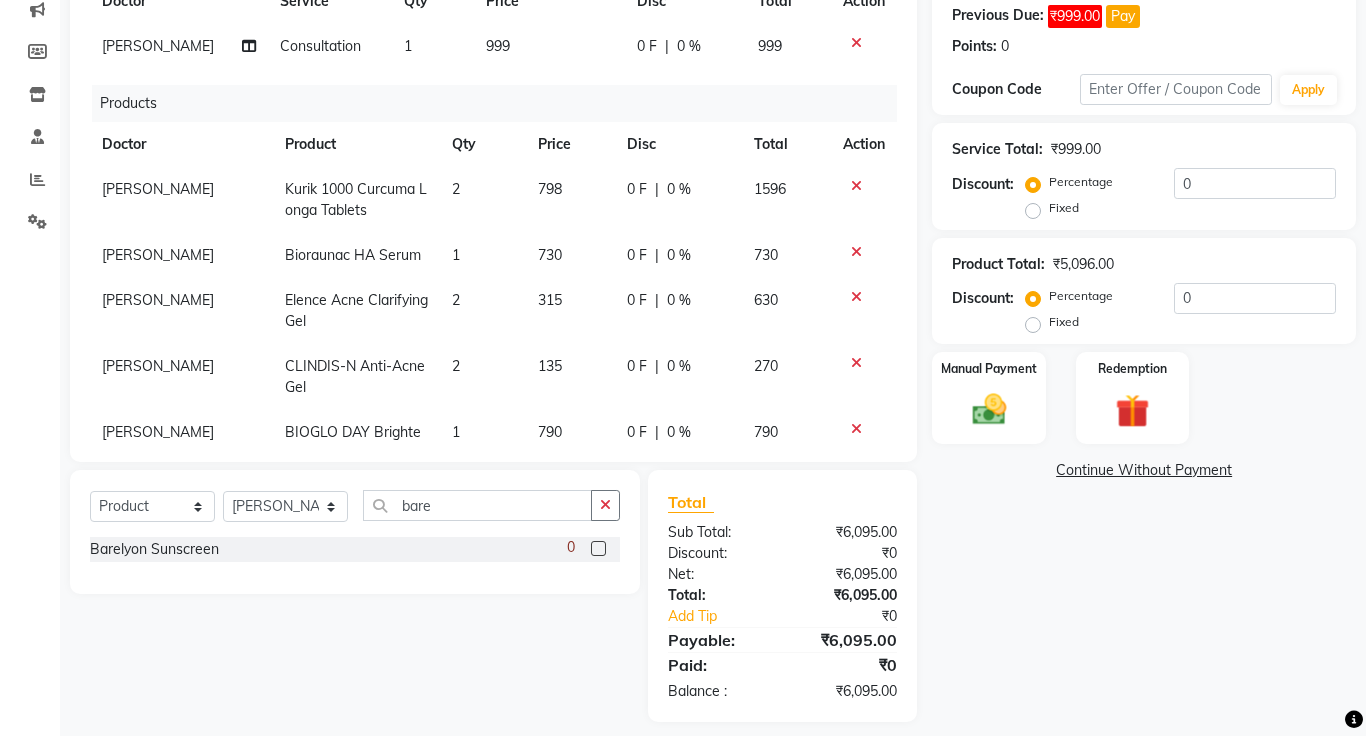 scroll, scrollTop: 95, scrollLeft: 0, axis: vertical 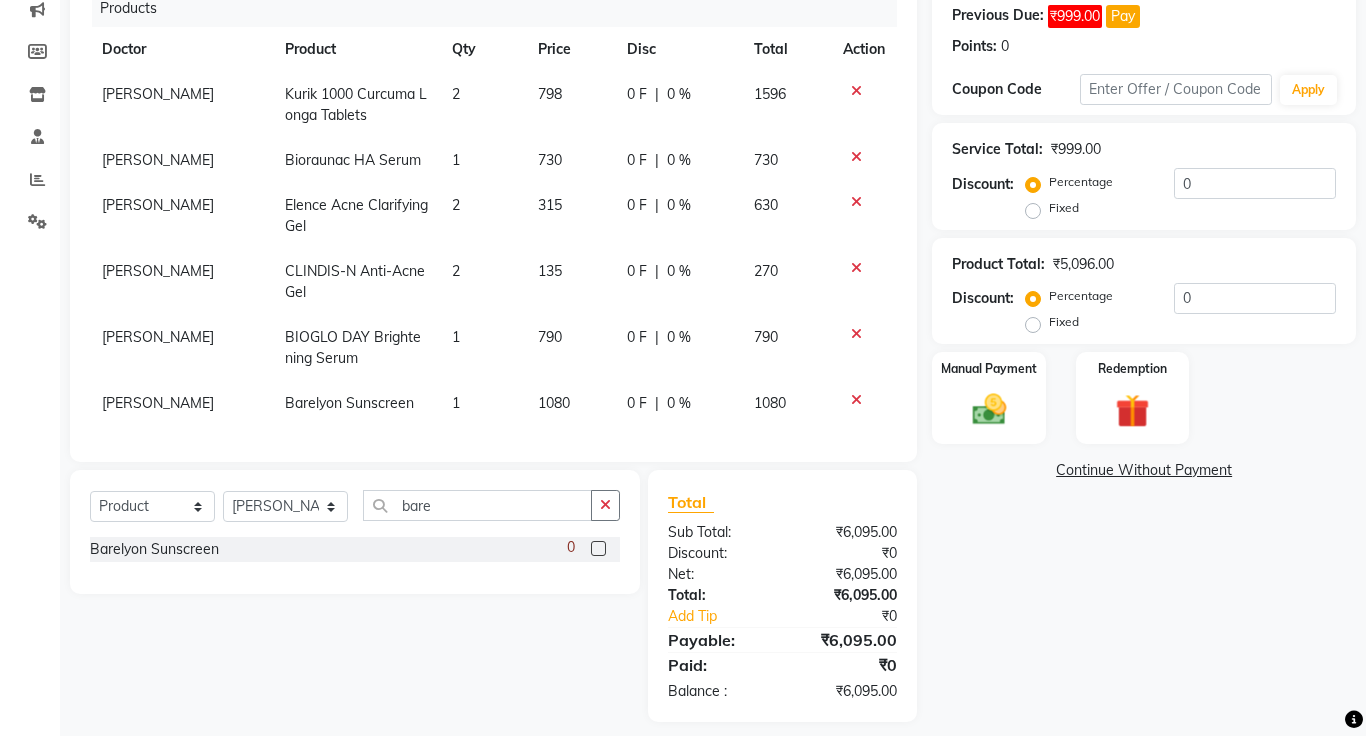 click on "0 F | 0 %" 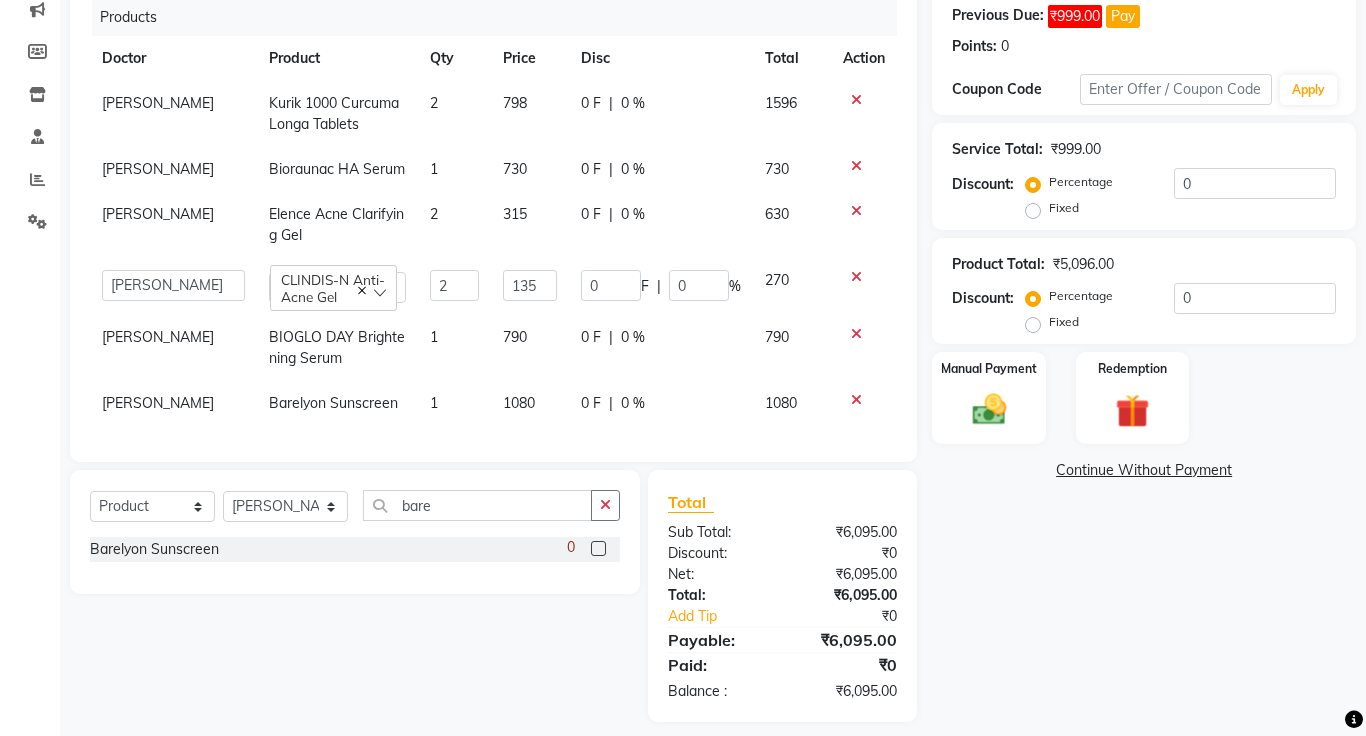 scroll, scrollTop: 86, scrollLeft: 0, axis: vertical 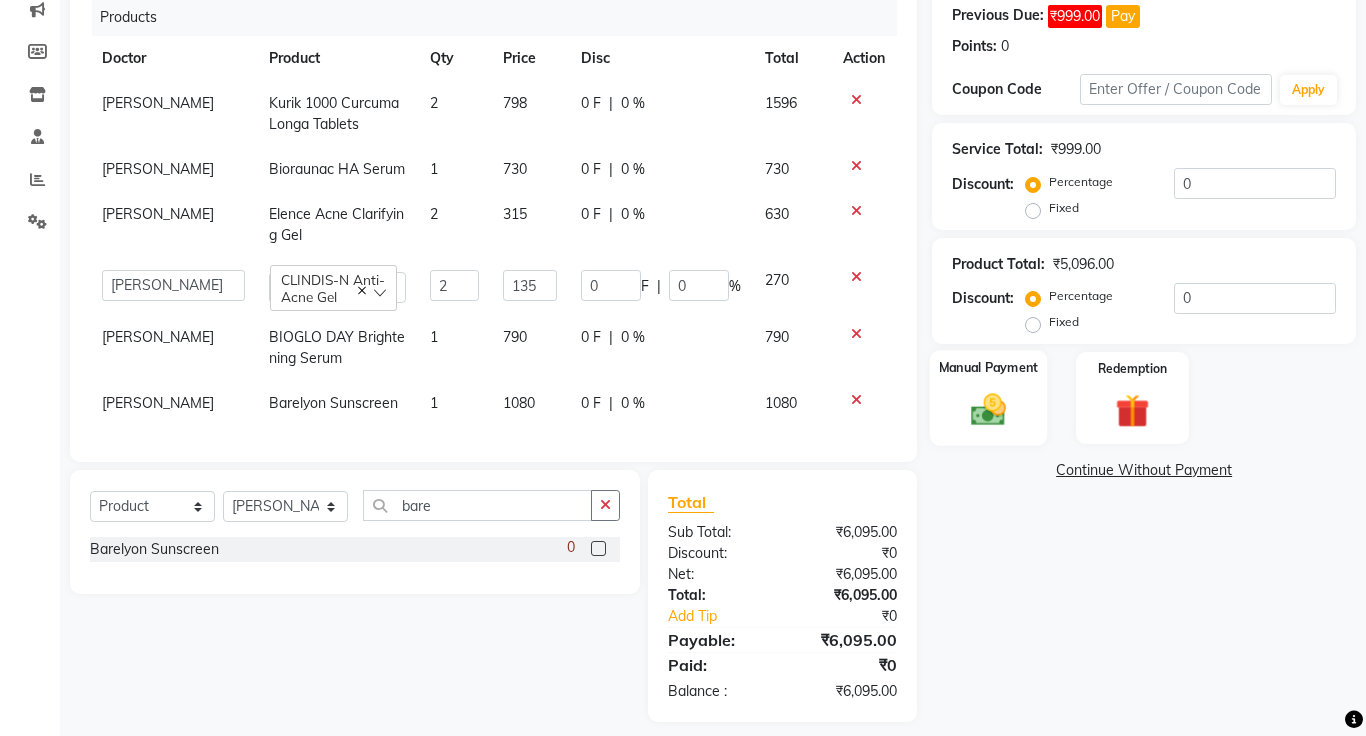 click on "Manual Payment" 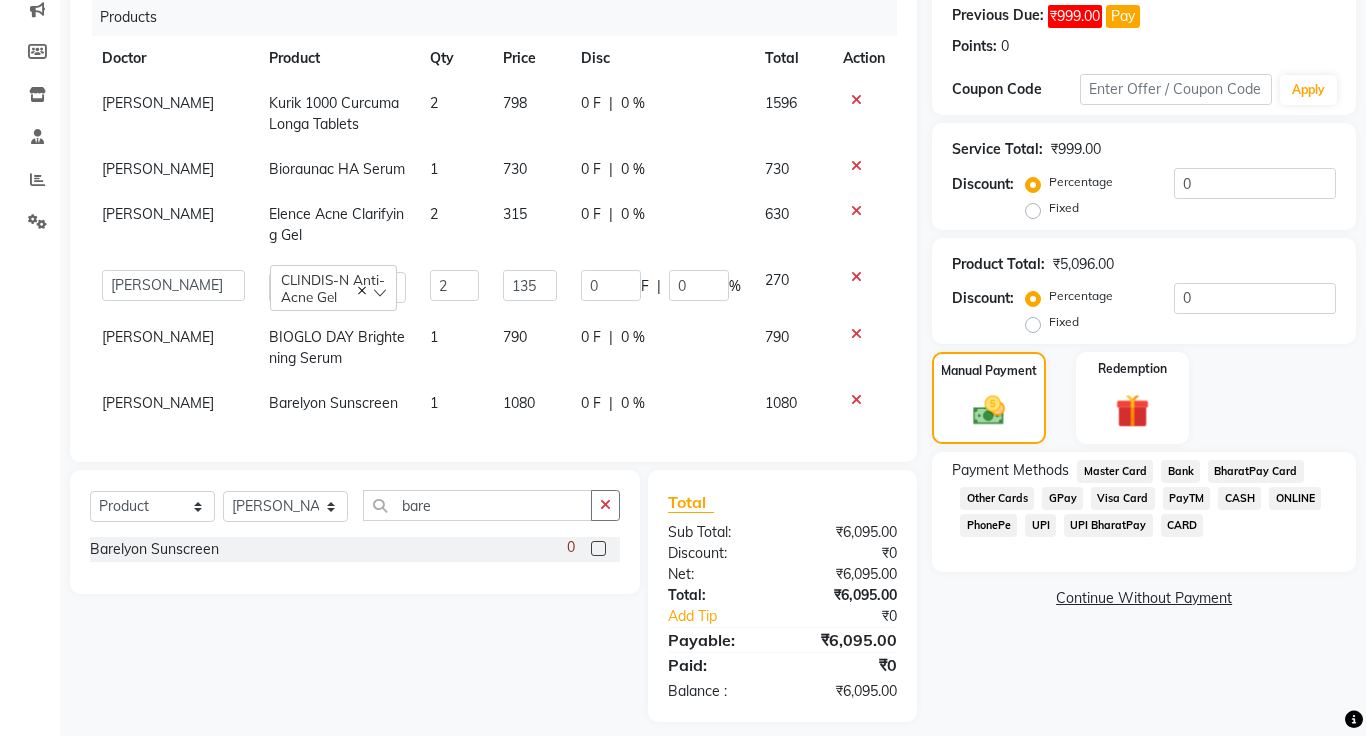 click on "ONLINE" 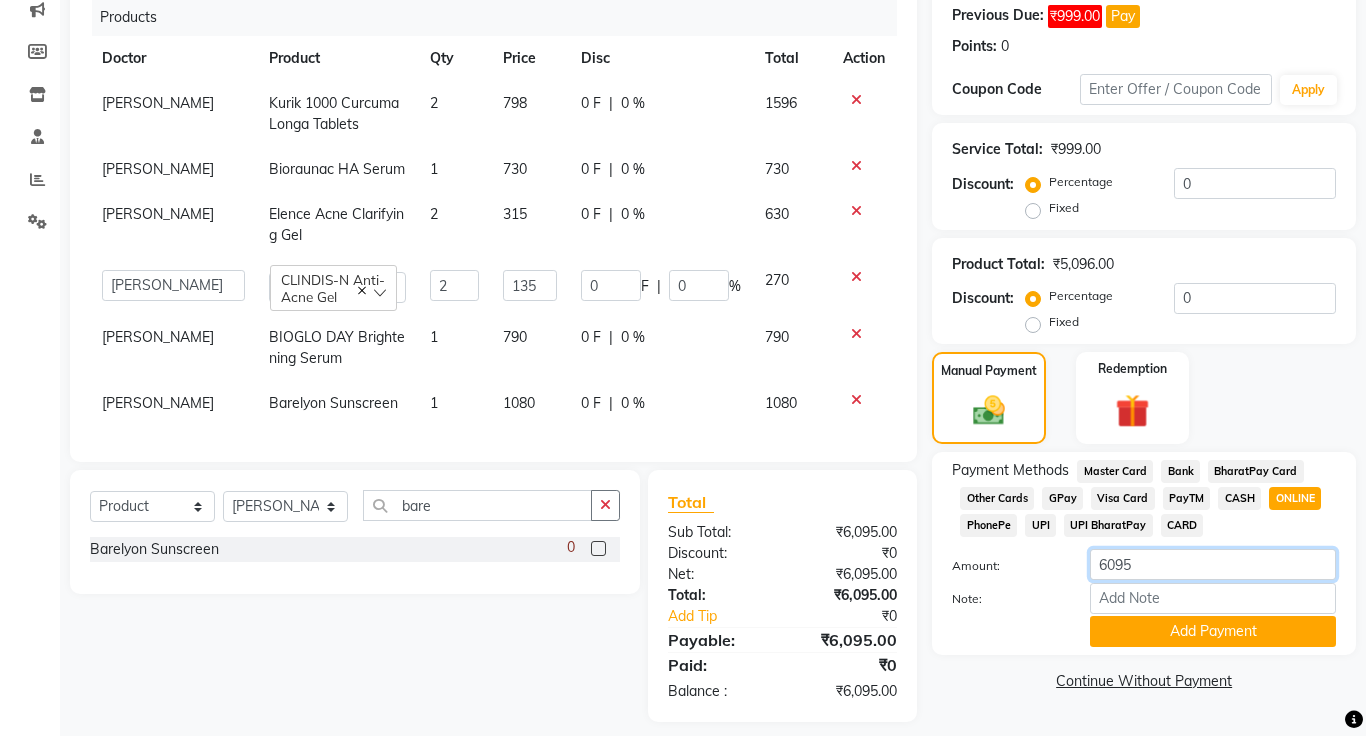 click on "6095" 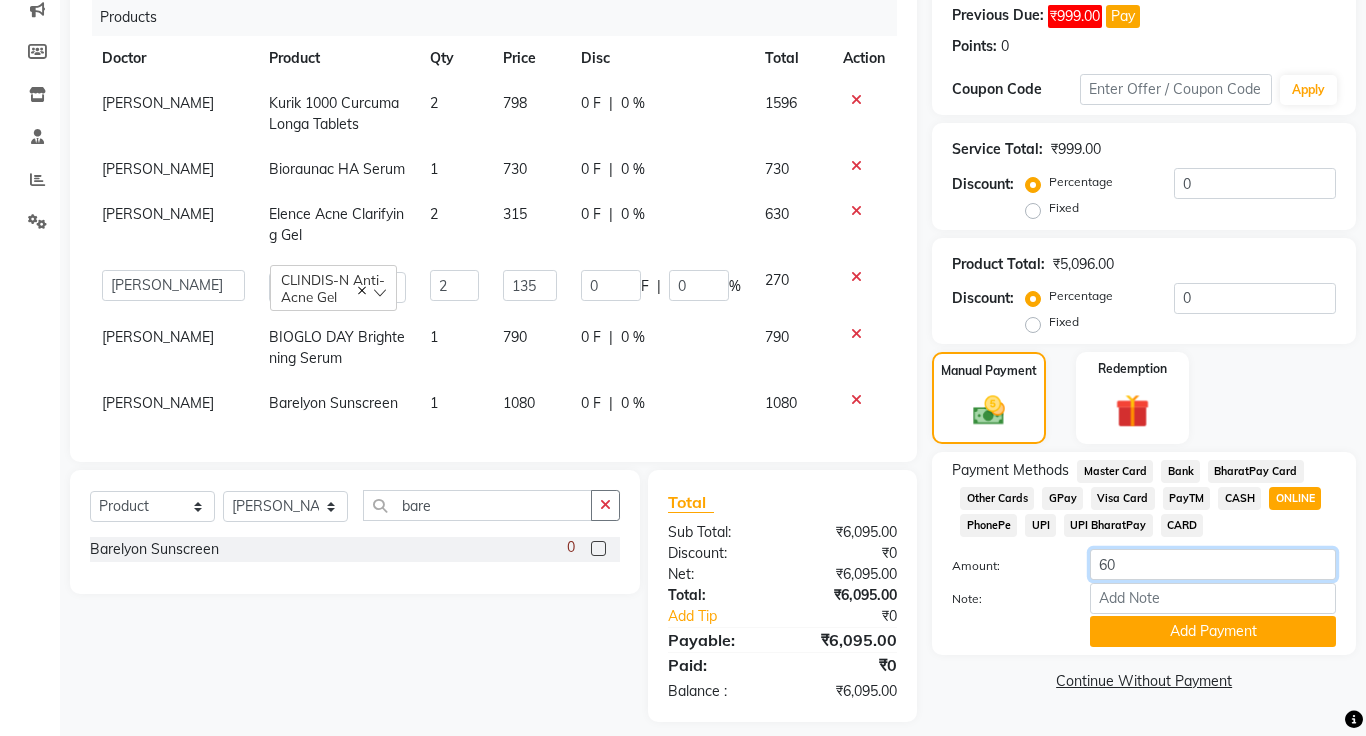 type on "6" 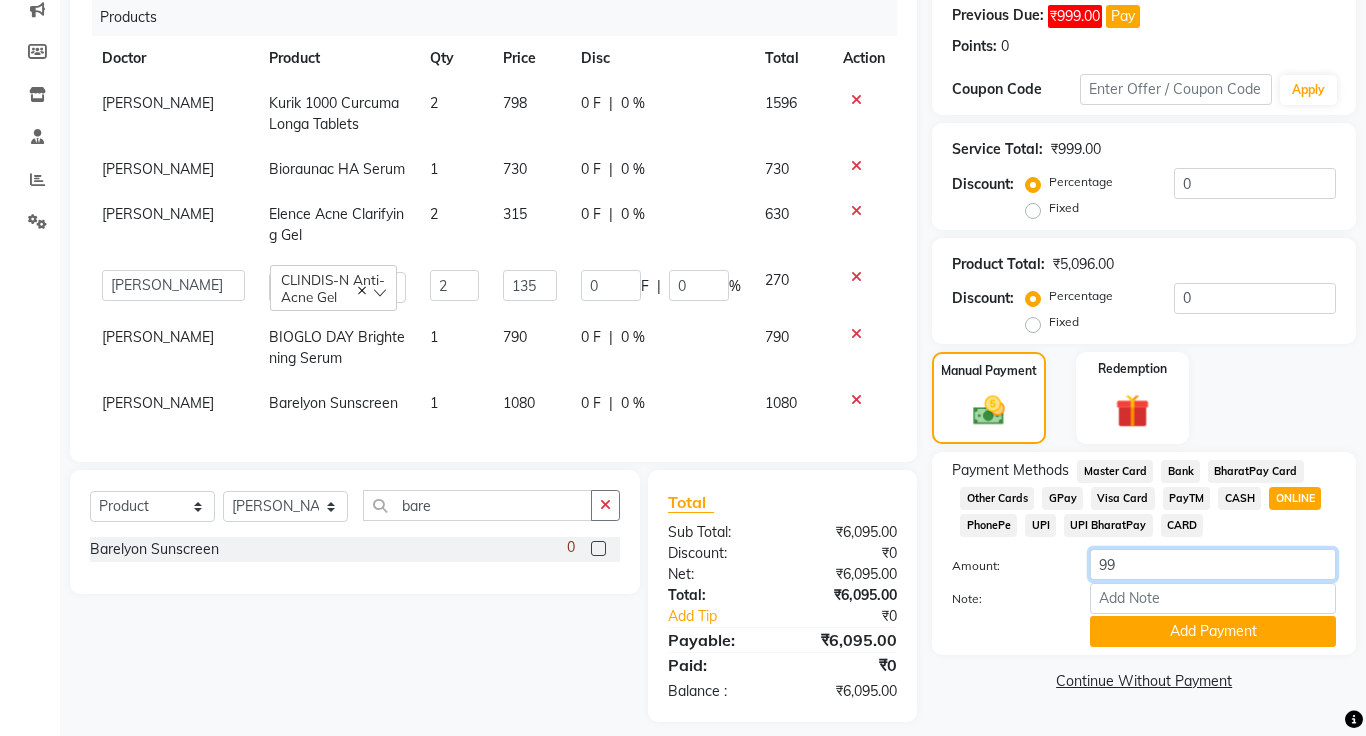 type on "999" 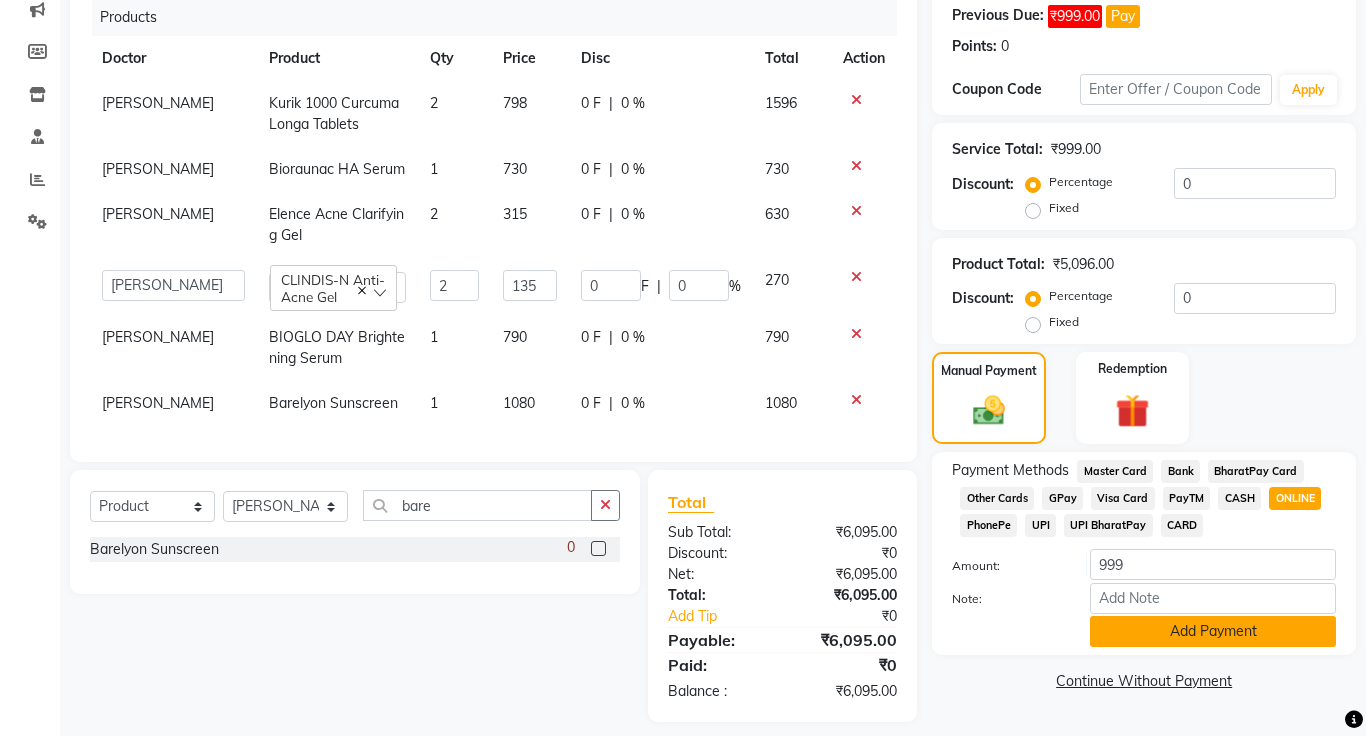 click on "Add Payment" 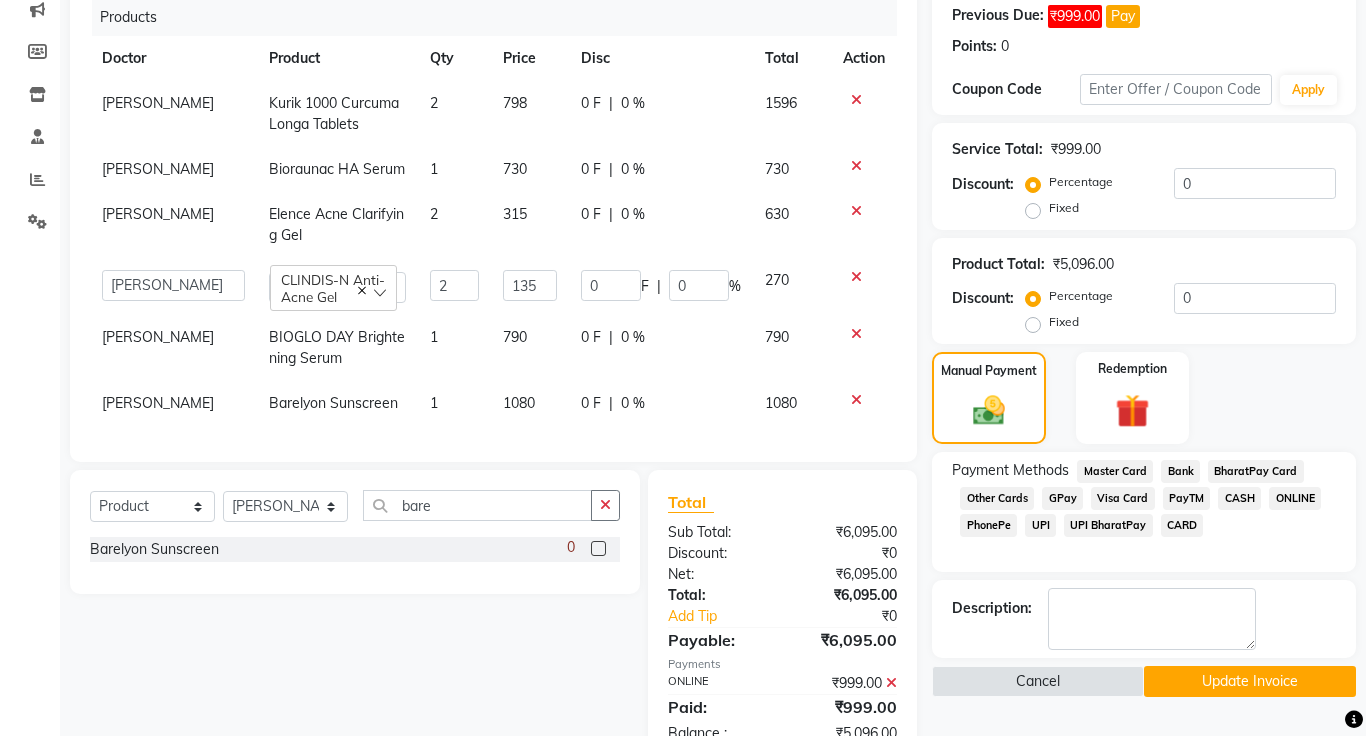 click on "Update Invoice" 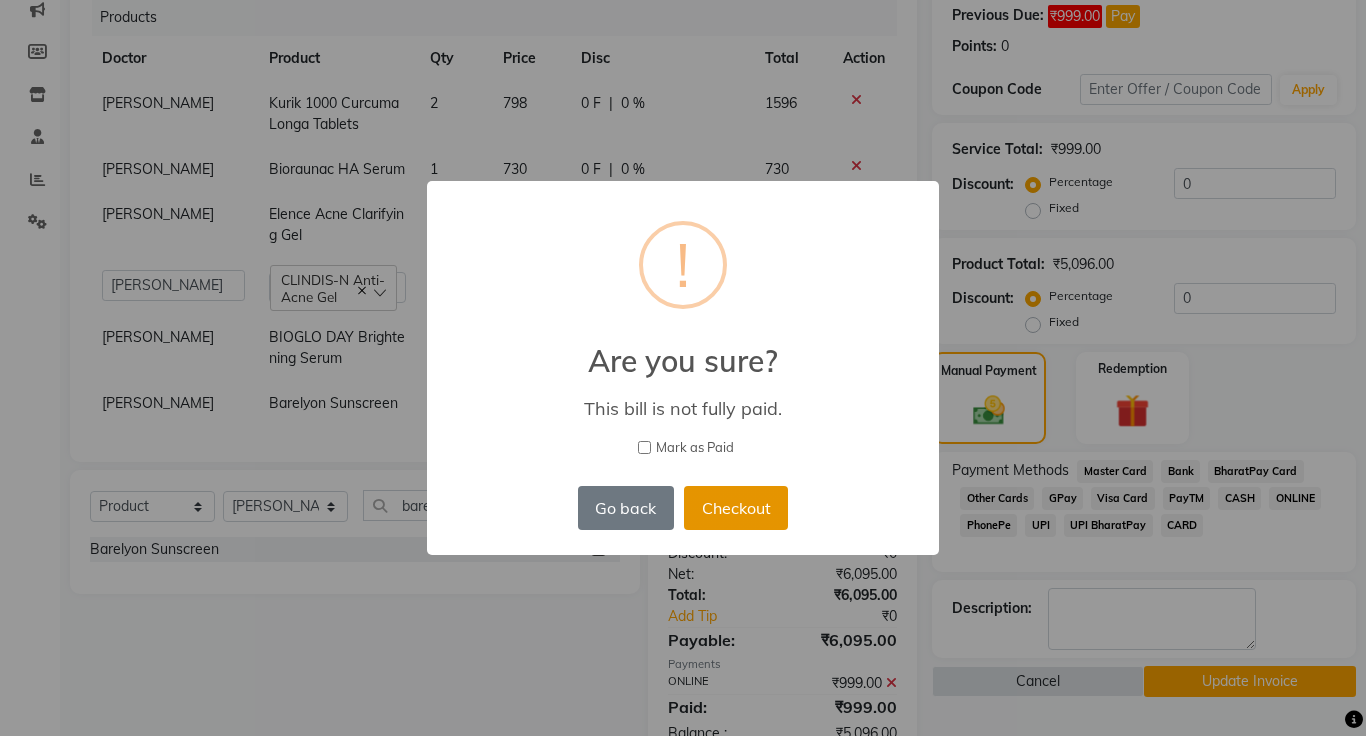 click on "Checkout" at bounding box center [736, 508] 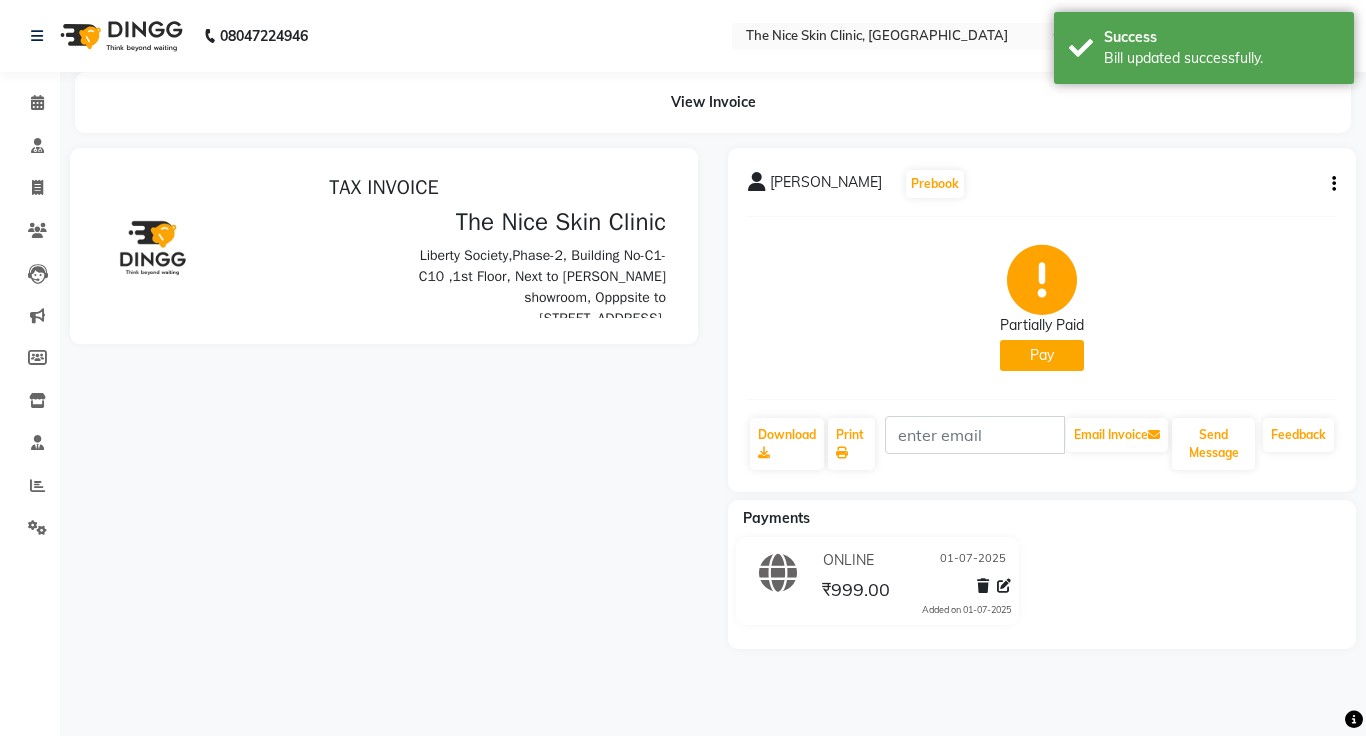 scroll, scrollTop: 0, scrollLeft: 0, axis: both 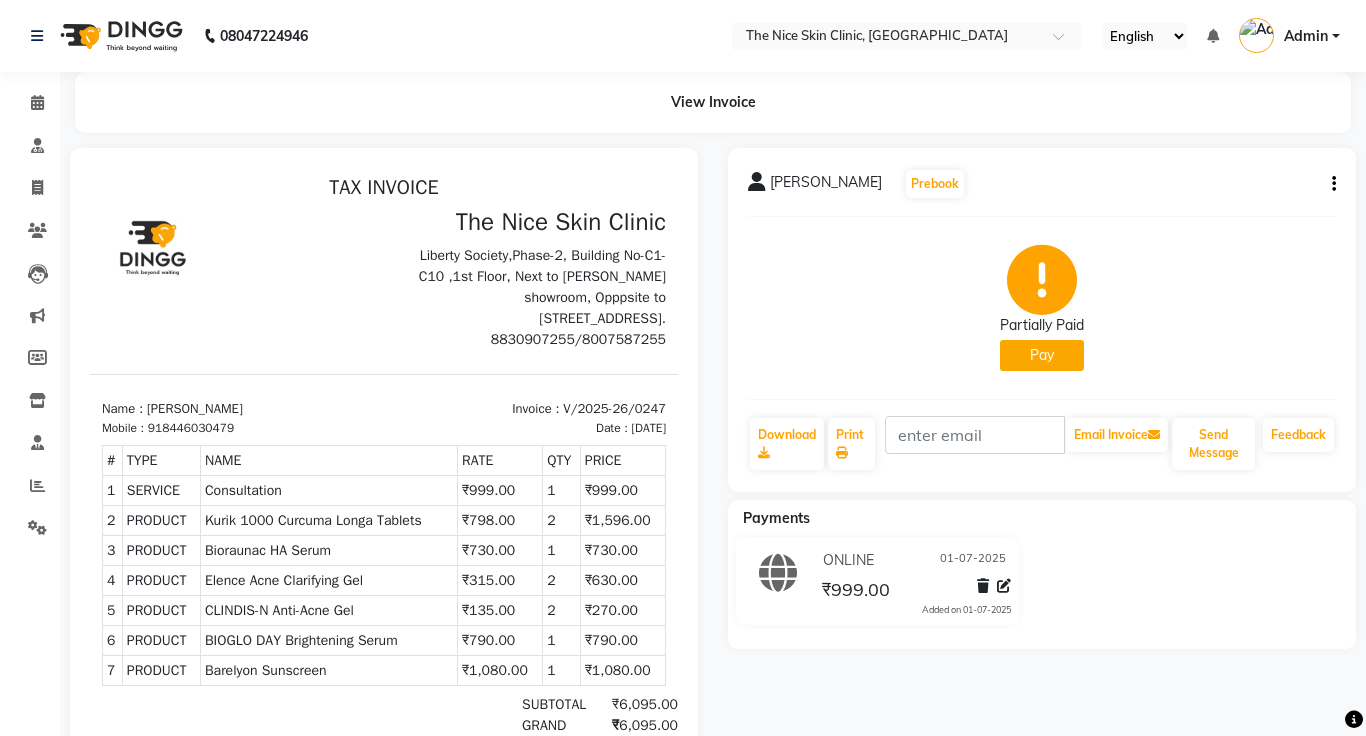 click 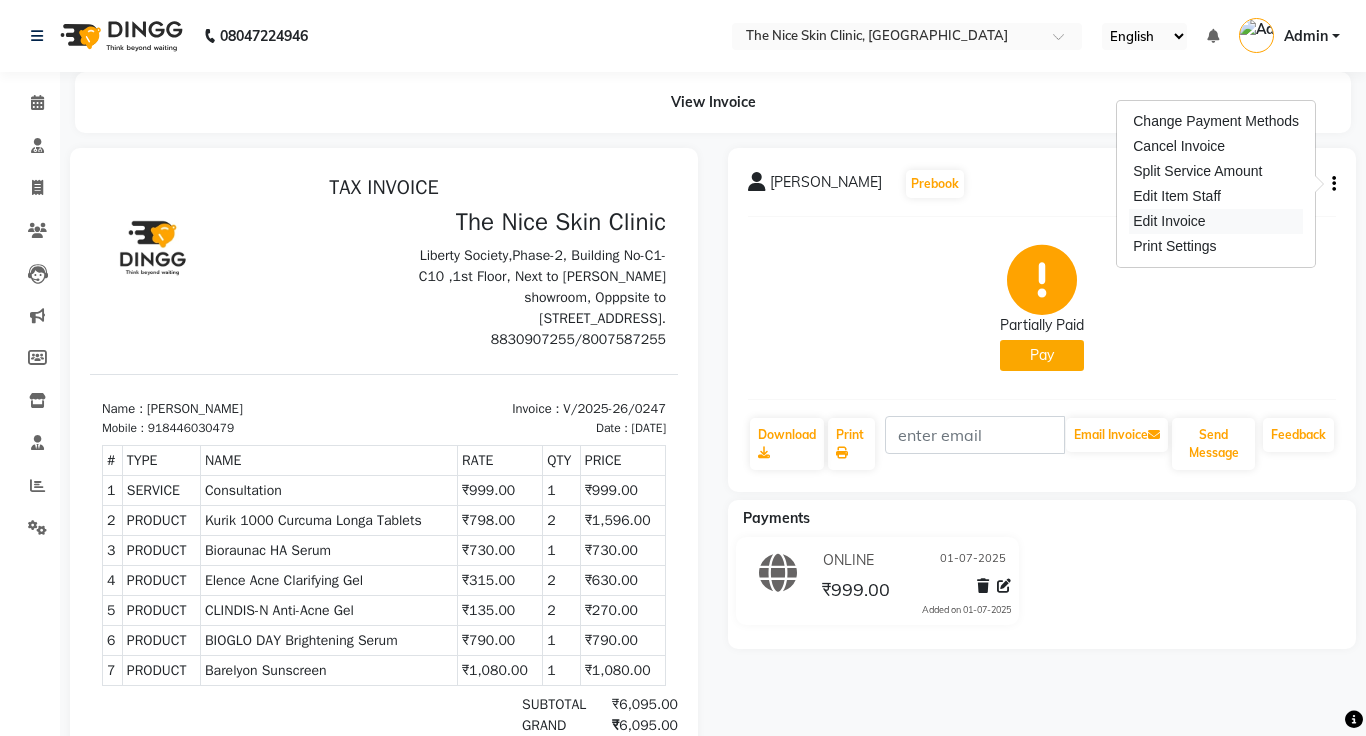 click on "Edit Invoice" at bounding box center [1216, 221] 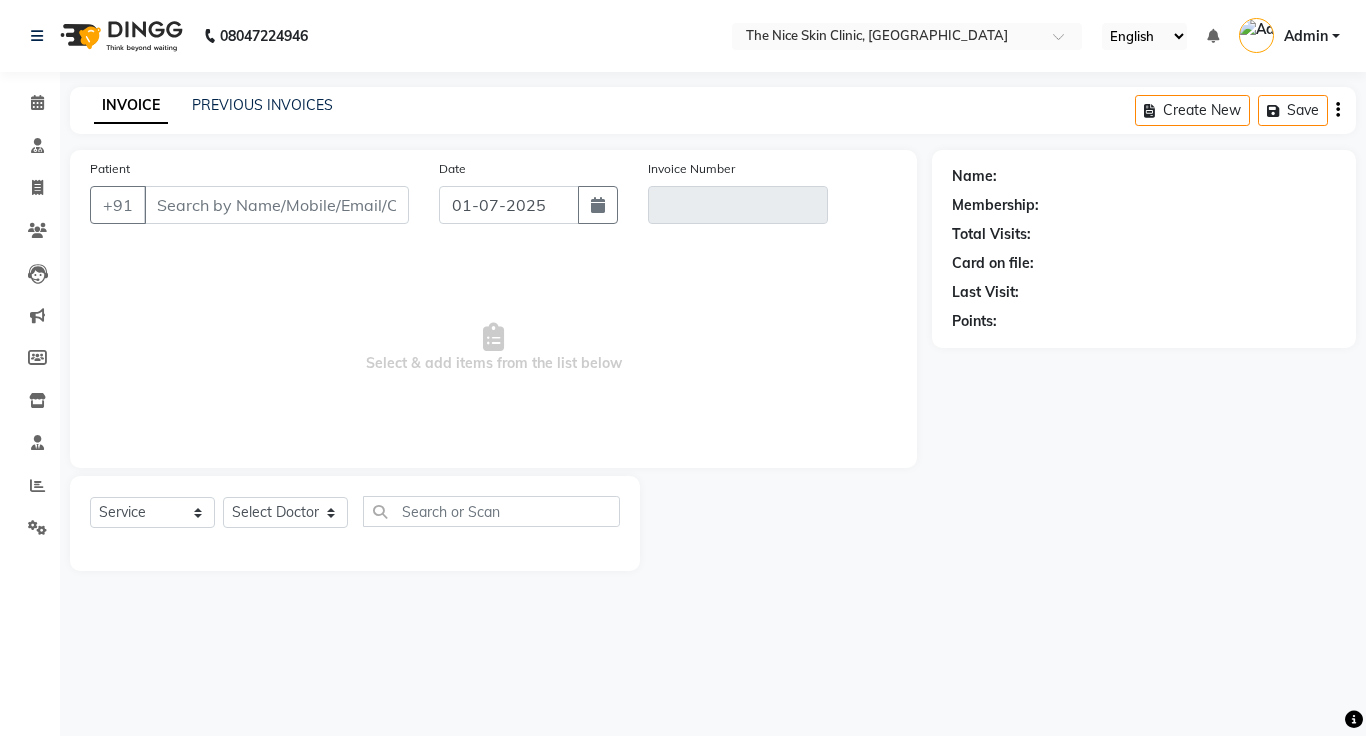 click 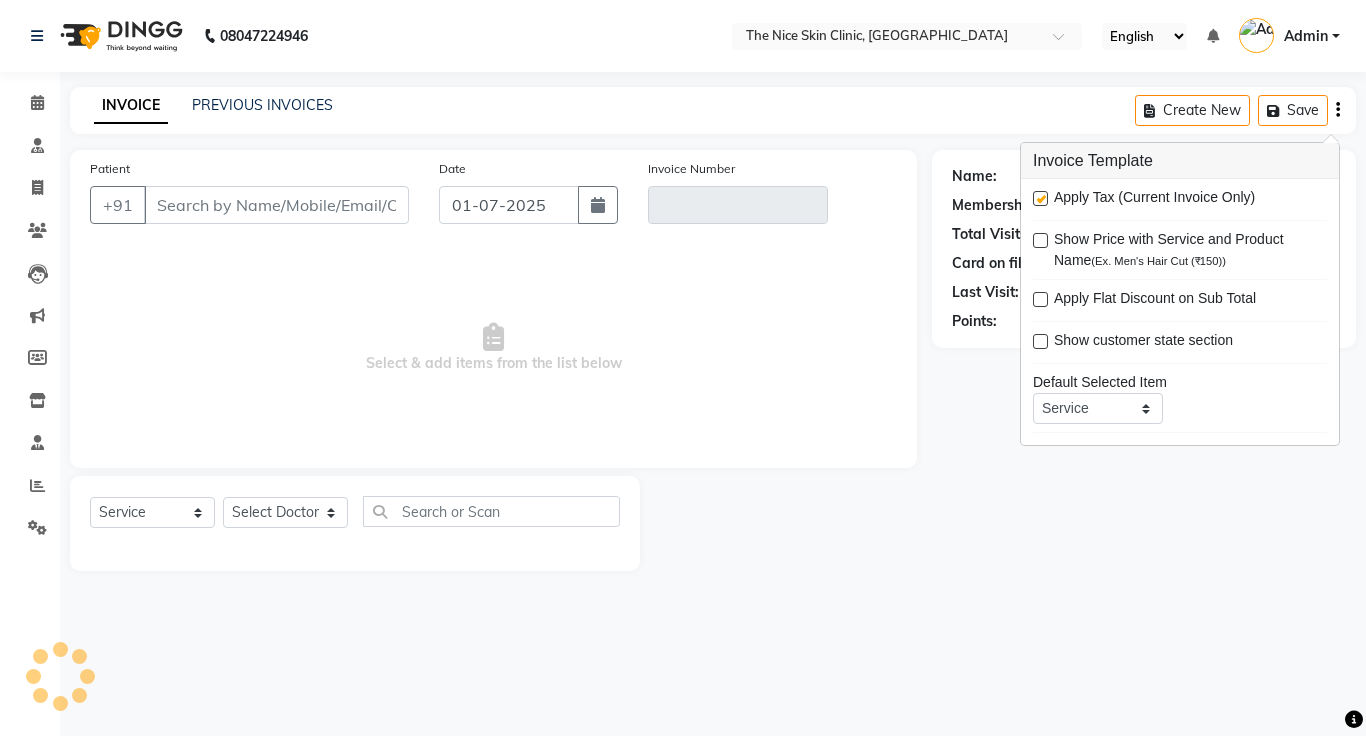 click at bounding box center (1040, 198) 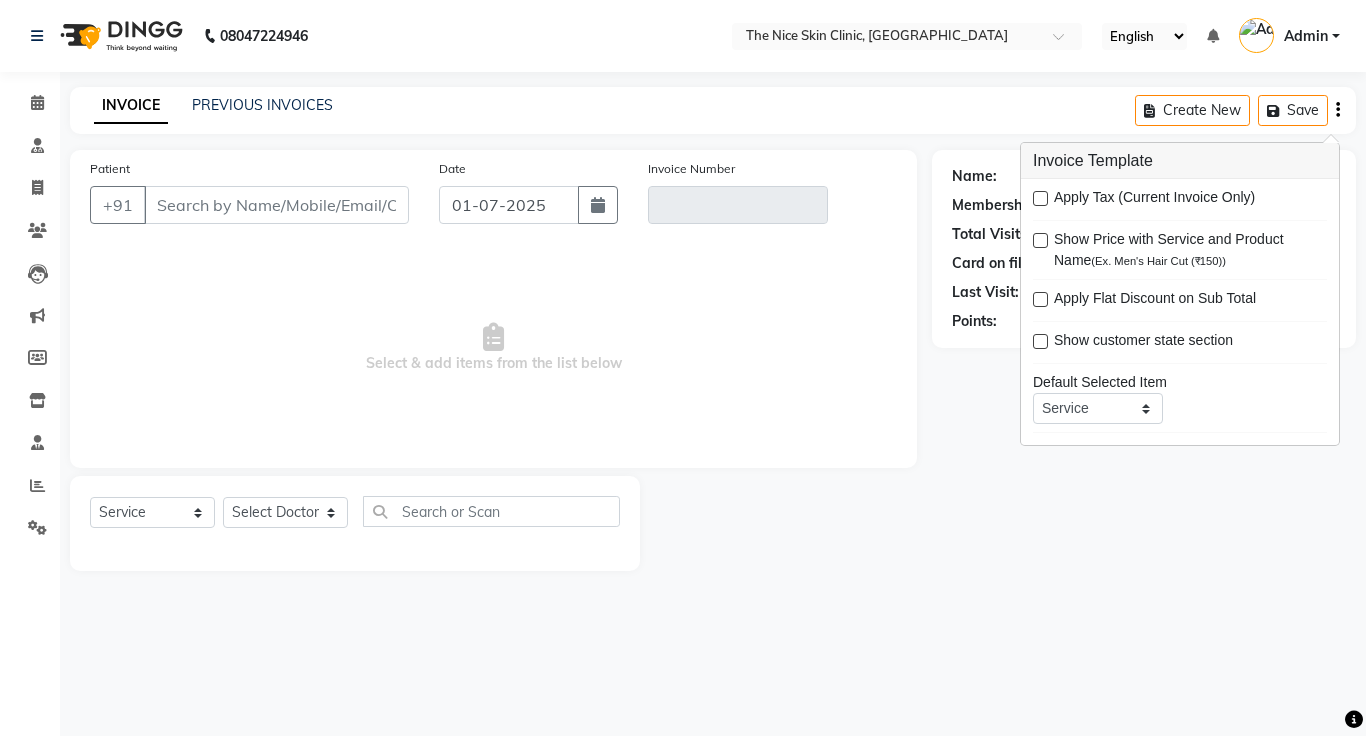 type on "8446030479" 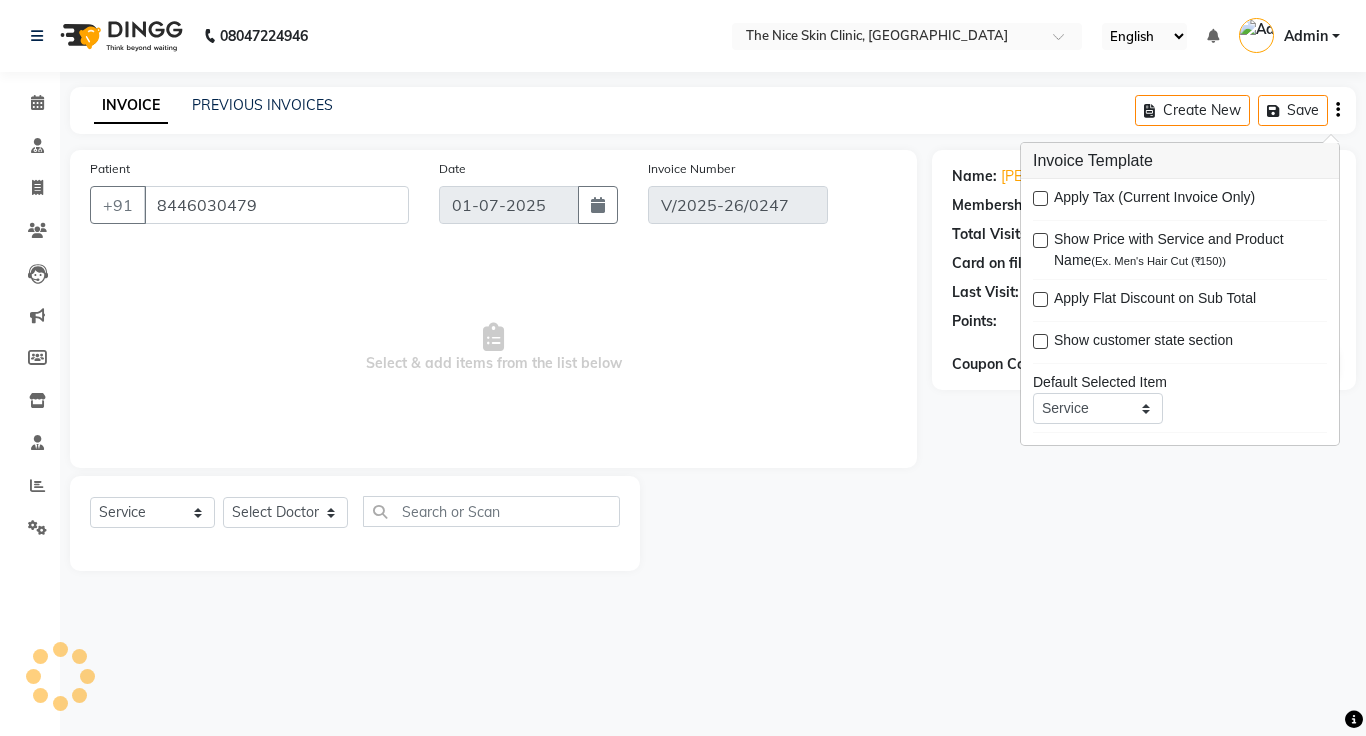 click on "INVOICE PREVIOUS INVOICES Create New   Save" 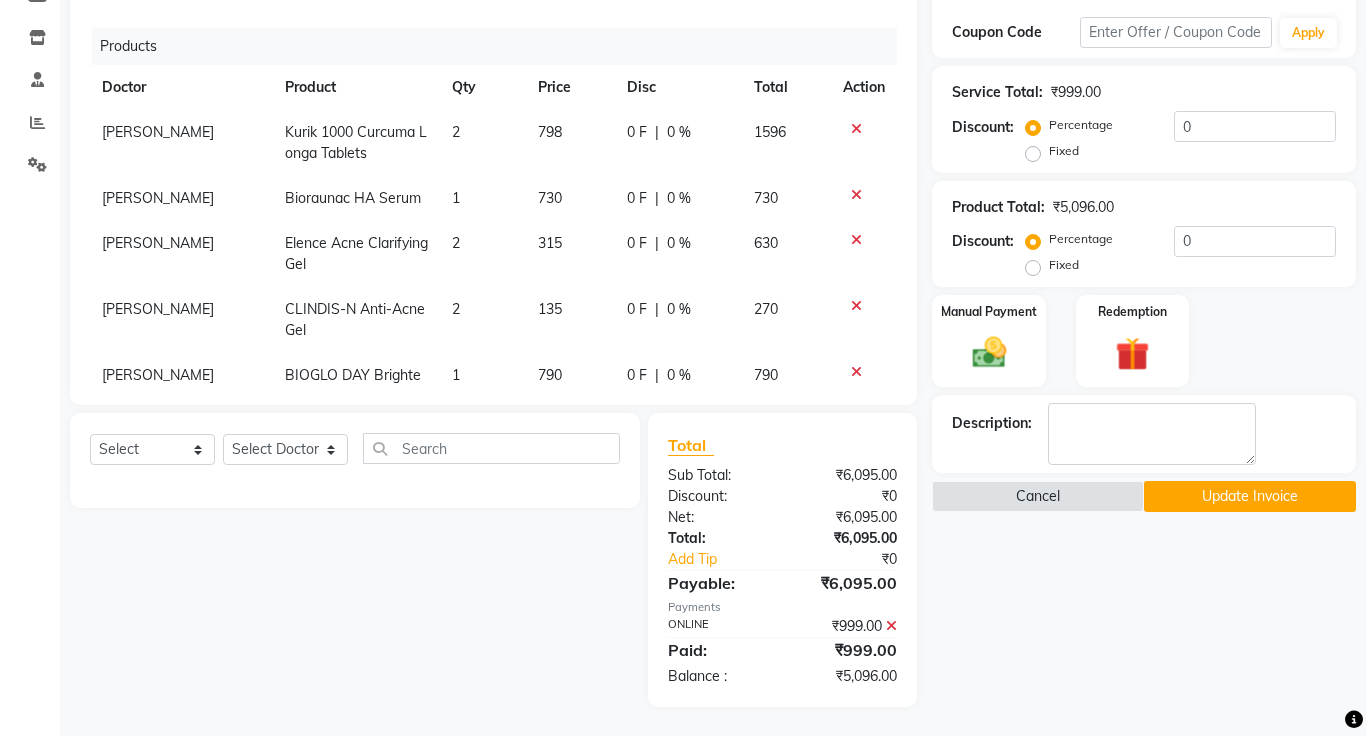 scroll, scrollTop: 364, scrollLeft: 0, axis: vertical 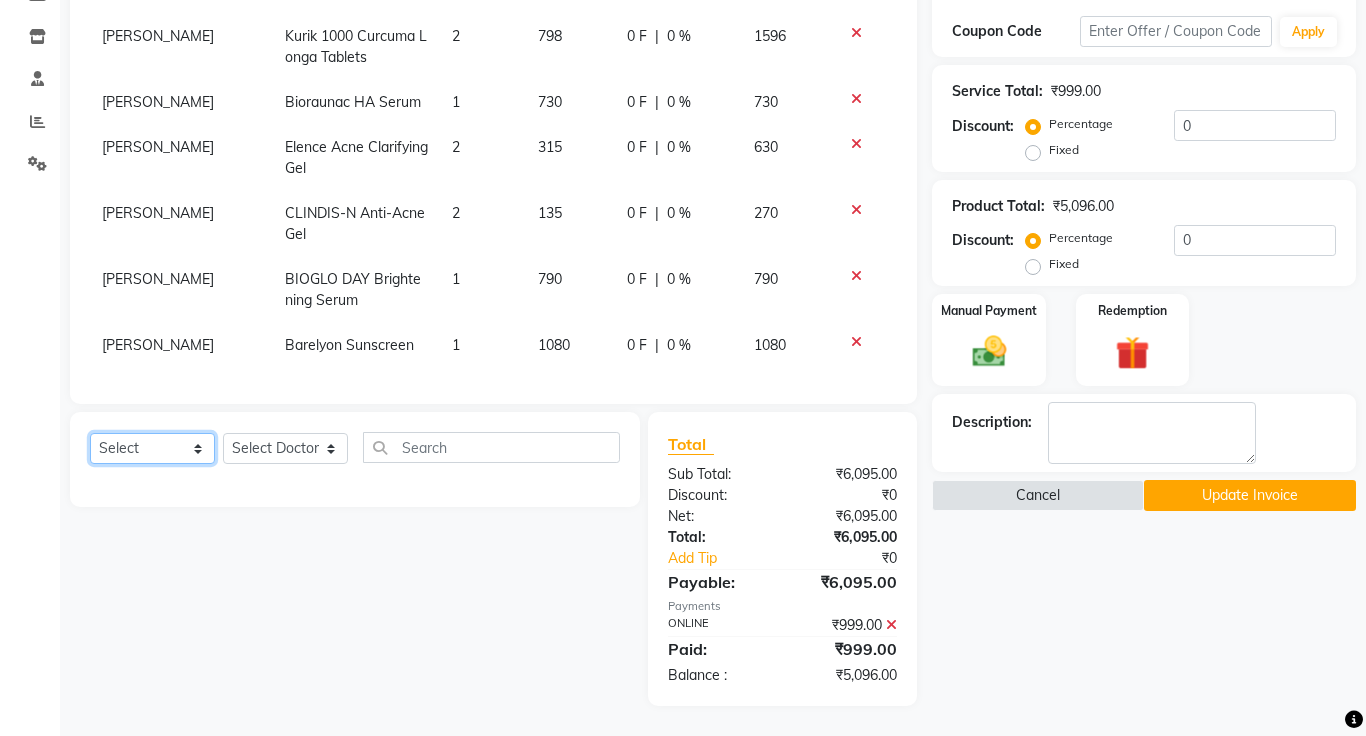 click on "Select  Service  Product  Membership  Package Voucher Prepaid Gift Card" 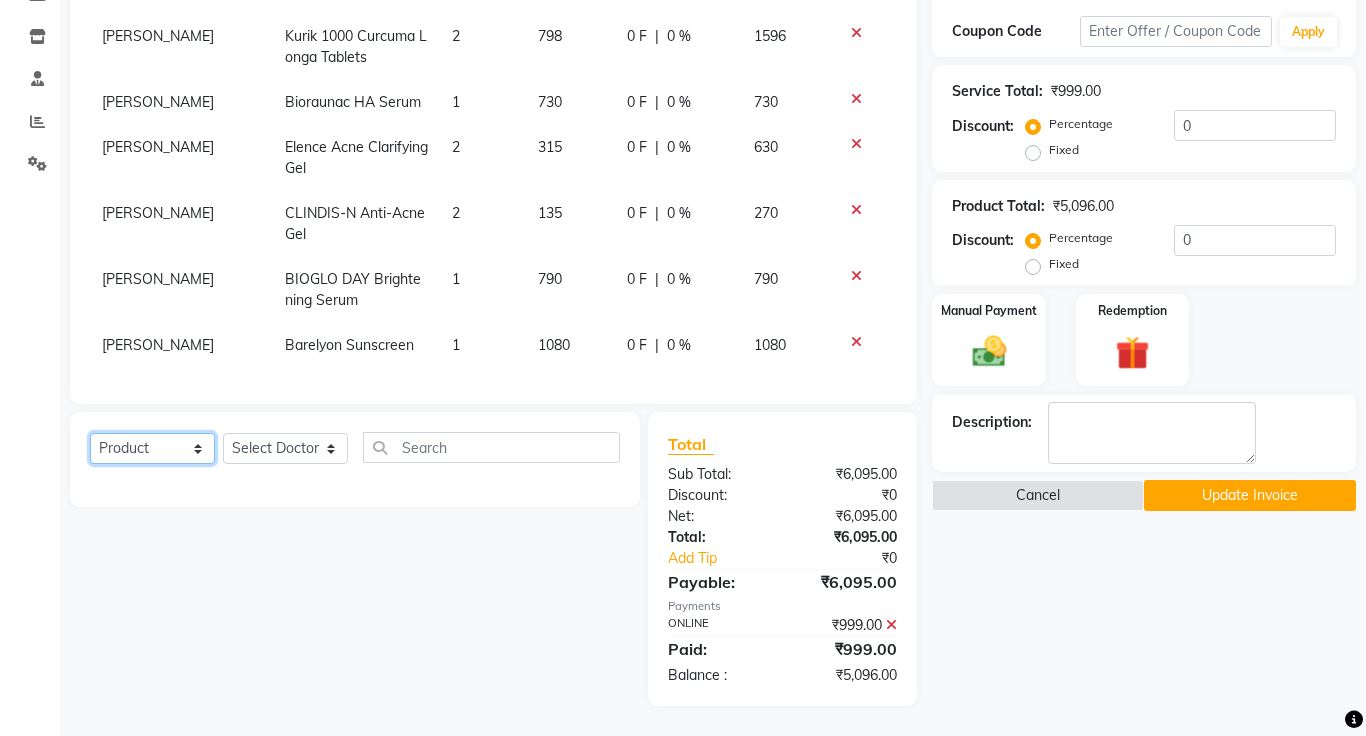 click on "Select  Service  Product  Membership  Package Voucher Prepaid Gift Card" 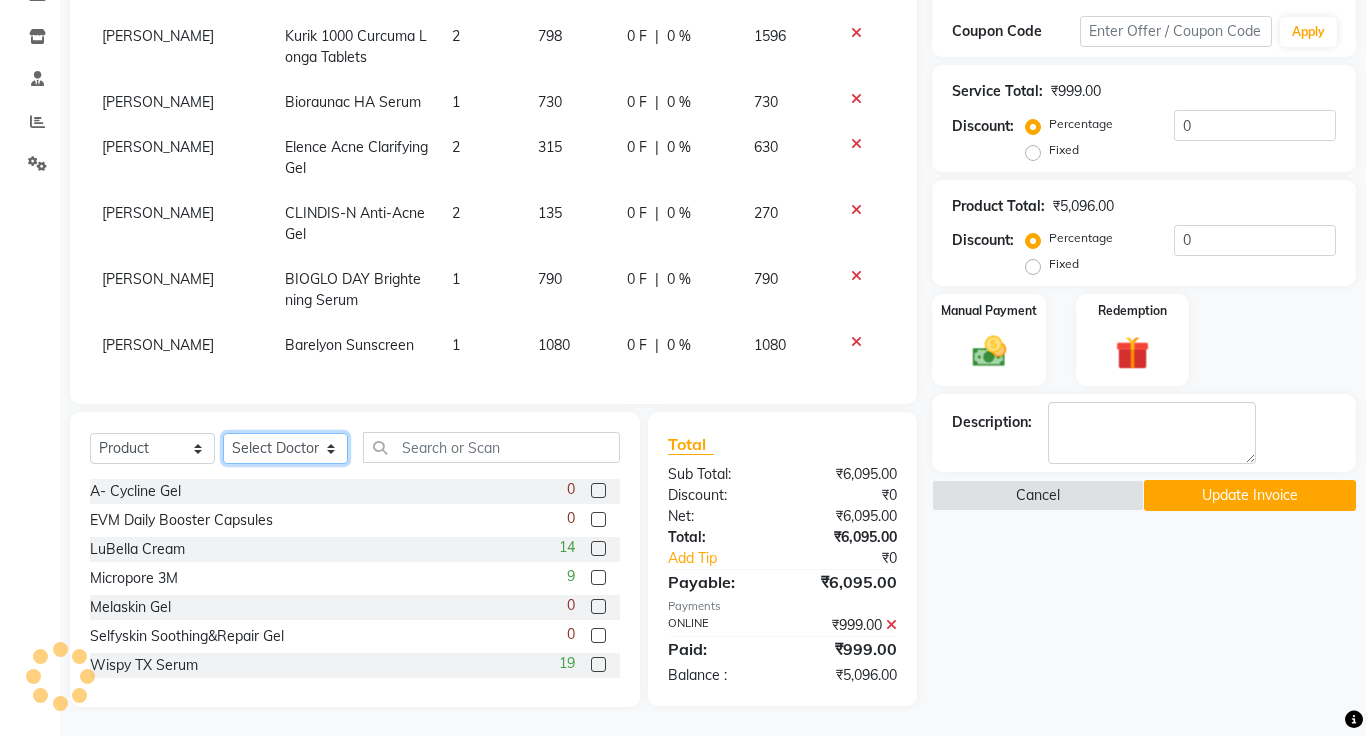 click on "Select Doctor [PERSON_NAME] [PERSON_NAME] DR. [PERSON_NAME] [PERSON_NAME]" 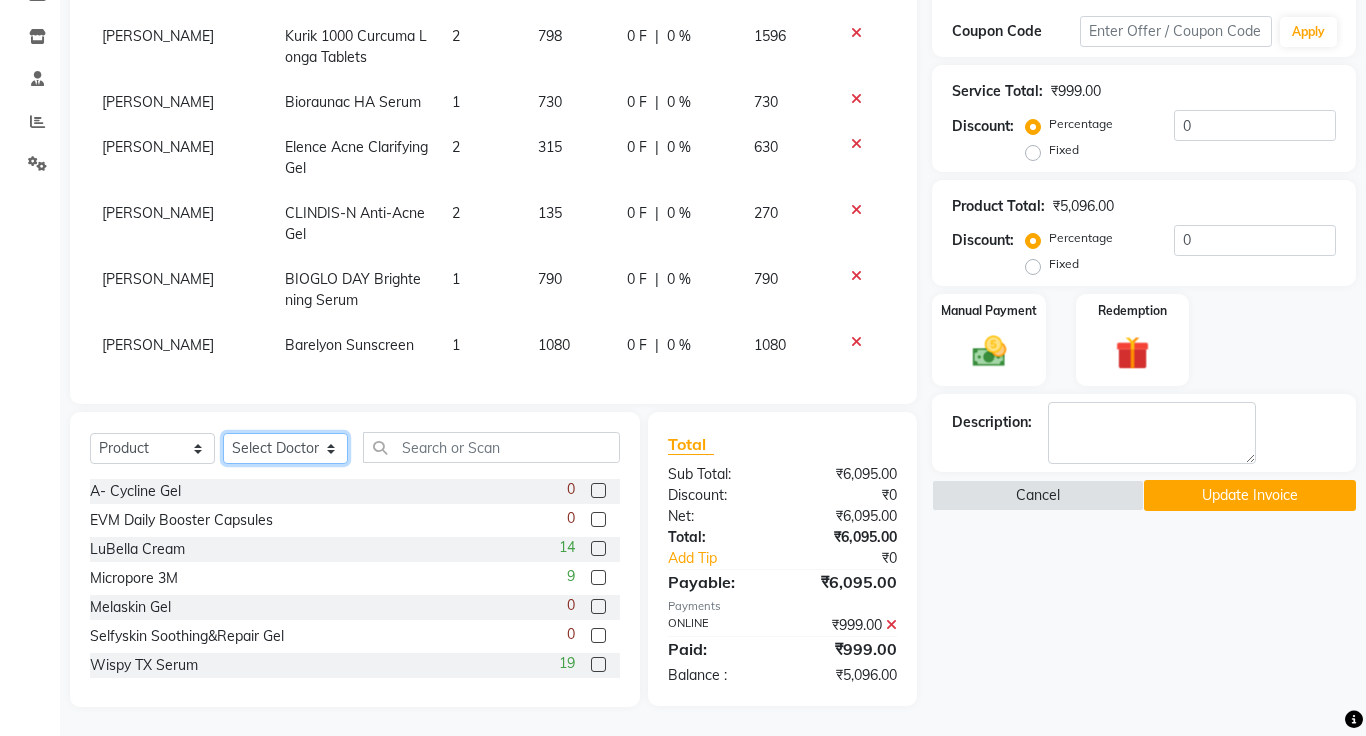 select on "1297" 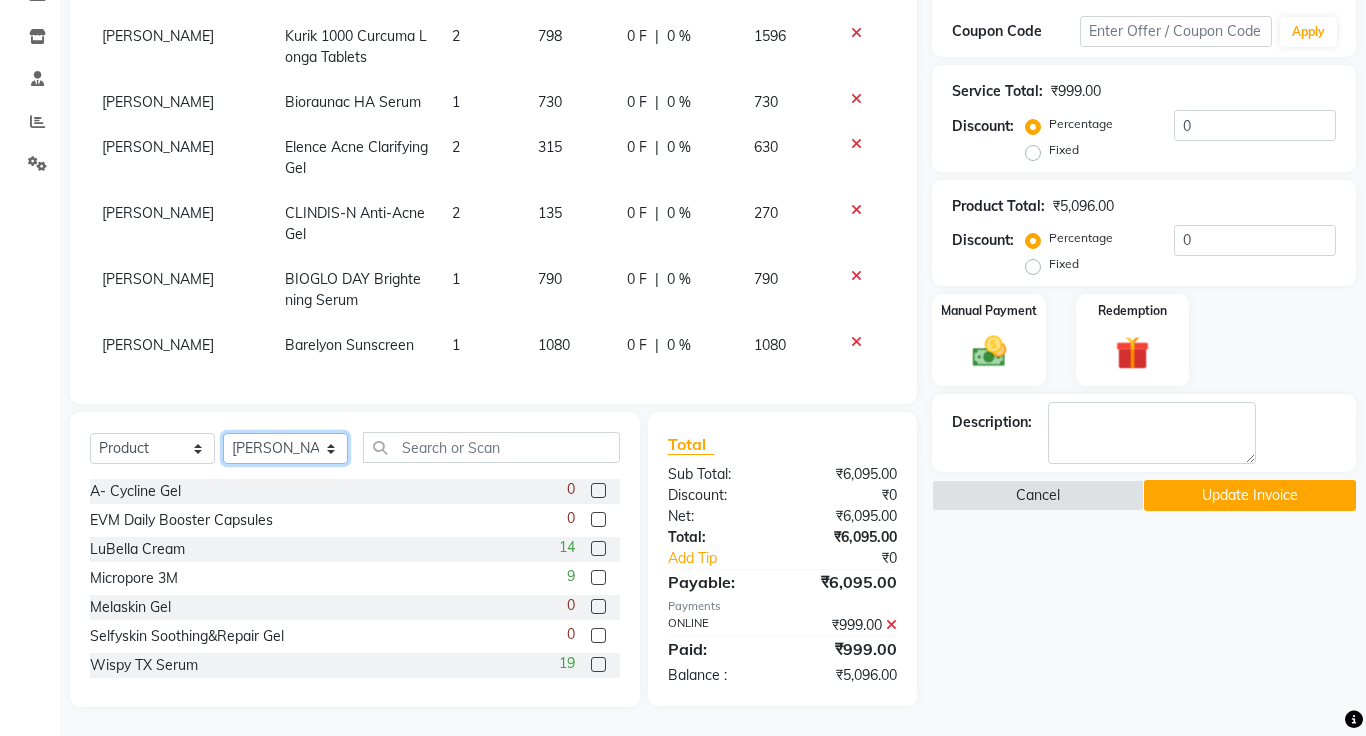 click on "Select Doctor [PERSON_NAME] [PERSON_NAME] DR. [PERSON_NAME] [PERSON_NAME]" 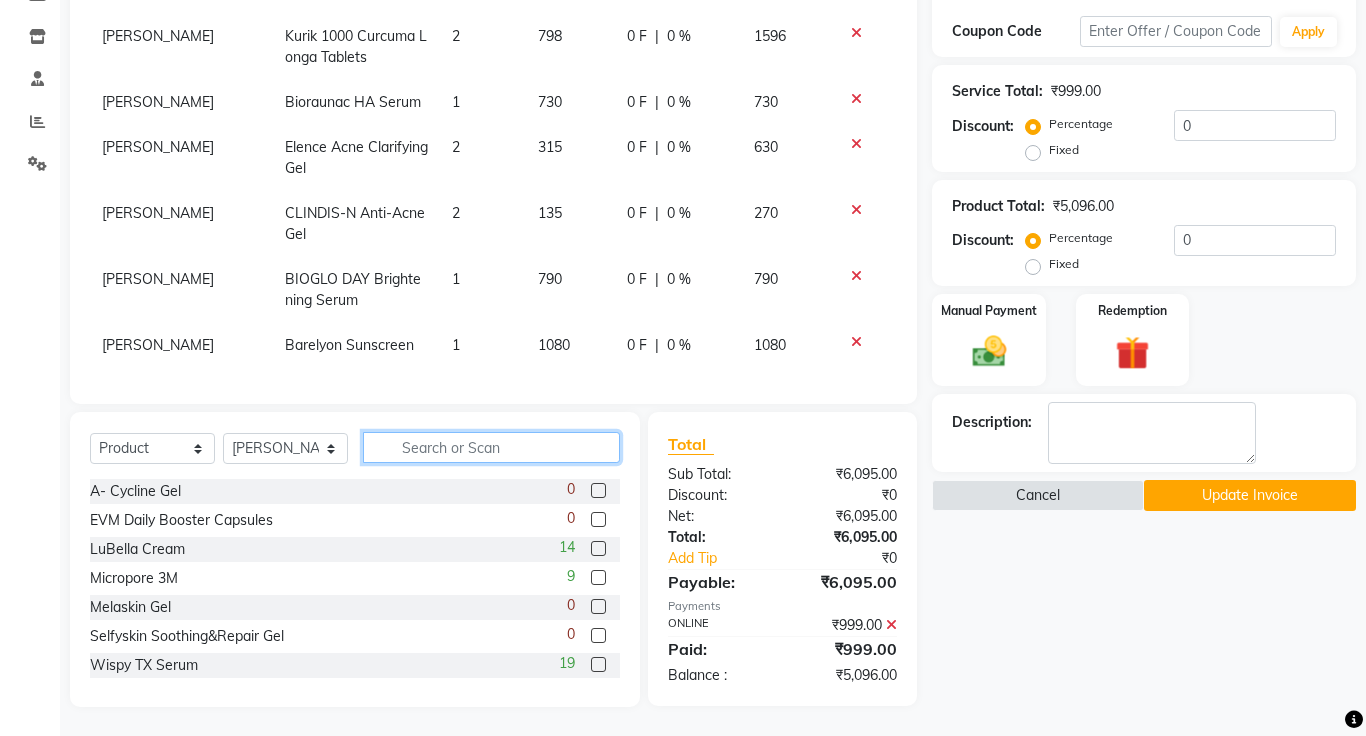 click 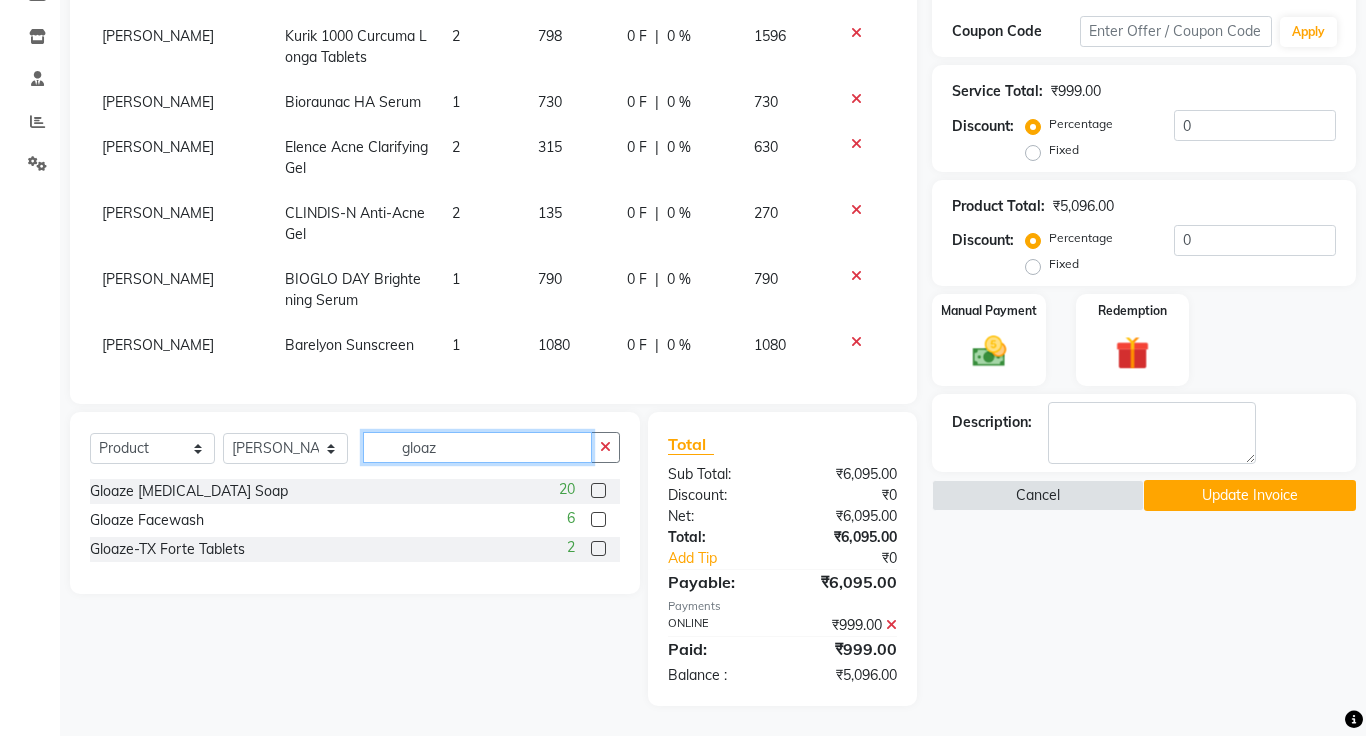 type on "gloaz" 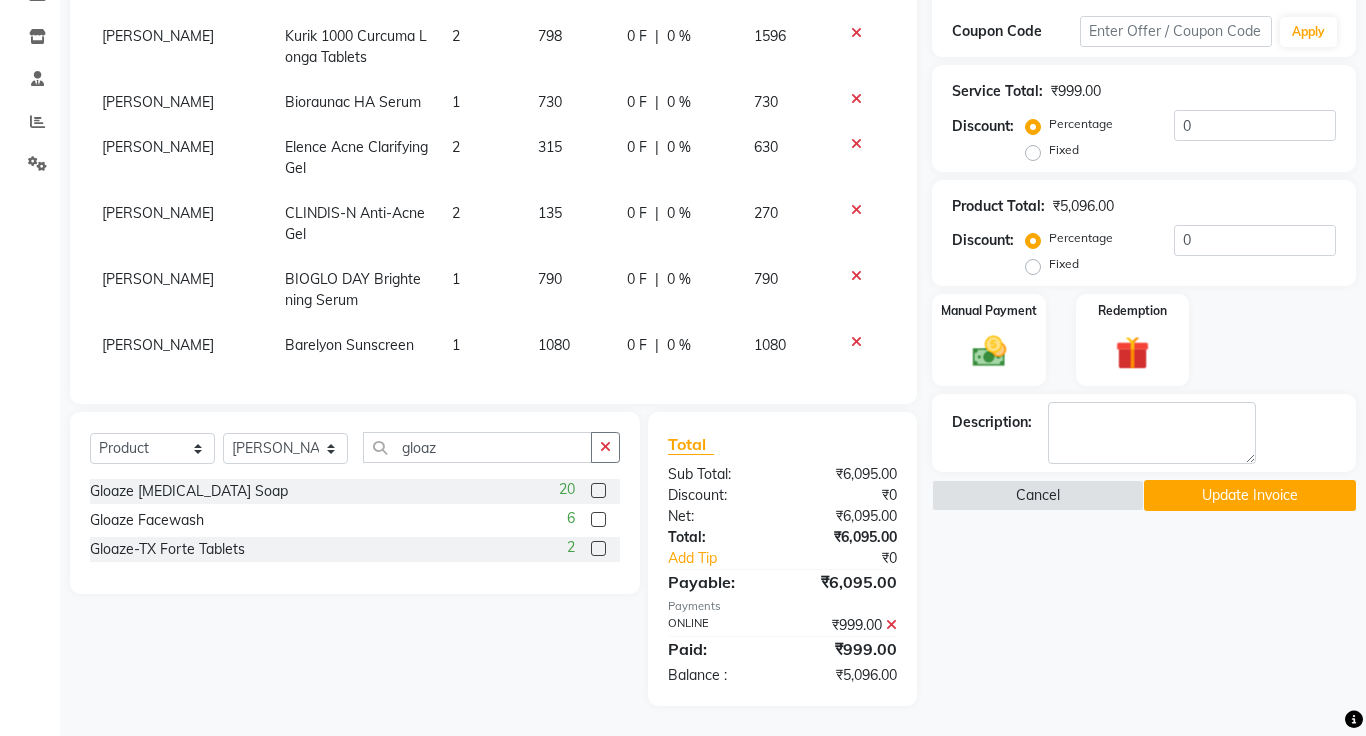 click 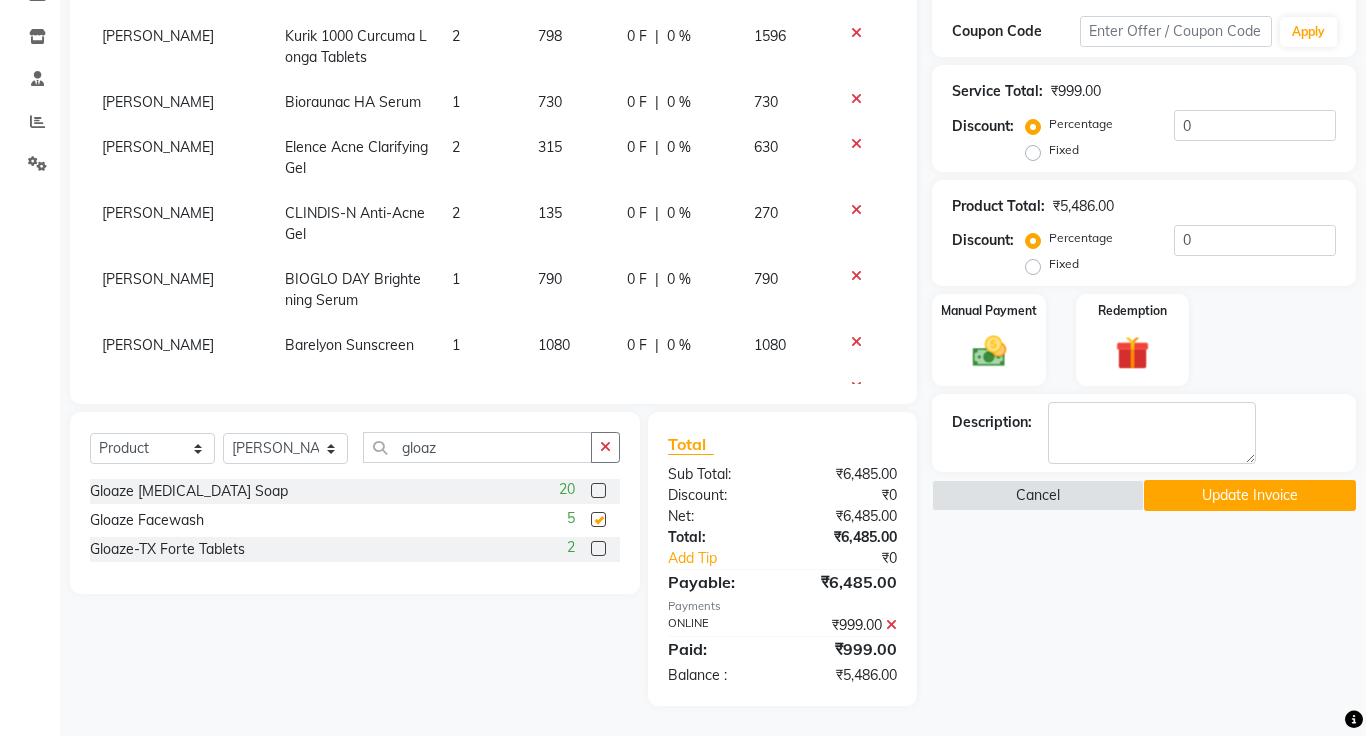 checkbox on "false" 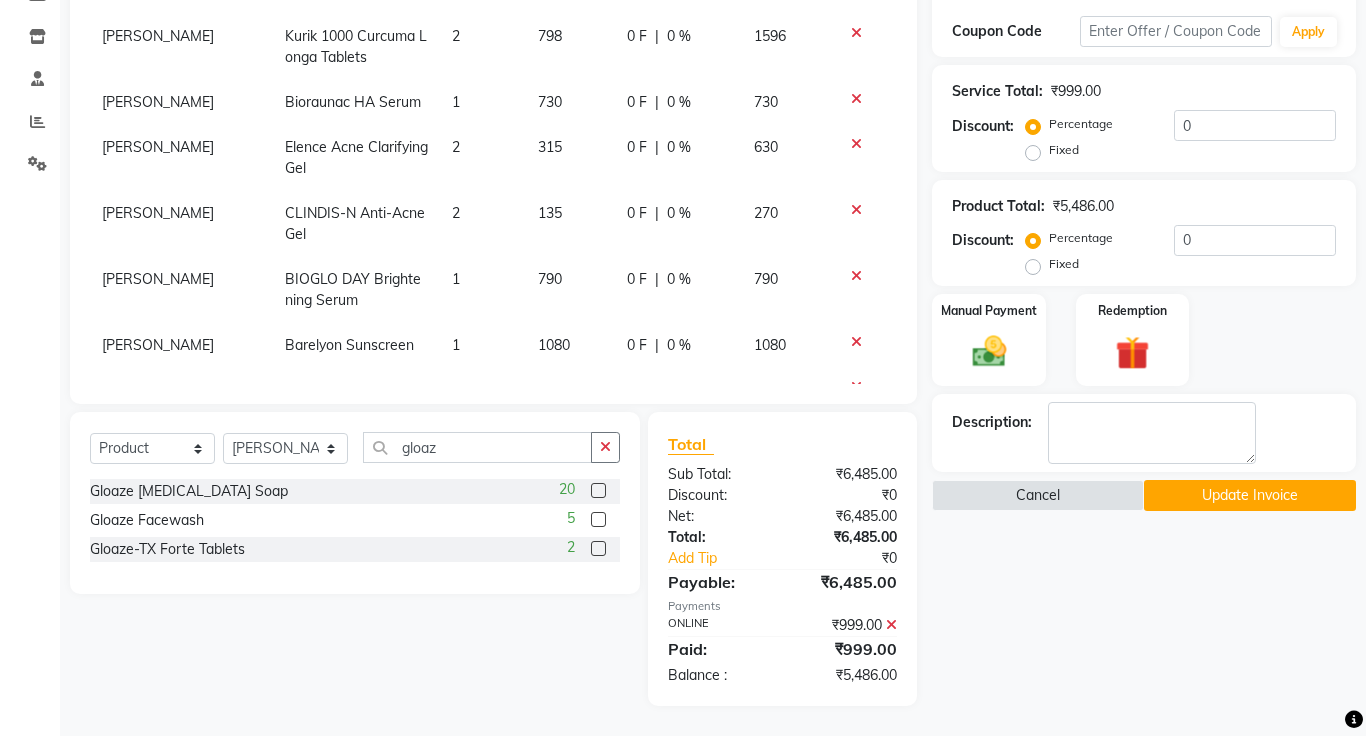 scroll, scrollTop: 140, scrollLeft: 0, axis: vertical 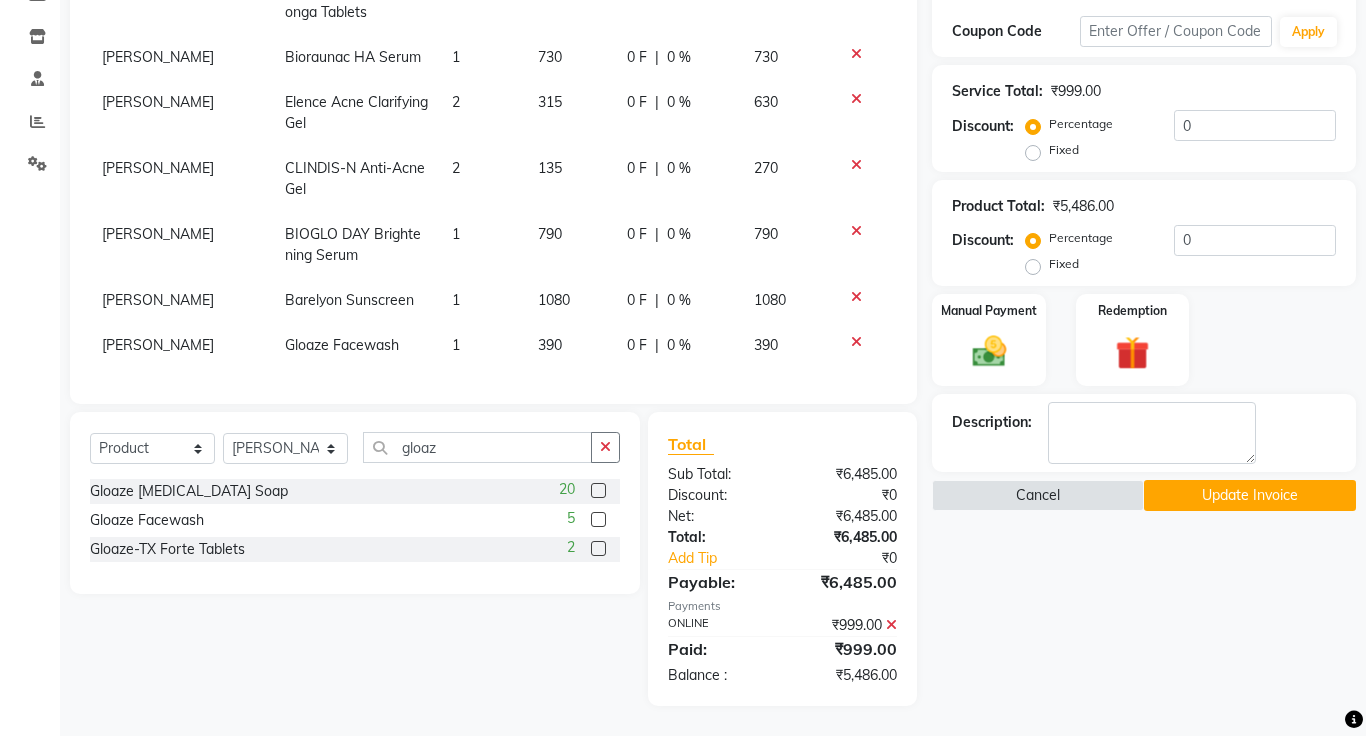 click on "Update Invoice" 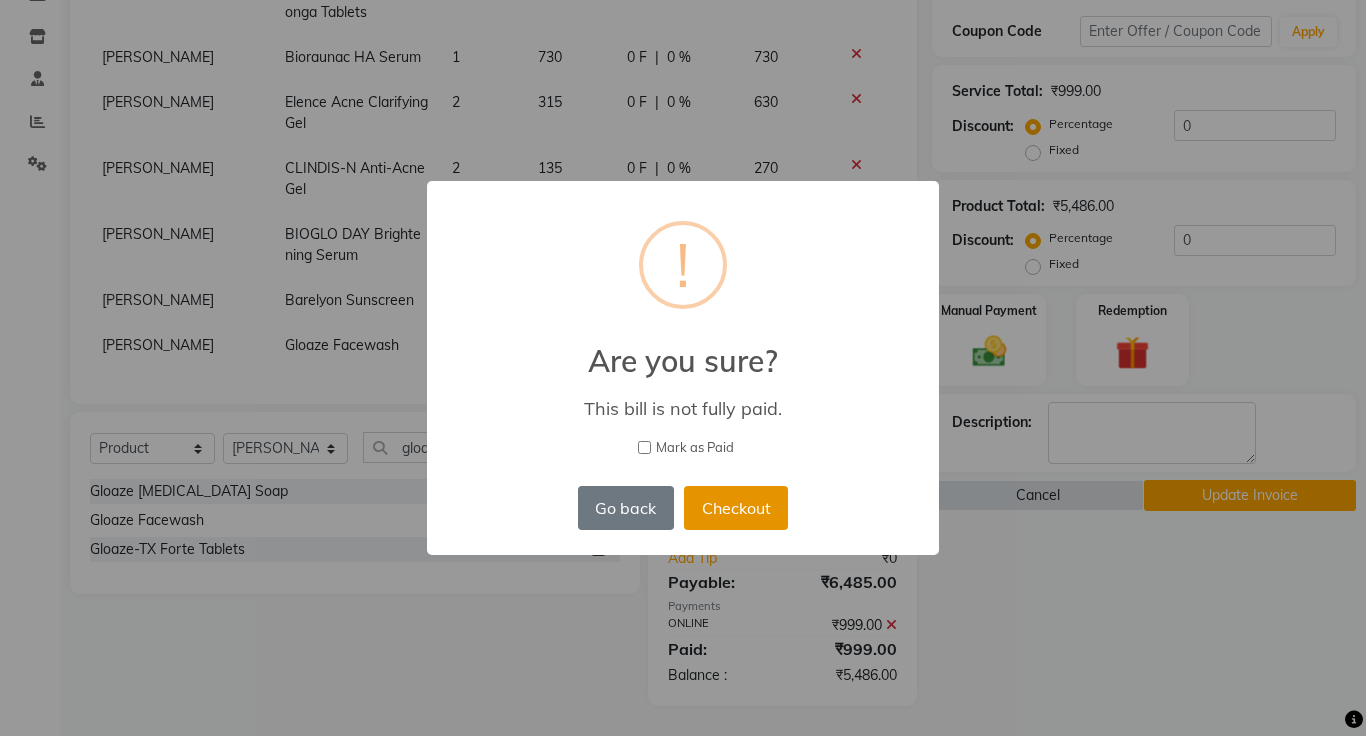 click on "Checkout" at bounding box center [736, 508] 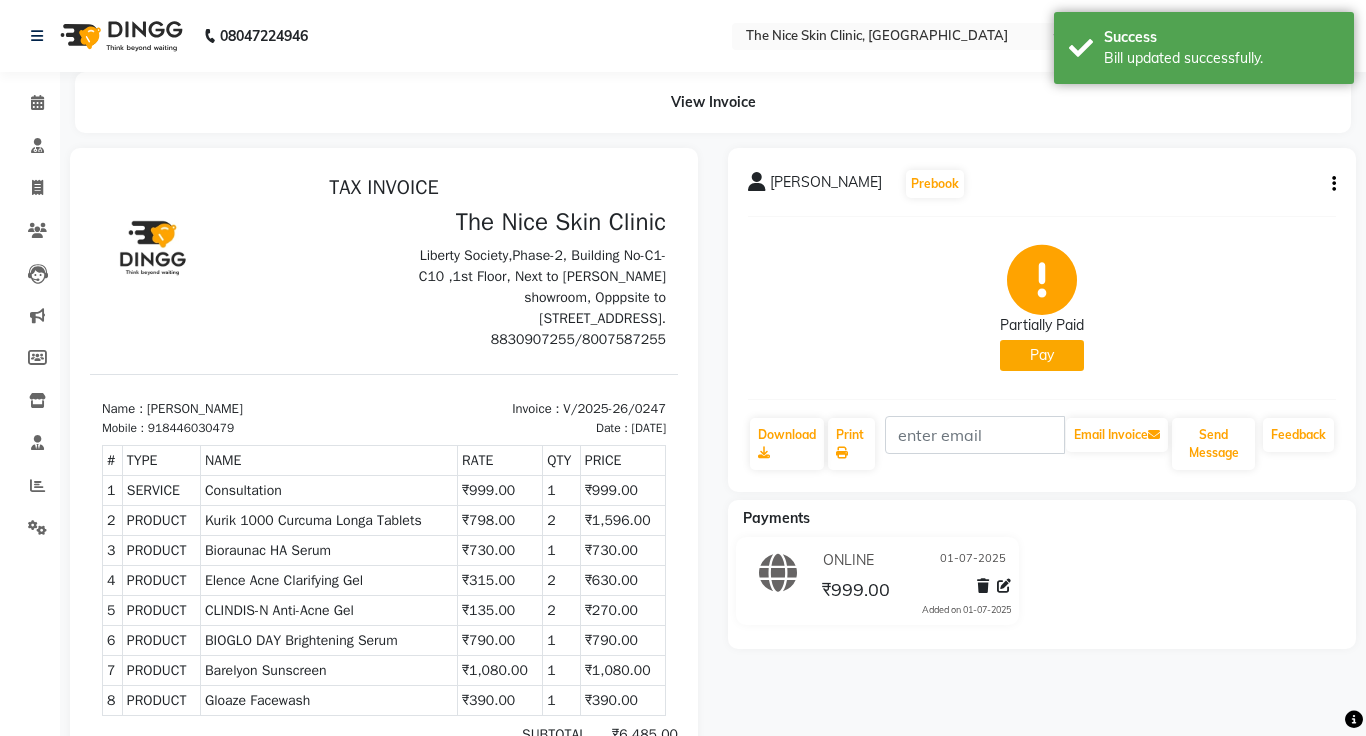 scroll, scrollTop: 0, scrollLeft: 0, axis: both 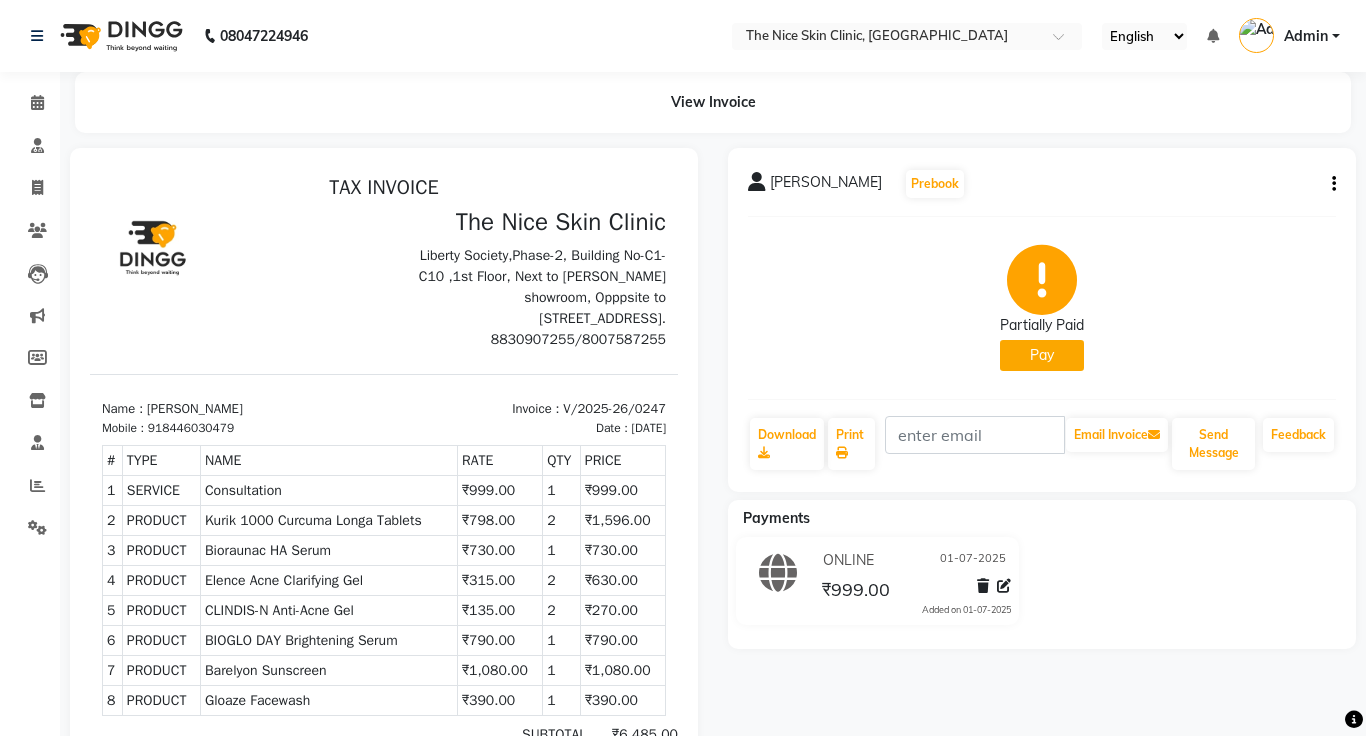 click 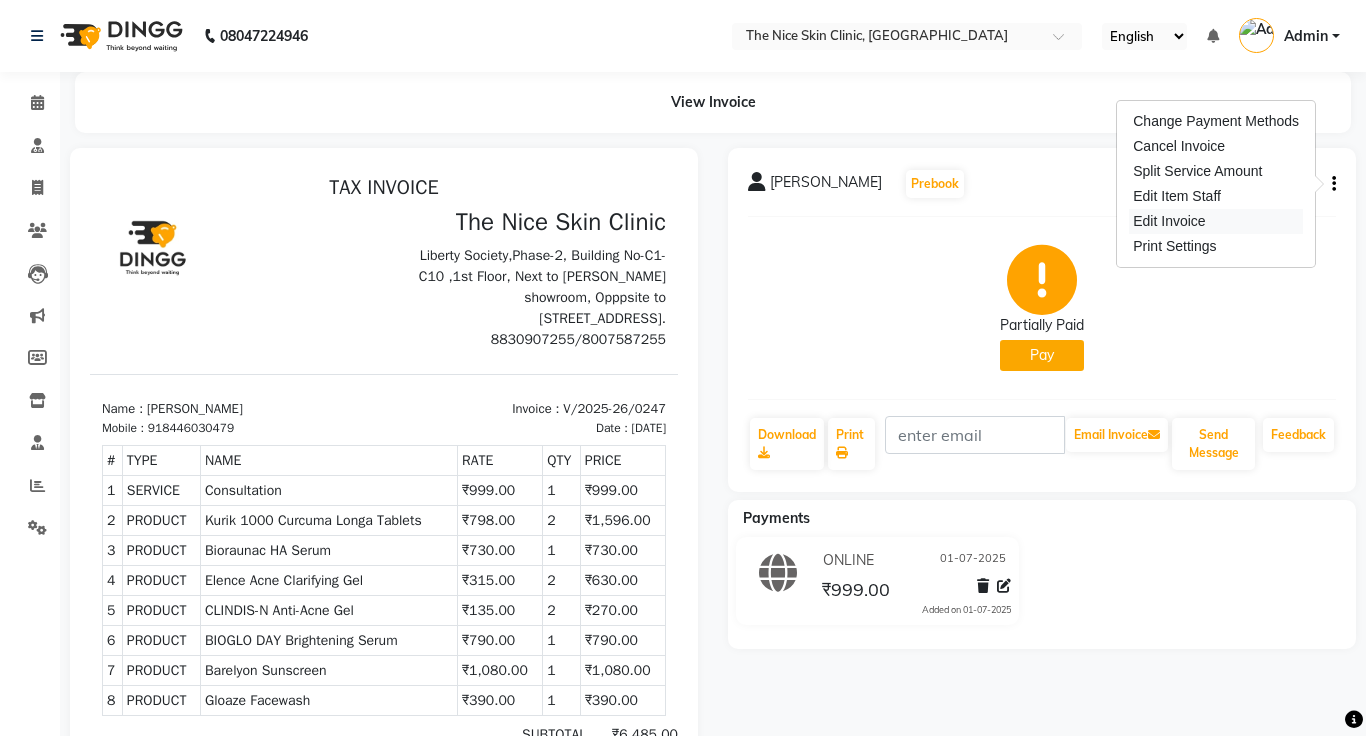 click on "Edit Invoice" at bounding box center (1216, 221) 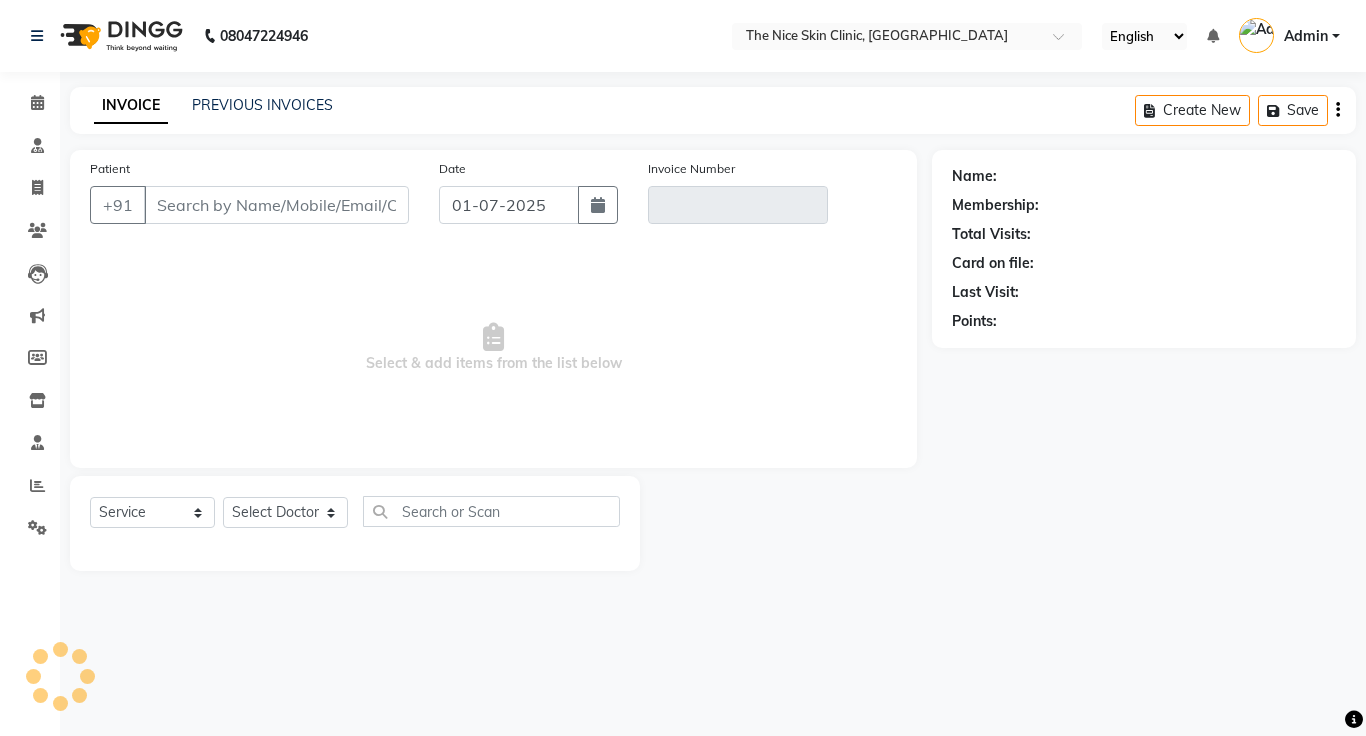 click 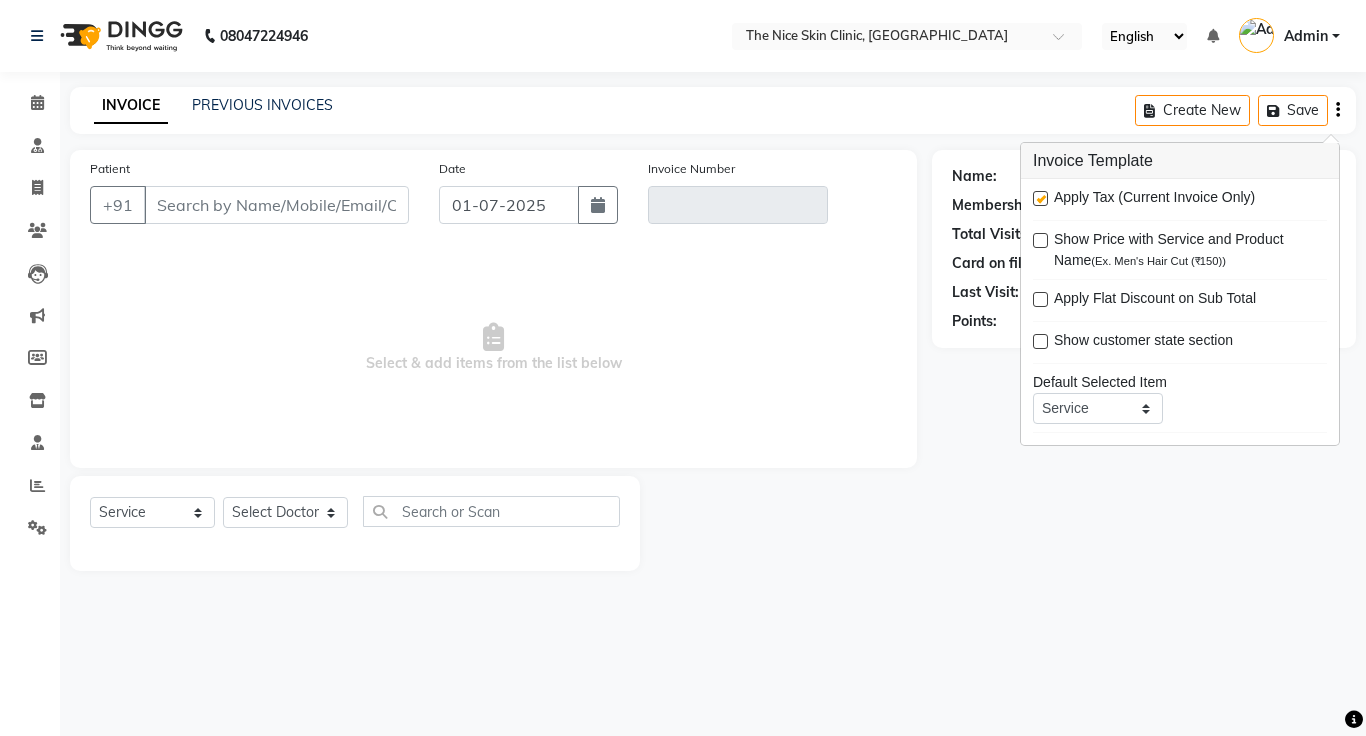 click at bounding box center [1040, 198] 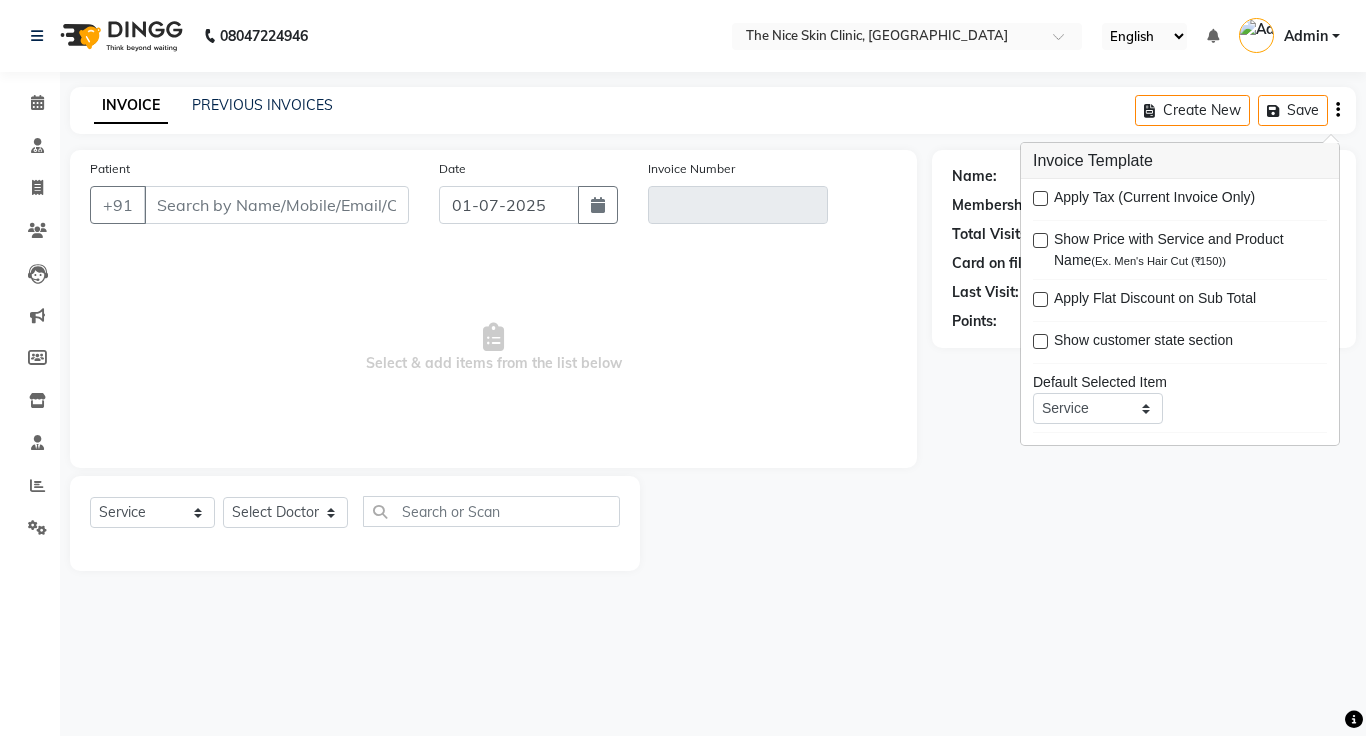 type on "8446030479" 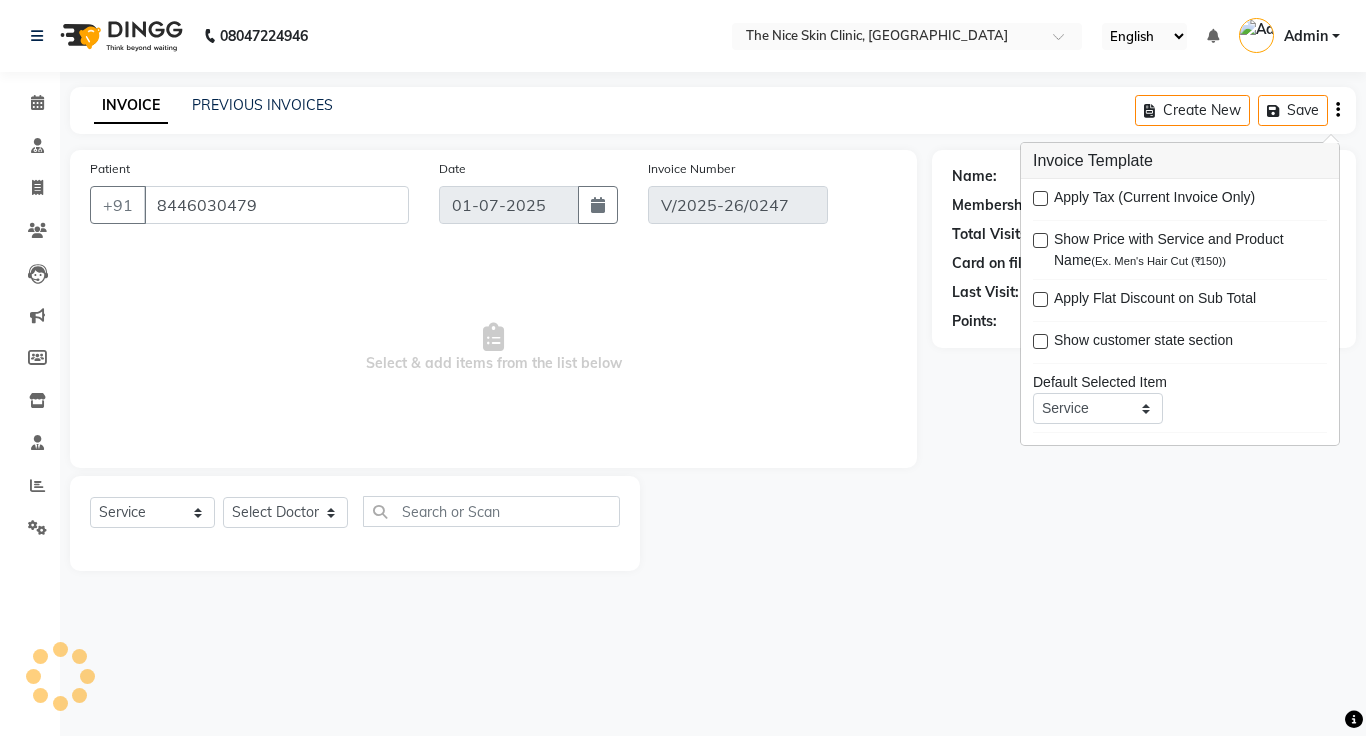 click on "08047224946 Select Location × The Nice Skin Clinic, [GEOGRAPHIC_DATA] English ENGLISH Español العربية मराठी हिंदी ગુજરાતી தமிழ் 中文 Notifications nothing to show Admin Manage Profile Change Password Sign out  Version:3.14.0  ☀ The Nice Skin Clinic, Koregaon Park  Calendar  Consultation  Invoice  Patients  Leads   Marketing  Members  Inventory  Staff  Reports  Settings Completed InProgress Upcoming Dropped Tentative Check-In Confirm Bookings Generate Report Segments Page Builder INVOICE PREVIOUS INVOICES Create New   Save  Patient [PHONE_NUMBER] Date [DATE] Invoice Number V/2025-26/0247  Select & add items from the list below  Select  Service  Product  Membership  Package Voucher Prepaid Gift Card  Select Doctor [PERSON_NAME] [PERSON_NAME] DR. [PERSON_NAME] [PERSON_NAME] Name: Membership: Total Visits: Card on file: Last Visit:  Points:" at bounding box center (683, 368) 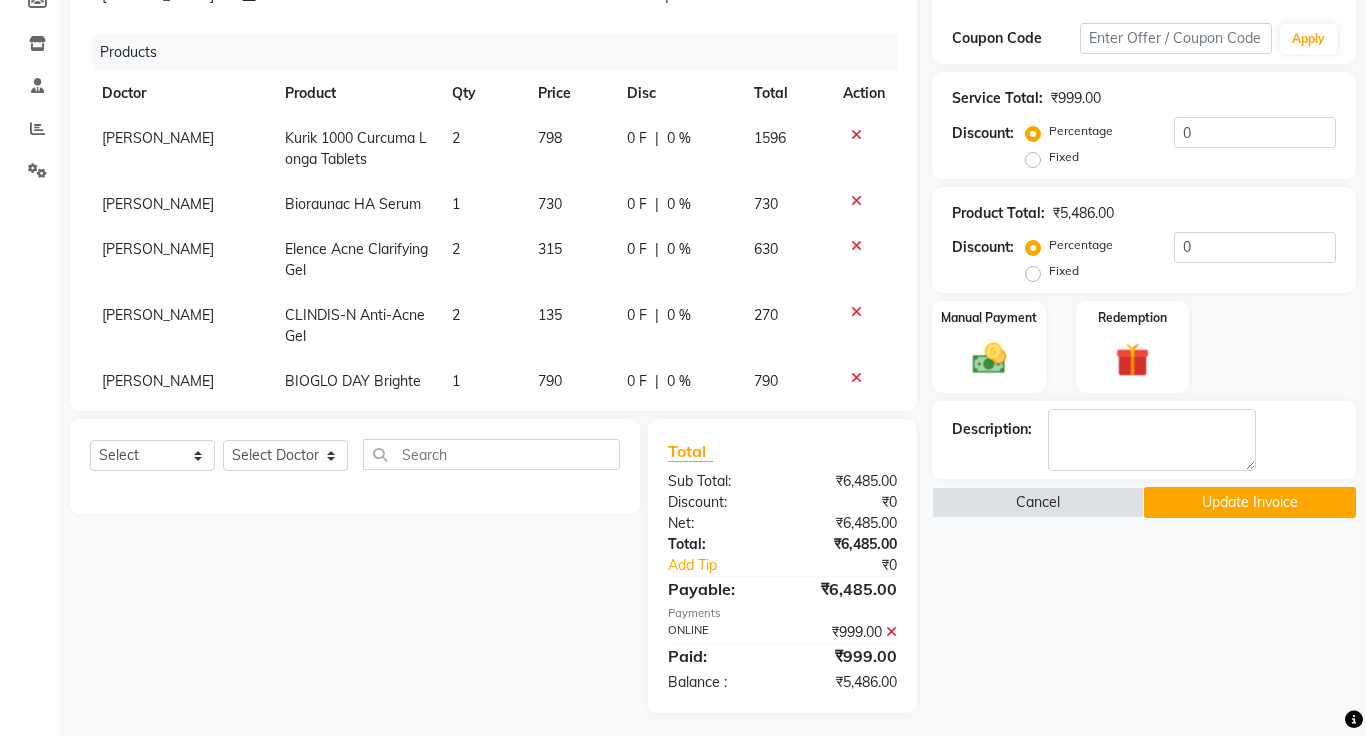 scroll, scrollTop: 364, scrollLeft: 0, axis: vertical 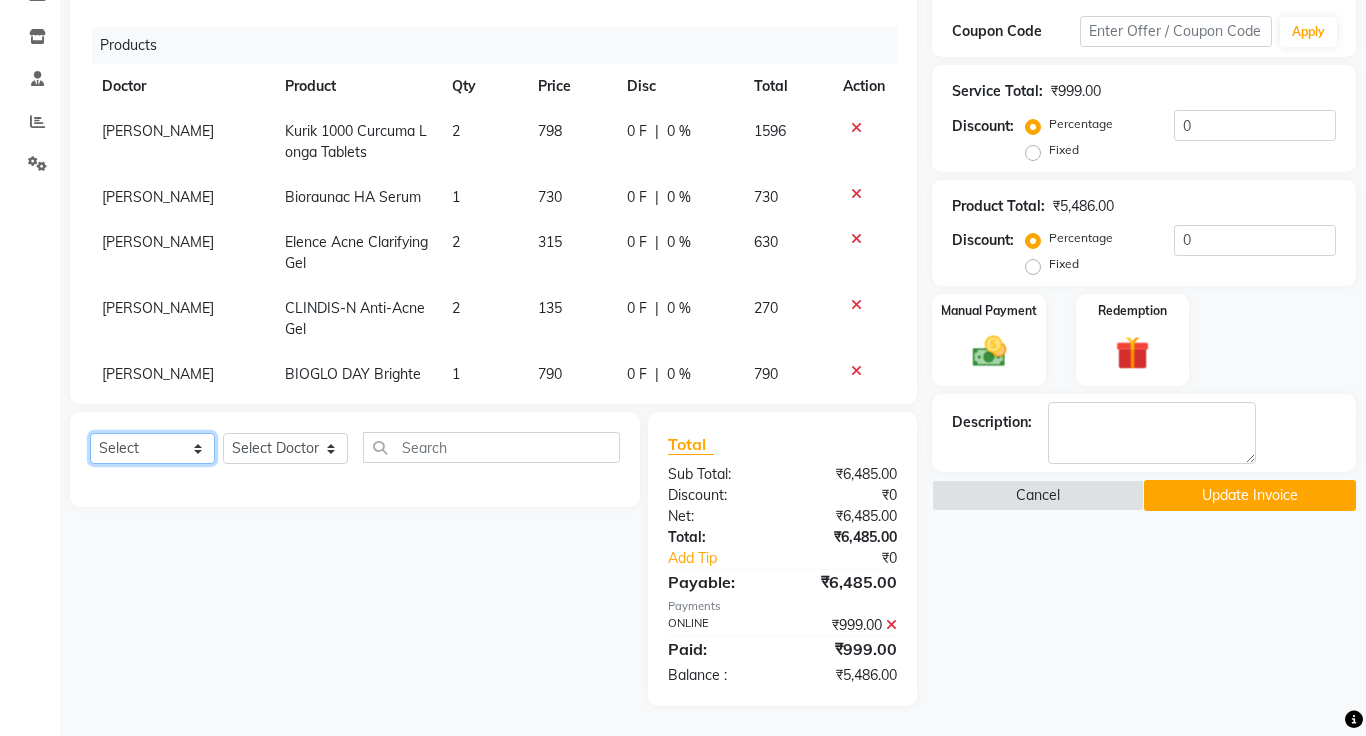 click on "Select  Service  Product  Membership  Package Voucher Prepaid Gift Card" 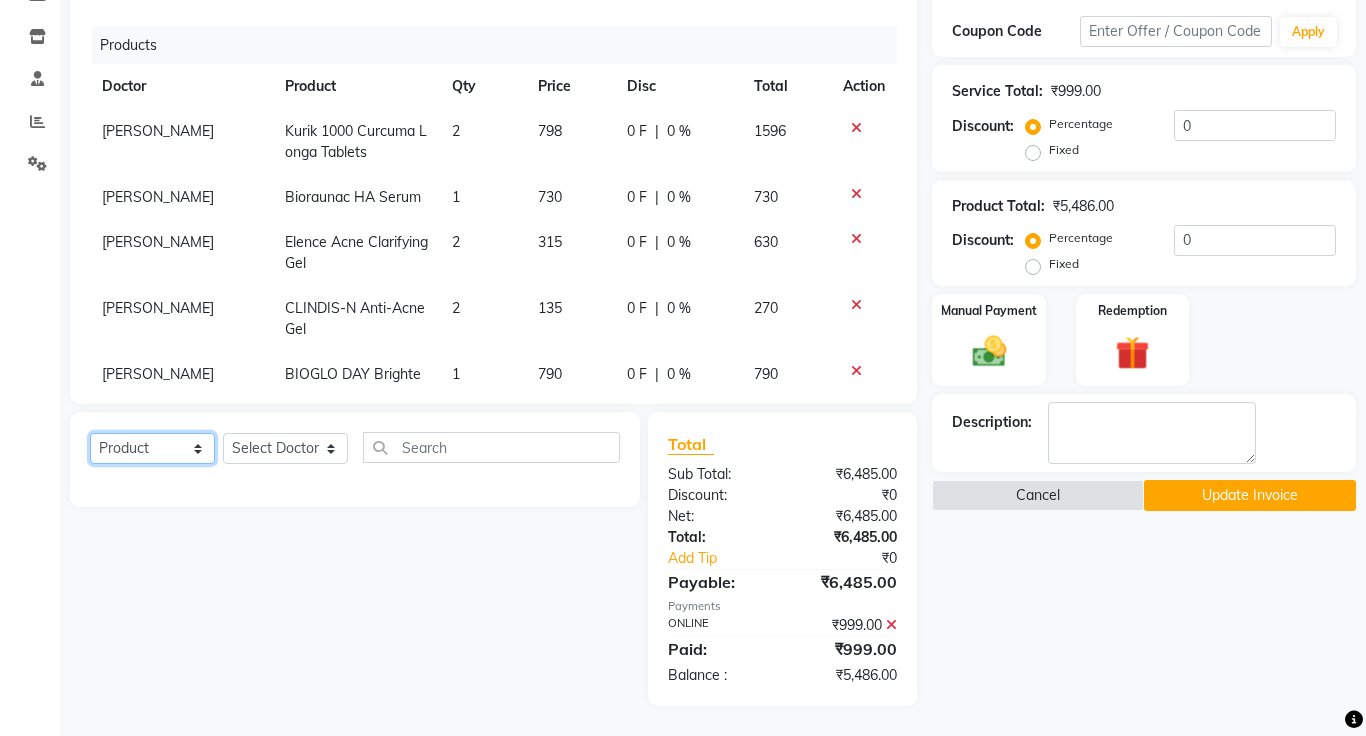 click on "Select  Service  Product  Membership  Package Voucher Prepaid Gift Card" 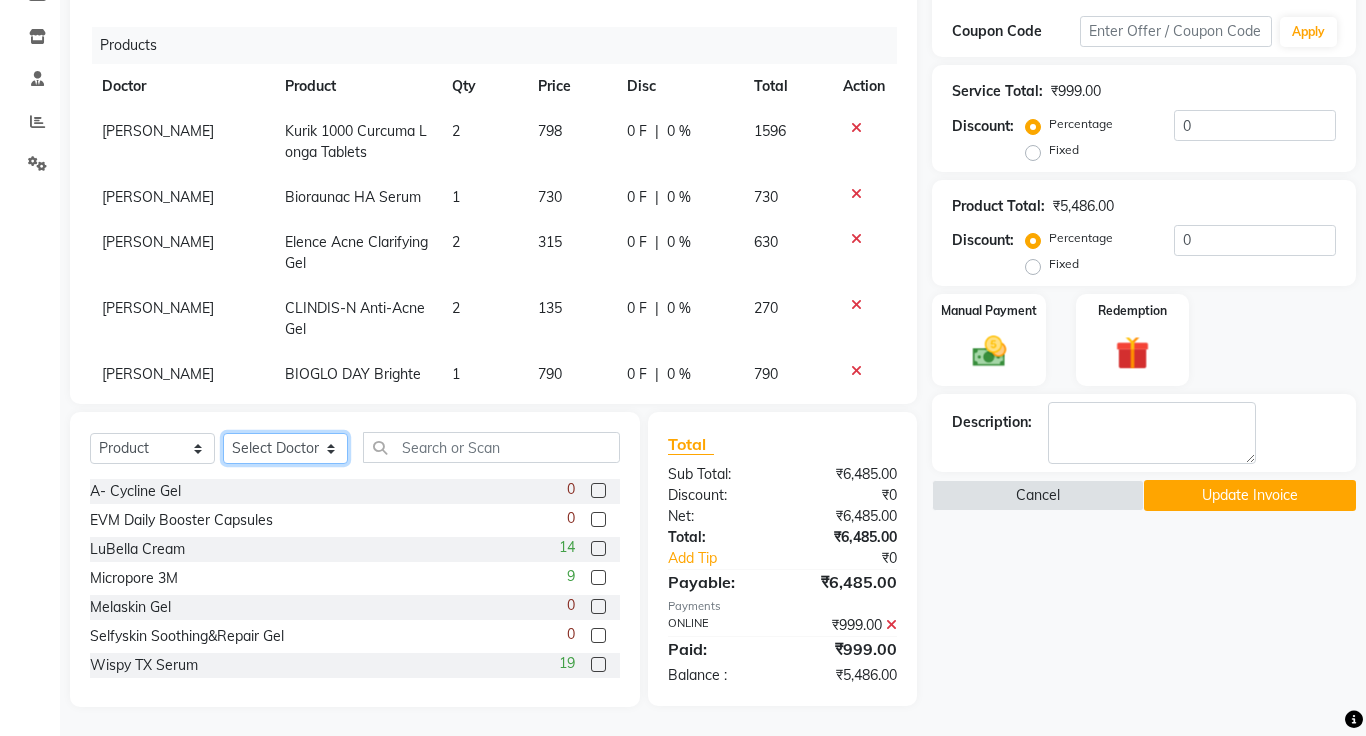 click on "Select Doctor [PERSON_NAME] [PERSON_NAME] DR. [PERSON_NAME] [PERSON_NAME]" 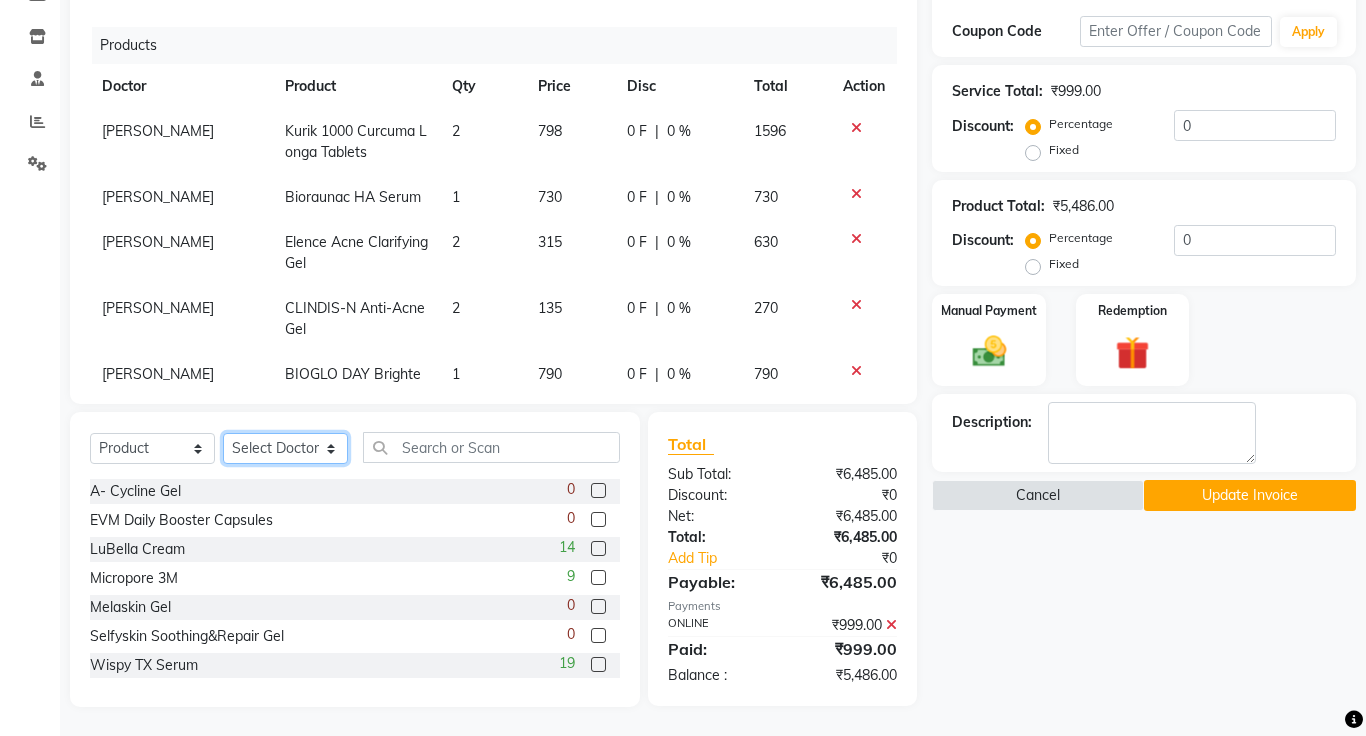 select on "1297" 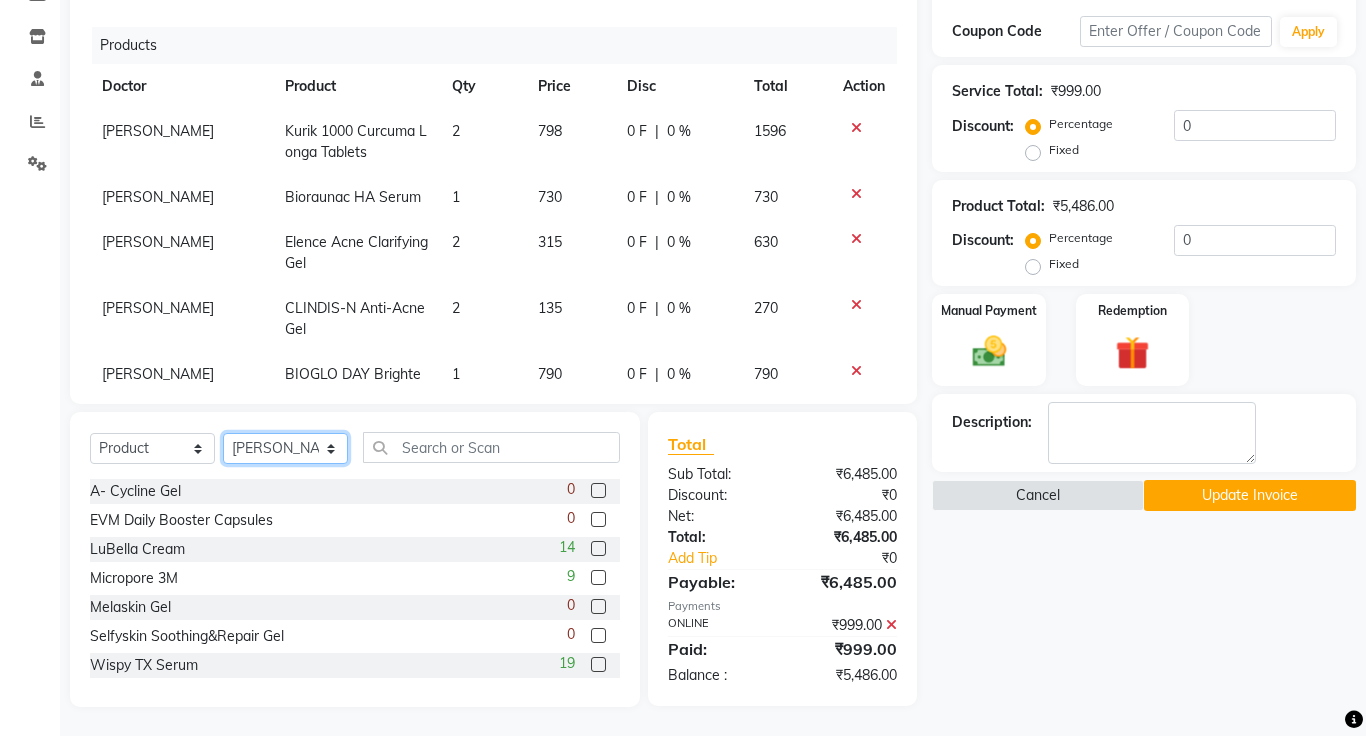 click on "Select Doctor [PERSON_NAME] [PERSON_NAME] DR. [PERSON_NAME] [PERSON_NAME]" 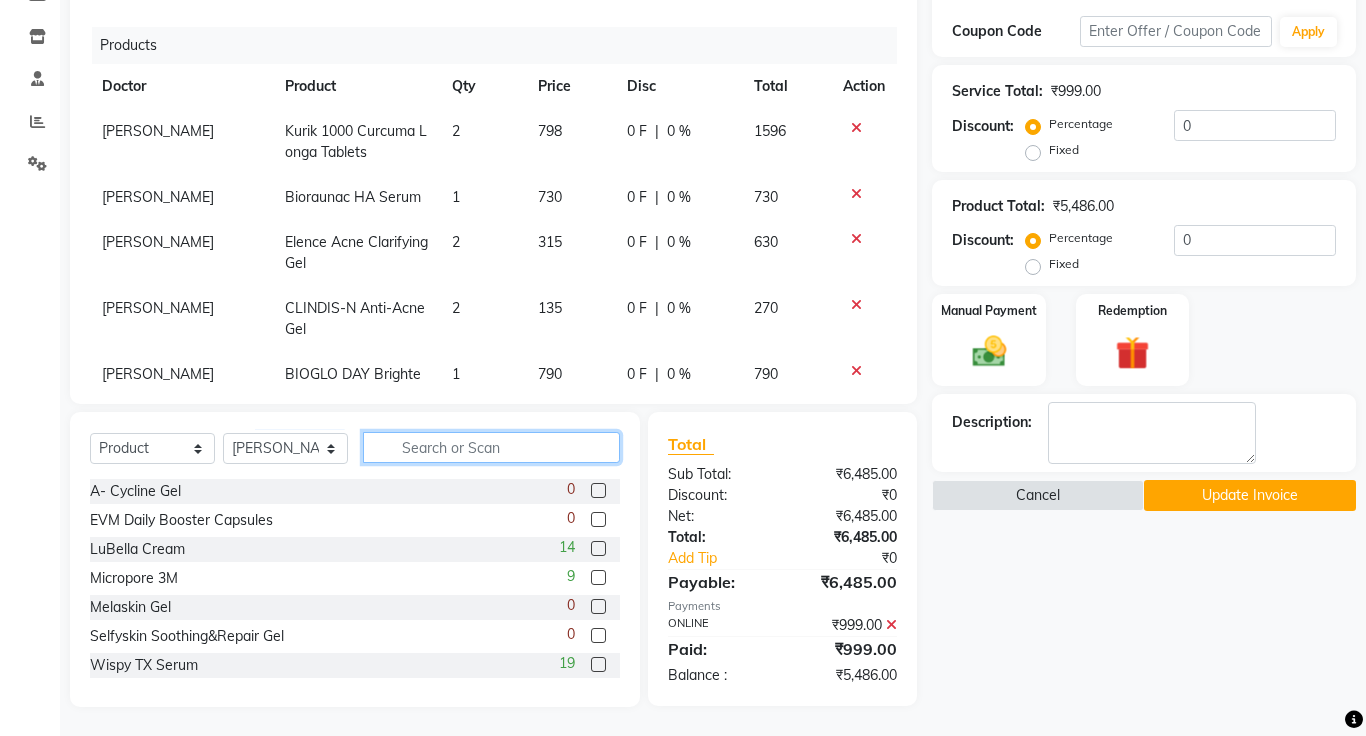 click 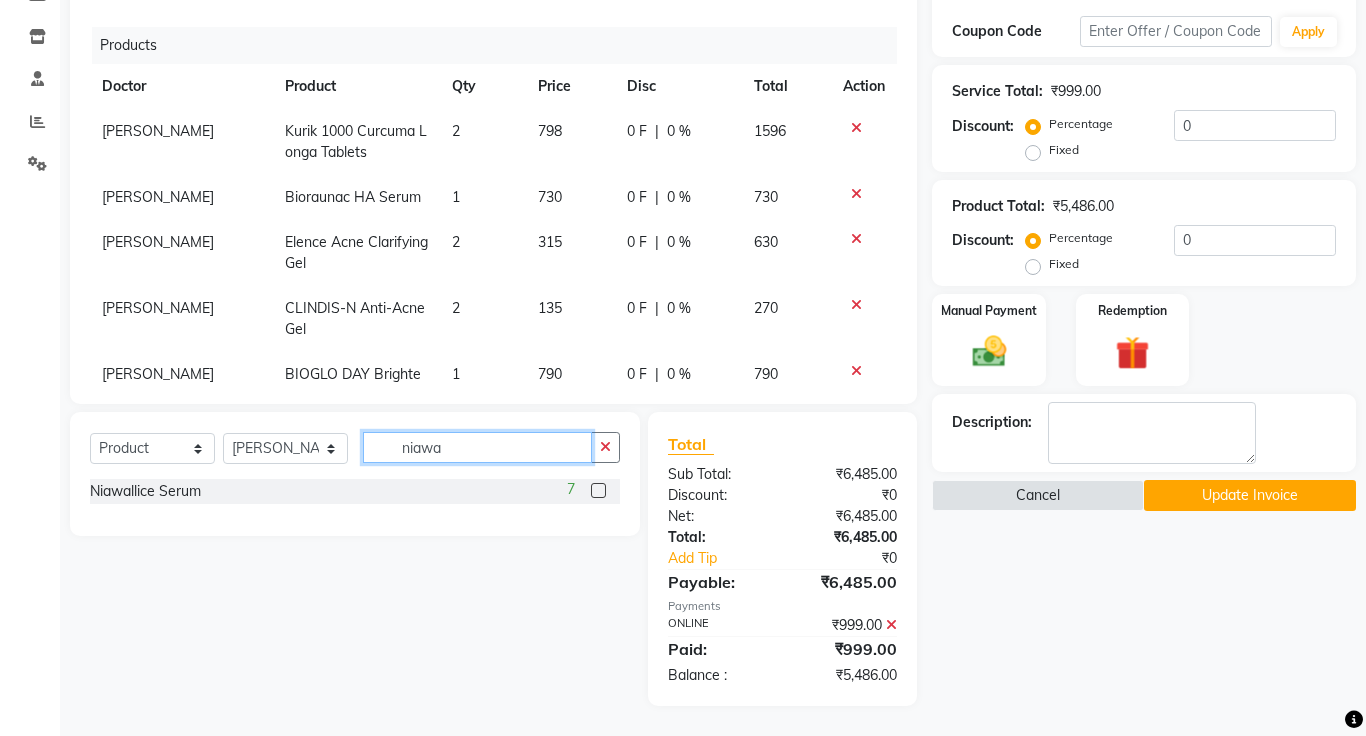 type on "niawa" 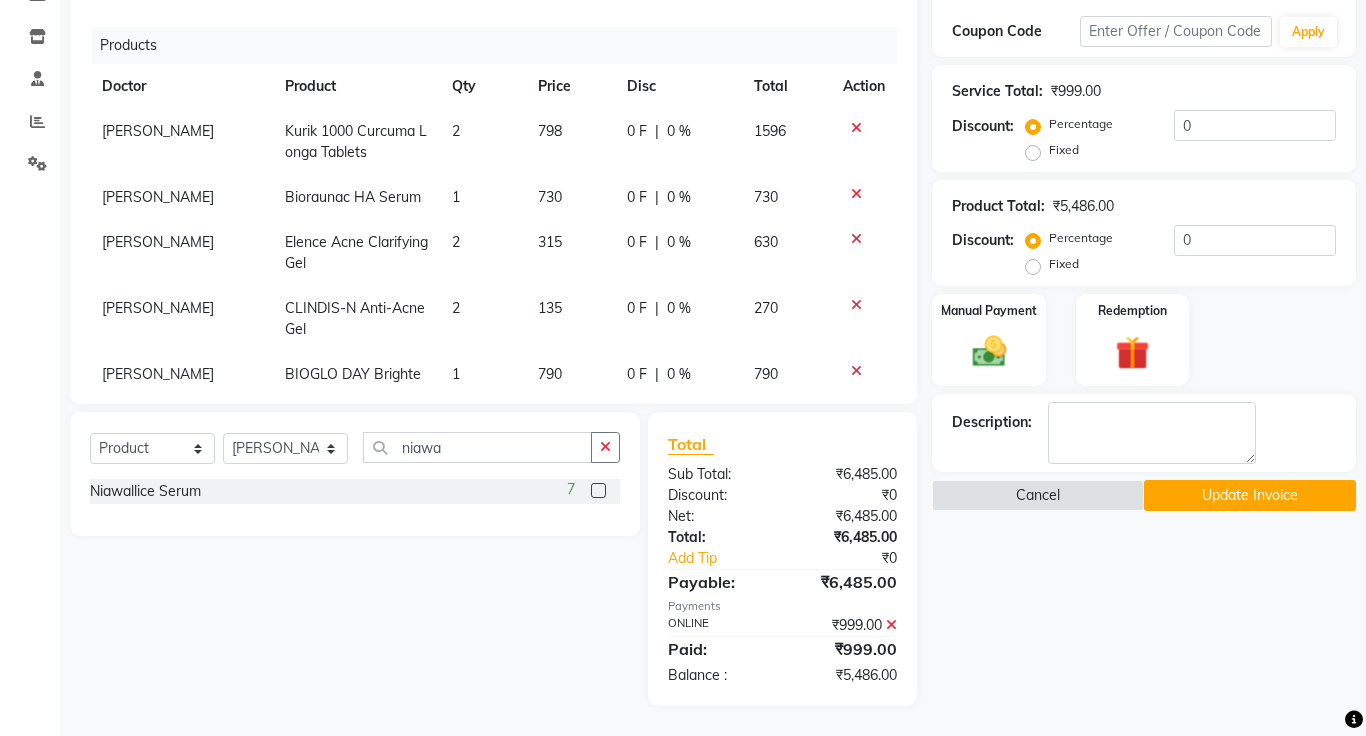 click 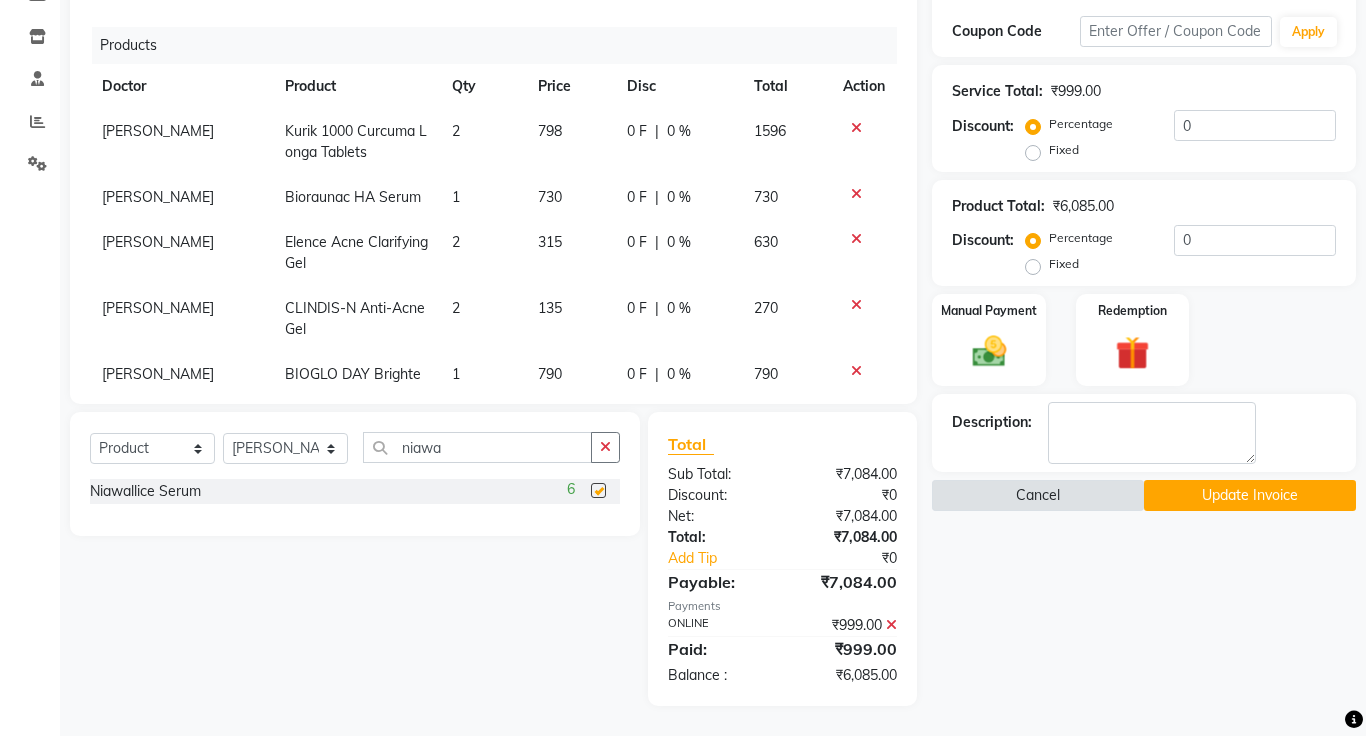 checkbox on "false" 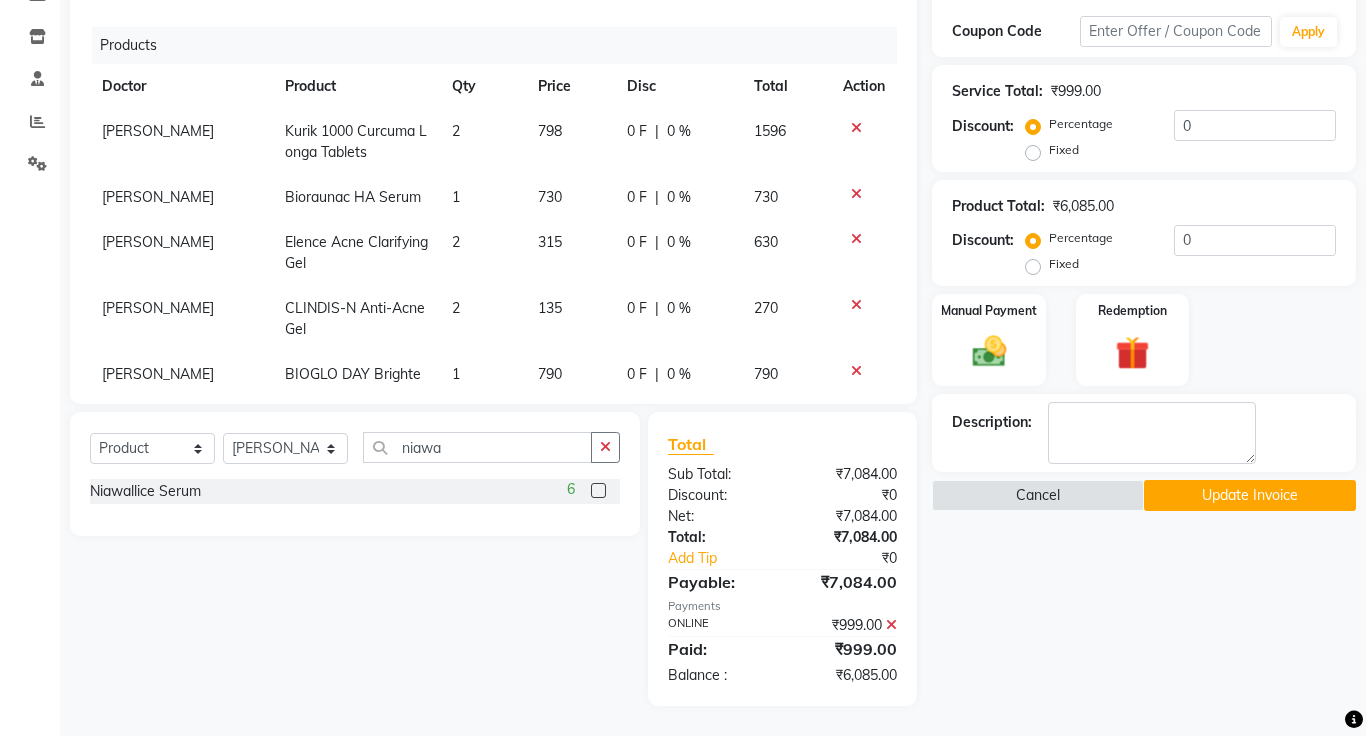 click on "Update Invoice" 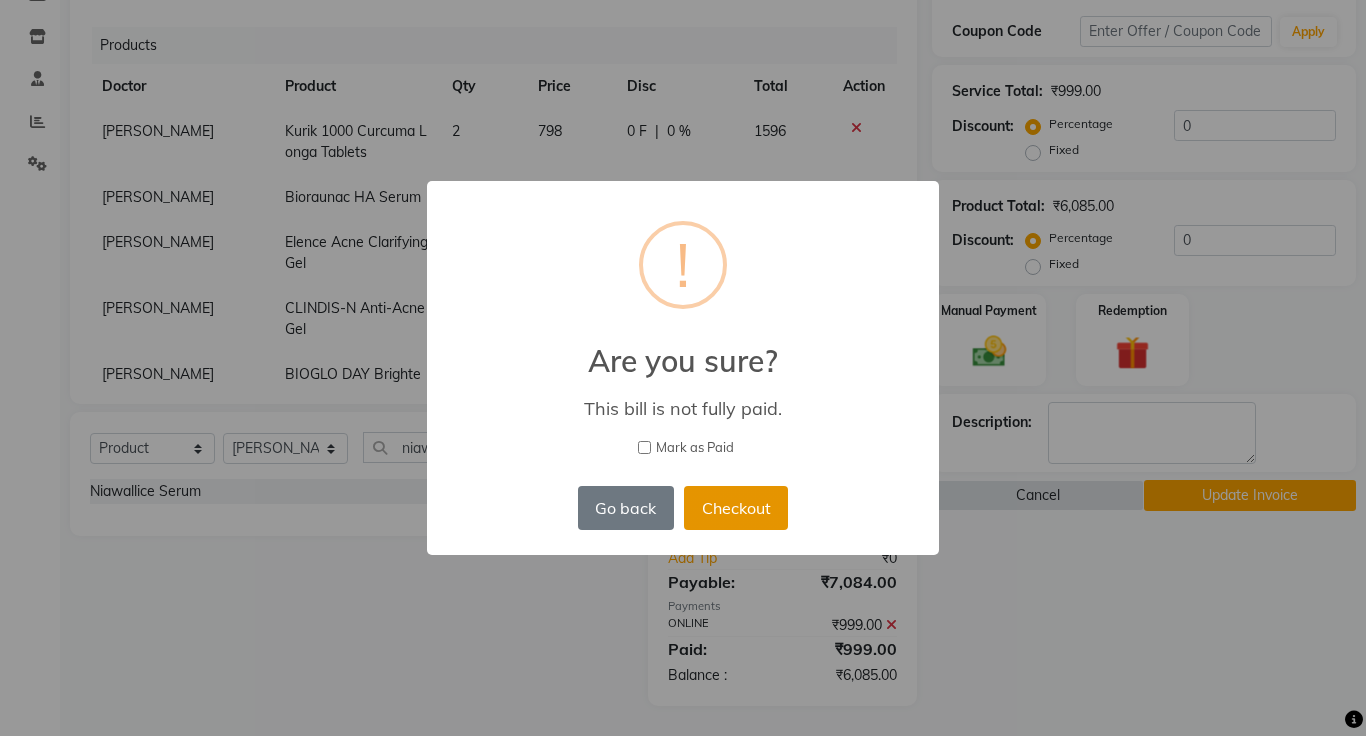 click on "Checkout" at bounding box center (736, 508) 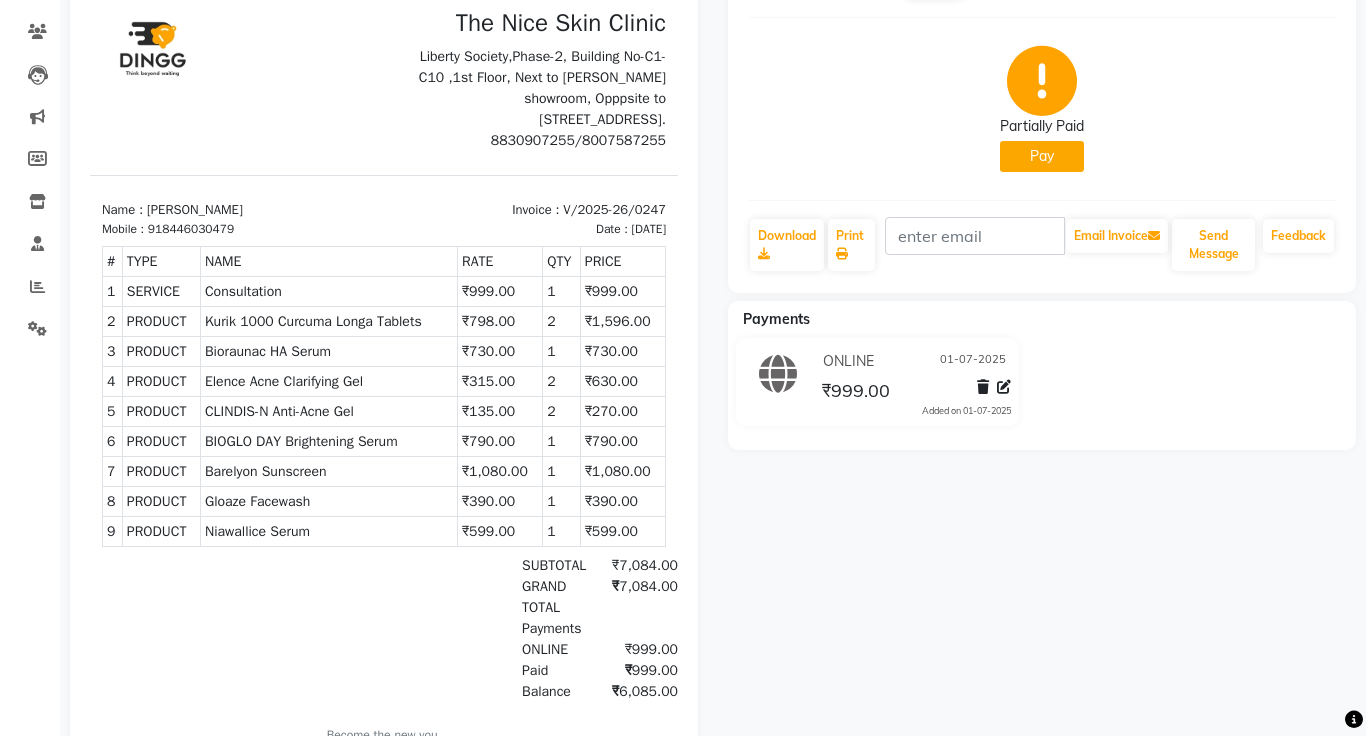 scroll, scrollTop: 0, scrollLeft: 0, axis: both 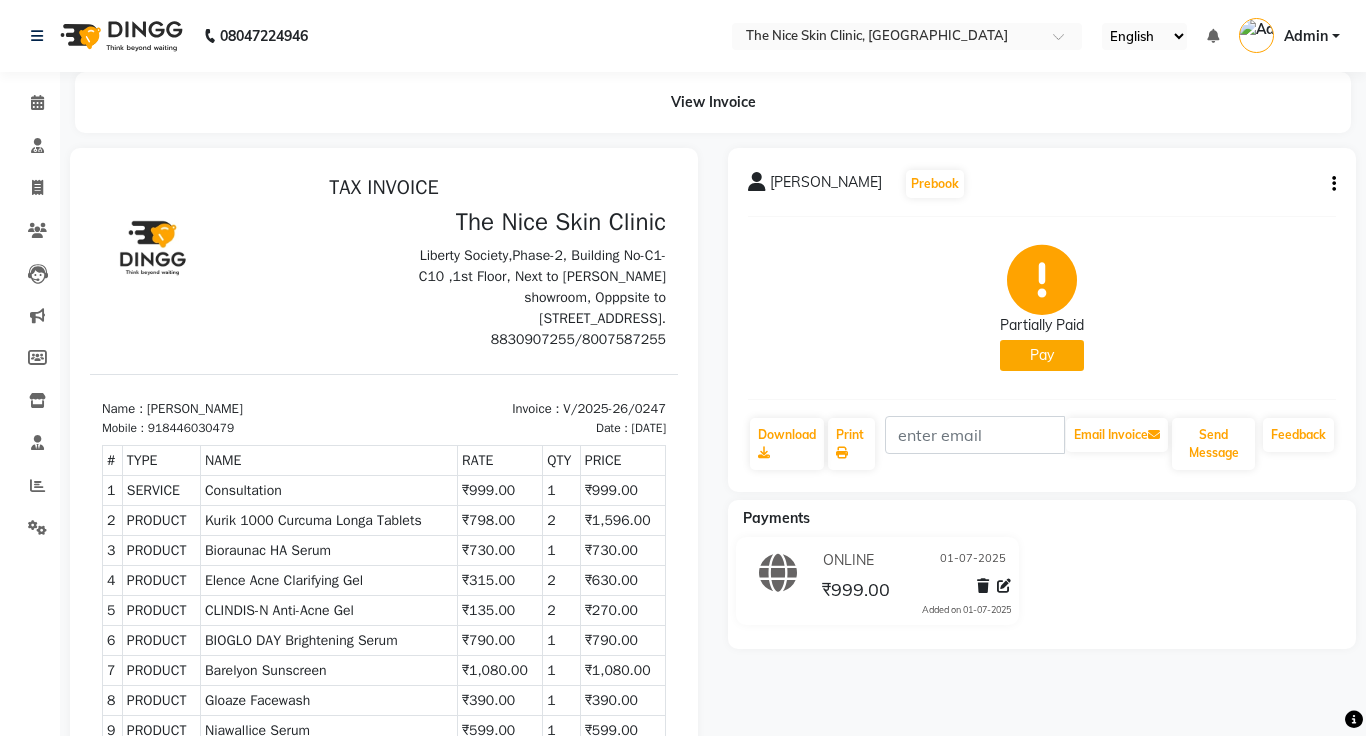 click 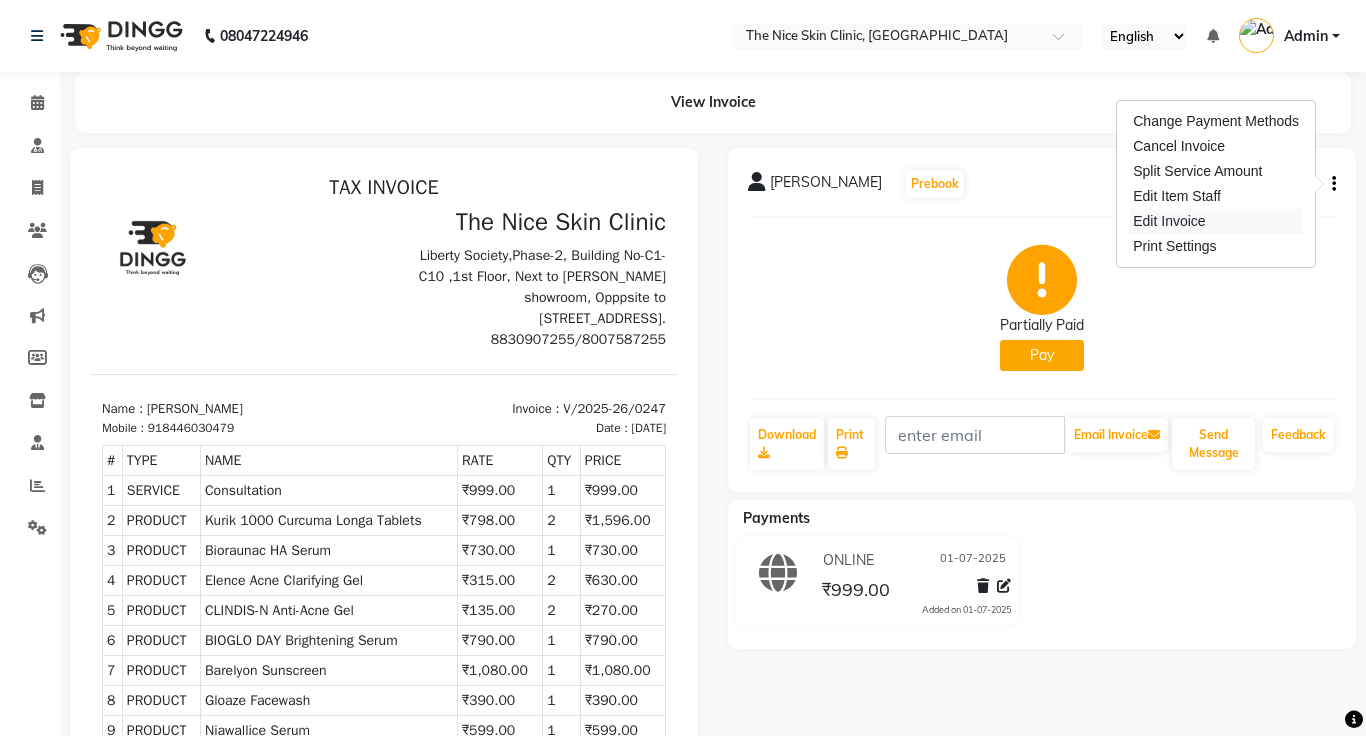 click on "Edit Invoice" at bounding box center [1216, 221] 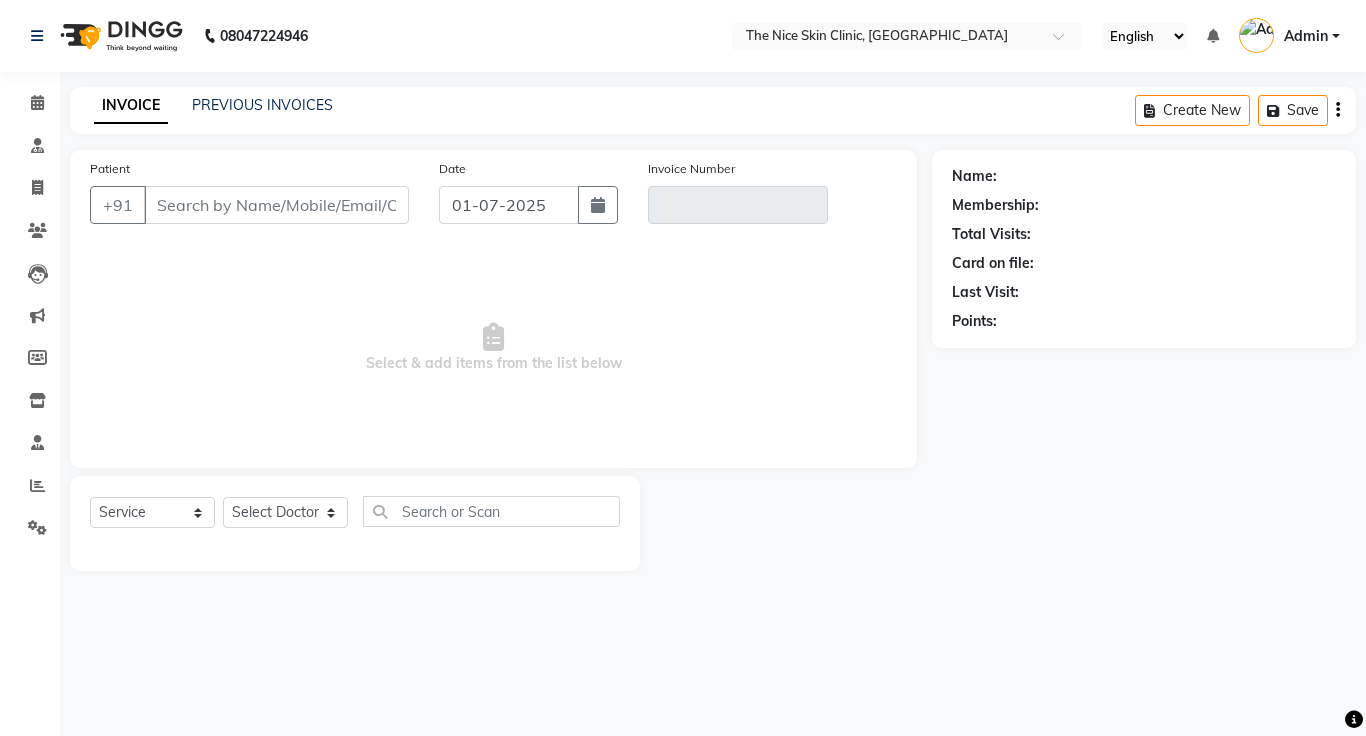 click 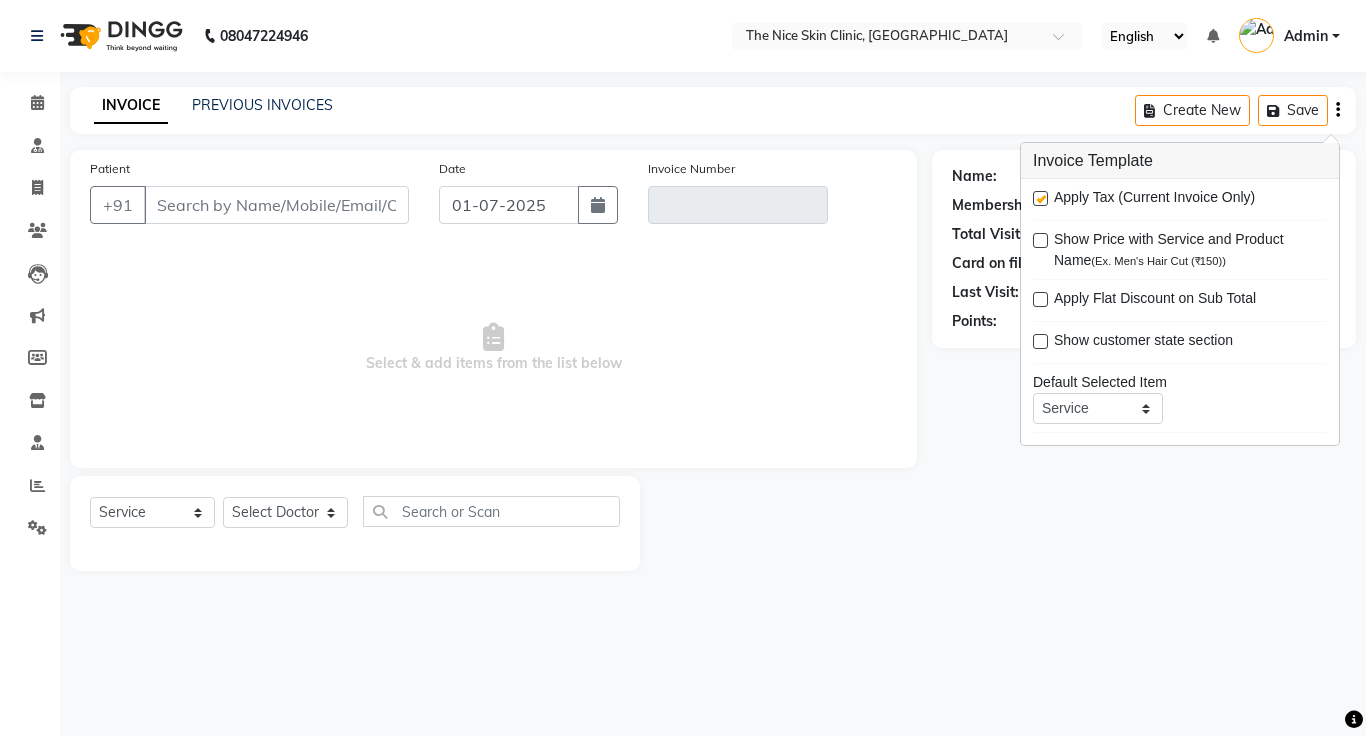 click at bounding box center (1040, 198) 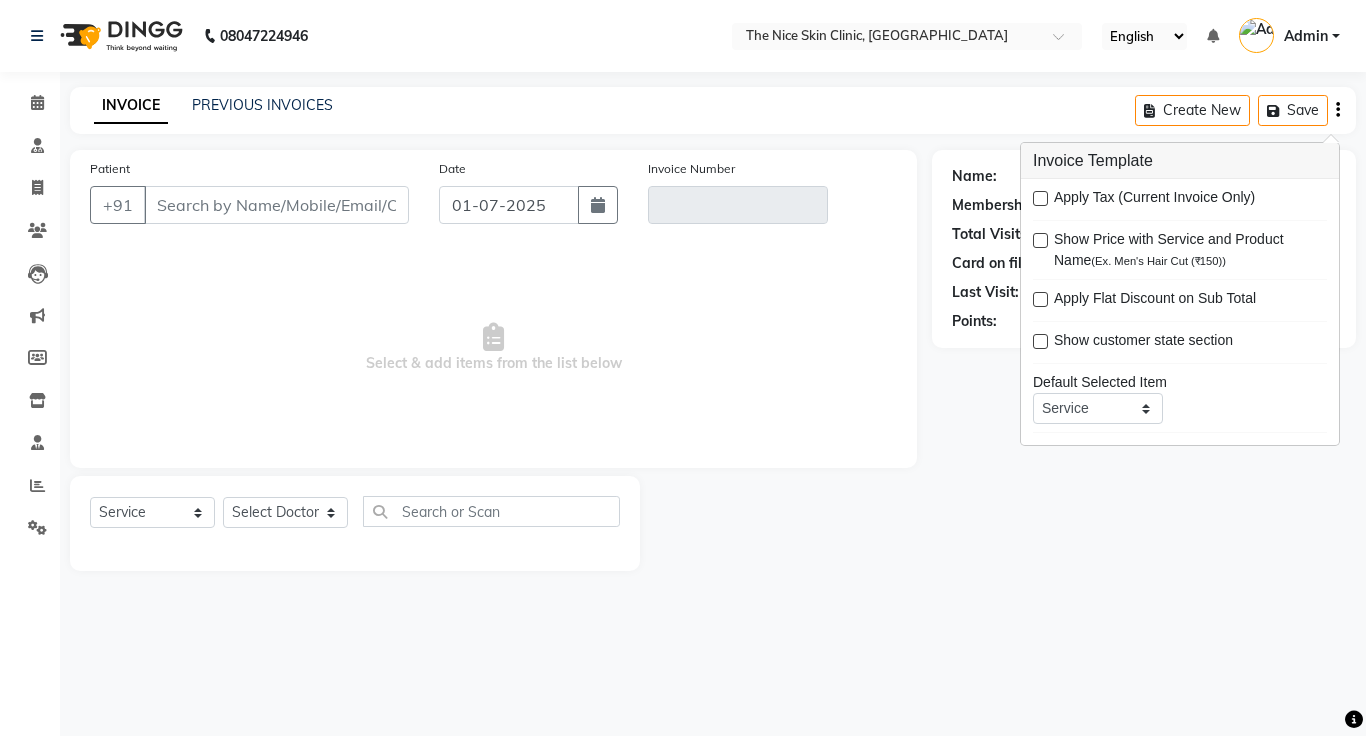 type on "8446030479" 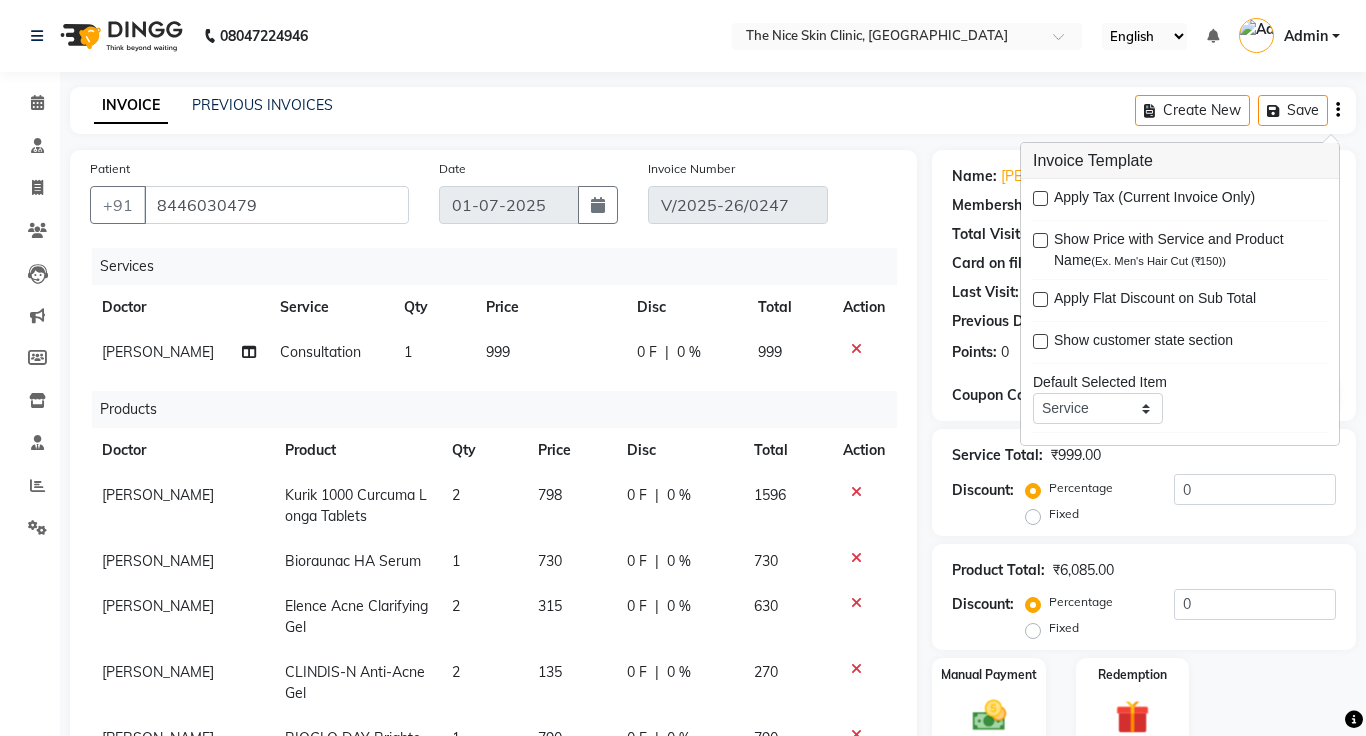 click on "INVOICE PREVIOUS INVOICES Create New   Save" 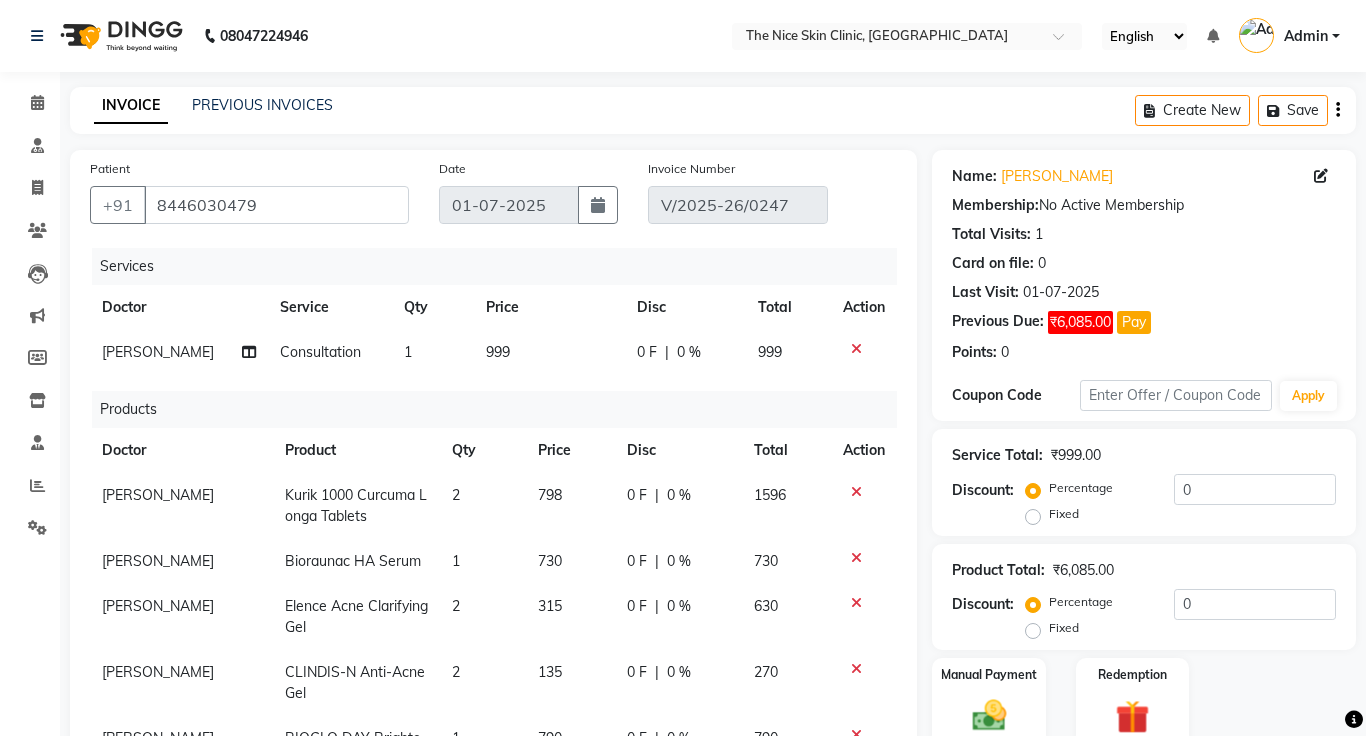 scroll, scrollTop: 364, scrollLeft: 0, axis: vertical 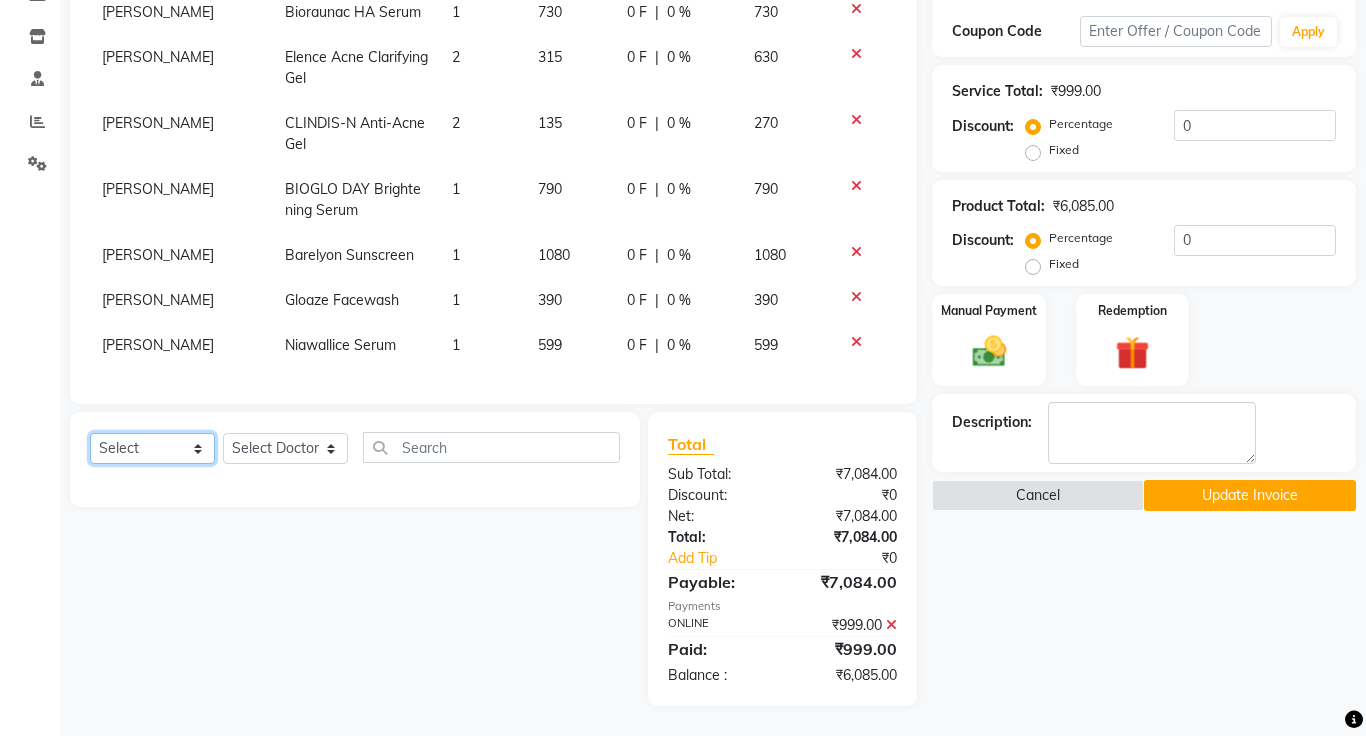 click on "Select  Service  Product  Membership  Package Voucher Prepaid Gift Card" 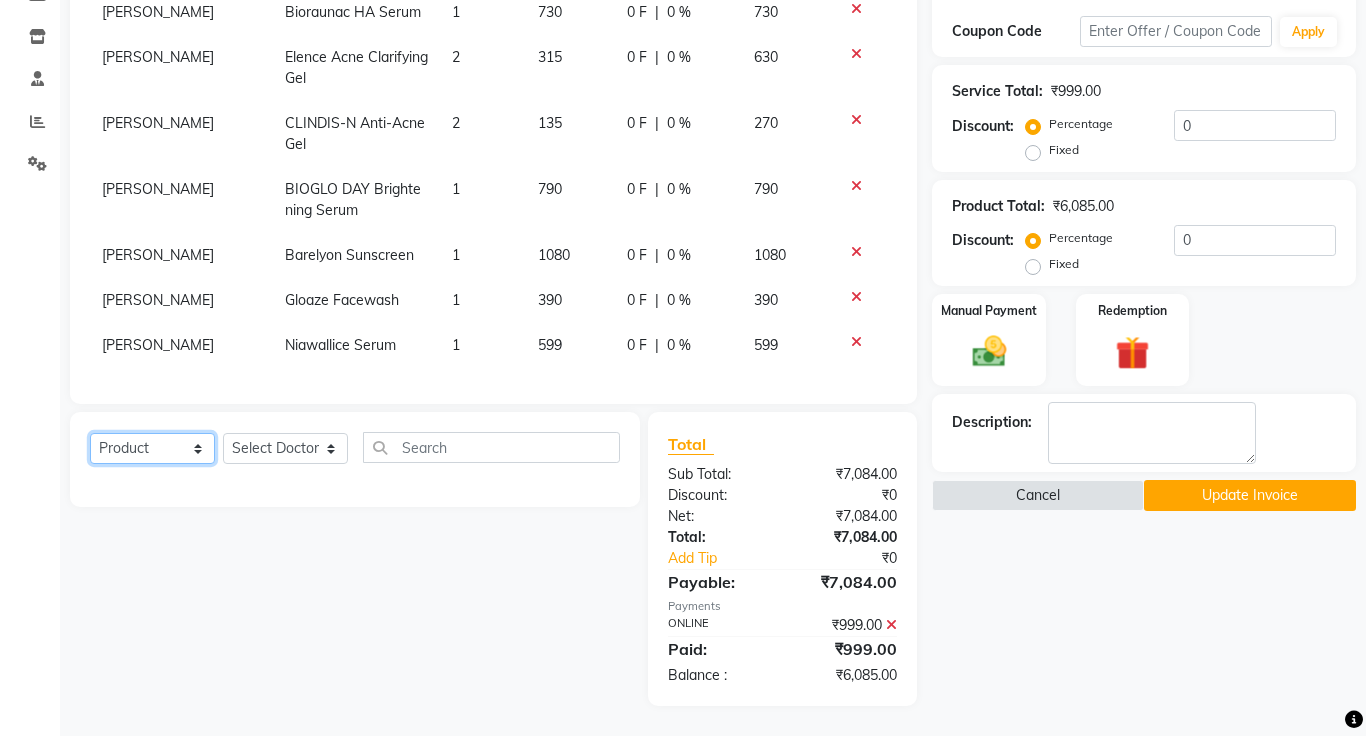 click on "Select  Service  Product  Membership  Package Voucher Prepaid Gift Card" 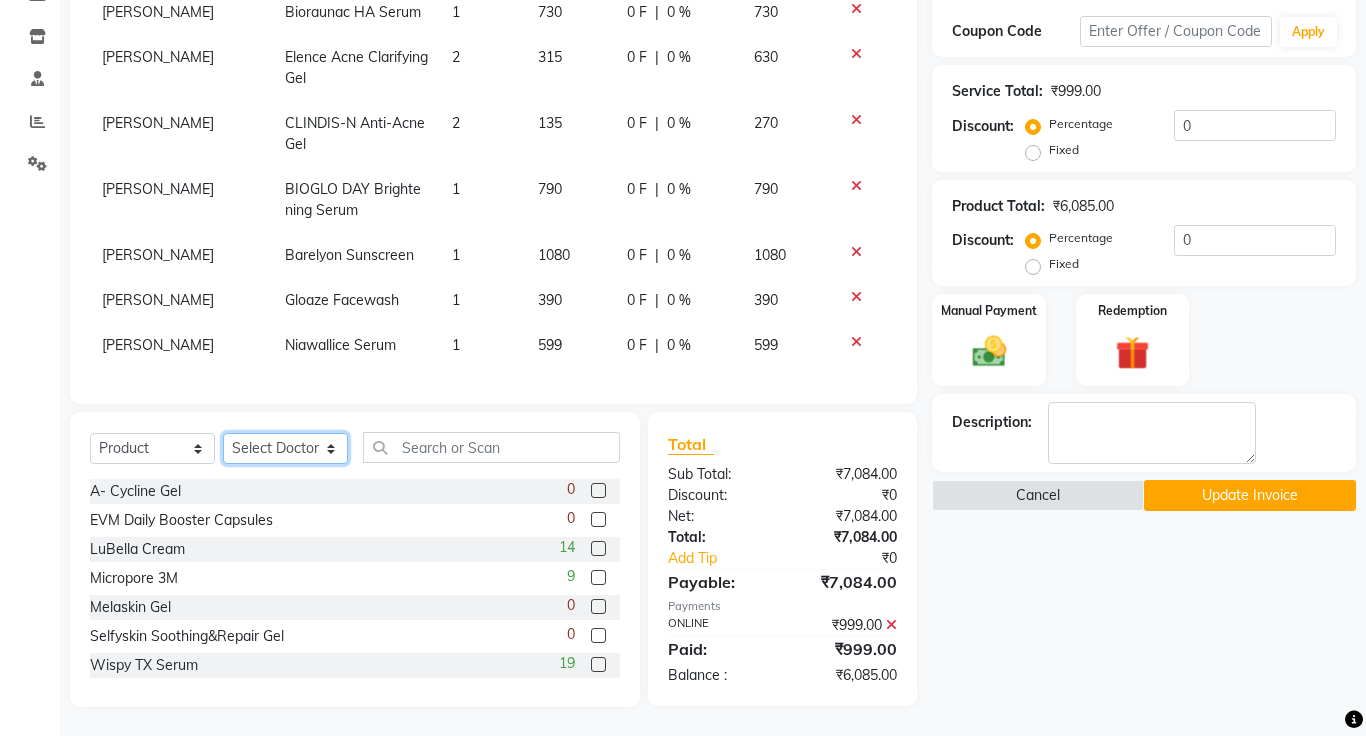 click on "Select Doctor [PERSON_NAME] [PERSON_NAME] DR. [PERSON_NAME] [PERSON_NAME]" 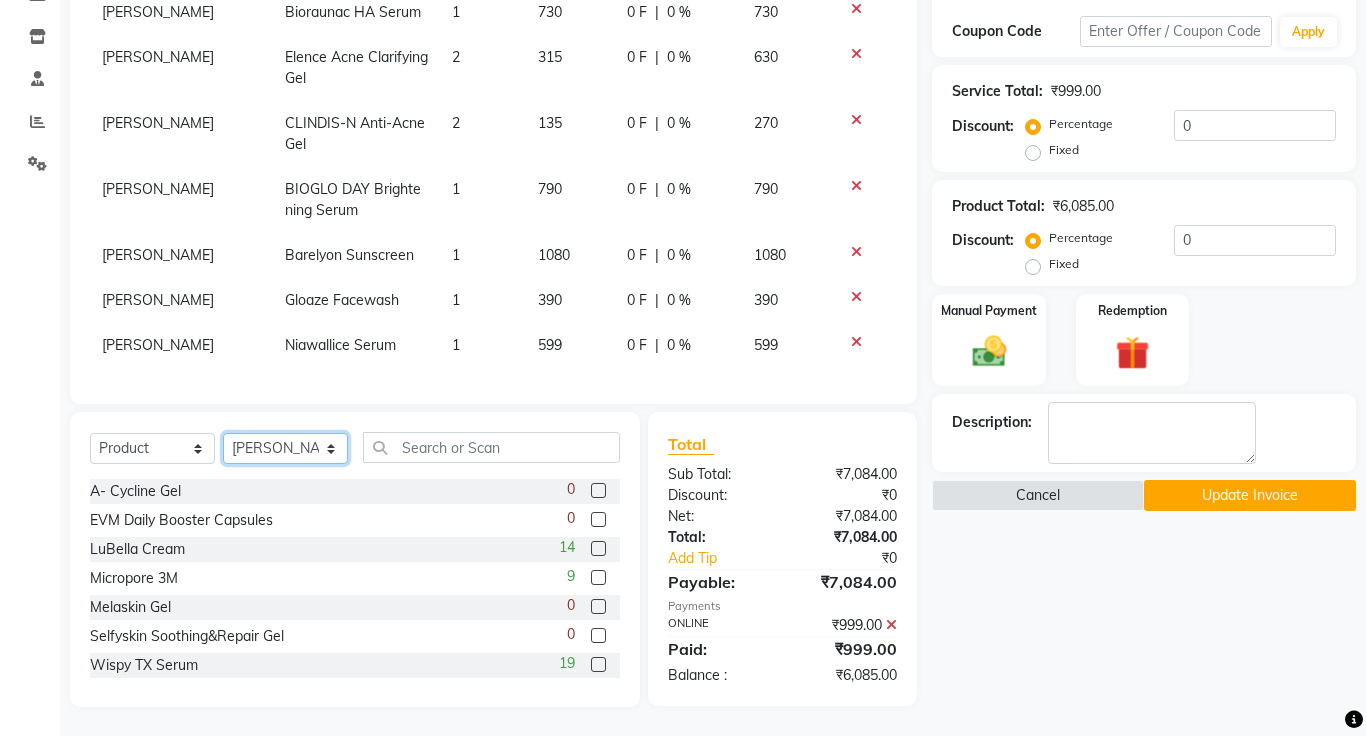 click on "Select Doctor [PERSON_NAME] [PERSON_NAME] DR. [PERSON_NAME] [PERSON_NAME]" 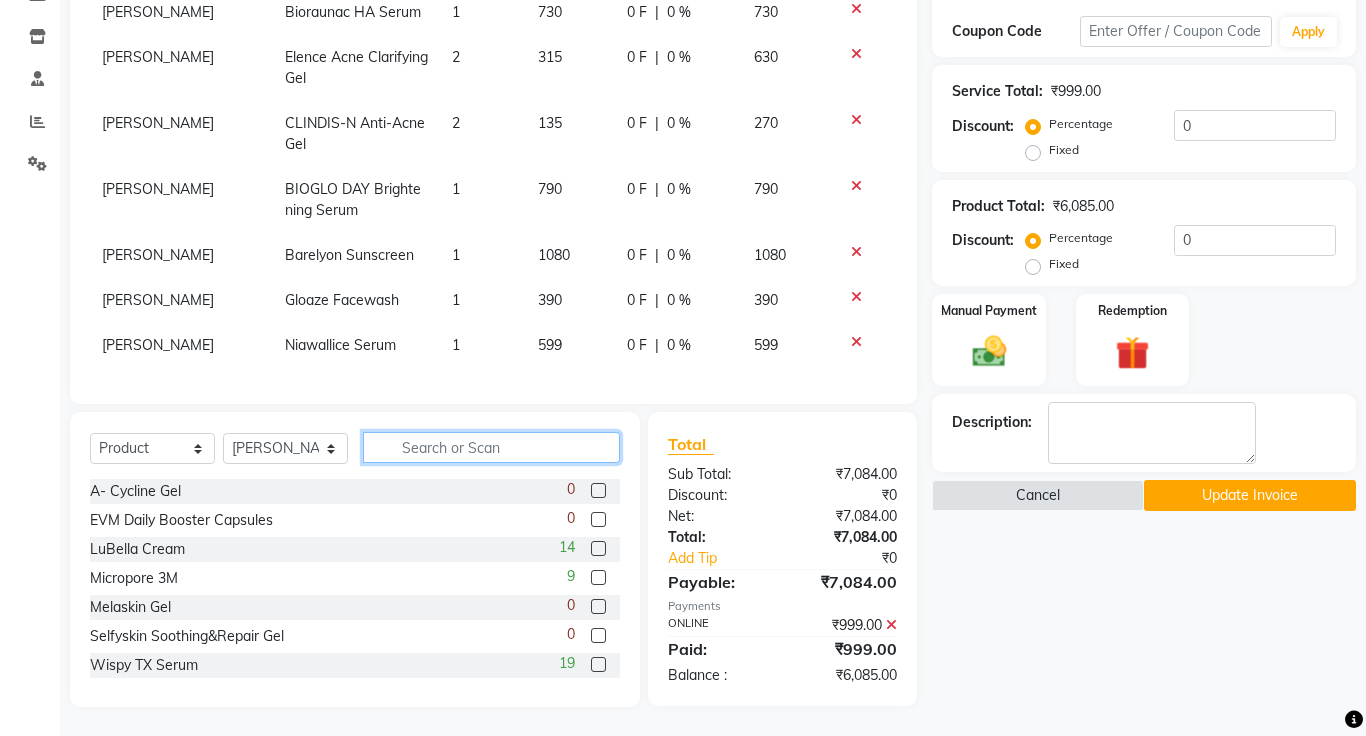 click 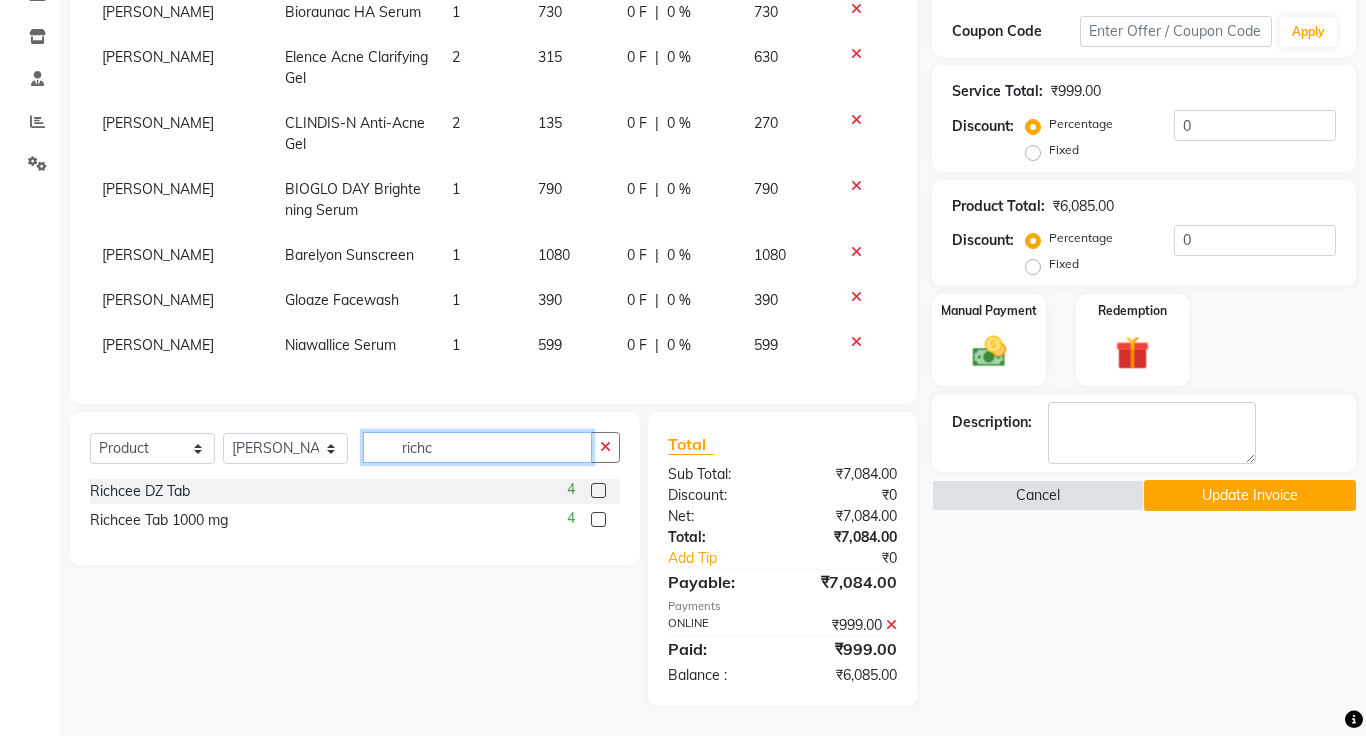 type on "richc" 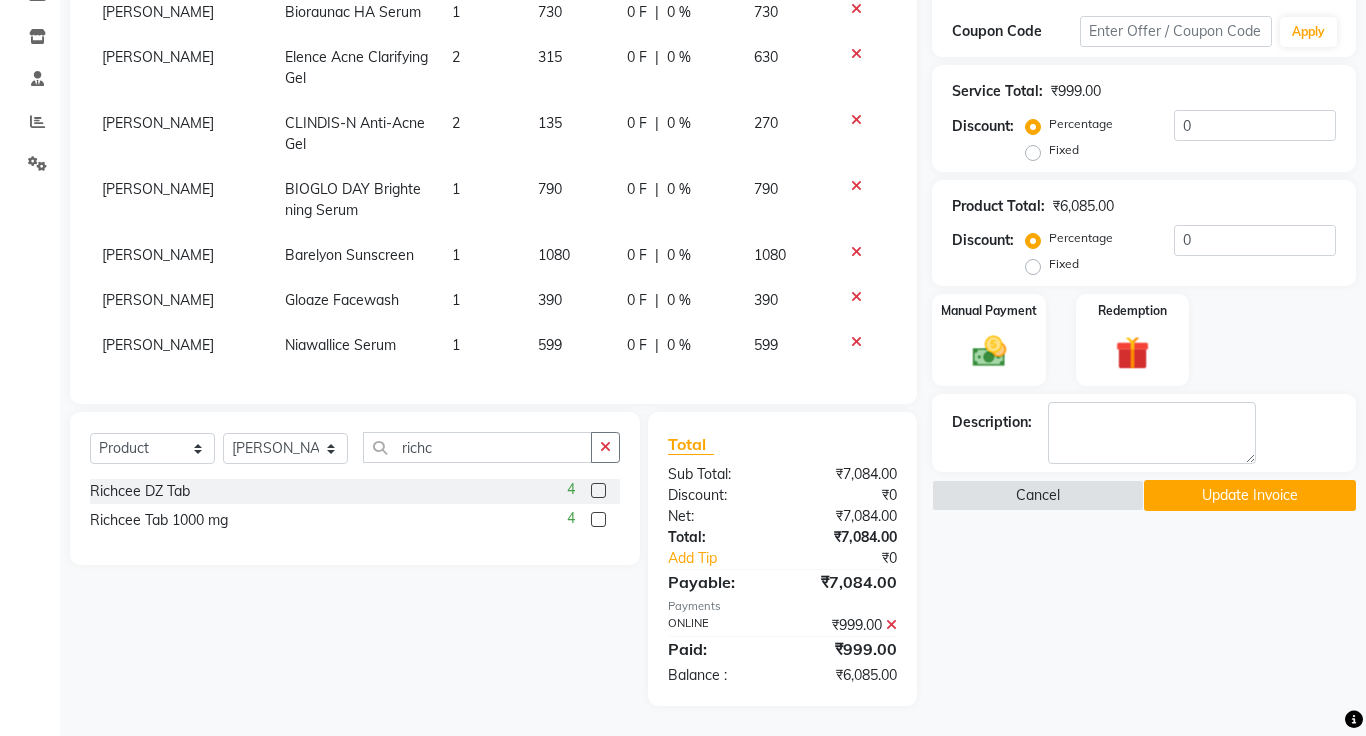 click 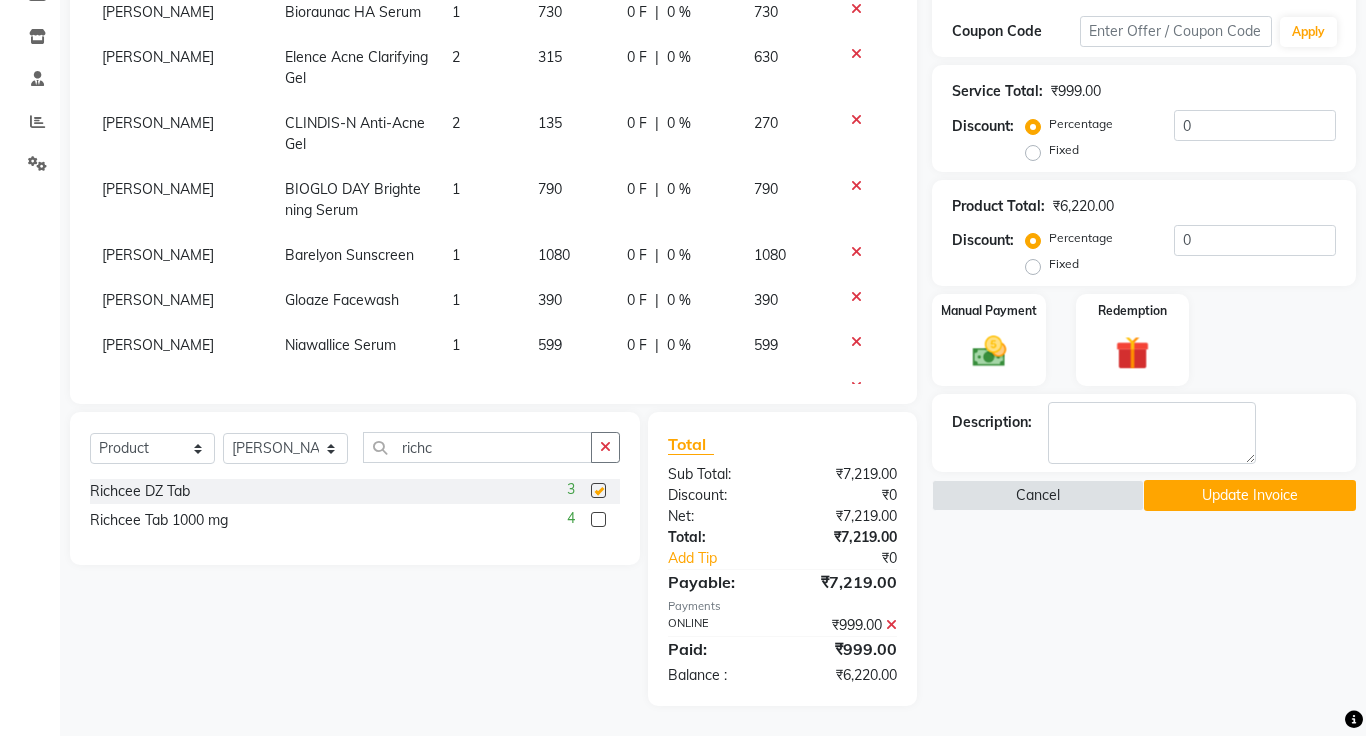 checkbox on "false" 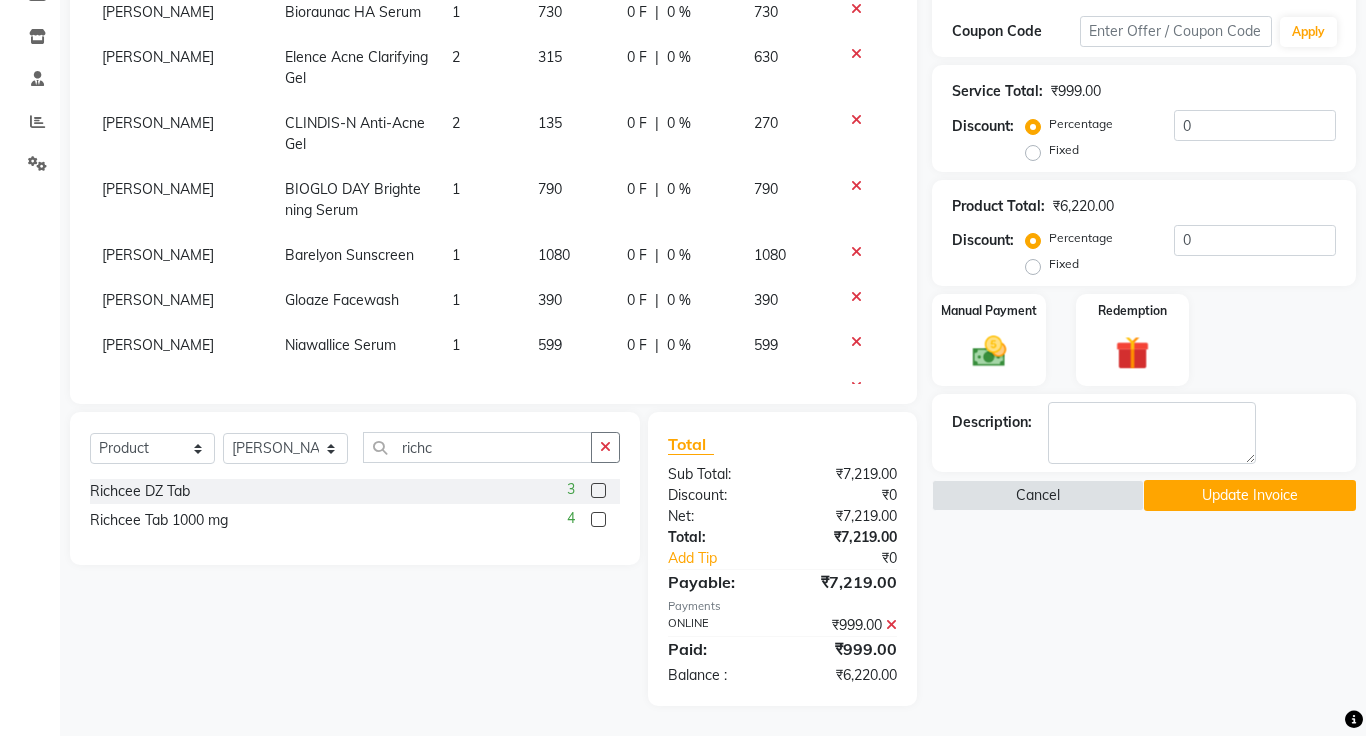 scroll, scrollTop: 230, scrollLeft: 0, axis: vertical 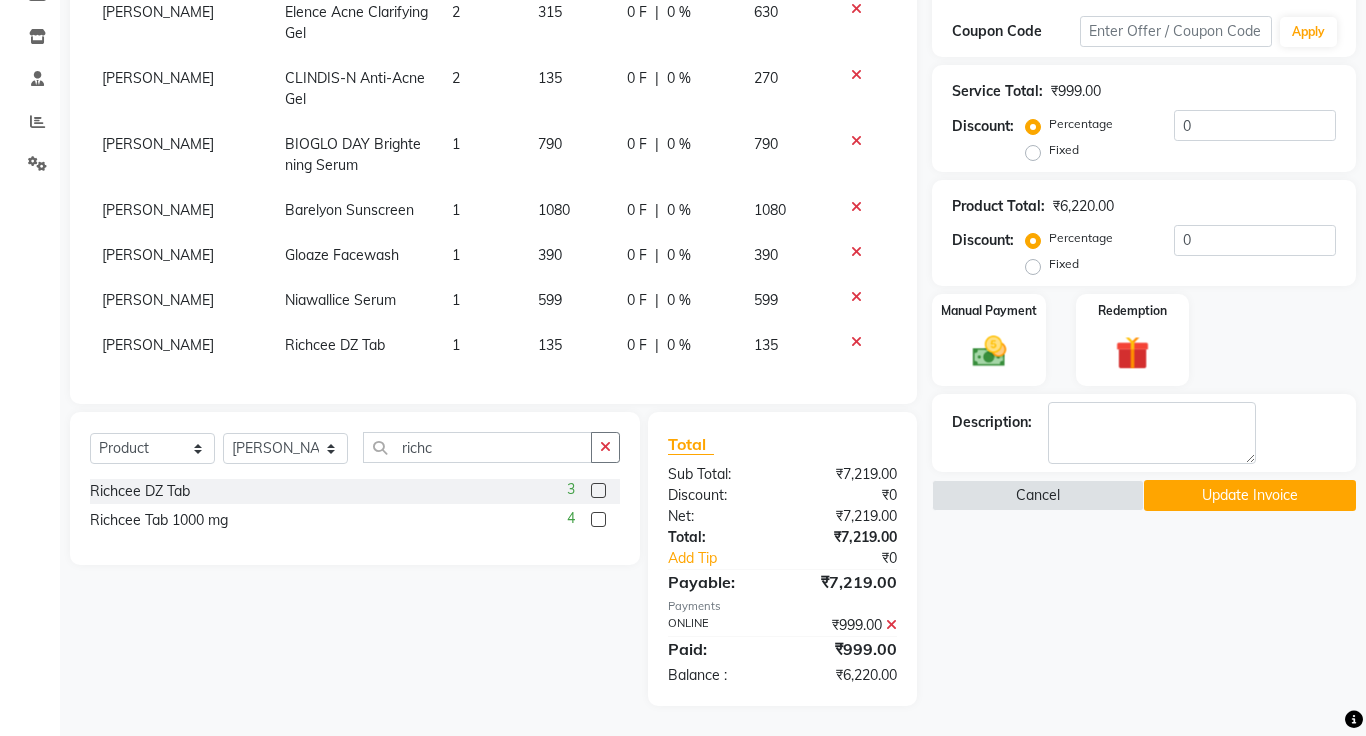 click on "1" 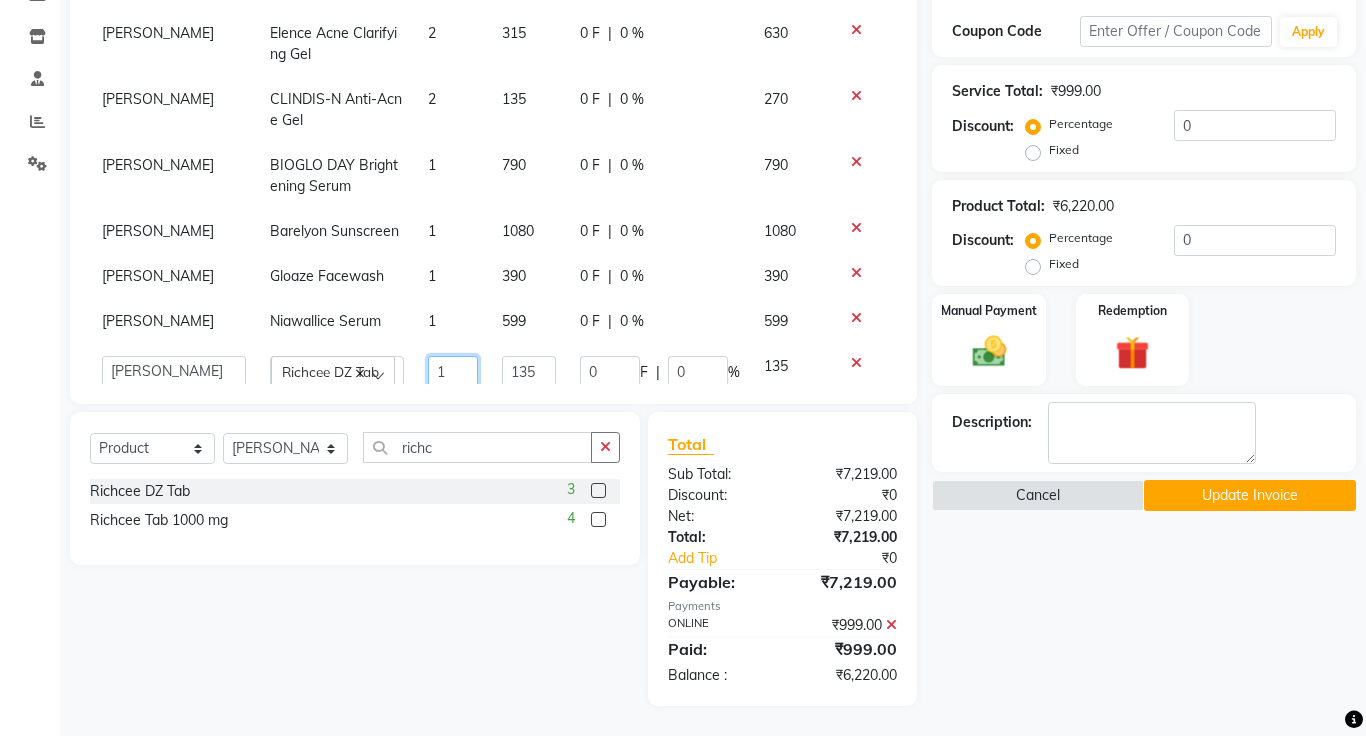 click on "1" 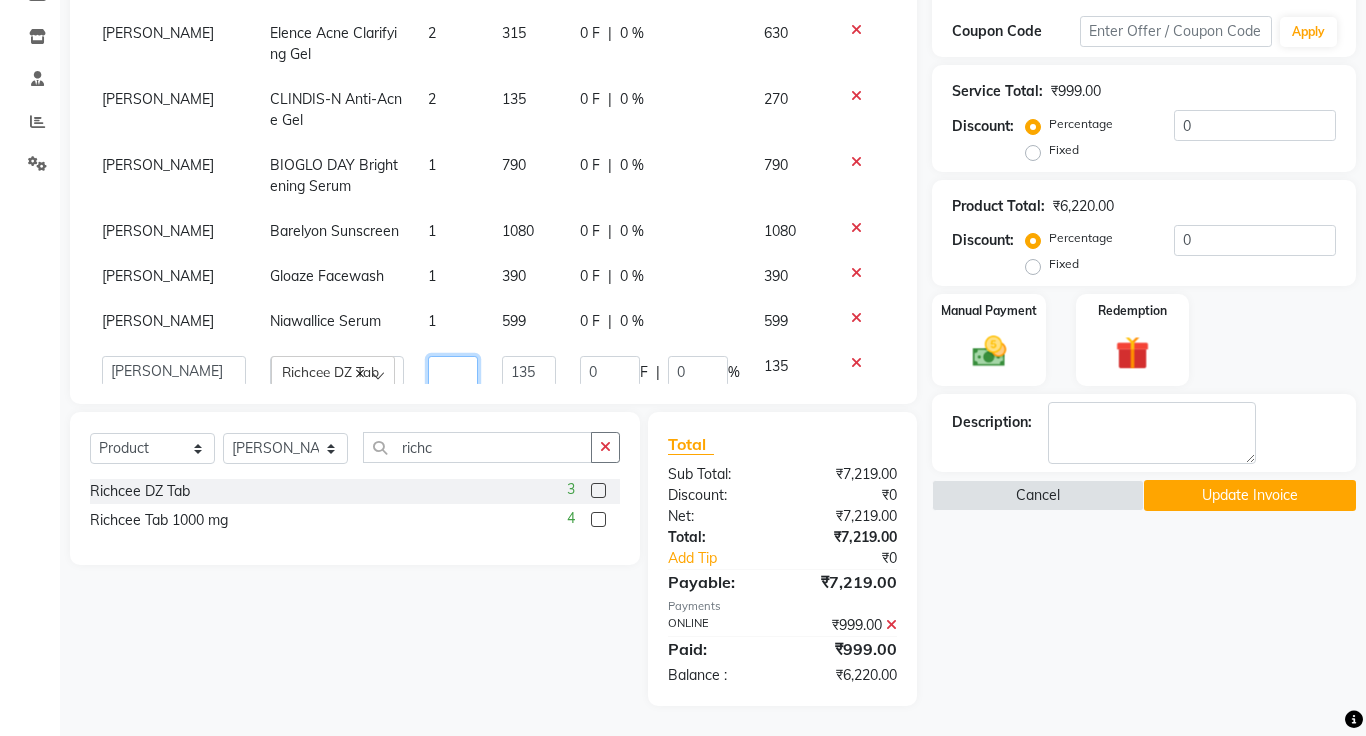 type on "2" 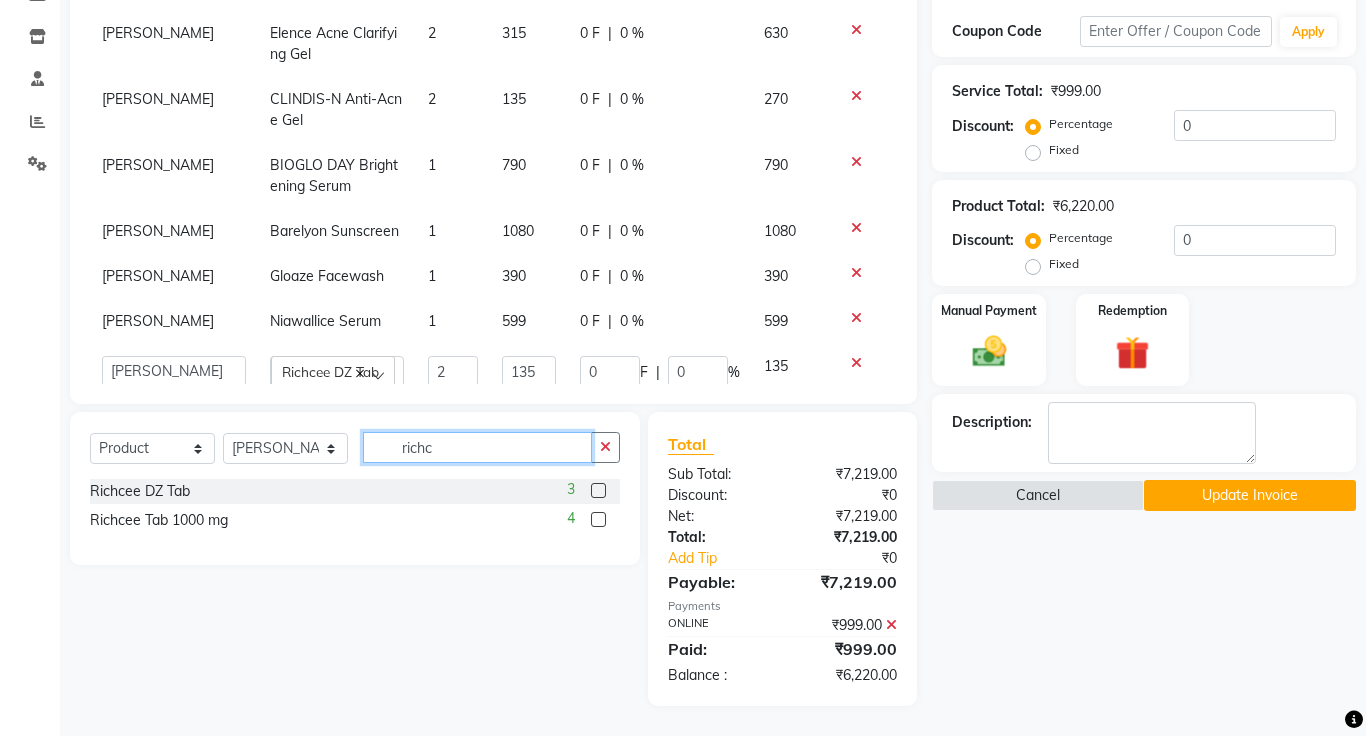 click on "richc" 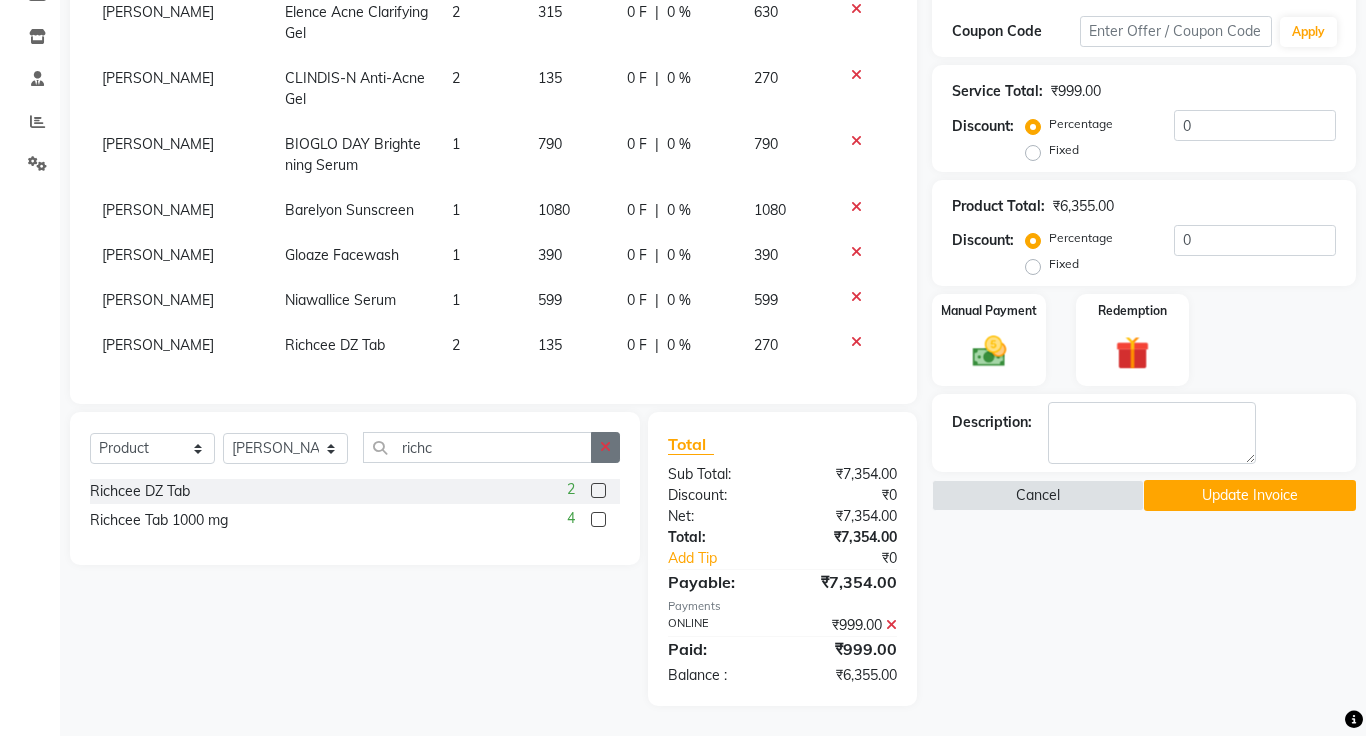 click 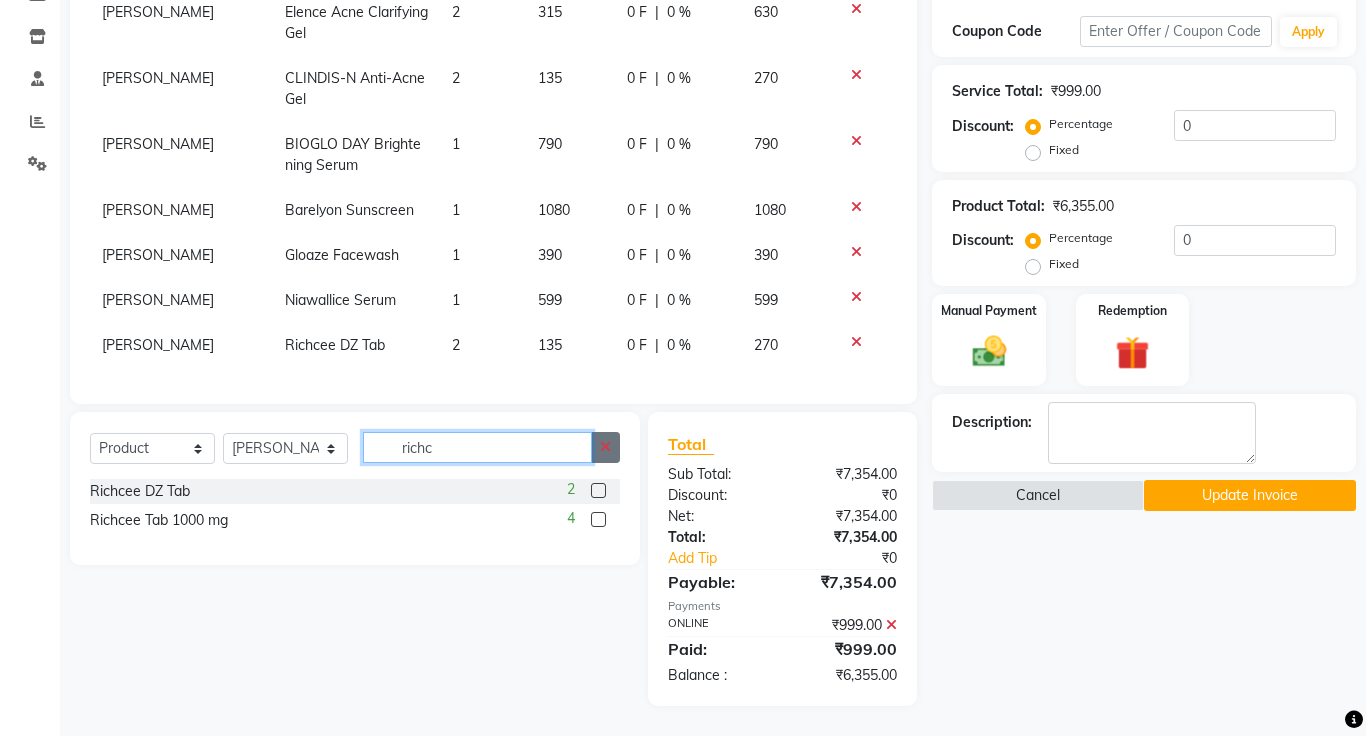 type 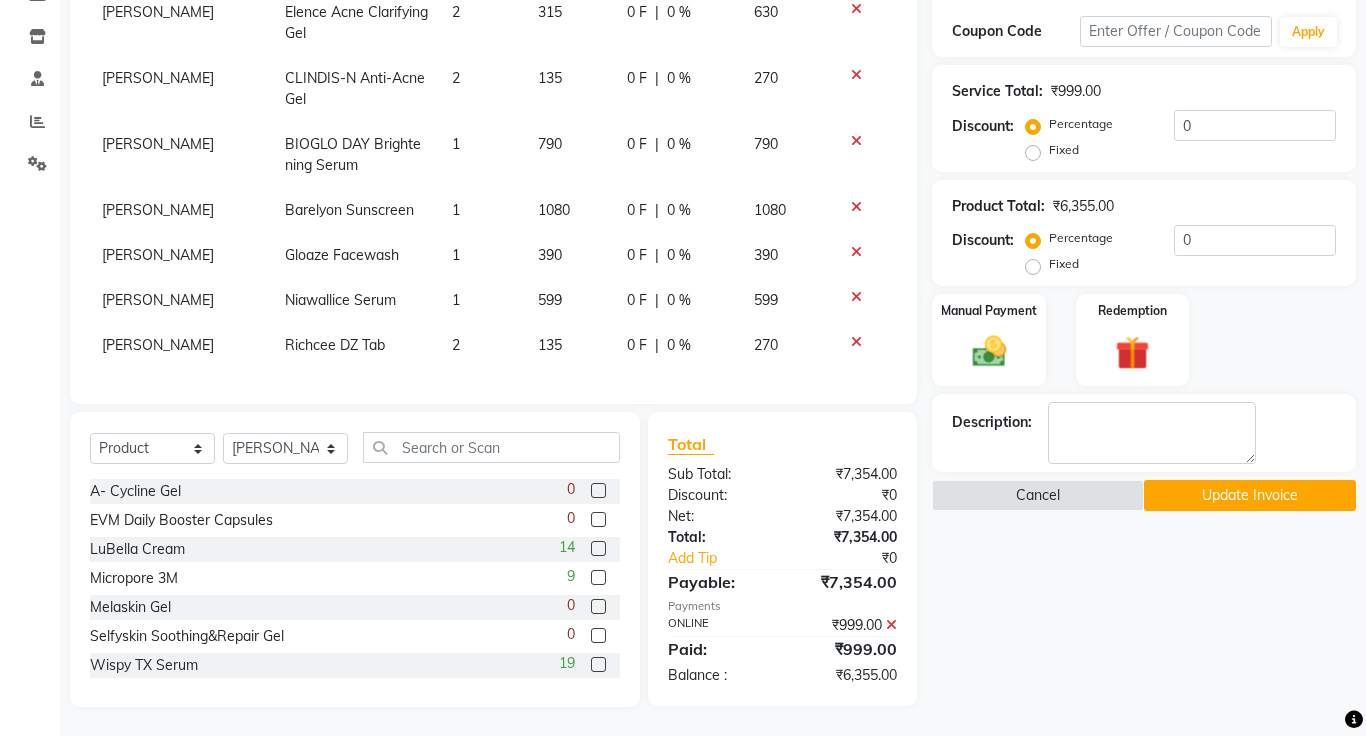 click on "Update Invoice" 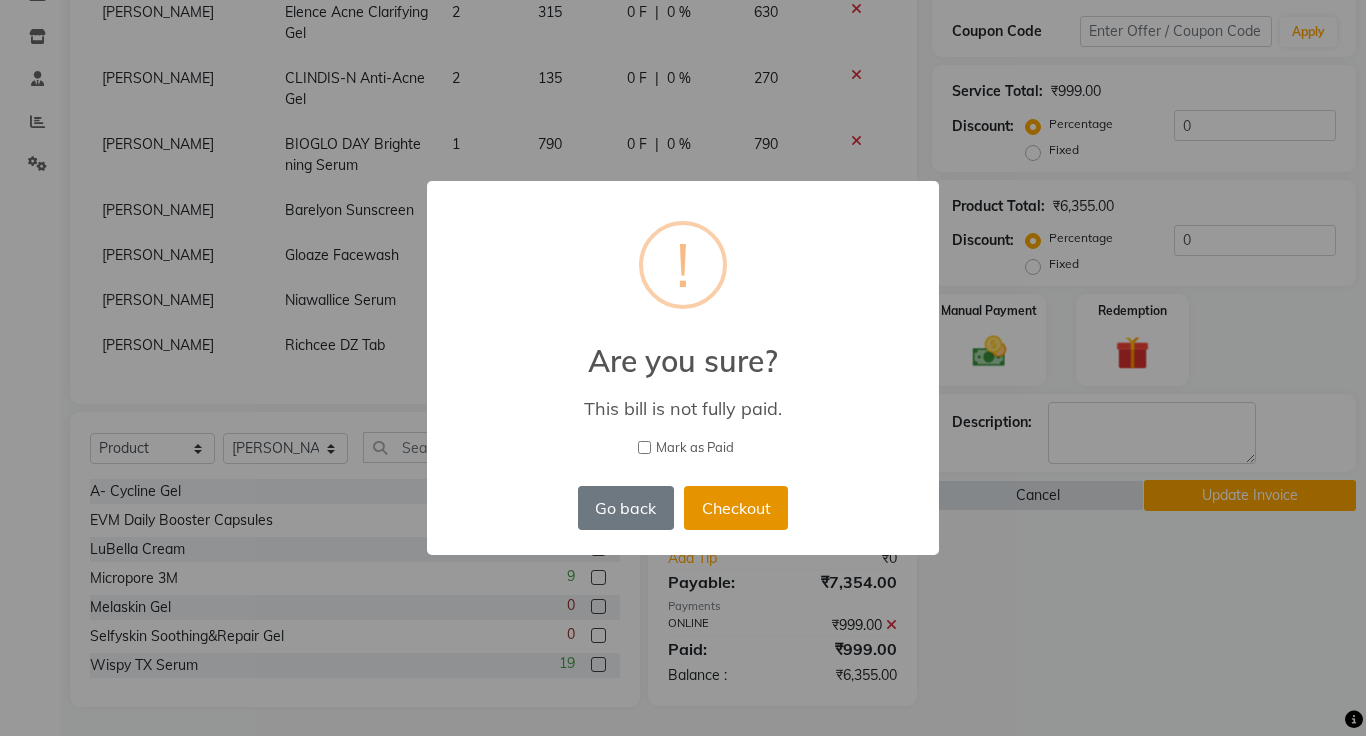 click on "Checkout" at bounding box center [736, 508] 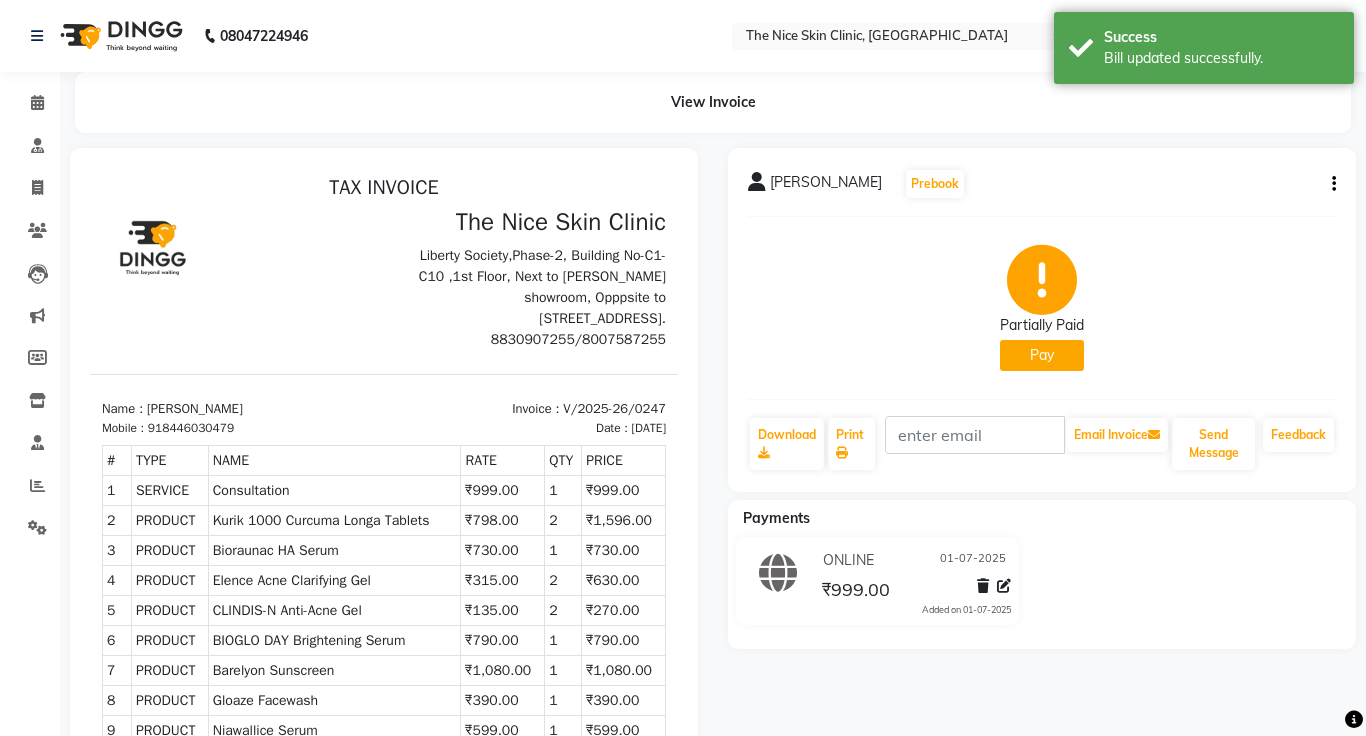scroll, scrollTop: 0, scrollLeft: 0, axis: both 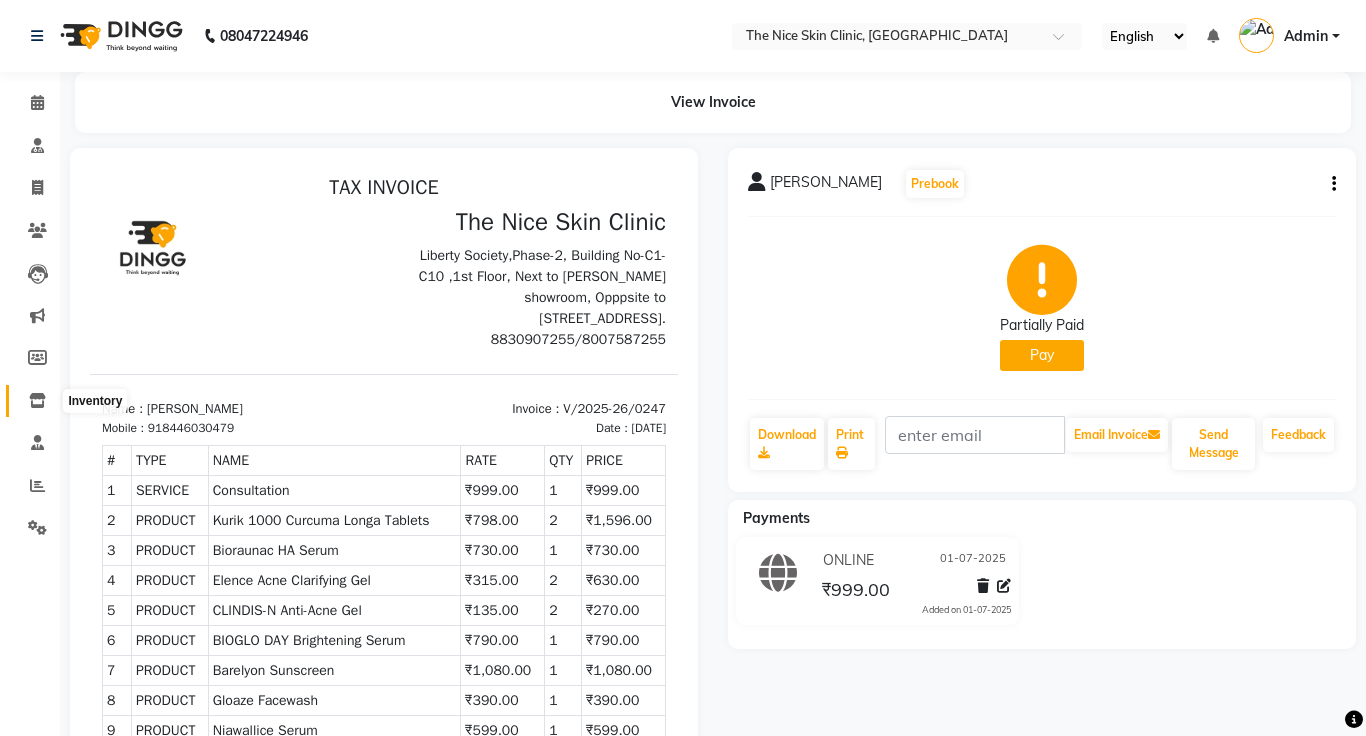 click 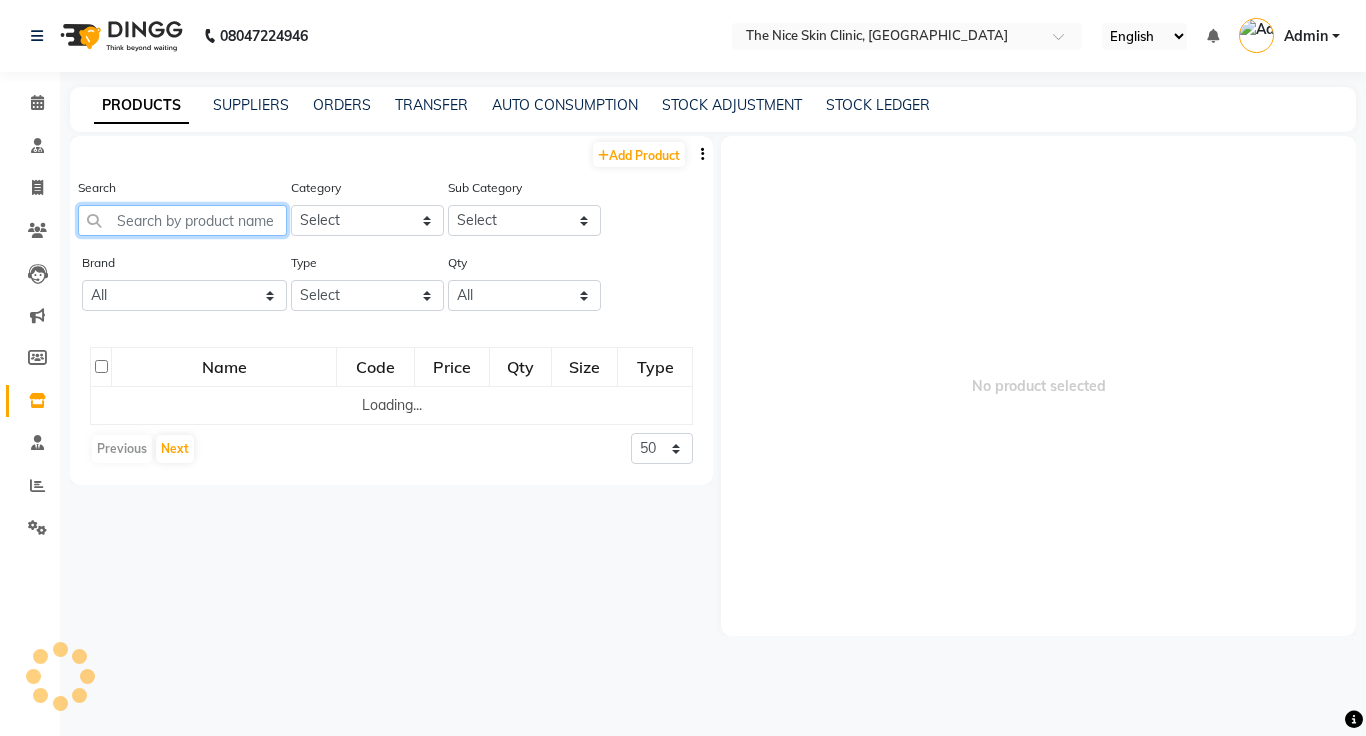 click 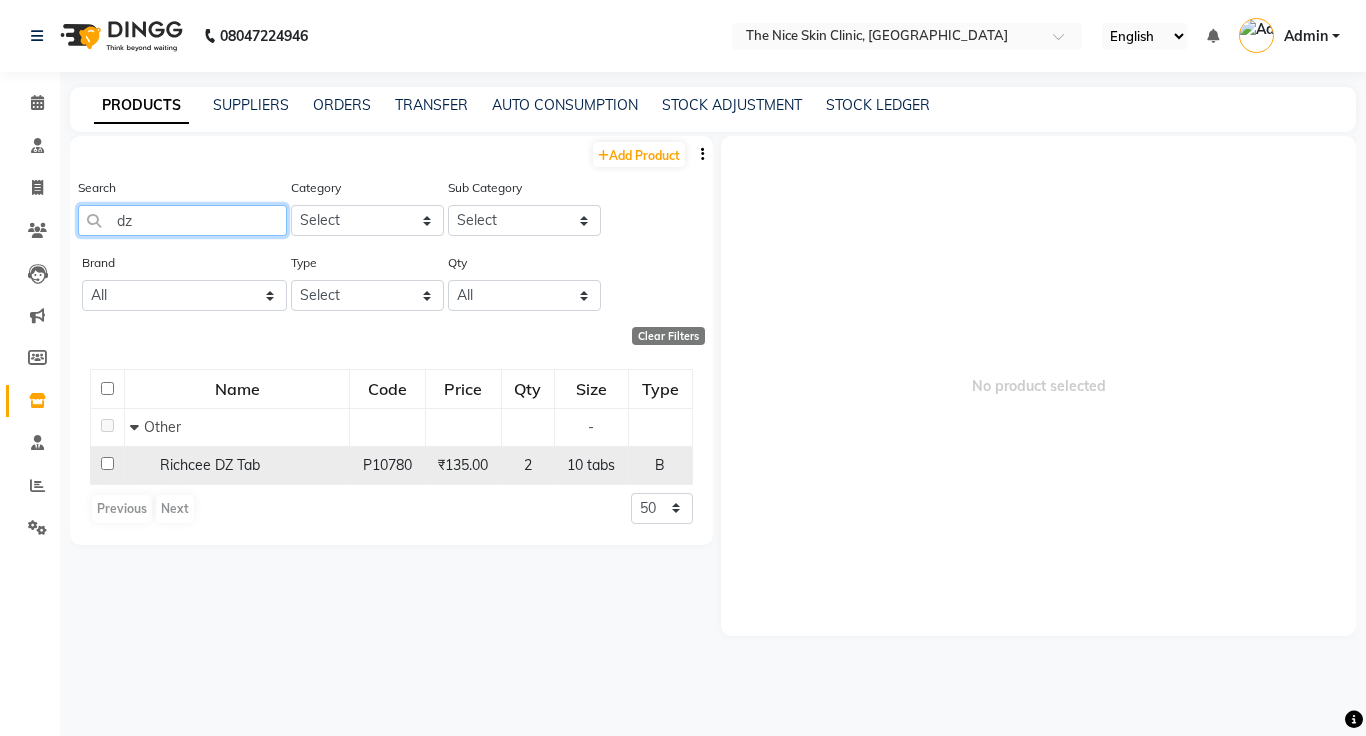 type on "dz" 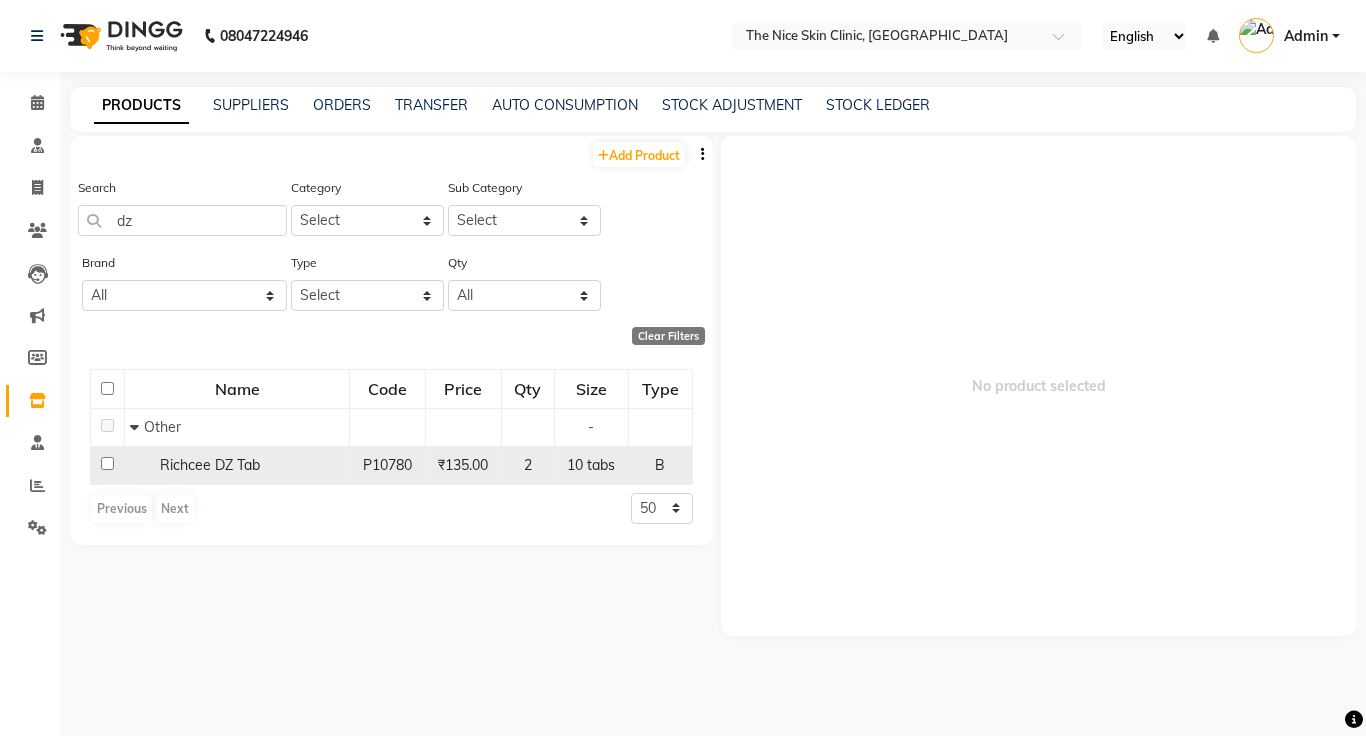 click on "Richcee DZ Tab" 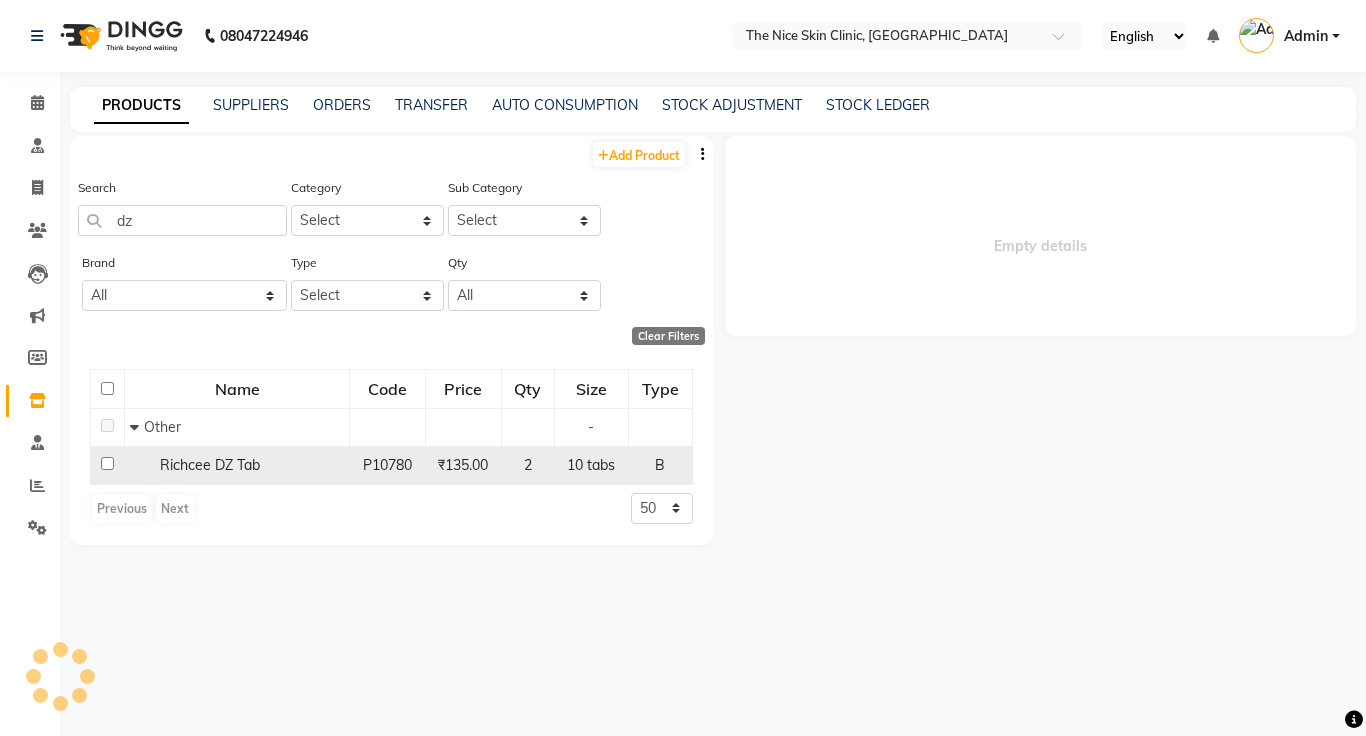 select 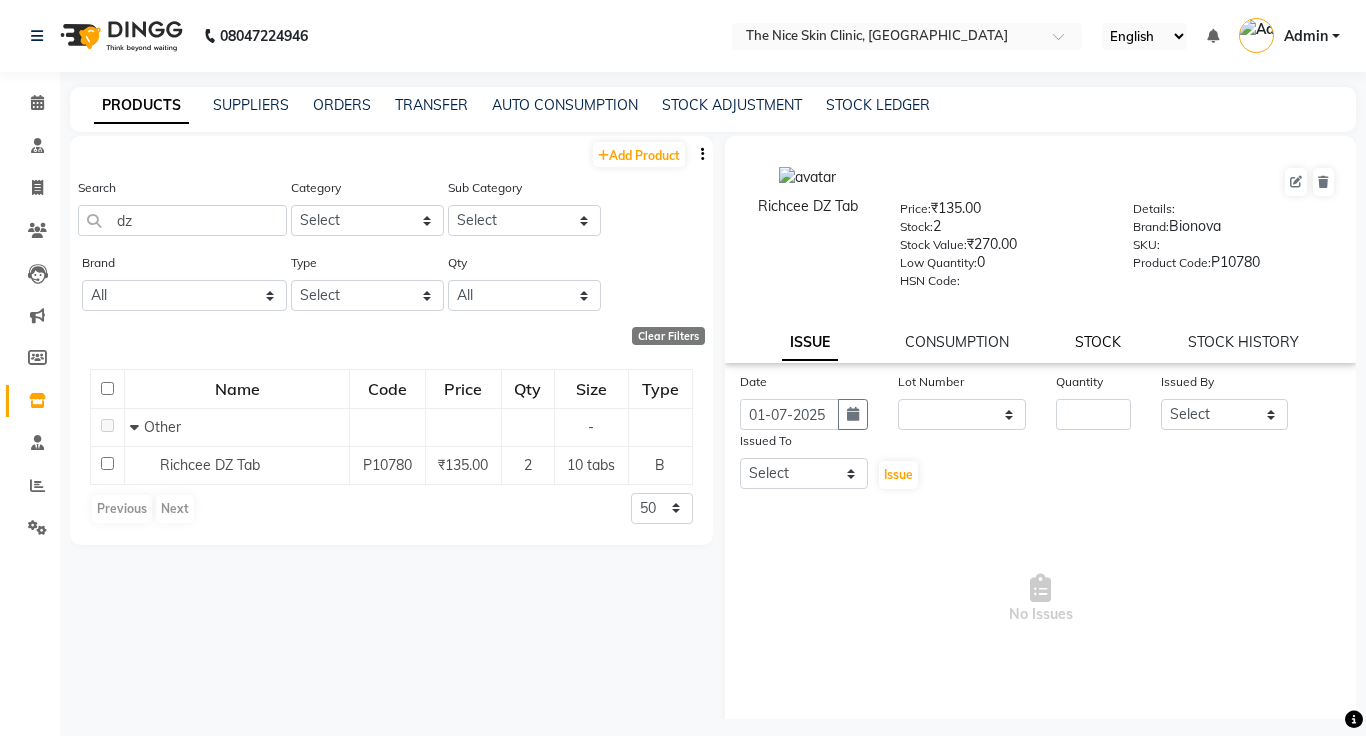 click on "STOCK" 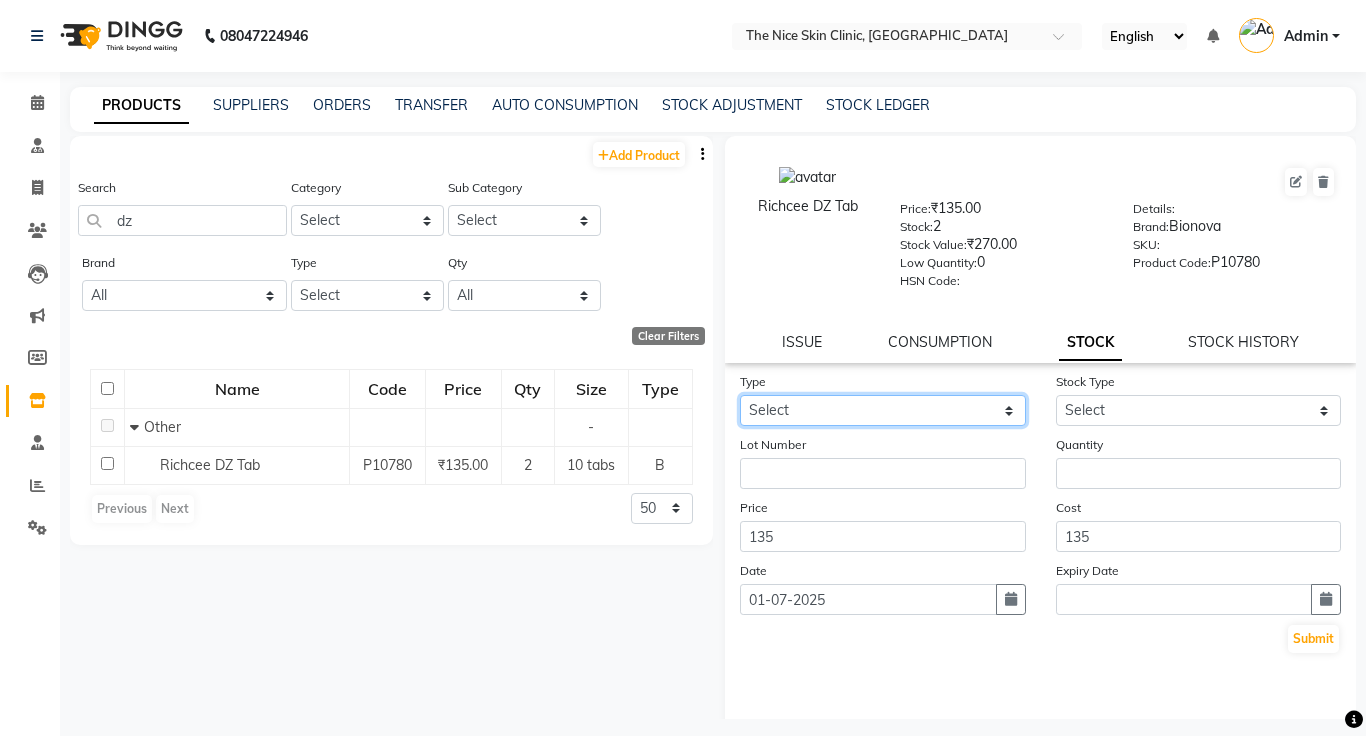 click on "Select In Out" 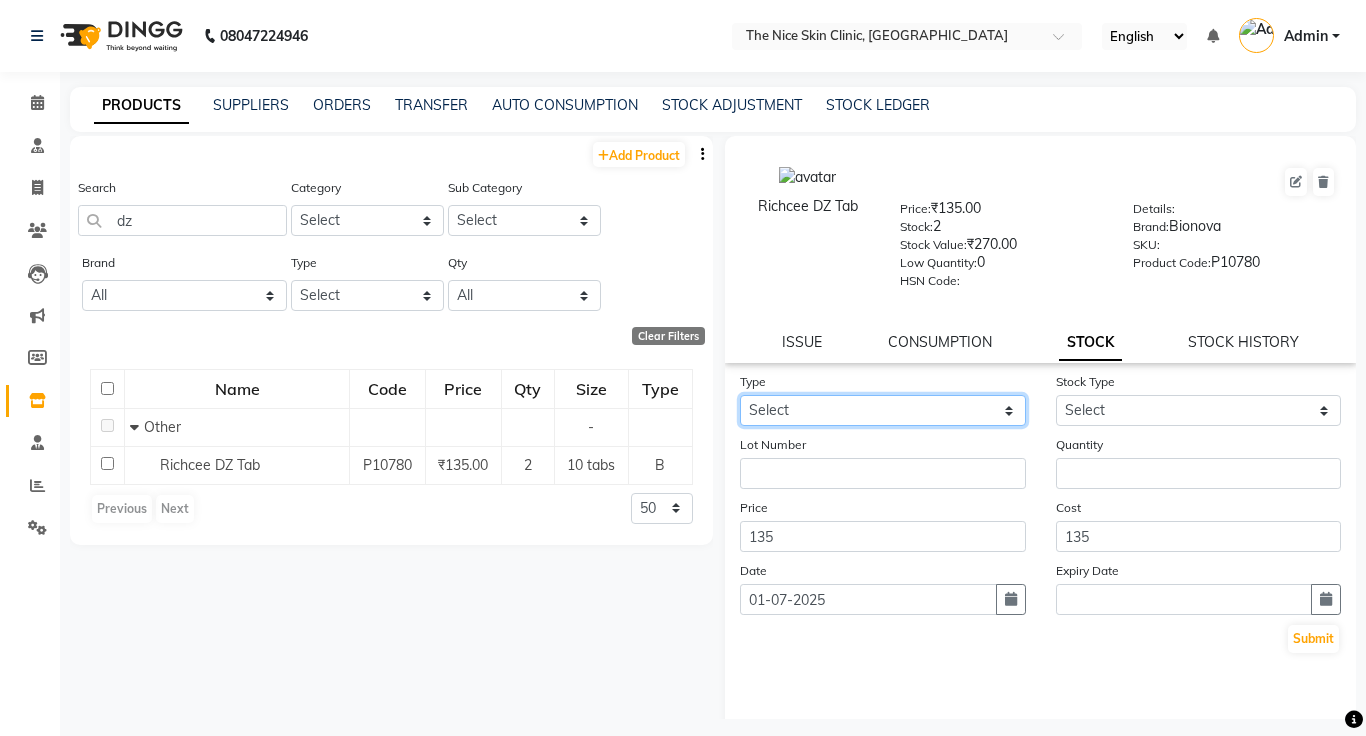 select on "in" 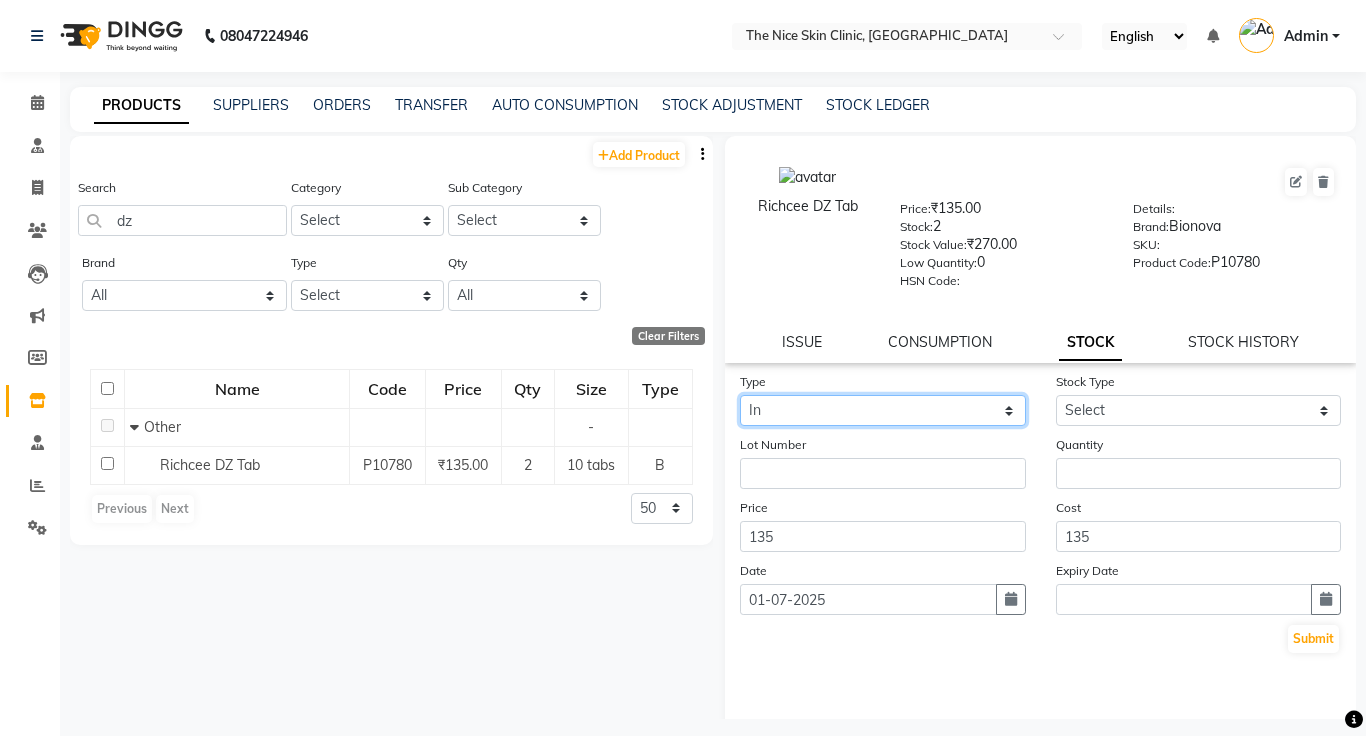 click on "Select In Out" 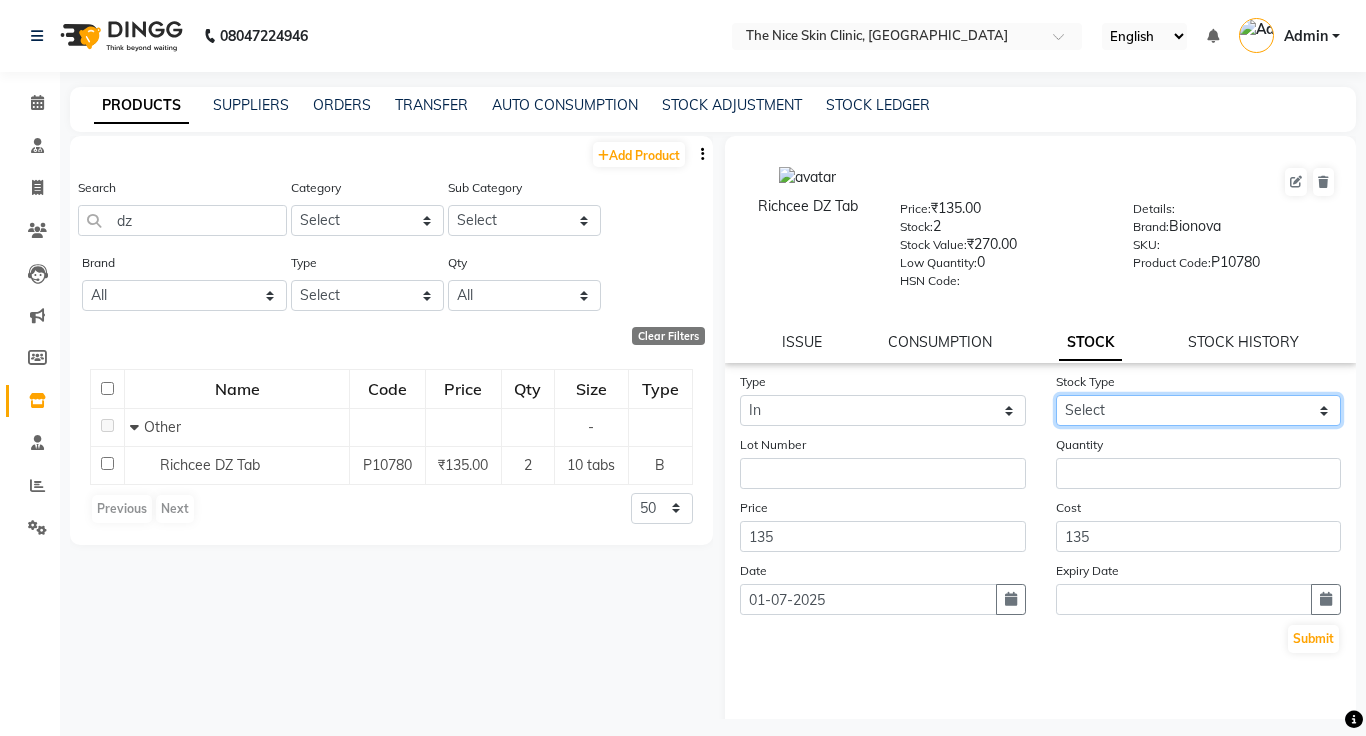 click on "Select New Stock Adjustment Return Other" 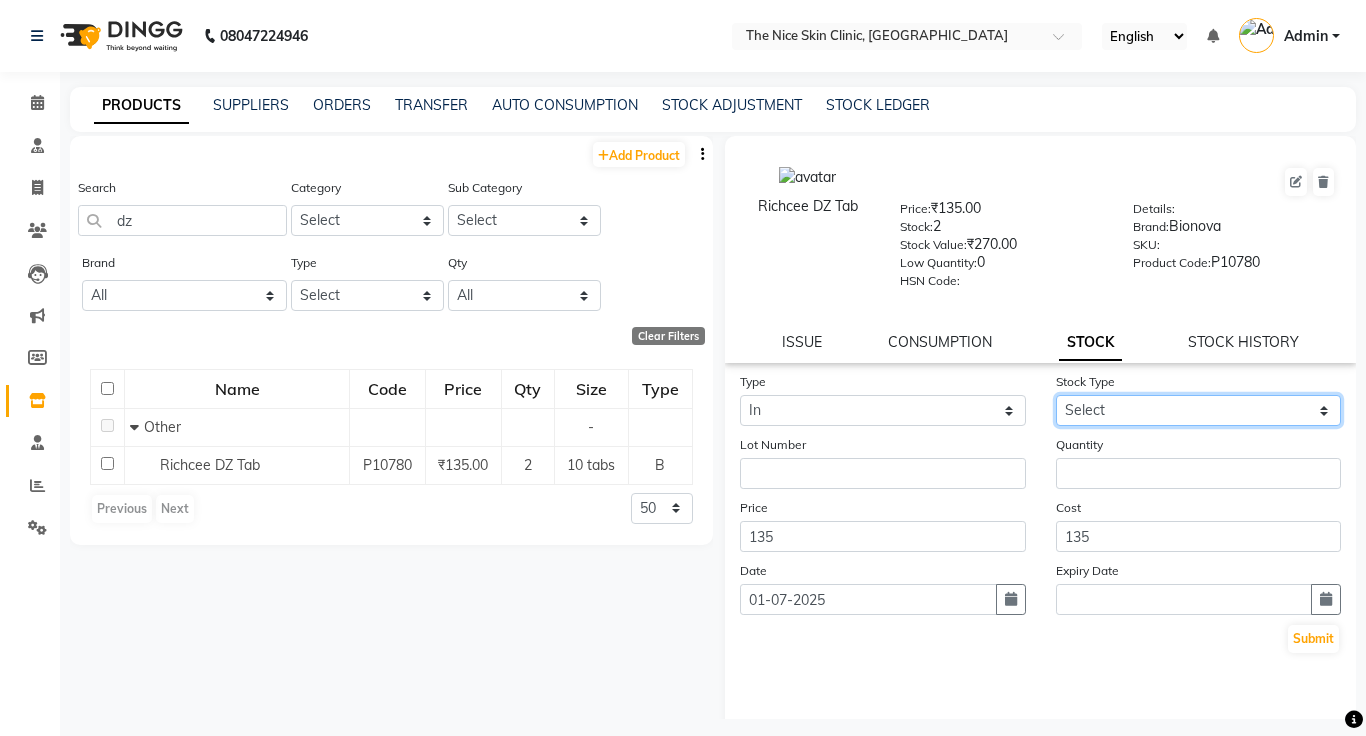 select on "new stock" 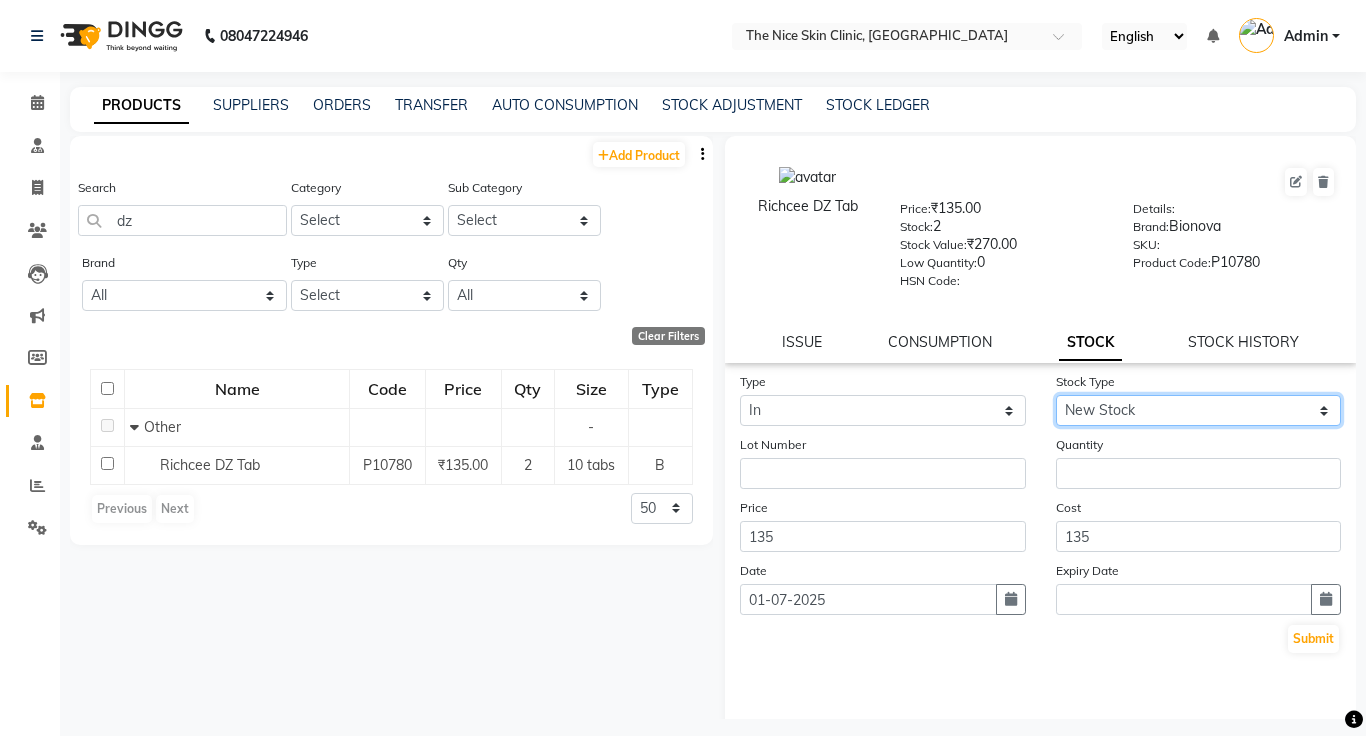 click on "Select New Stock Adjustment Return Other" 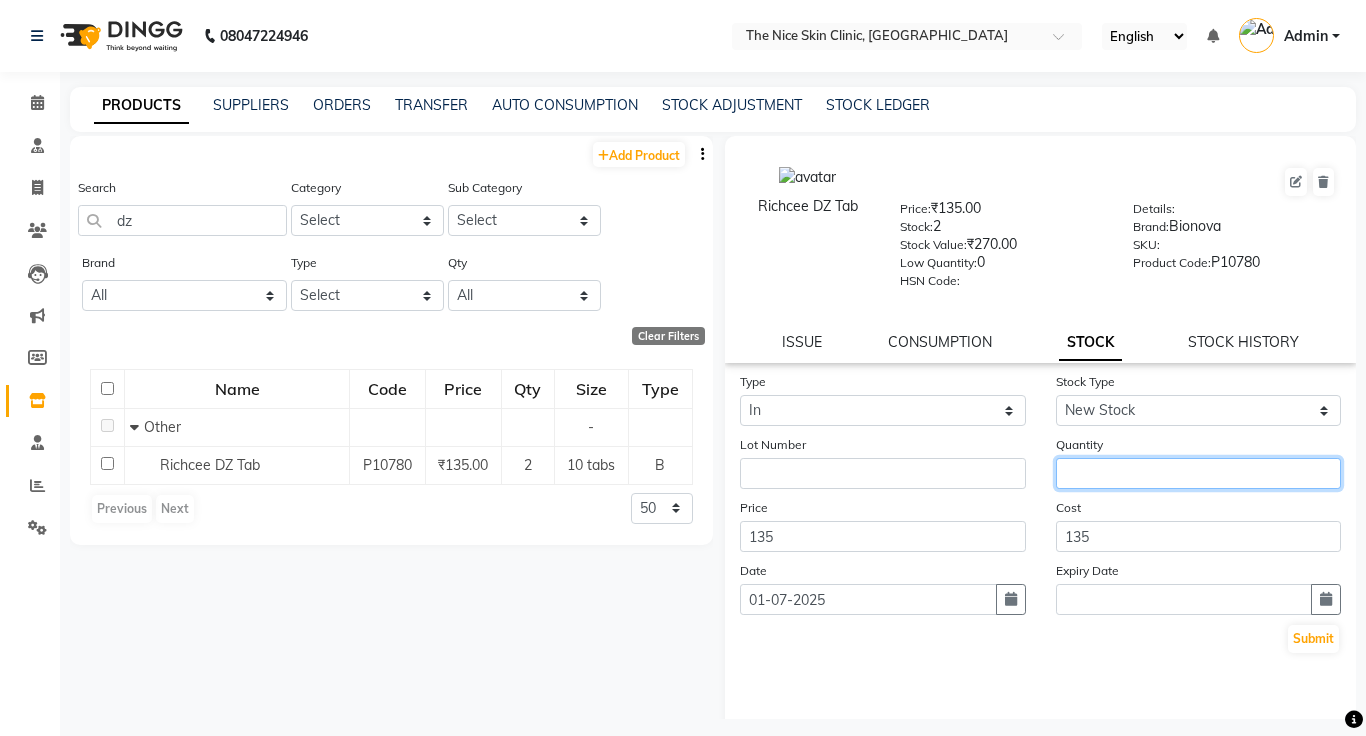 click 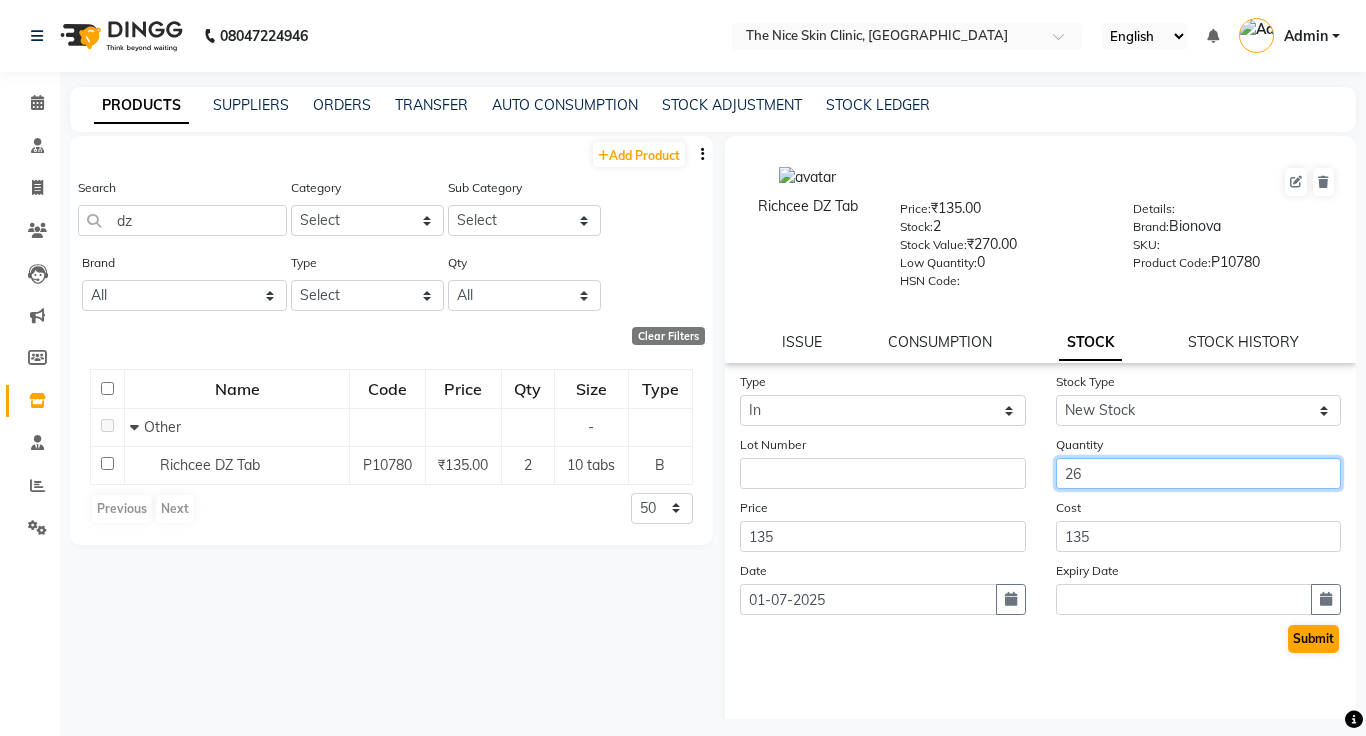 type on "26" 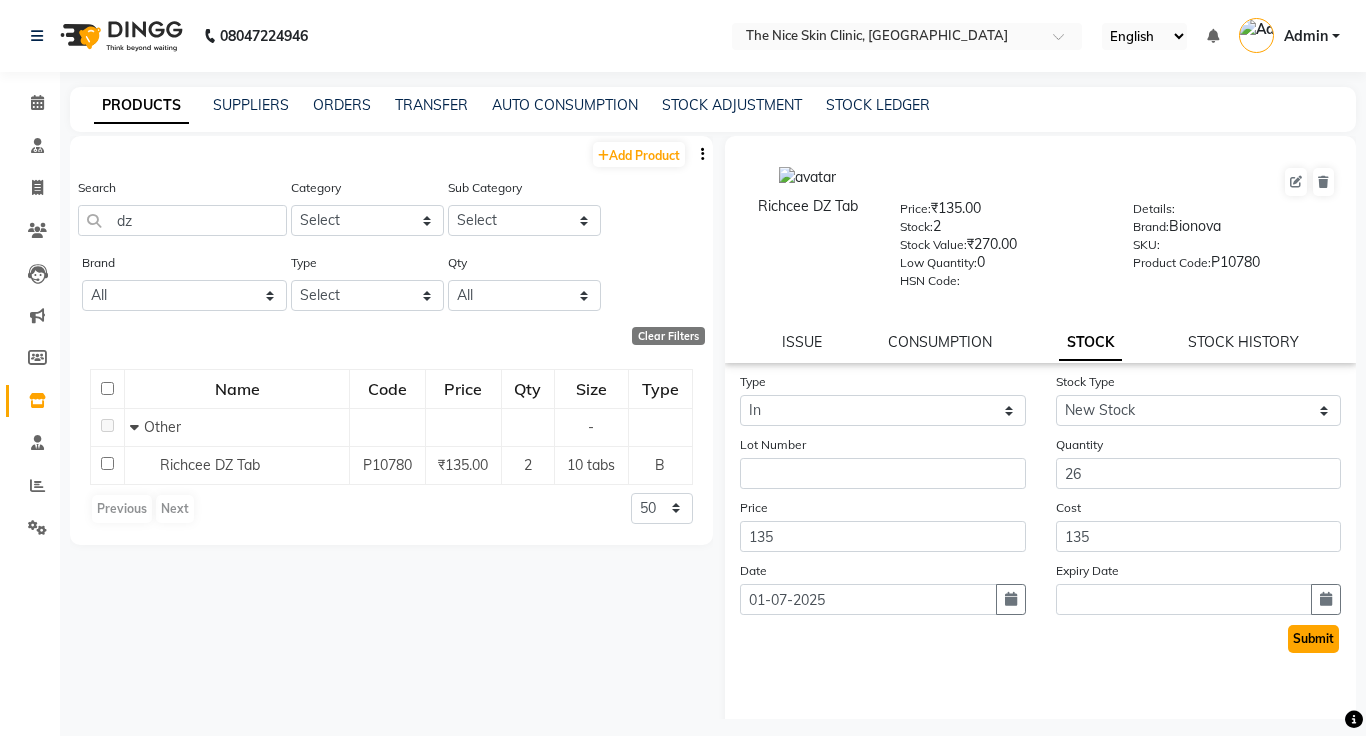click on "Submit" 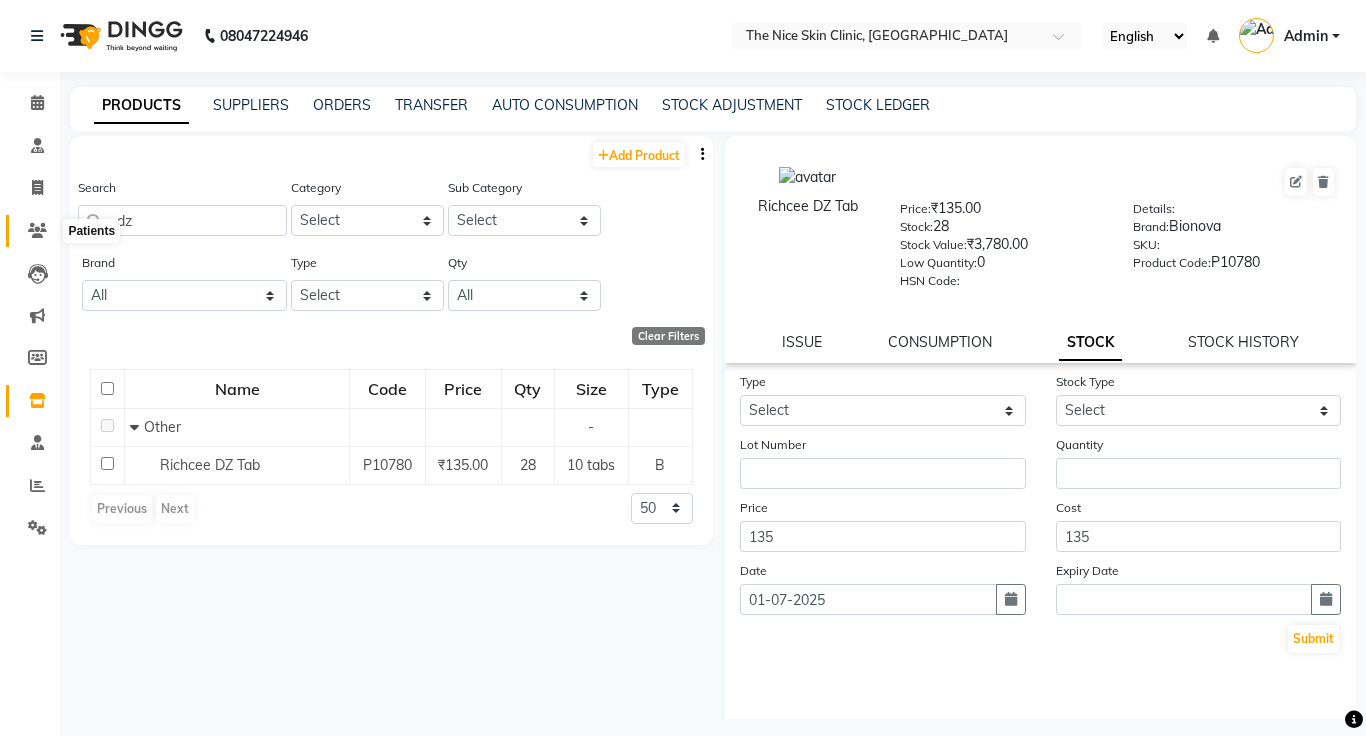 click 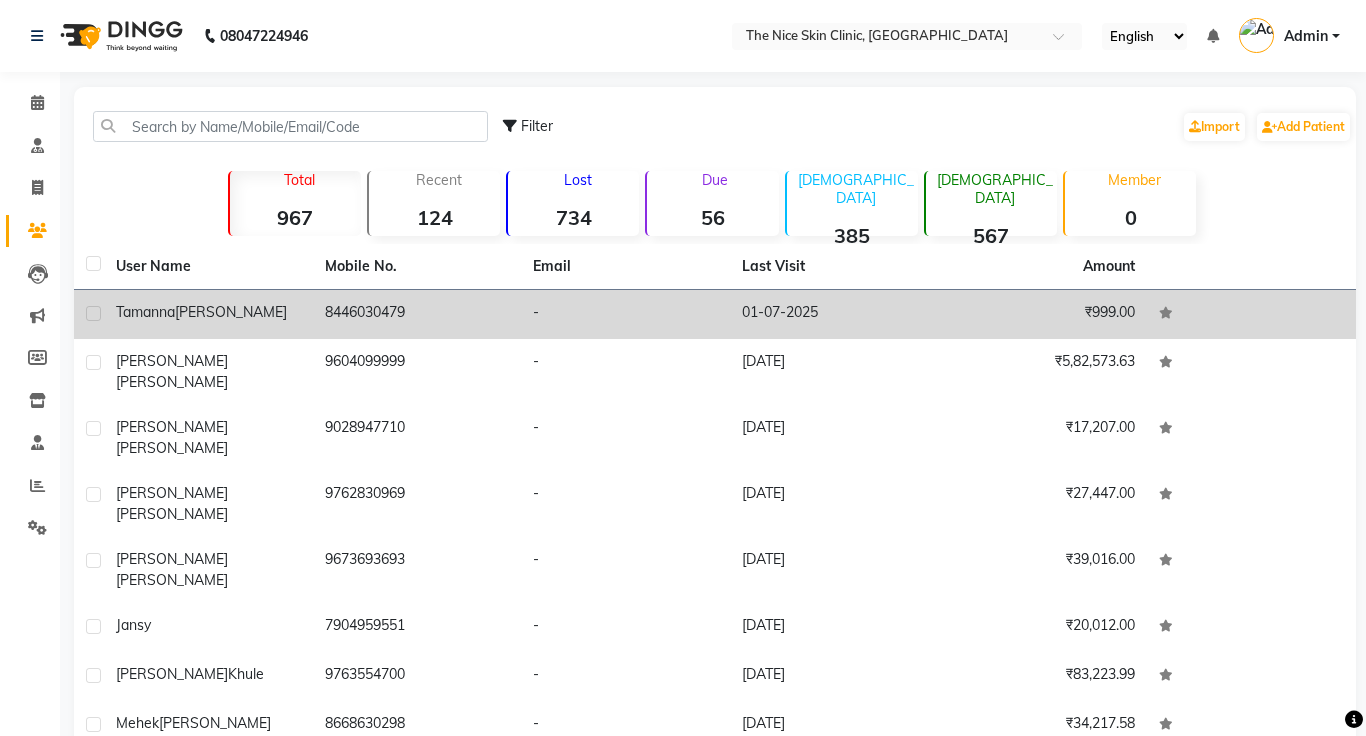 click on "[PERSON_NAME]" 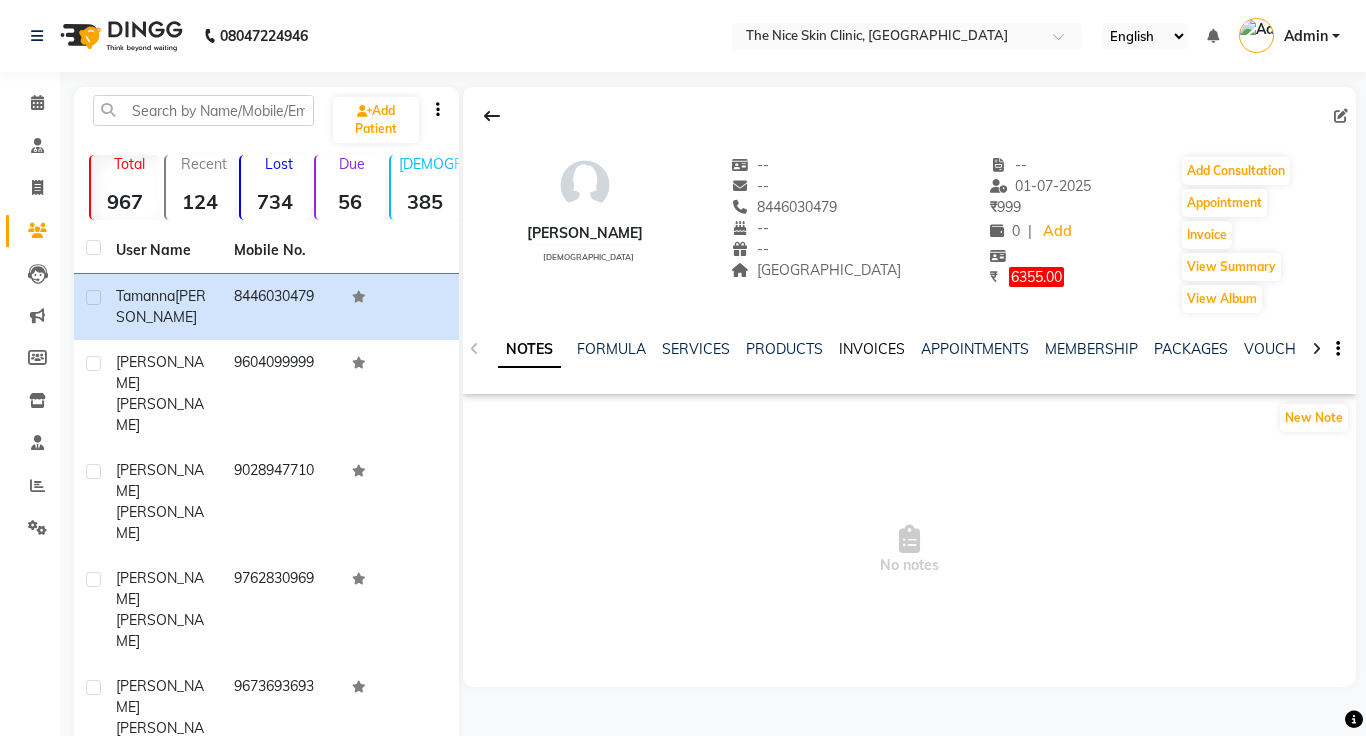 click on "INVOICES" 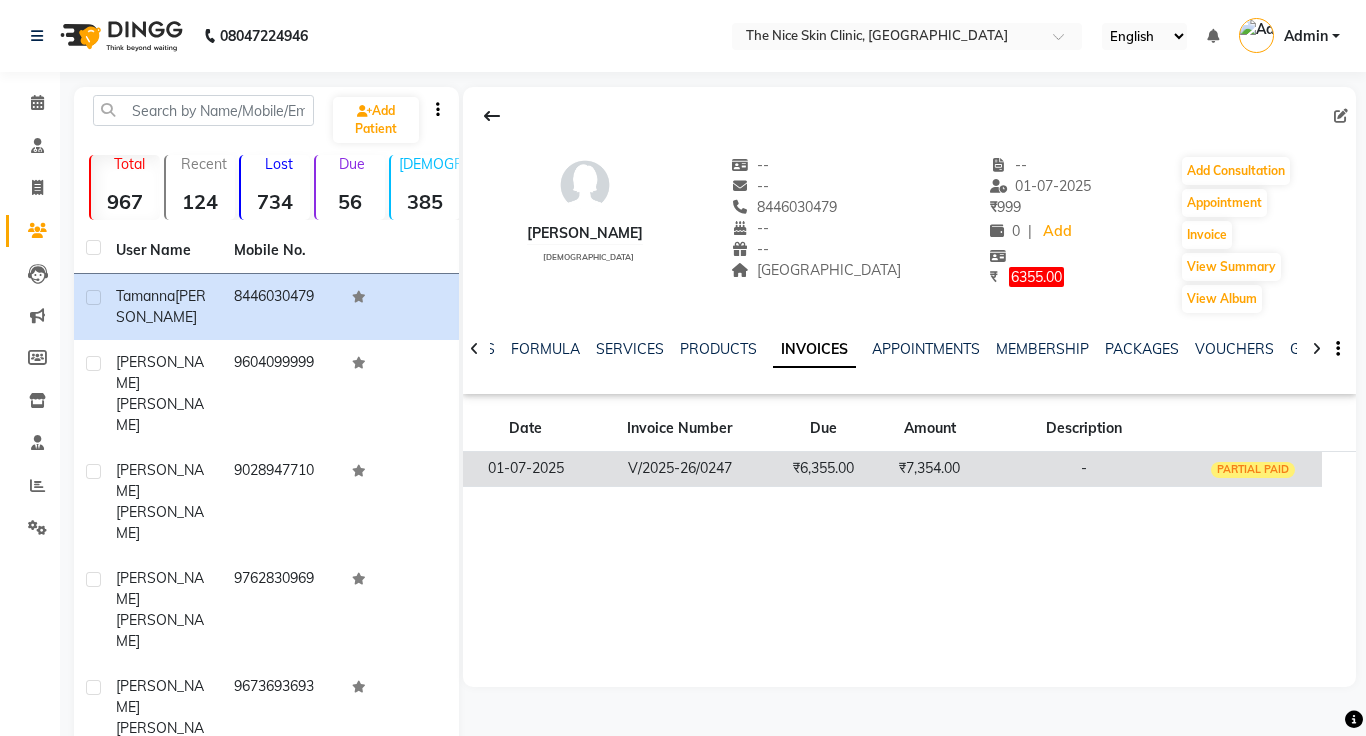 click on "₹7,354.00" 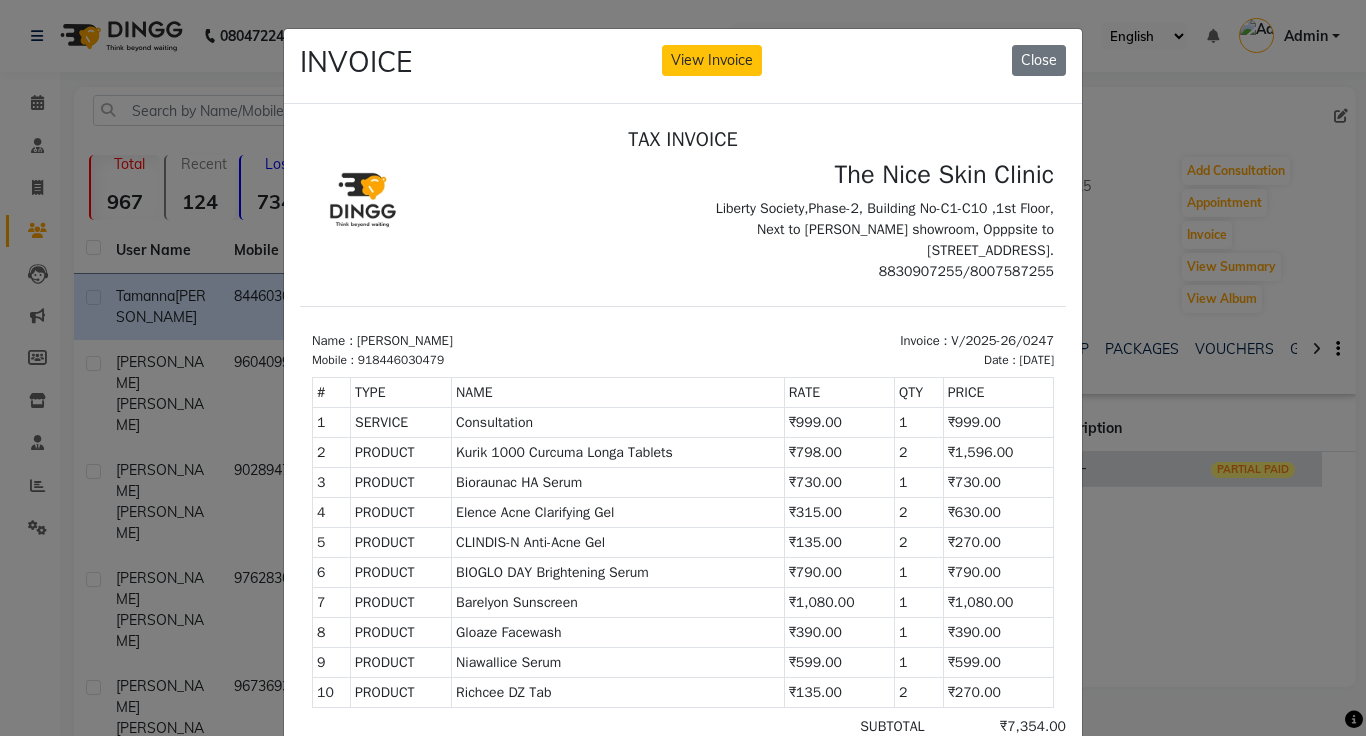 scroll, scrollTop: 0, scrollLeft: 0, axis: both 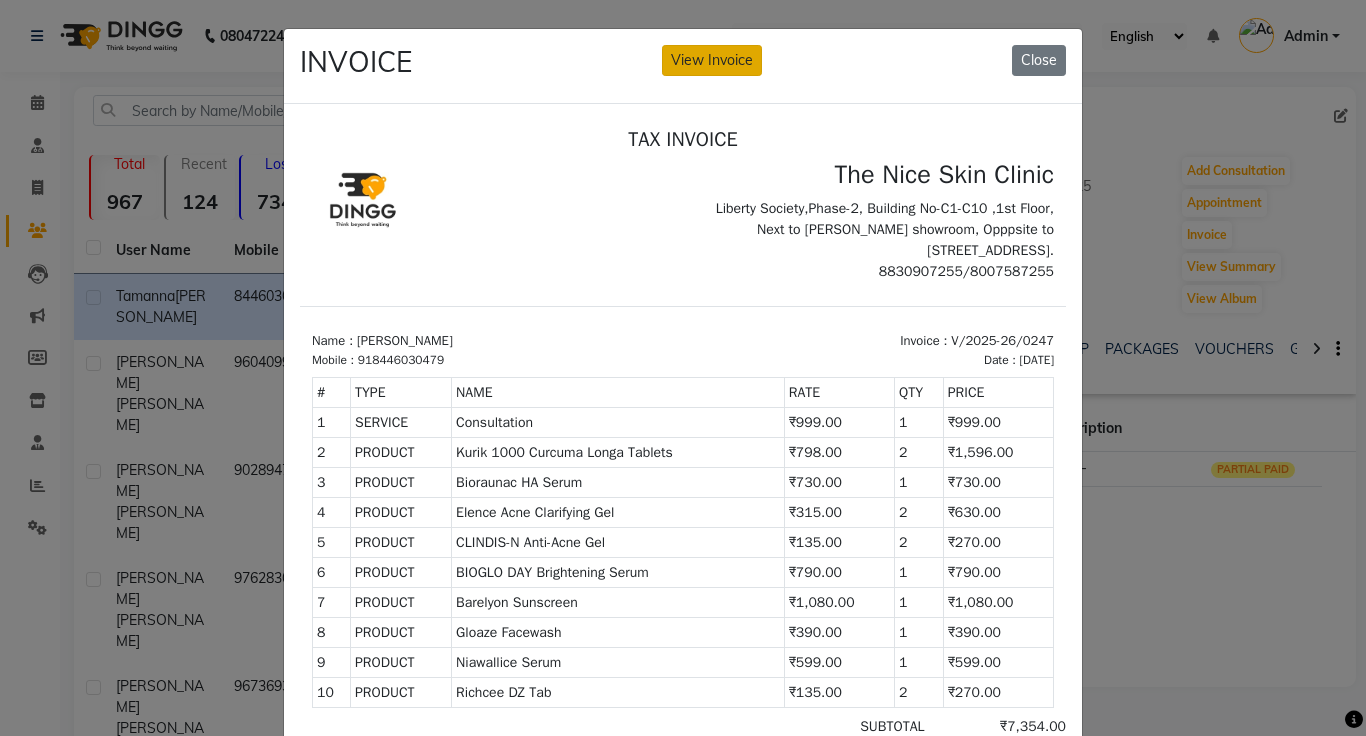 click on "View Invoice" 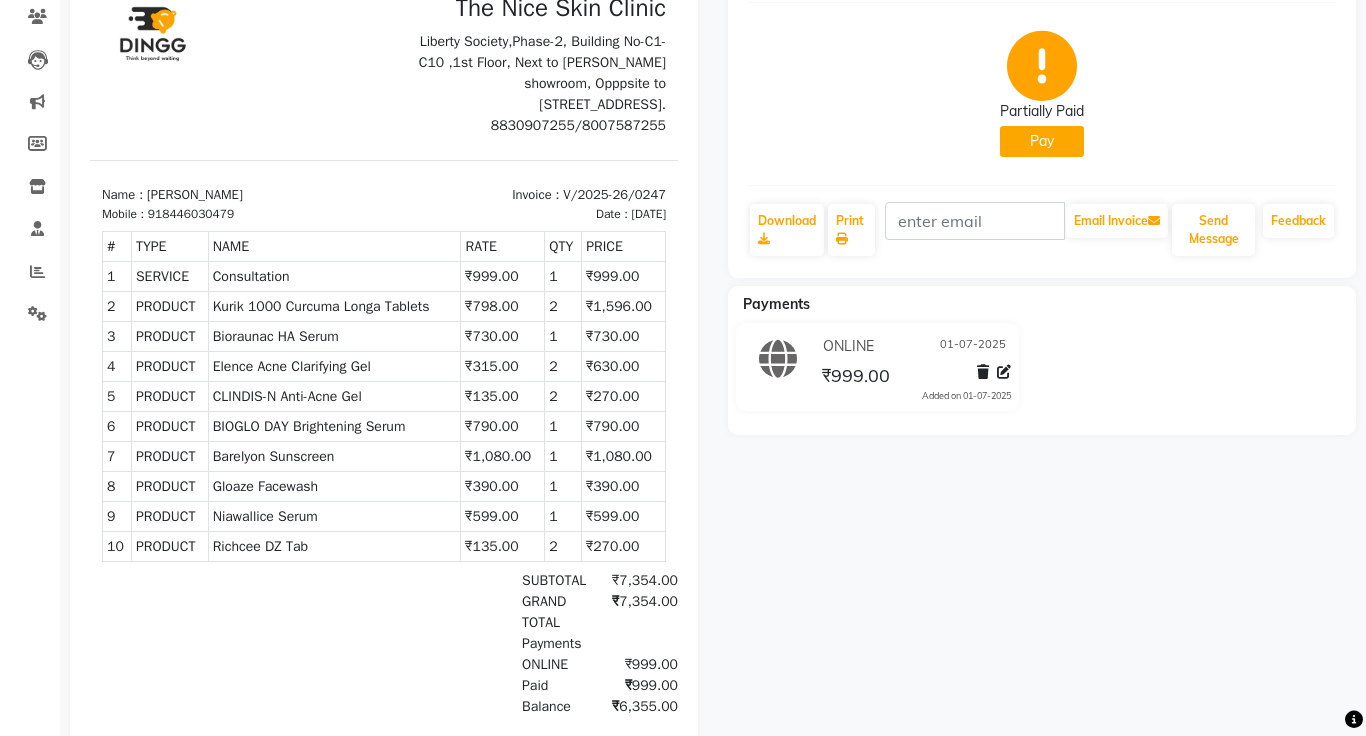scroll, scrollTop: 0, scrollLeft: 0, axis: both 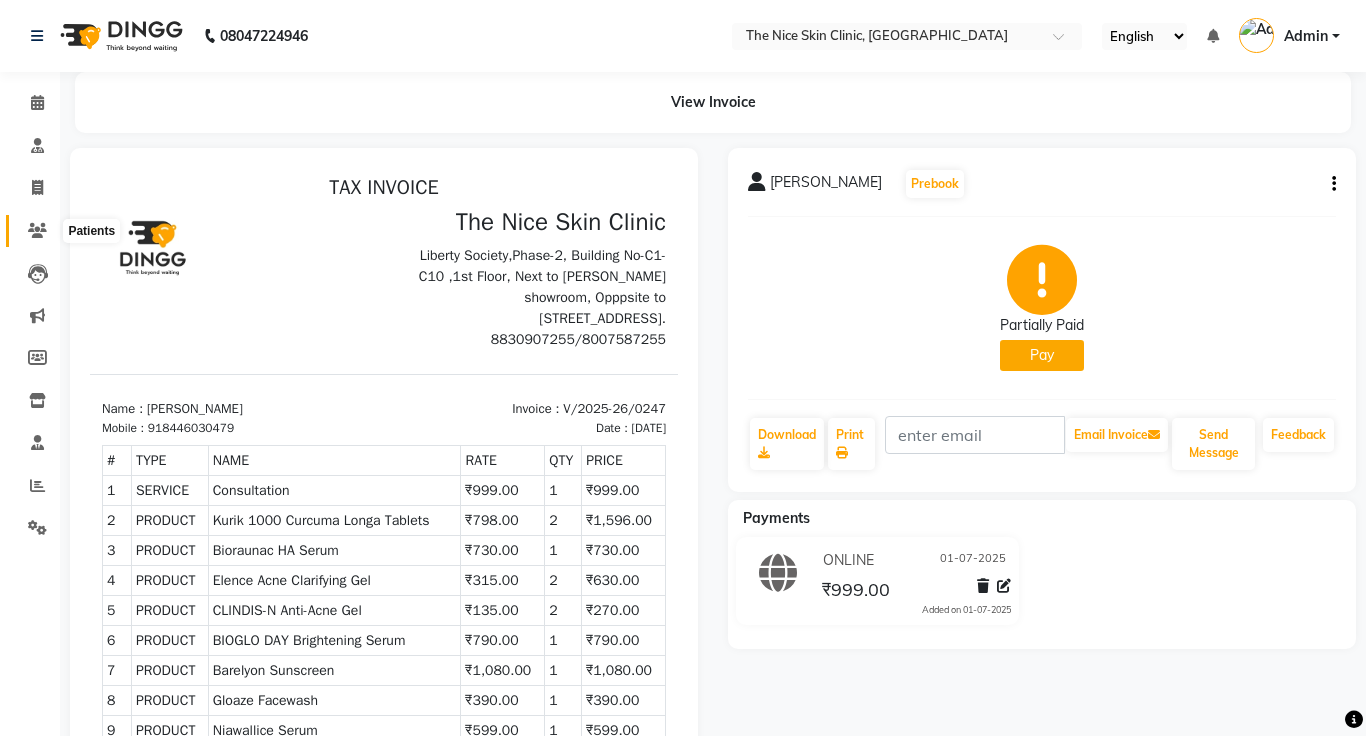 click 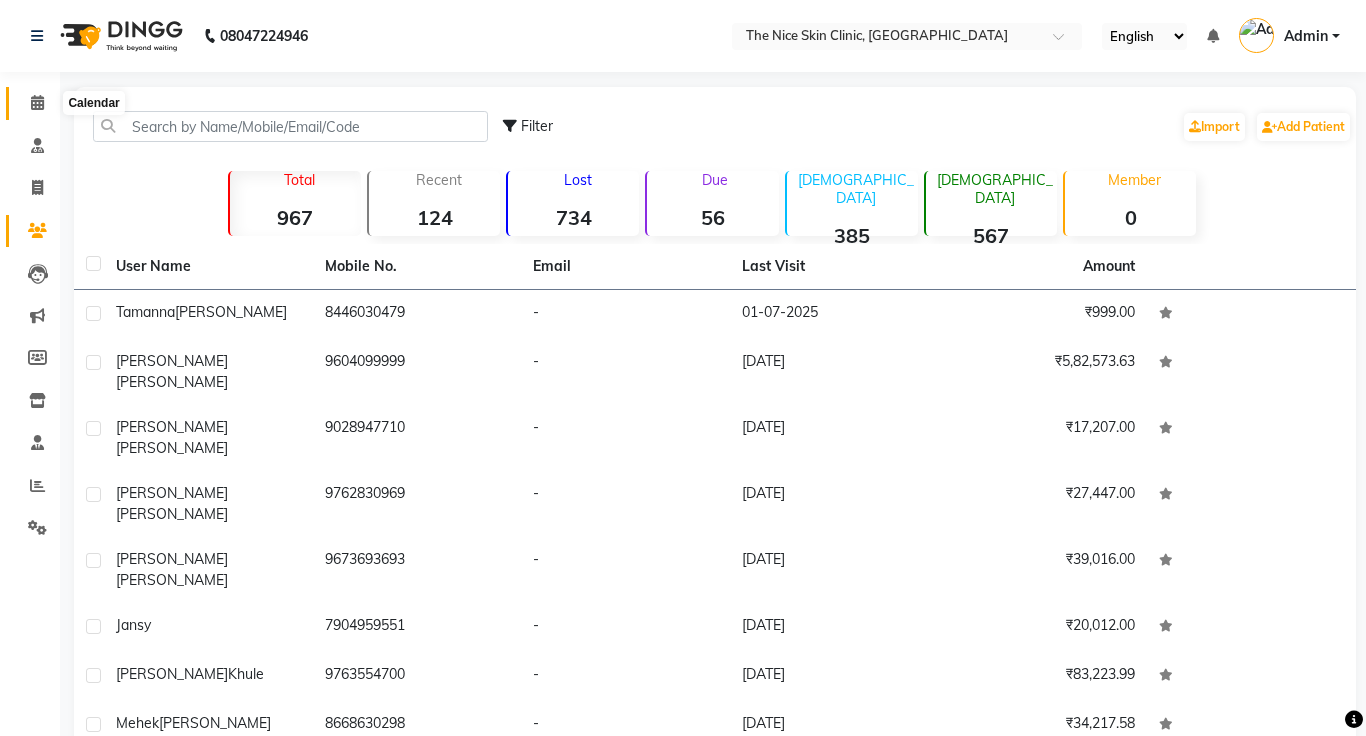 click 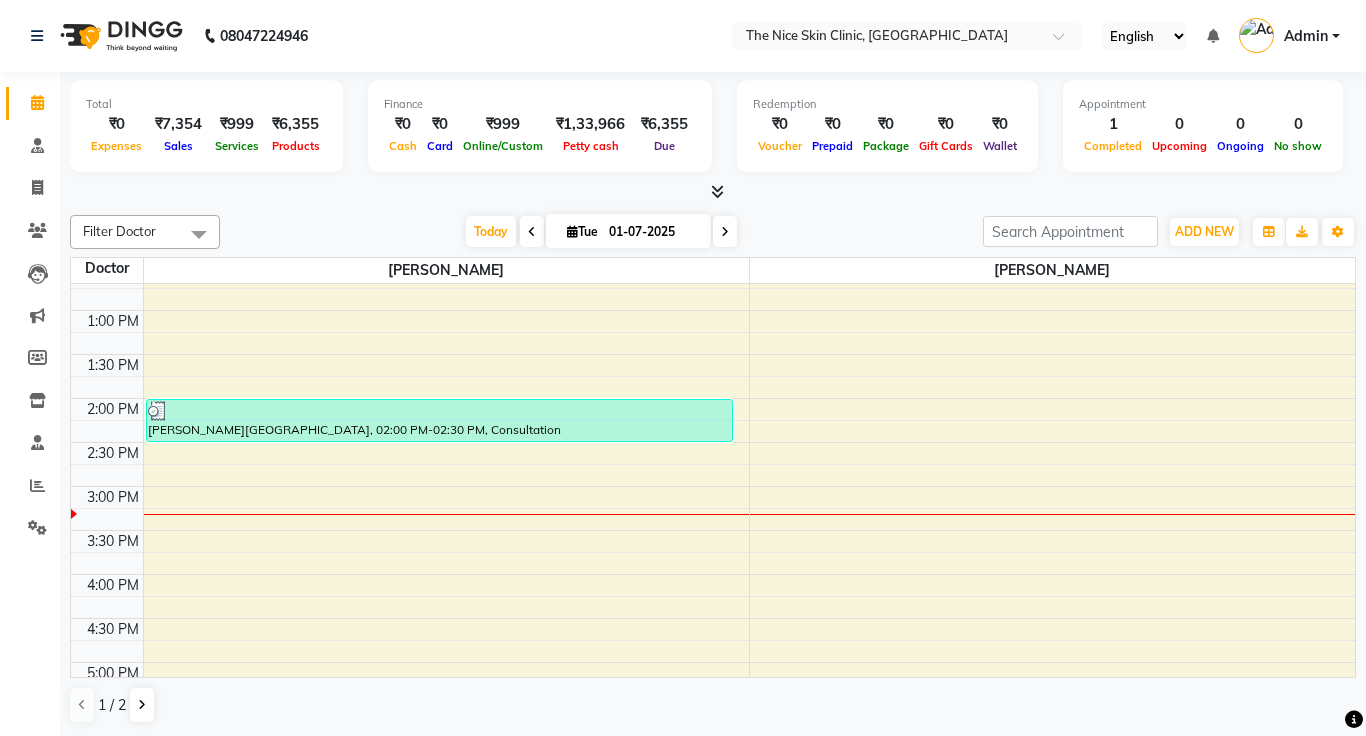 scroll, scrollTop: 0, scrollLeft: 0, axis: both 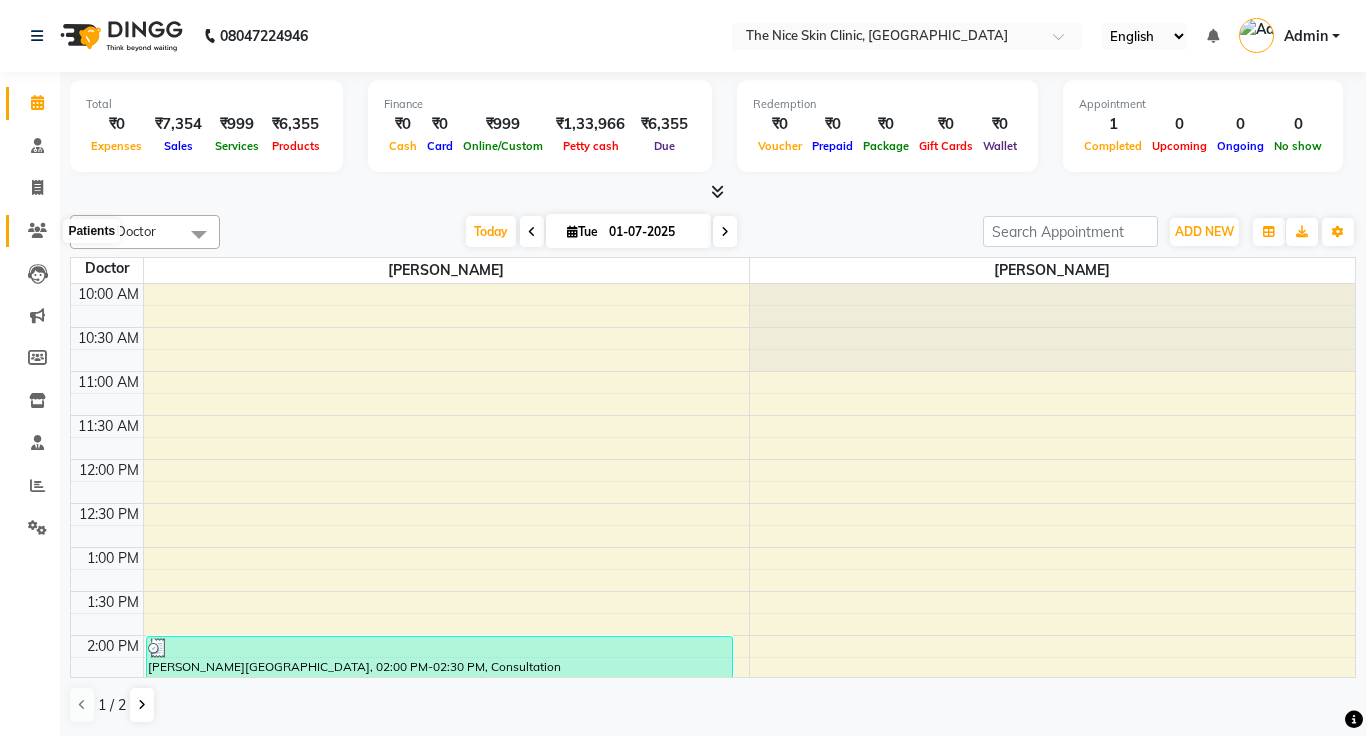 click 